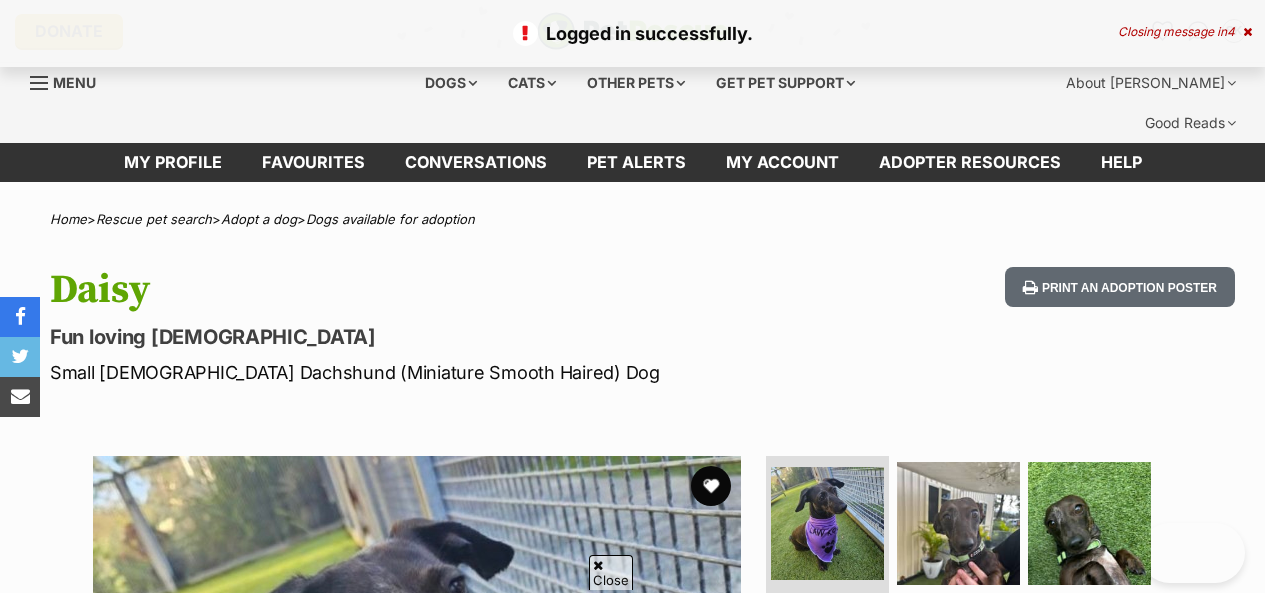 scroll, scrollTop: 100, scrollLeft: 0, axis: vertical 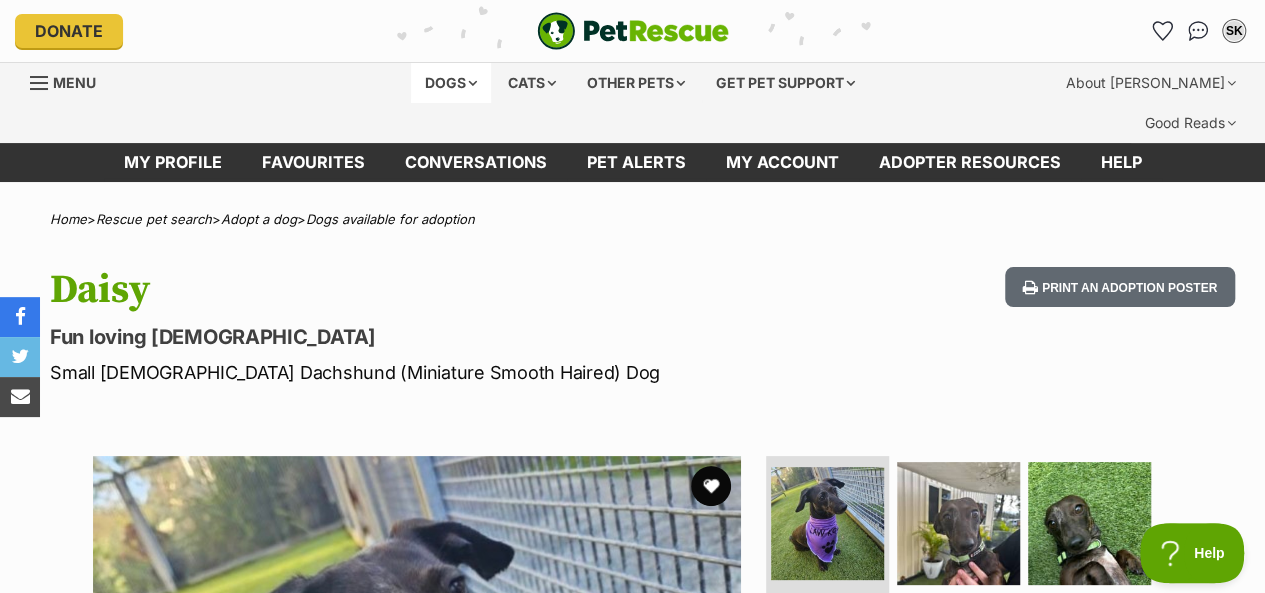 click on "Dogs" at bounding box center (451, 83) 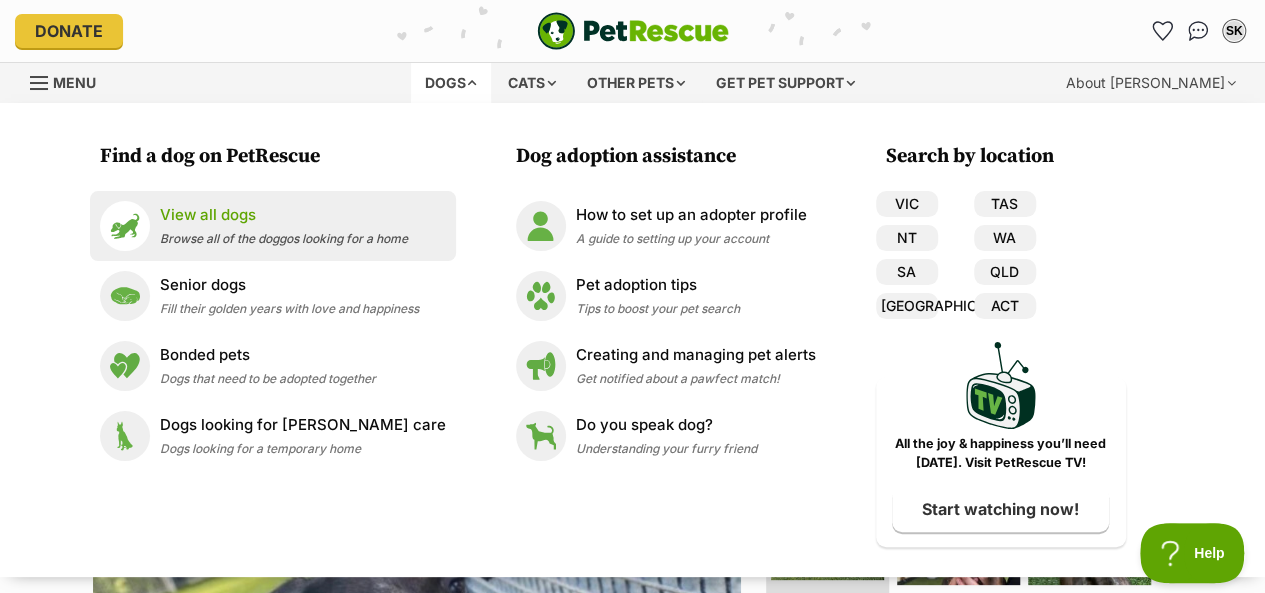 click on "Browse all of the doggos looking for a home" at bounding box center [284, 238] 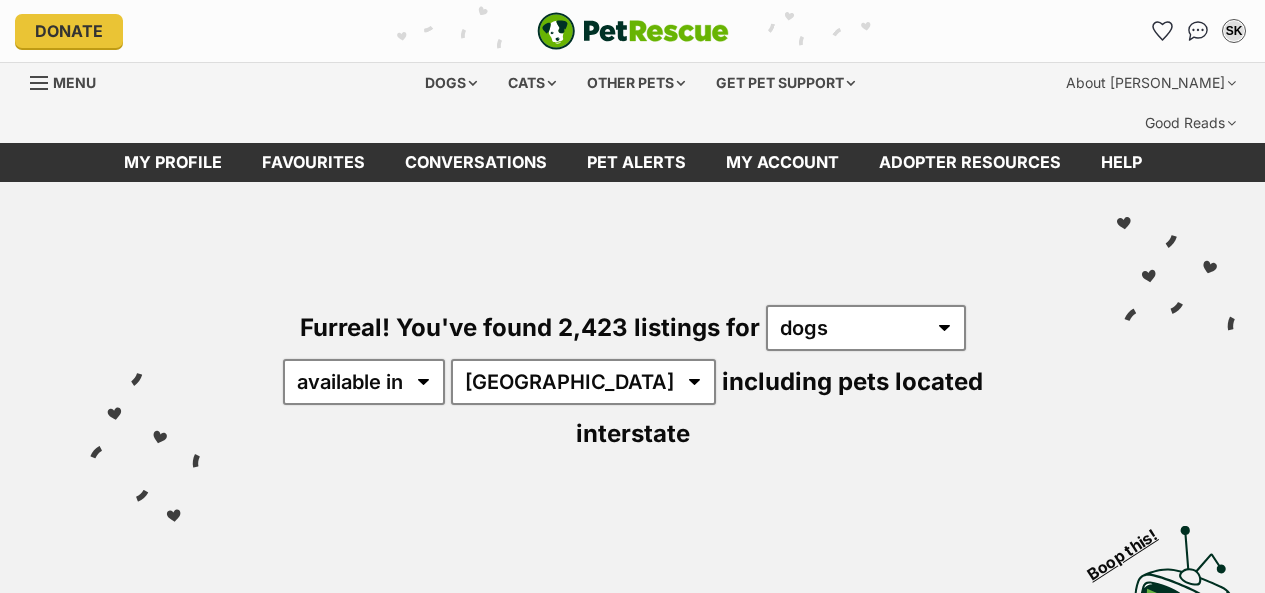 scroll, scrollTop: 0, scrollLeft: 0, axis: both 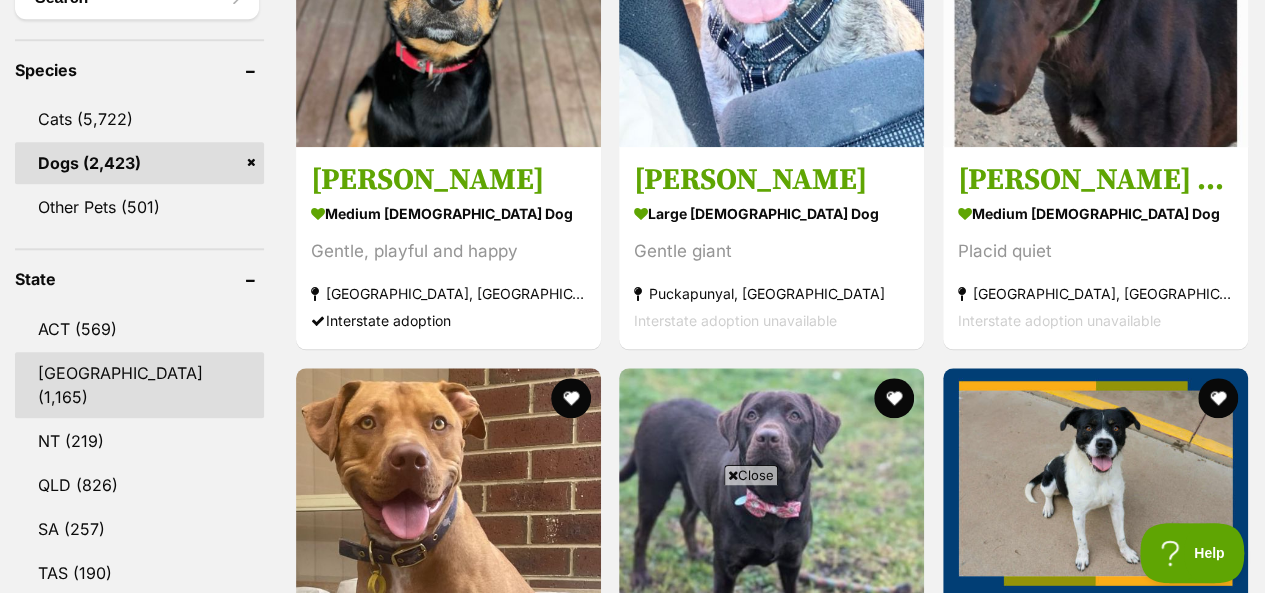 click on "[GEOGRAPHIC_DATA] (1,165)" at bounding box center (139, 385) 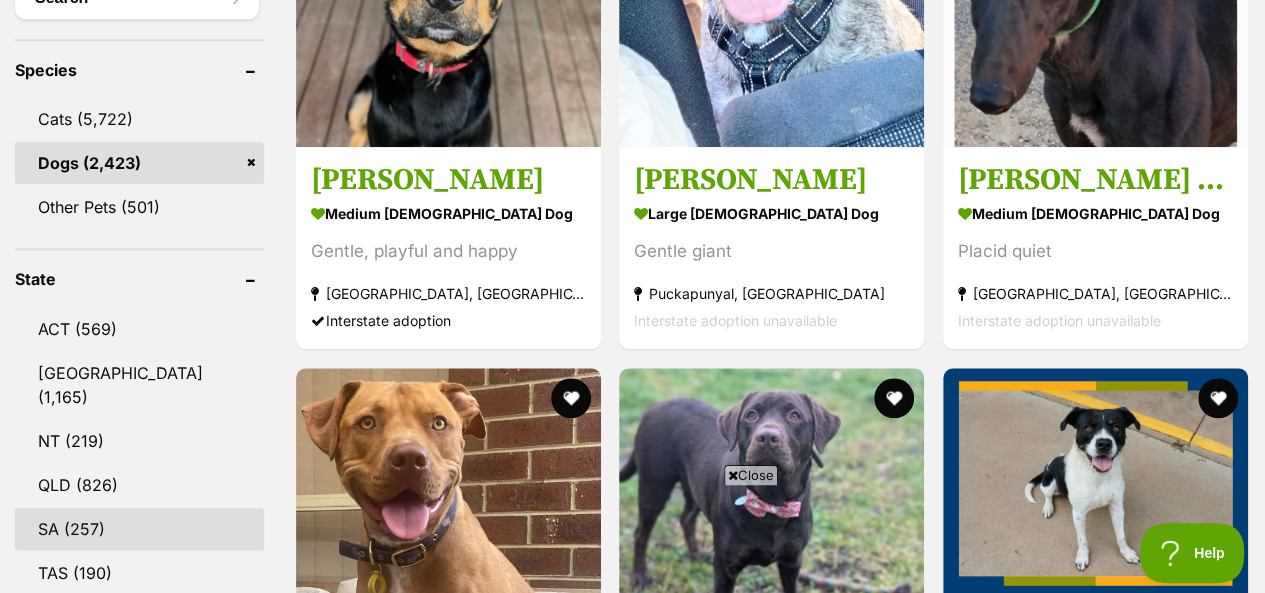 scroll, scrollTop: 954, scrollLeft: 0, axis: vertical 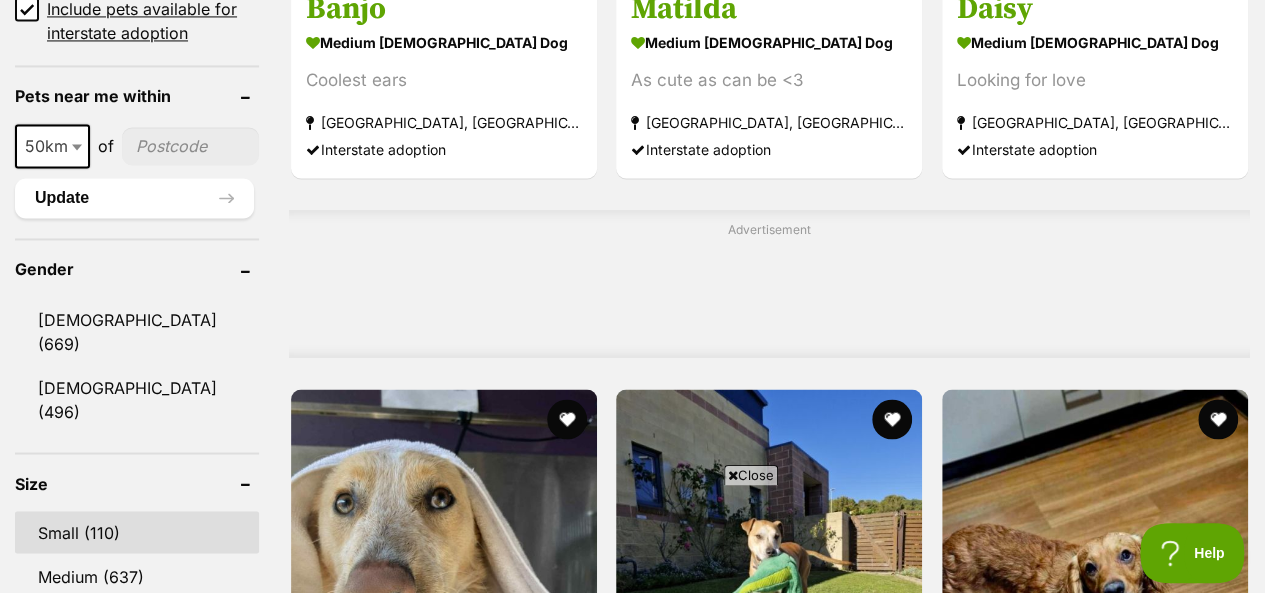 click on "Small (110)" at bounding box center [137, 532] 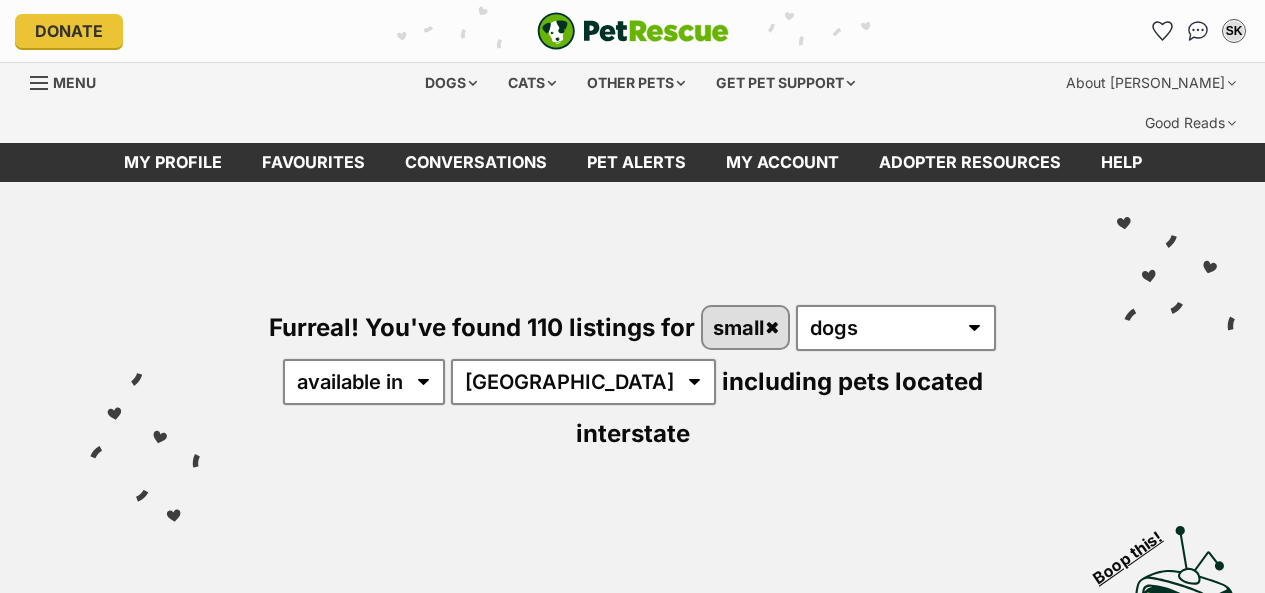 scroll, scrollTop: 0, scrollLeft: 0, axis: both 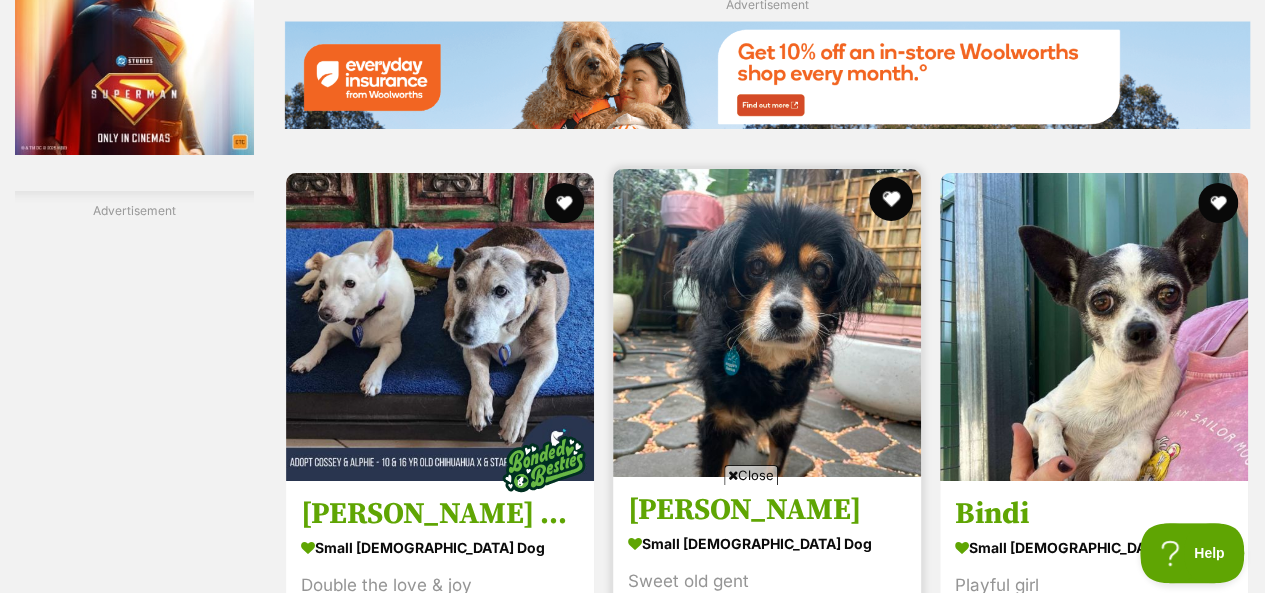 click at bounding box center [891, 199] 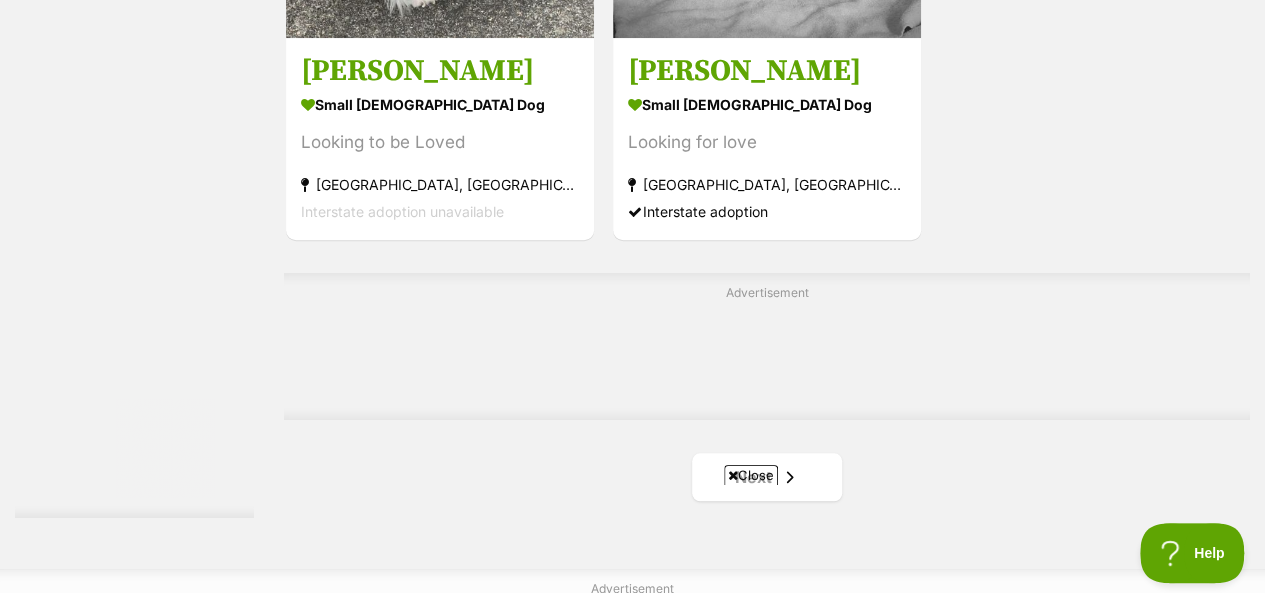 scroll, scrollTop: 4700, scrollLeft: 0, axis: vertical 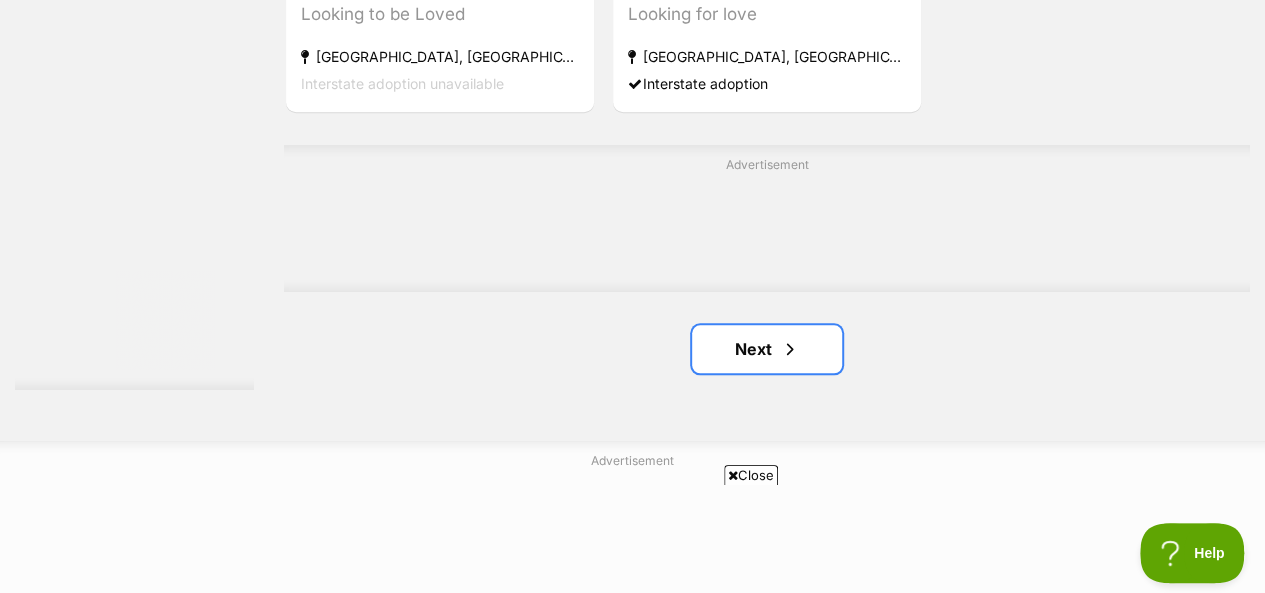 click on "Next" at bounding box center [767, 349] 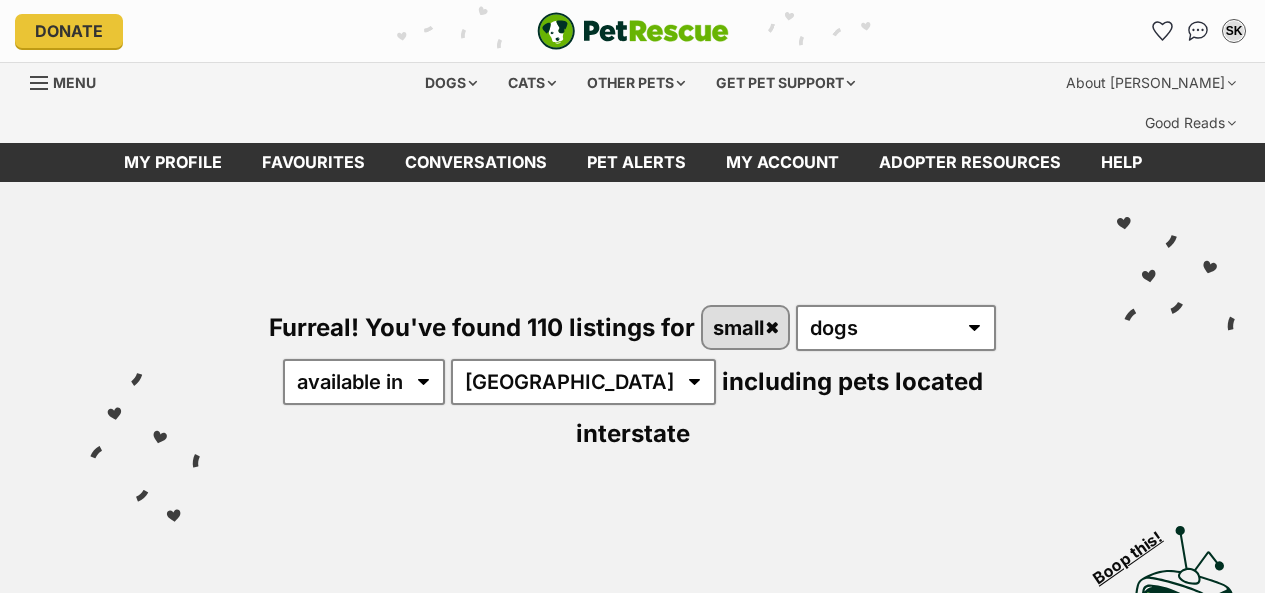 scroll, scrollTop: 0, scrollLeft: 0, axis: both 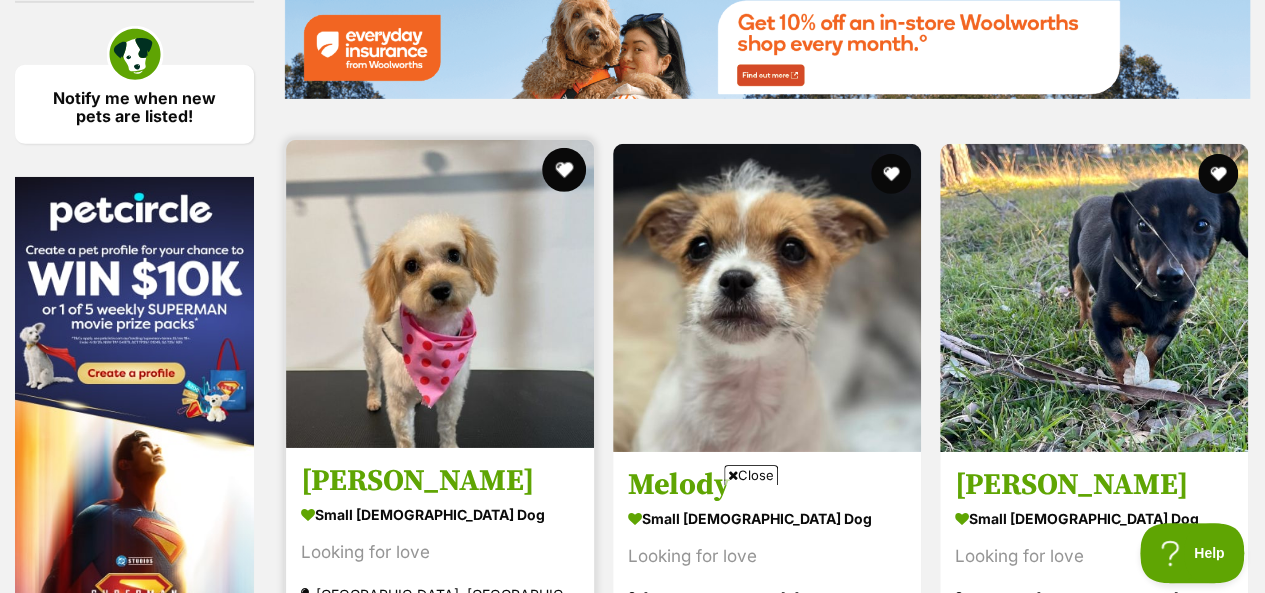 click at bounding box center (564, 170) 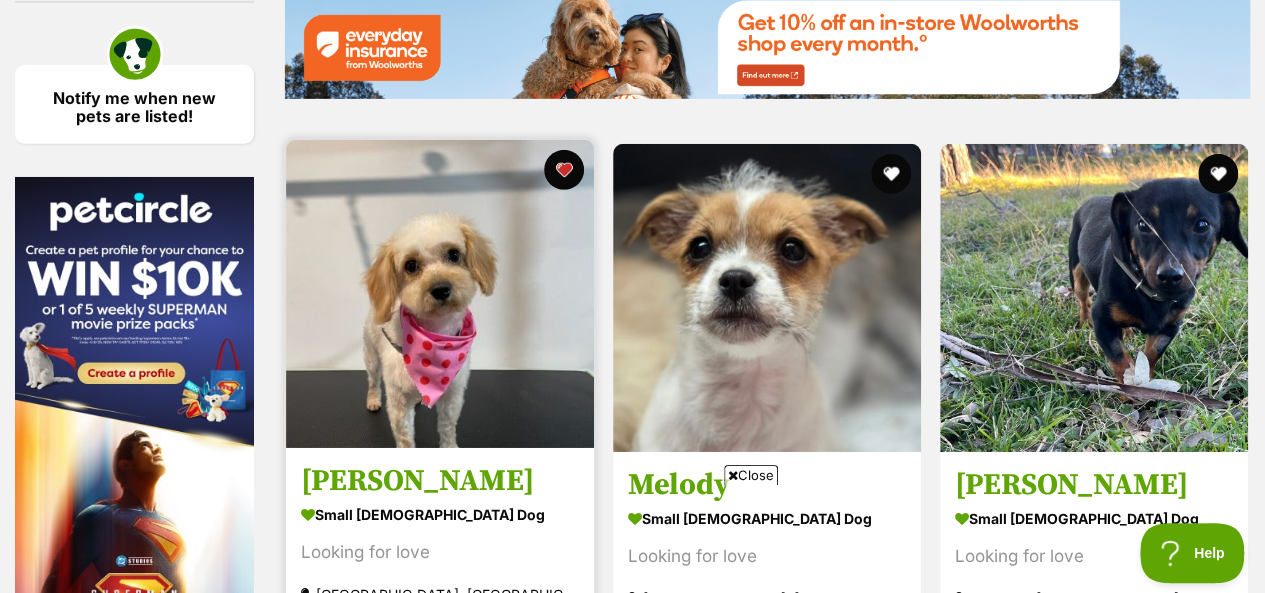 click at bounding box center [440, 294] 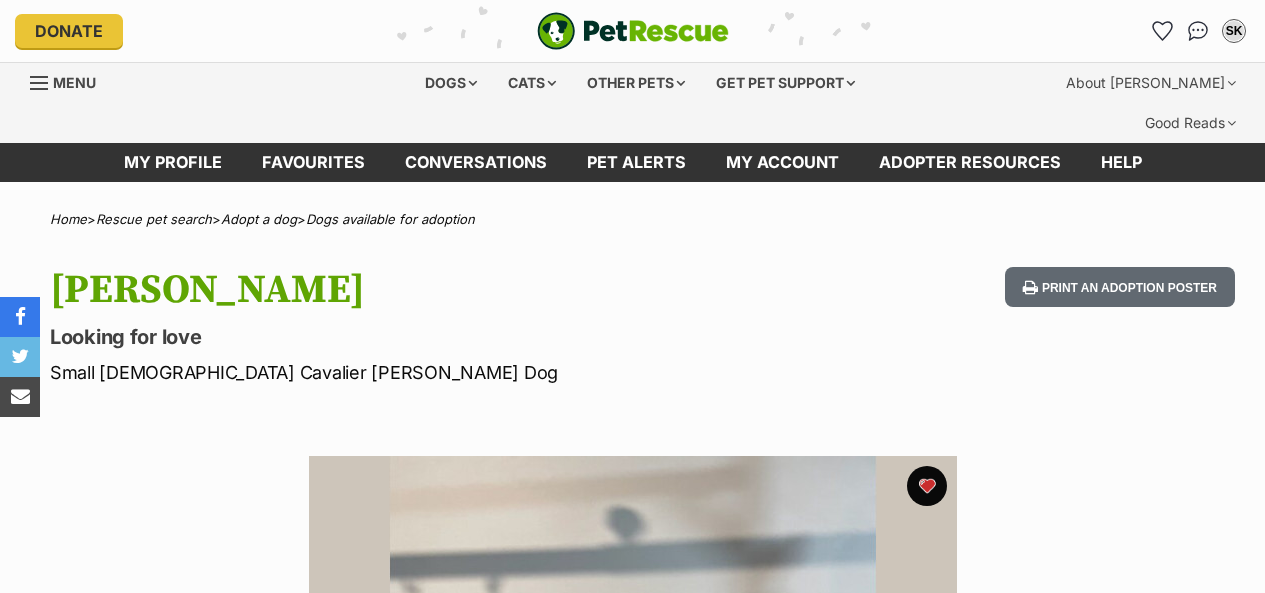 scroll, scrollTop: 0, scrollLeft: 0, axis: both 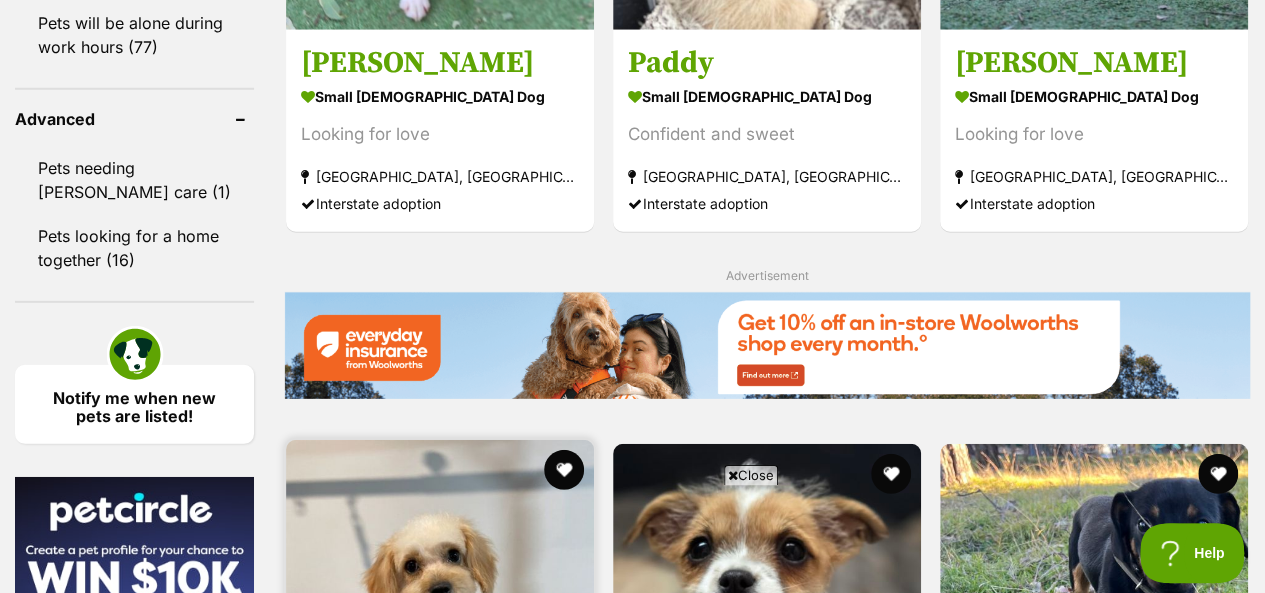 click at bounding box center [440, 594] 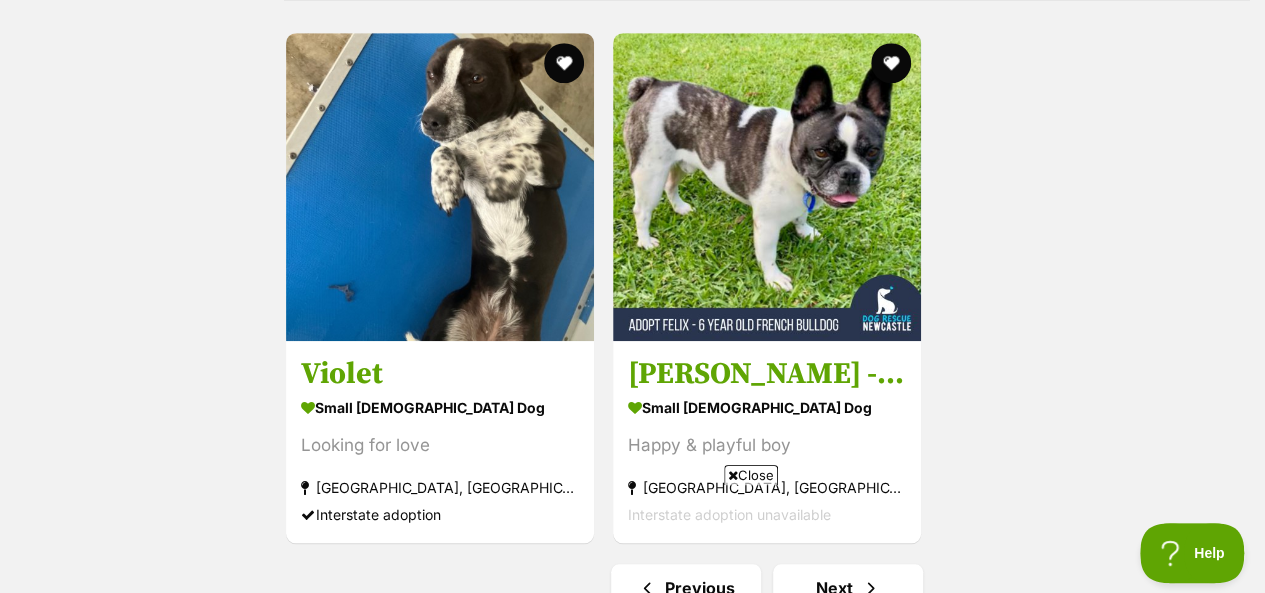 scroll, scrollTop: 4500, scrollLeft: 0, axis: vertical 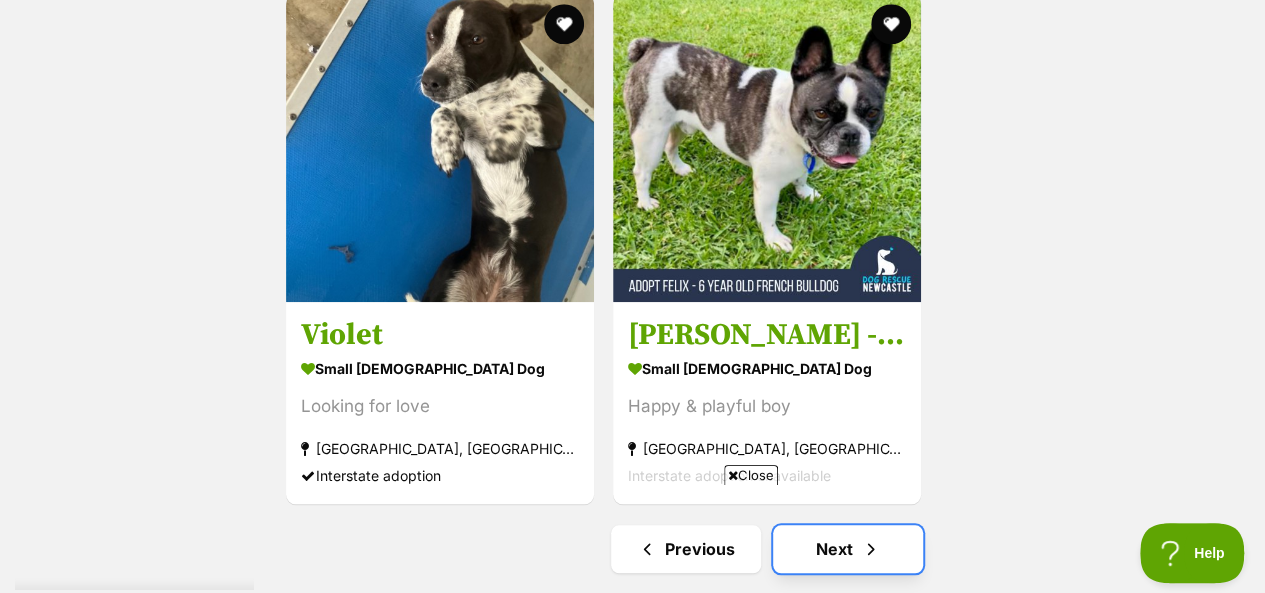 click on "Next" at bounding box center (848, 549) 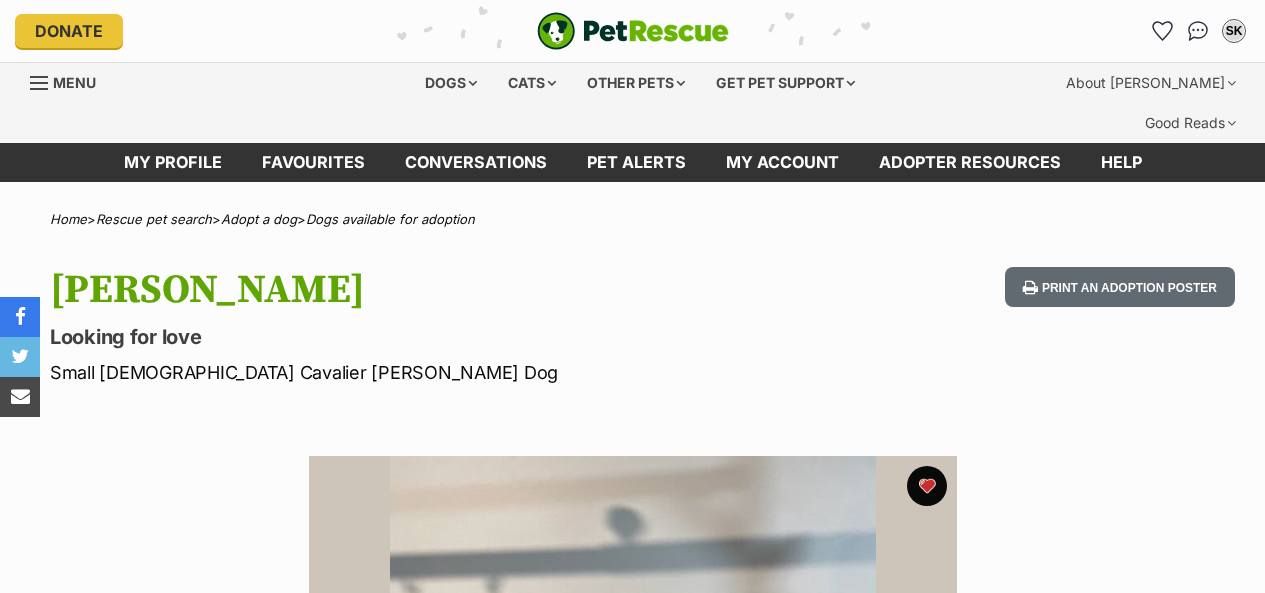 scroll, scrollTop: 145, scrollLeft: 0, axis: vertical 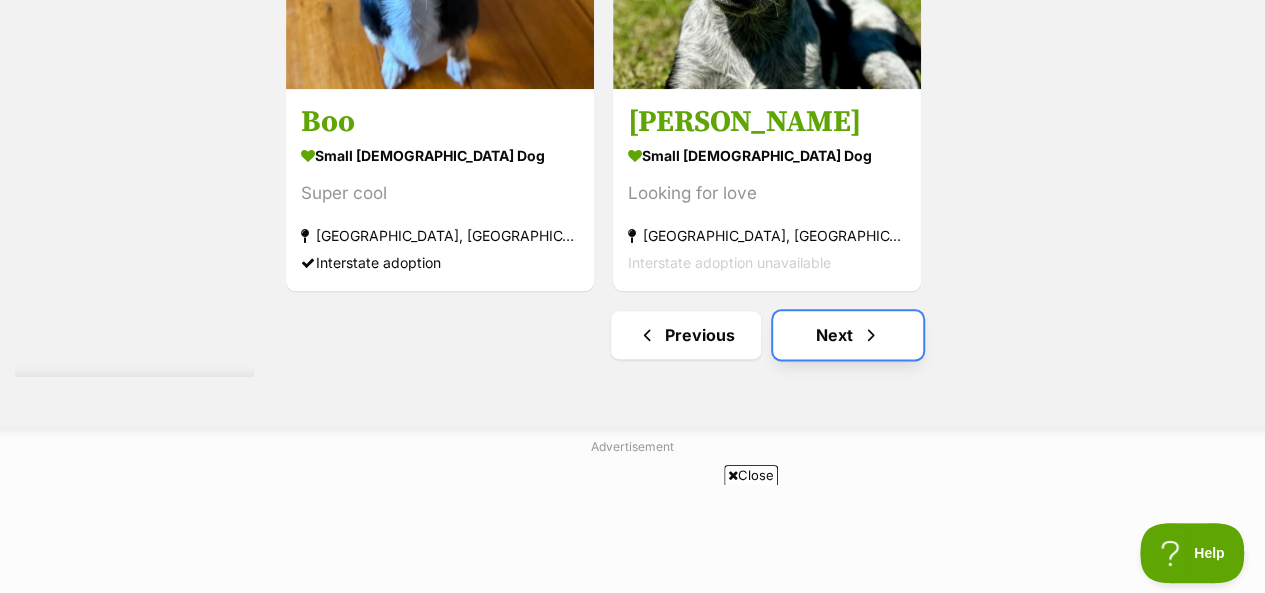 click on "Next" at bounding box center (848, 335) 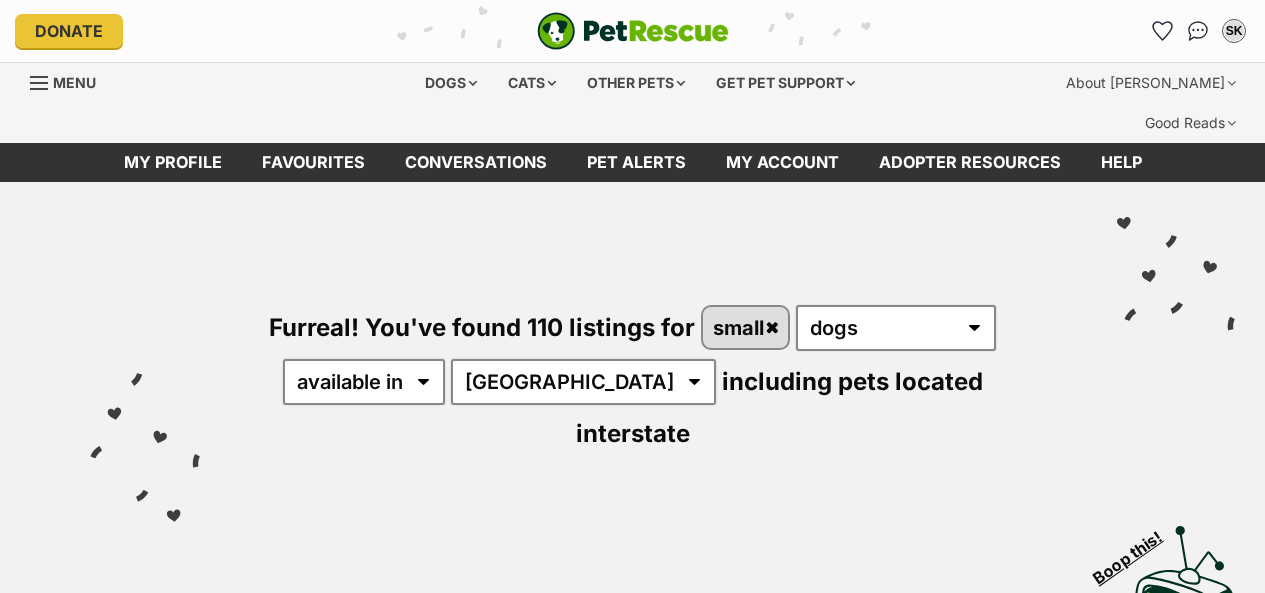 scroll, scrollTop: 0, scrollLeft: 0, axis: both 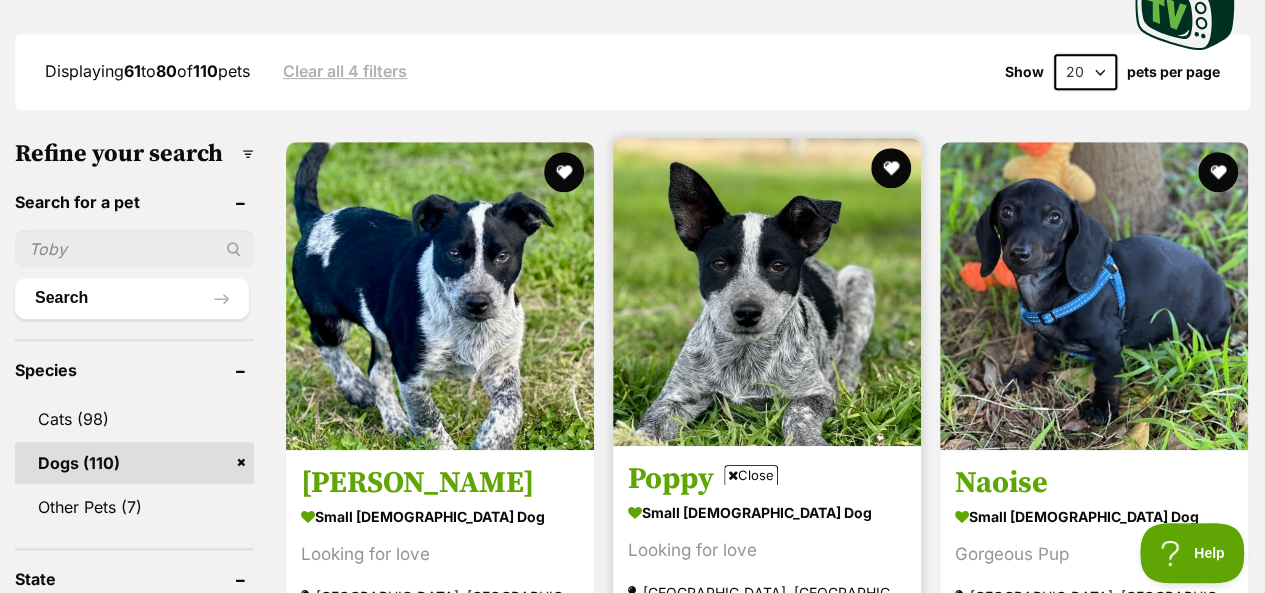 click at bounding box center [767, 292] 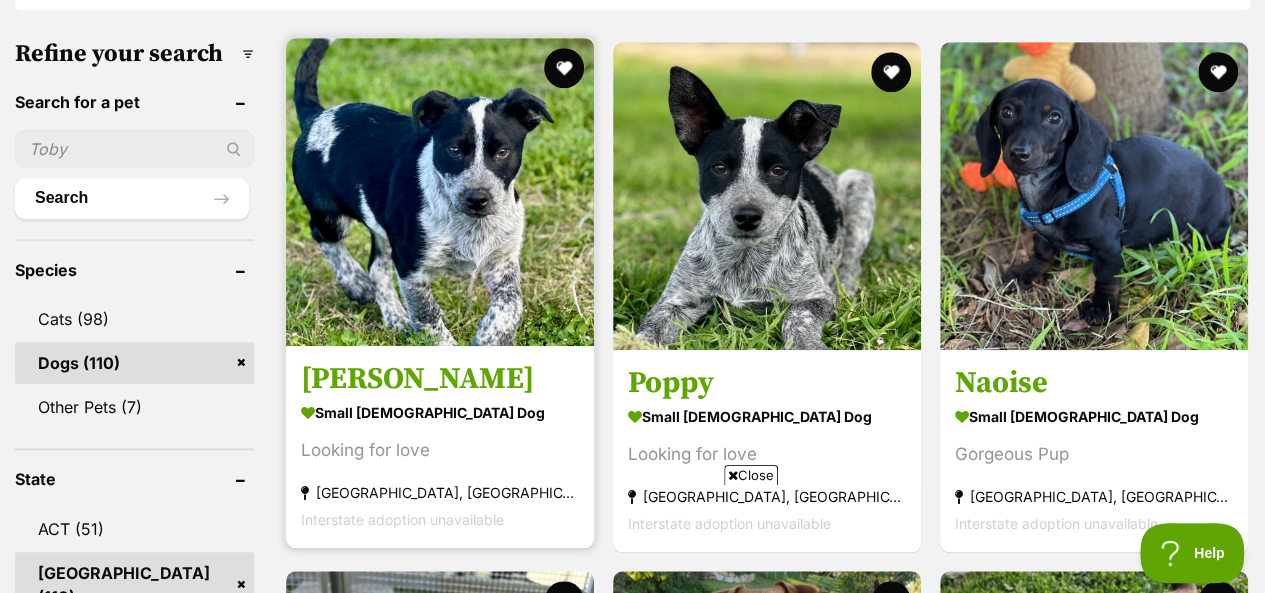 scroll, scrollTop: 0, scrollLeft: 0, axis: both 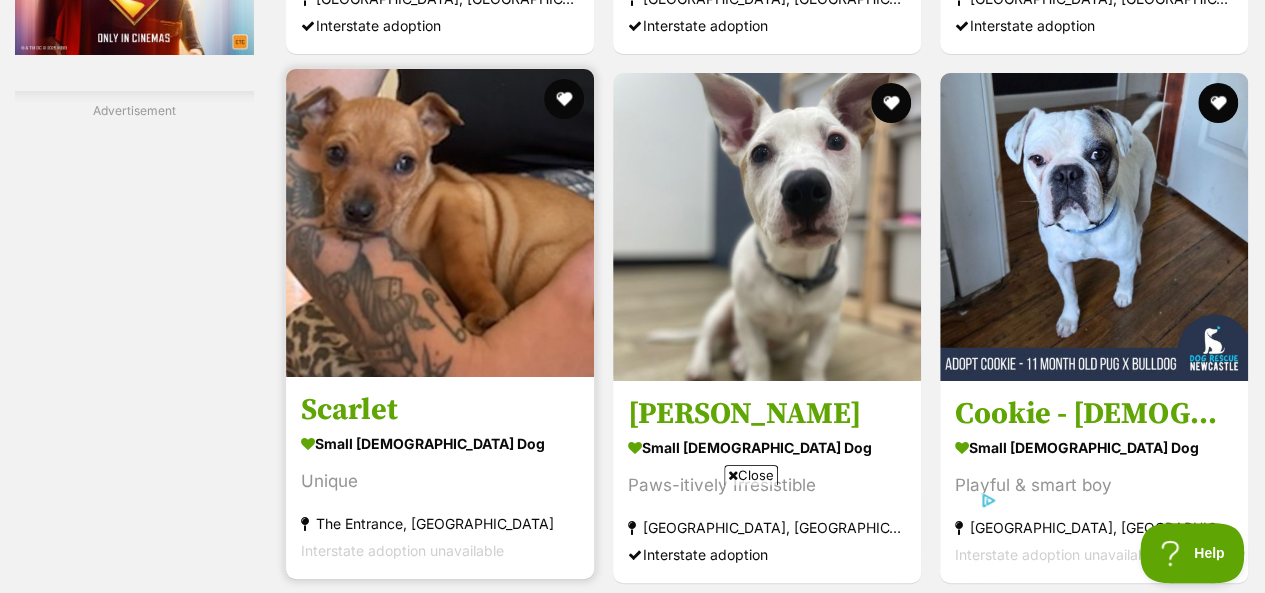 click at bounding box center (440, 223) 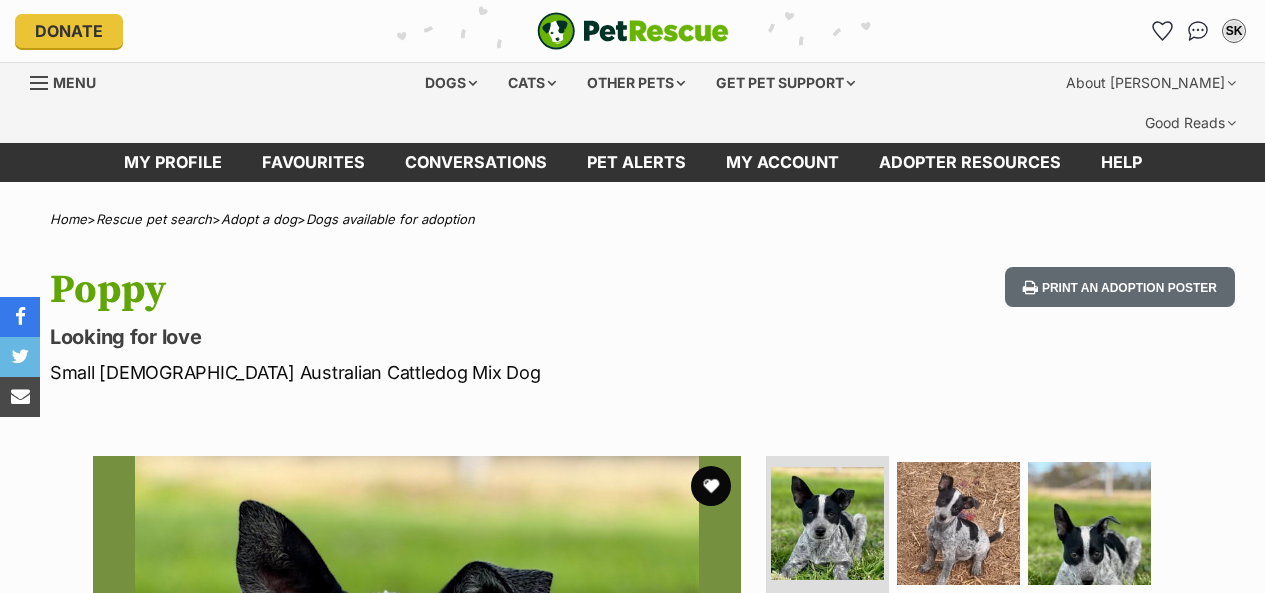 scroll, scrollTop: 0, scrollLeft: 0, axis: both 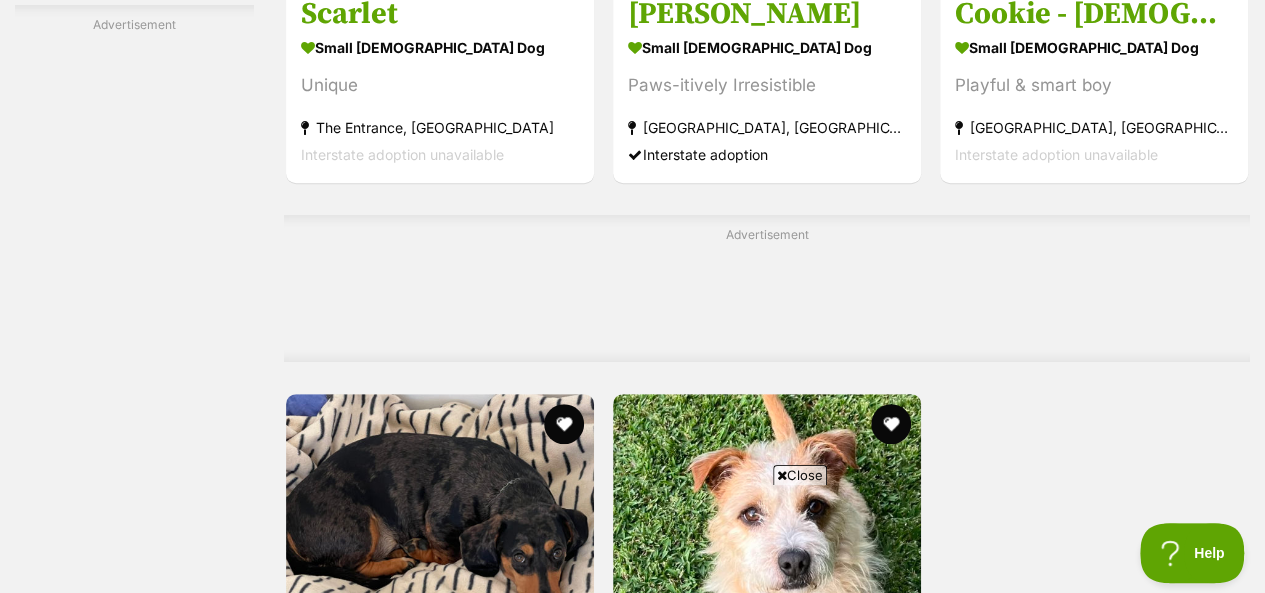 click on "Next" at bounding box center [848, 949] 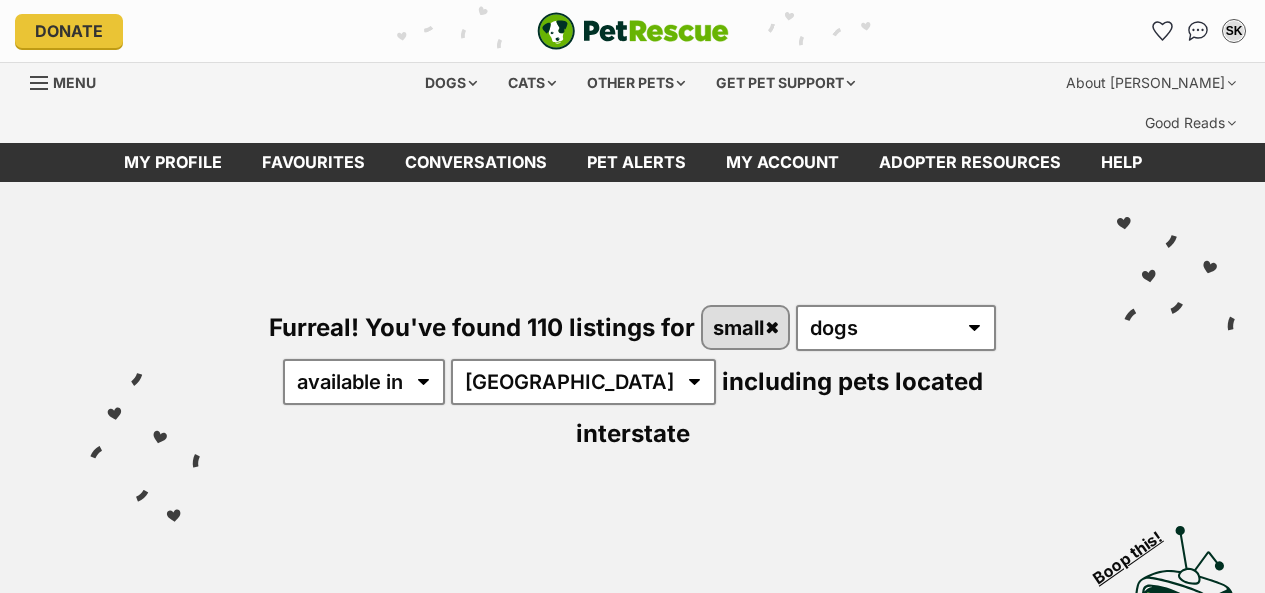 scroll, scrollTop: 0, scrollLeft: 0, axis: both 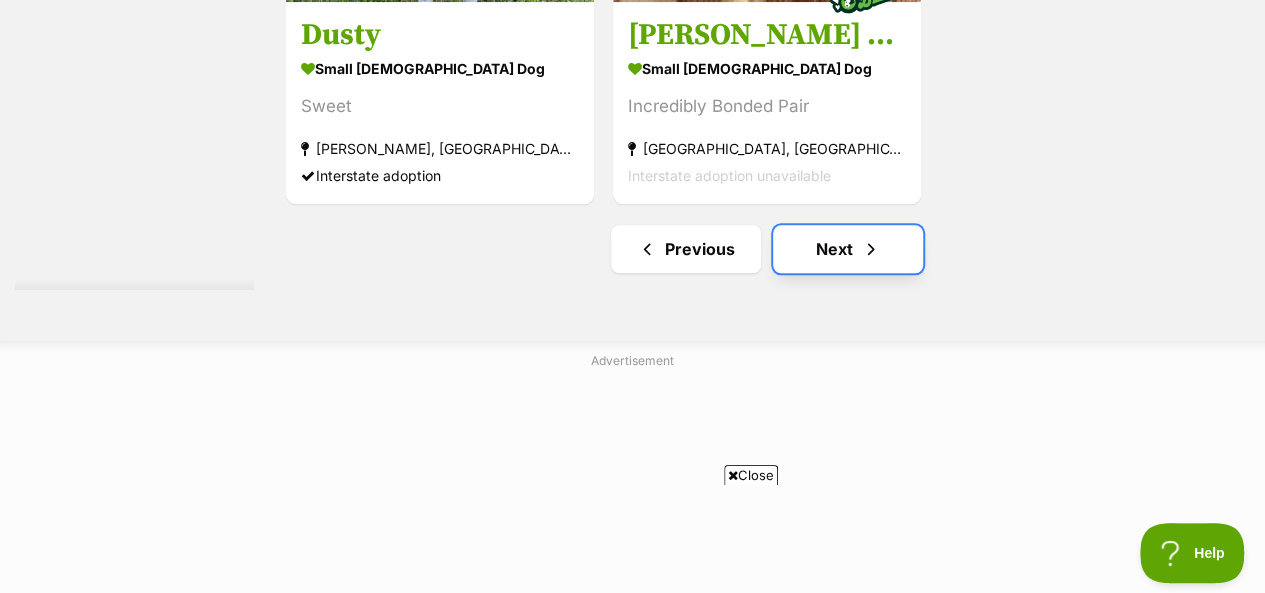 click on "Next" at bounding box center (848, 249) 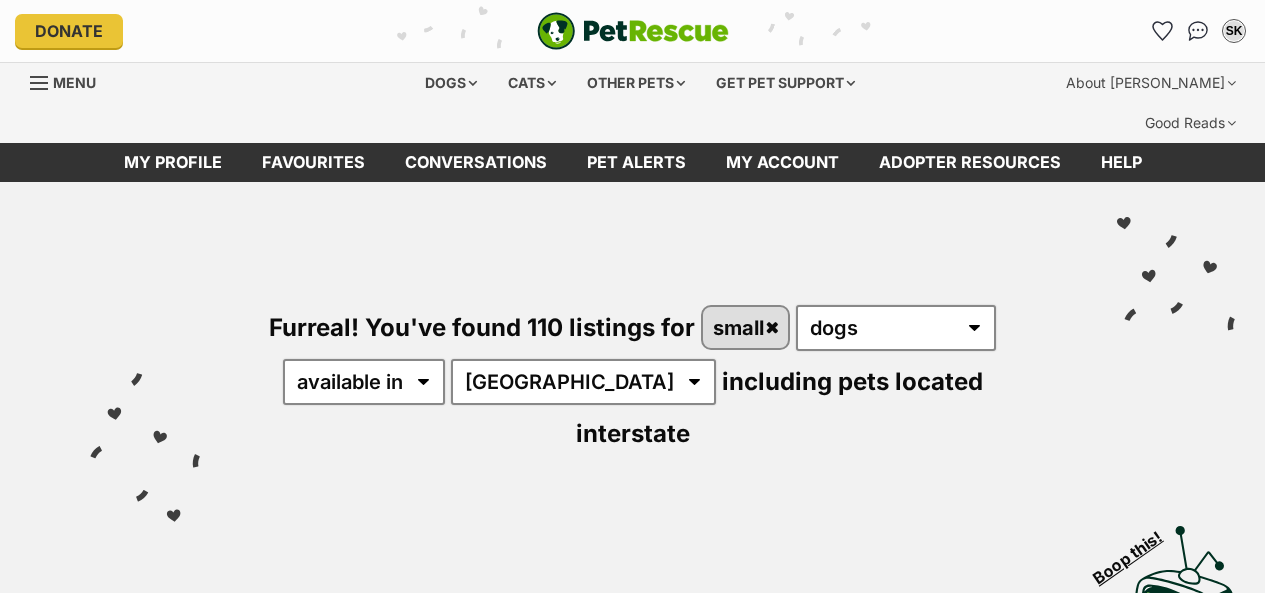scroll, scrollTop: 0, scrollLeft: 0, axis: both 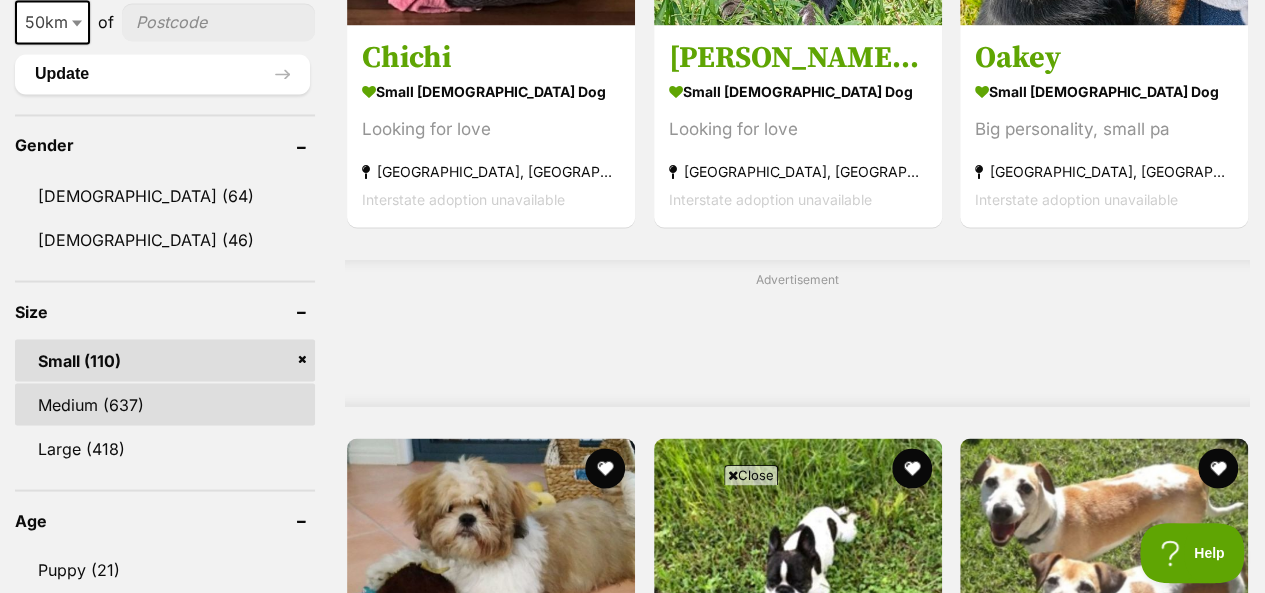 click on "Medium (637)" at bounding box center [165, 404] 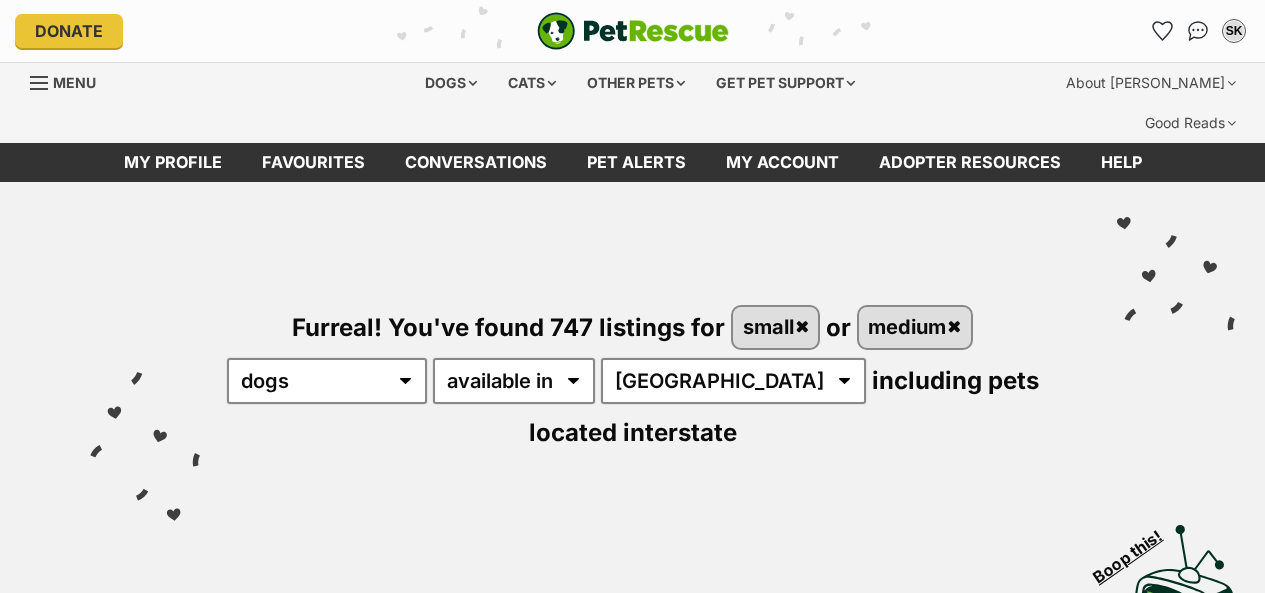 scroll, scrollTop: 0, scrollLeft: 0, axis: both 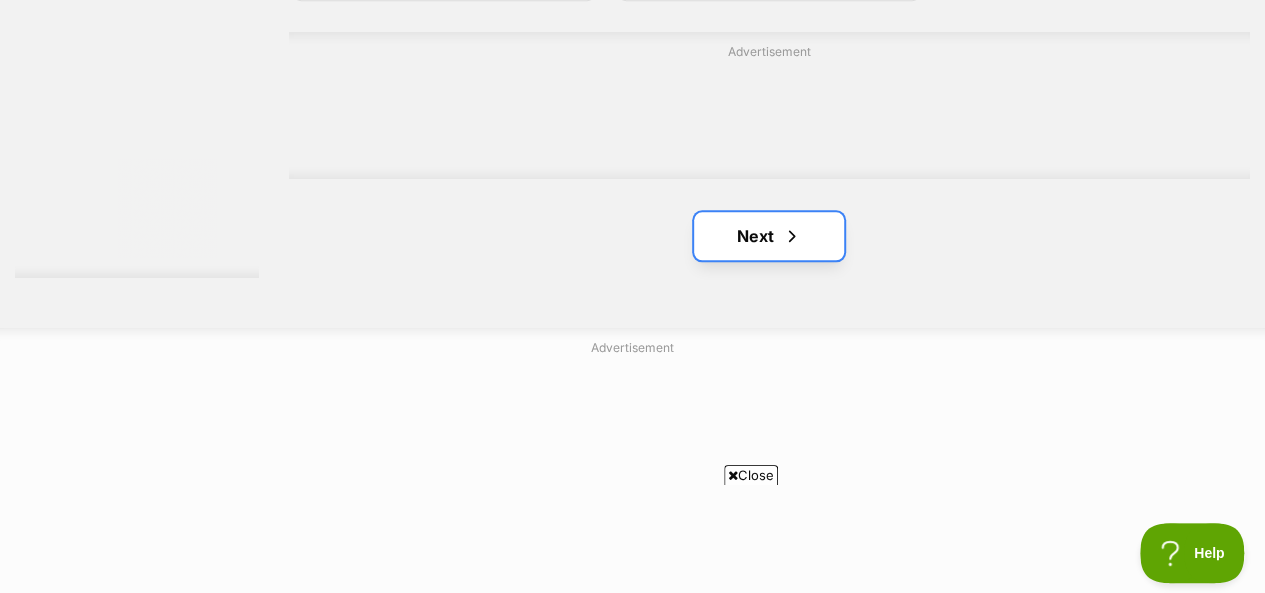 click on "Next" at bounding box center [769, 236] 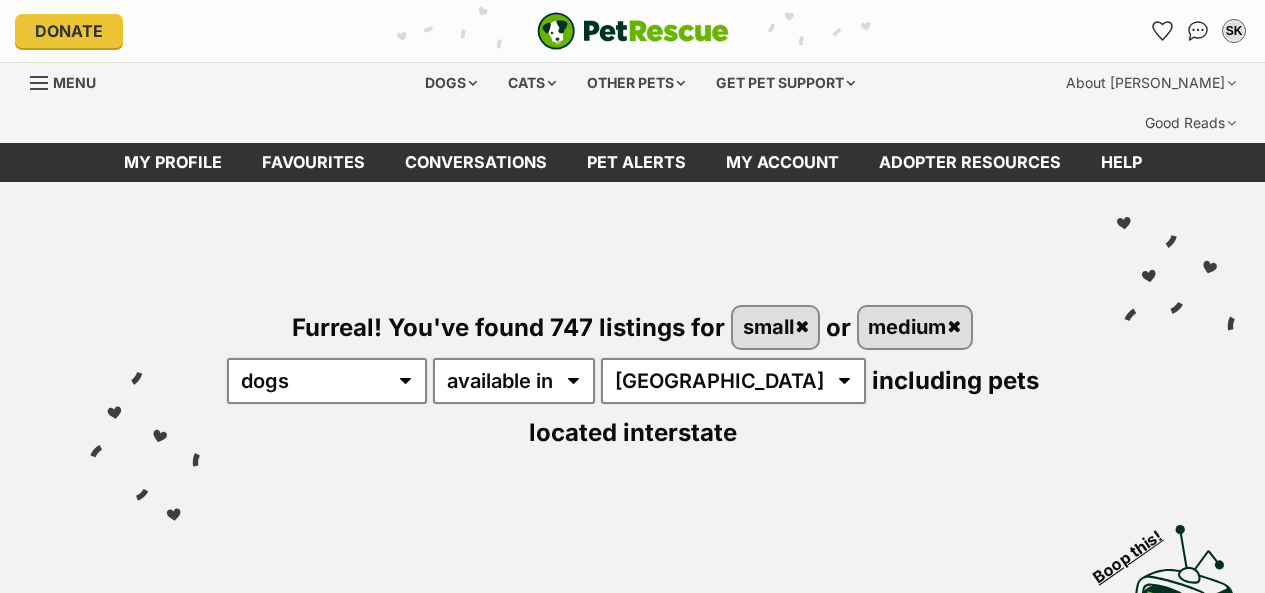 scroll, scrollTop: 300, scrollLeft: 0, axis: vertical 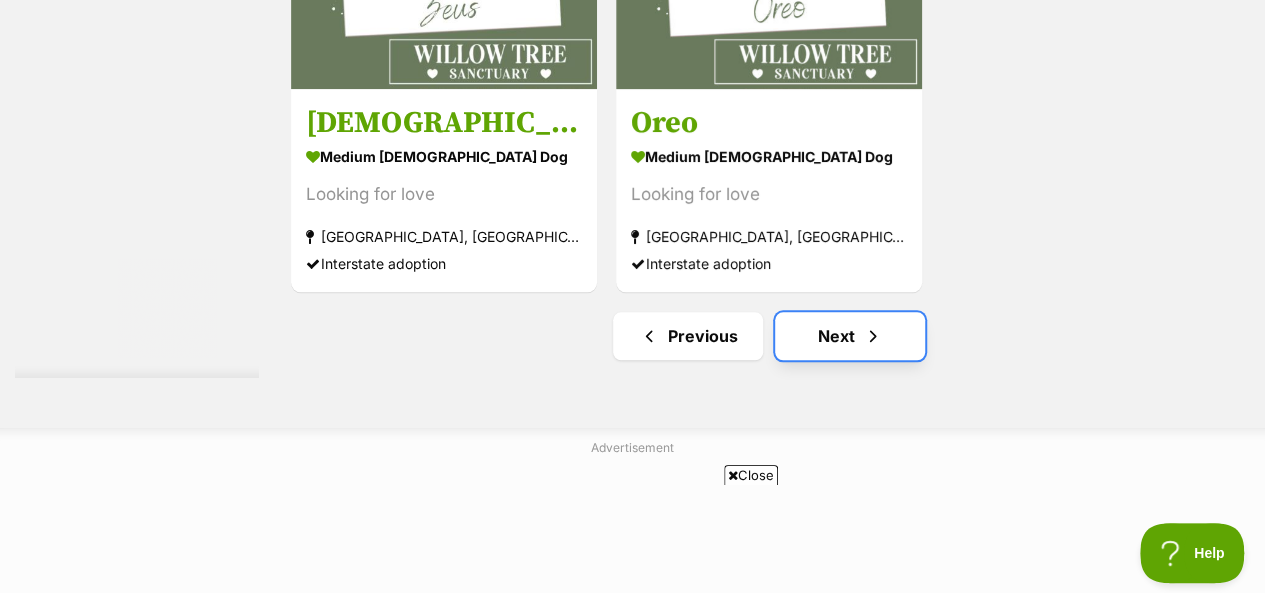 click on "Next" at bounding box center [850, 336] 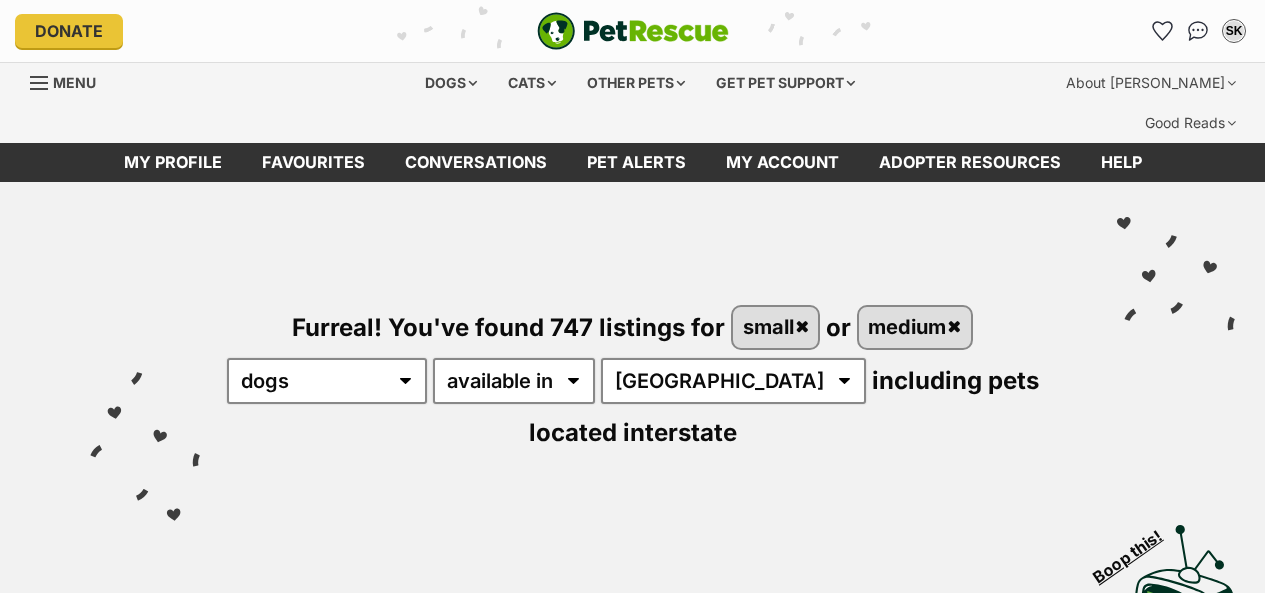 scroll, scrollTop: 0, scrollLeft: 0, axis: both 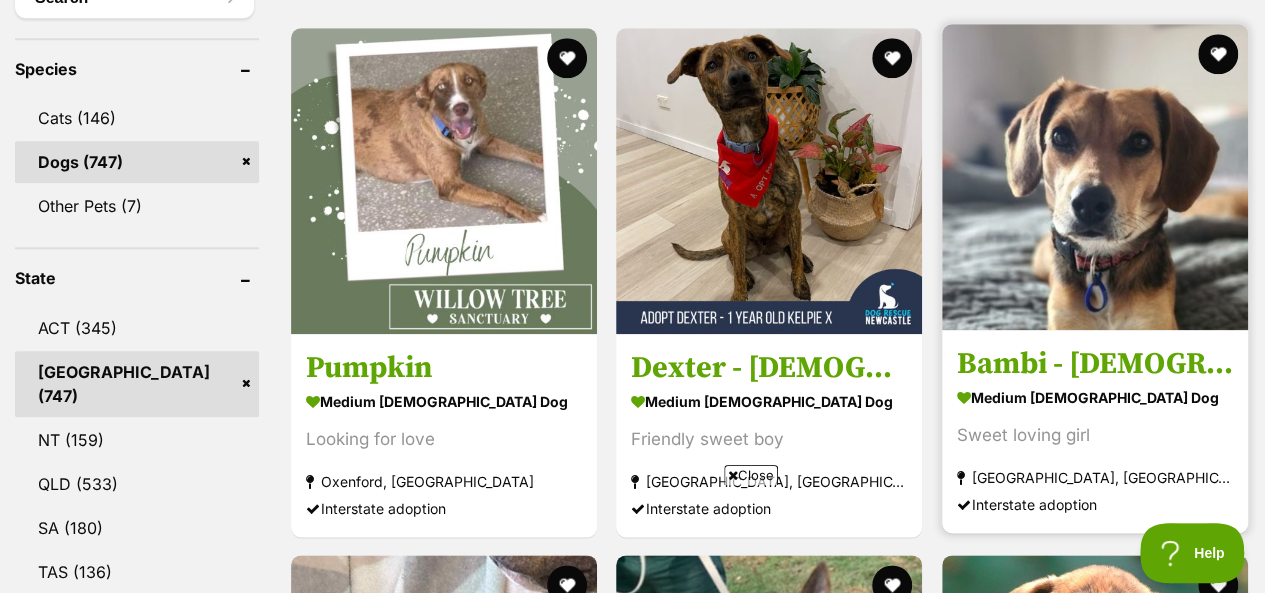 click at bounding box center [1095, 177] 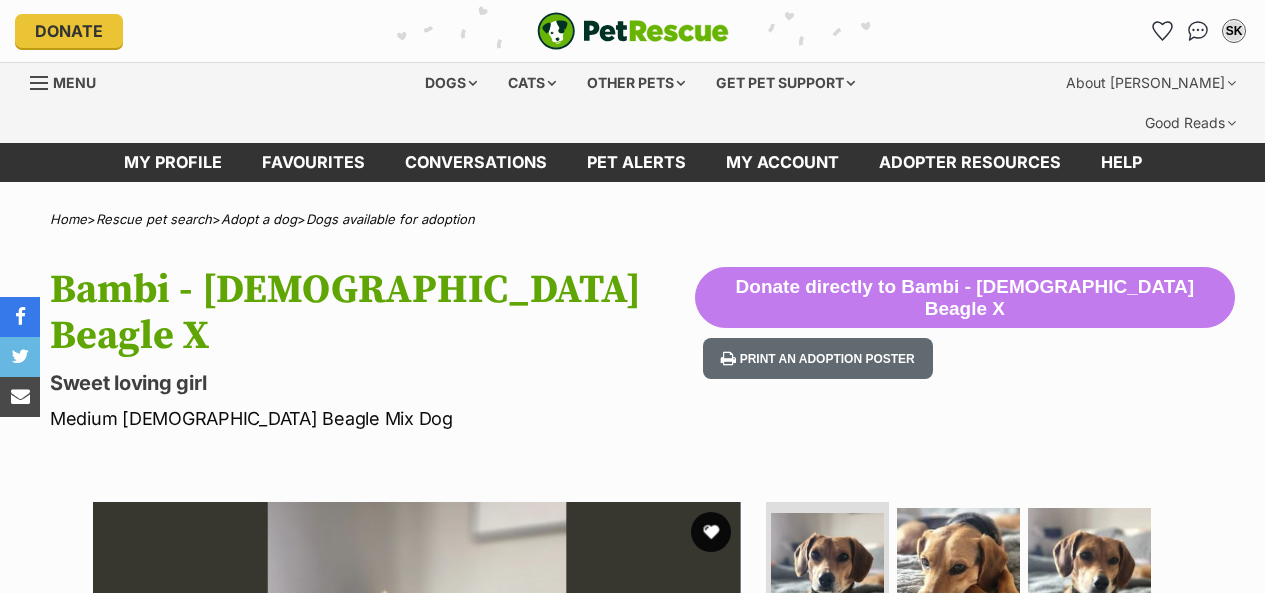 scroll, scrollTop: 0, scrollLeft: 0, axis: both 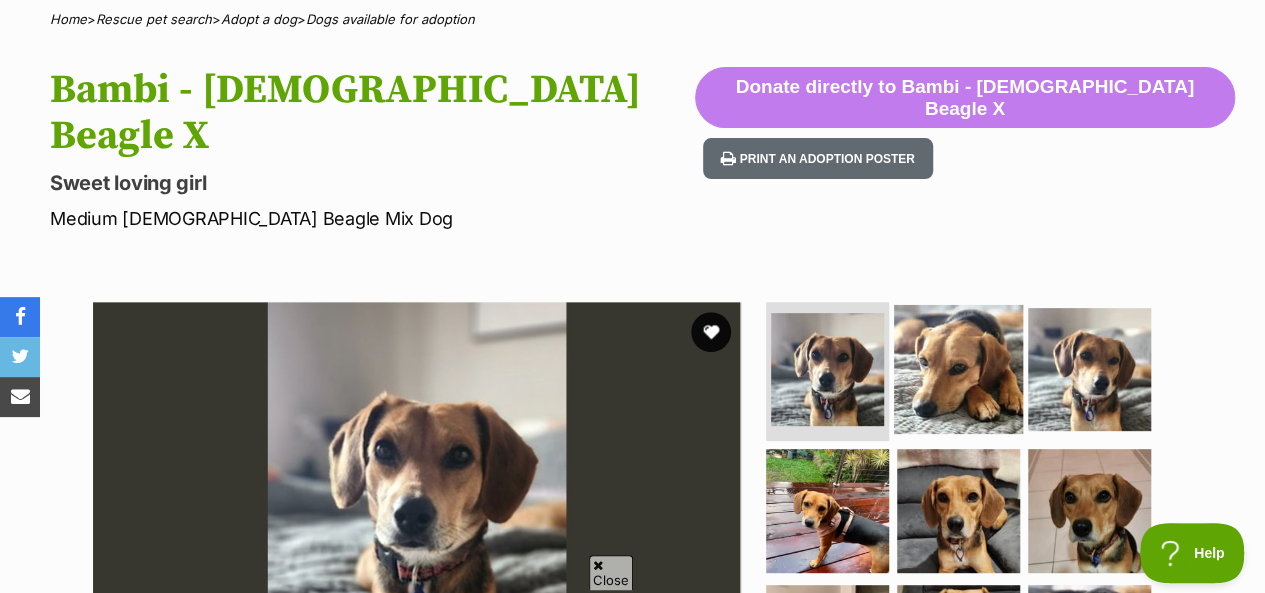 click at bounding box center [958, 368] 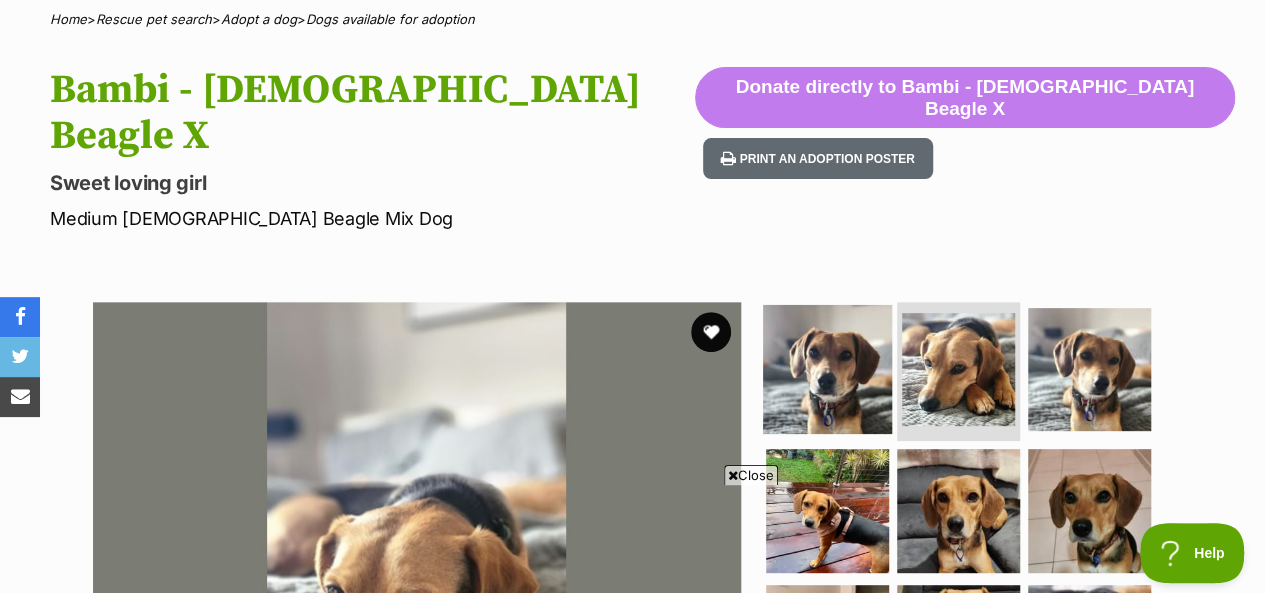 scroll, scrollTop: 400, scrollLeft: 0, axis: vertical 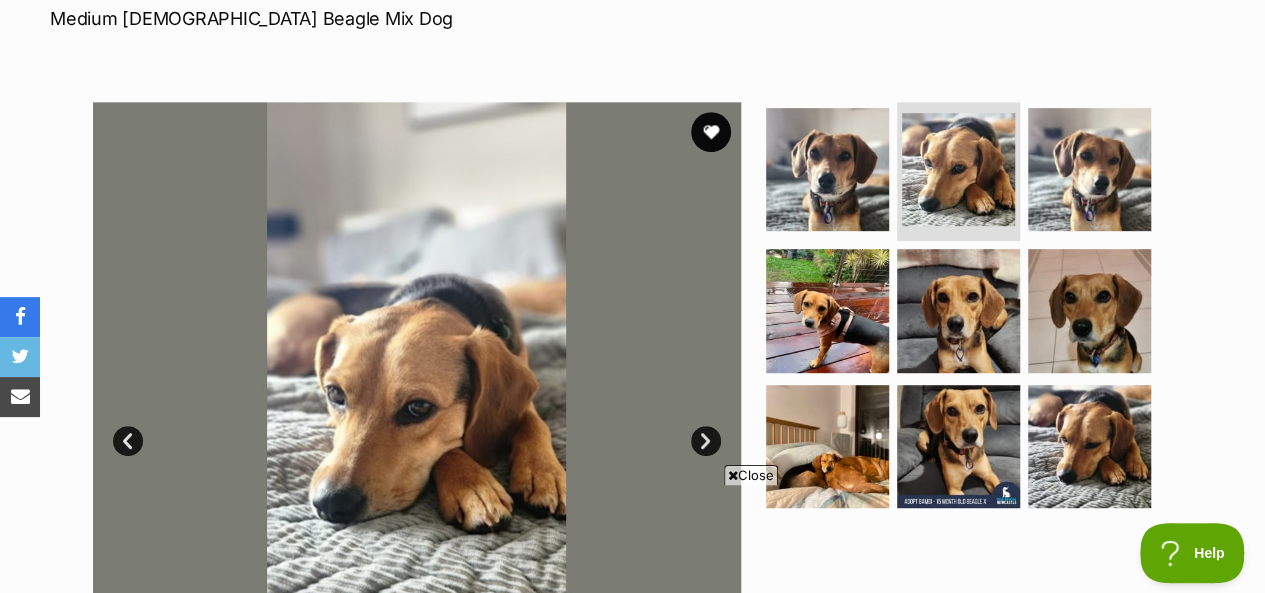 click on "Next" at bounding box center (706, 441) 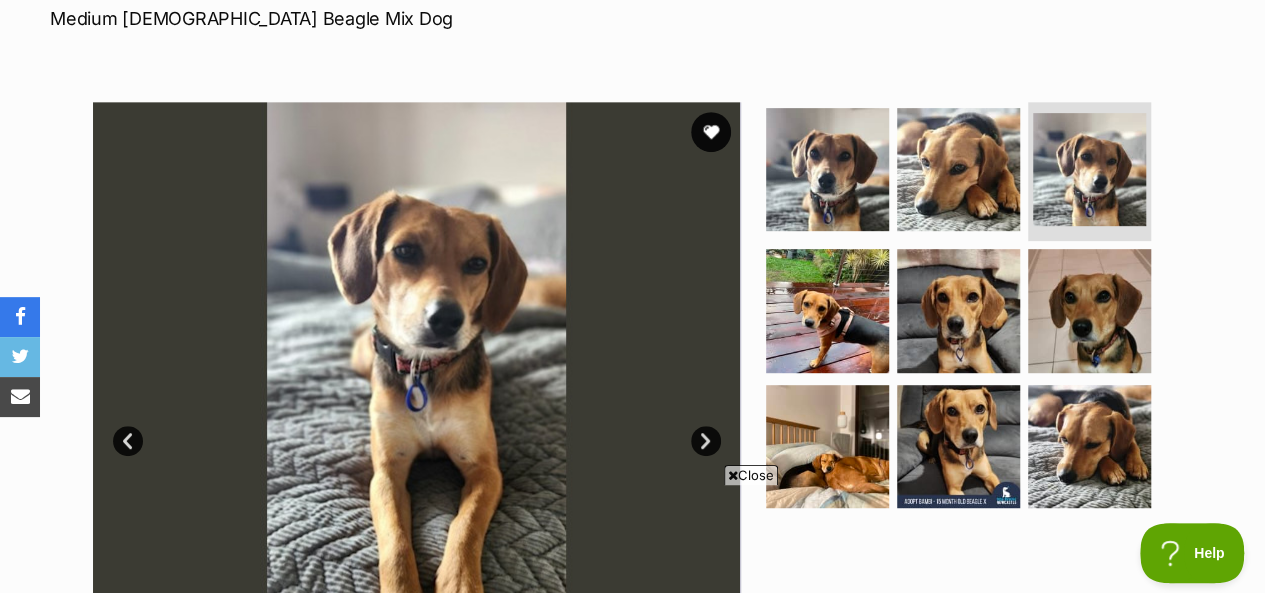 click on "Next" at bounding box center [706, 441] 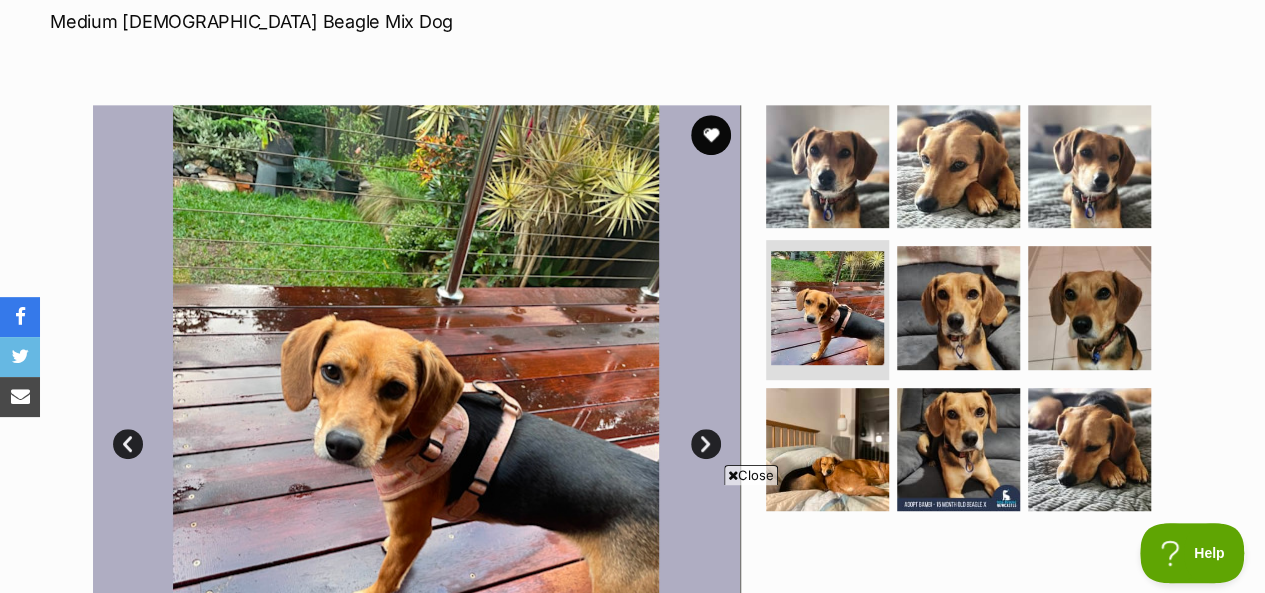 scroll, scrollTop: 300, scrollLeft: 0, axis: vertical 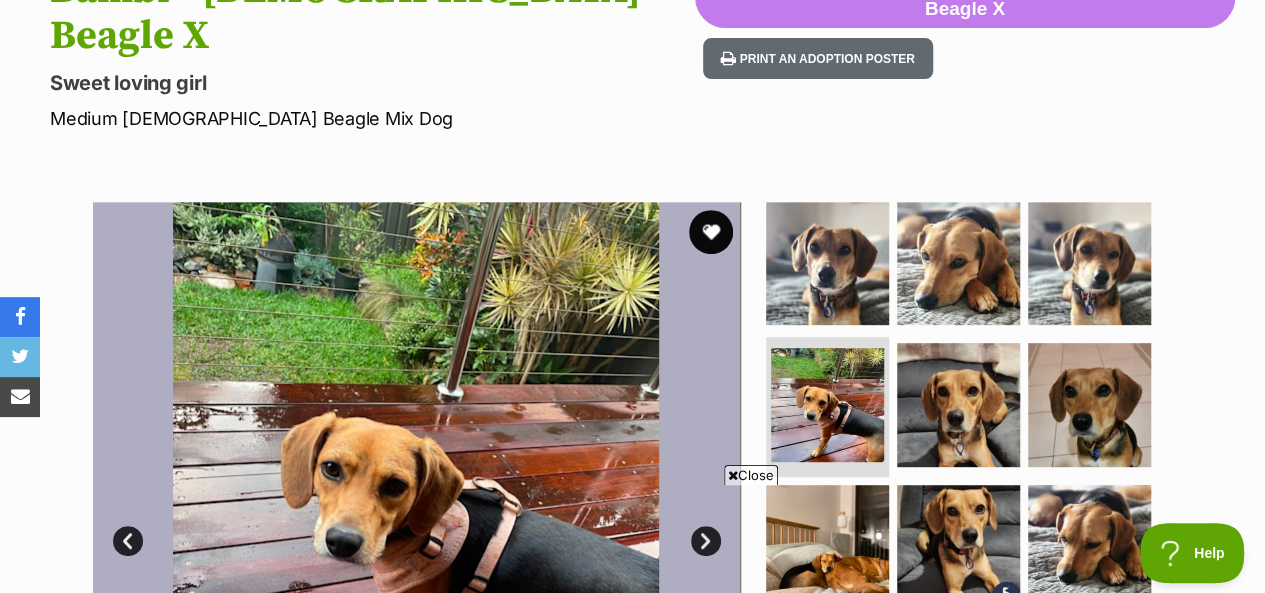 click at bounding box center [711, 232] 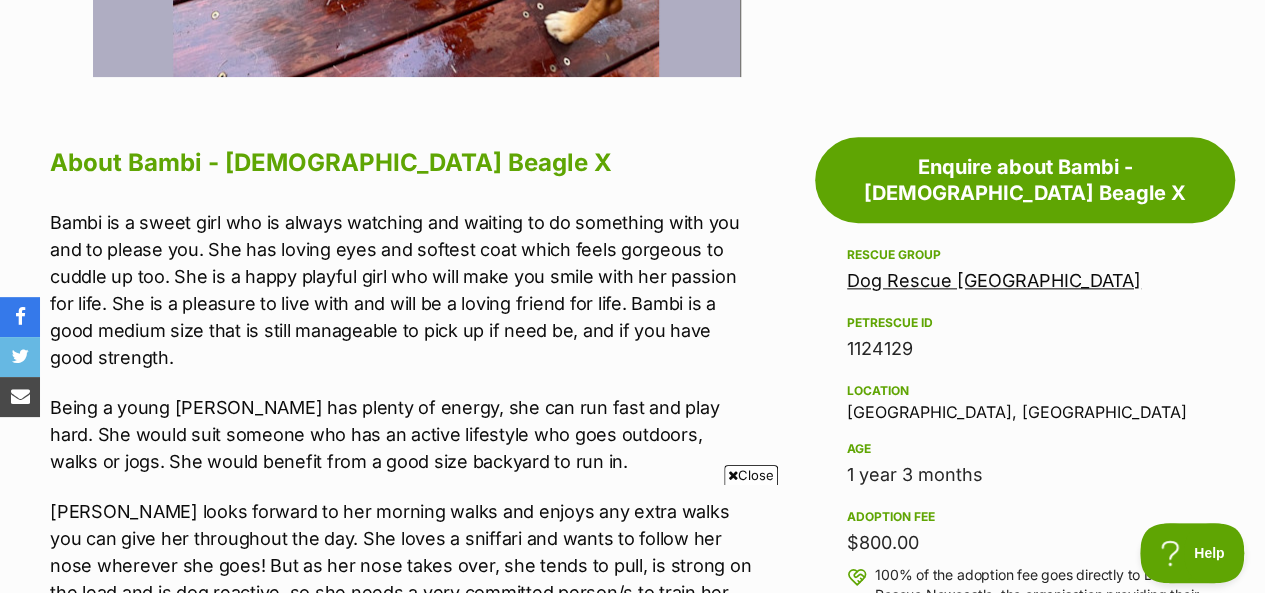 scroll, scrollTop: 1200, scrollLeft: 0, axis: vertical 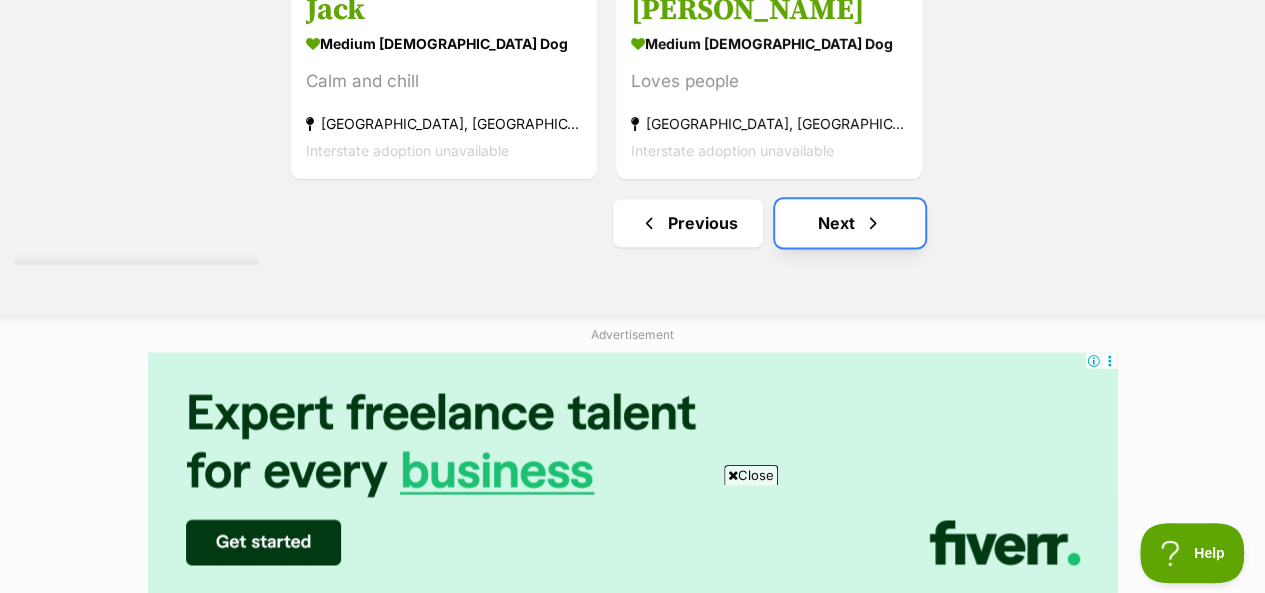click on "Next" at bounding box center [850, 223] 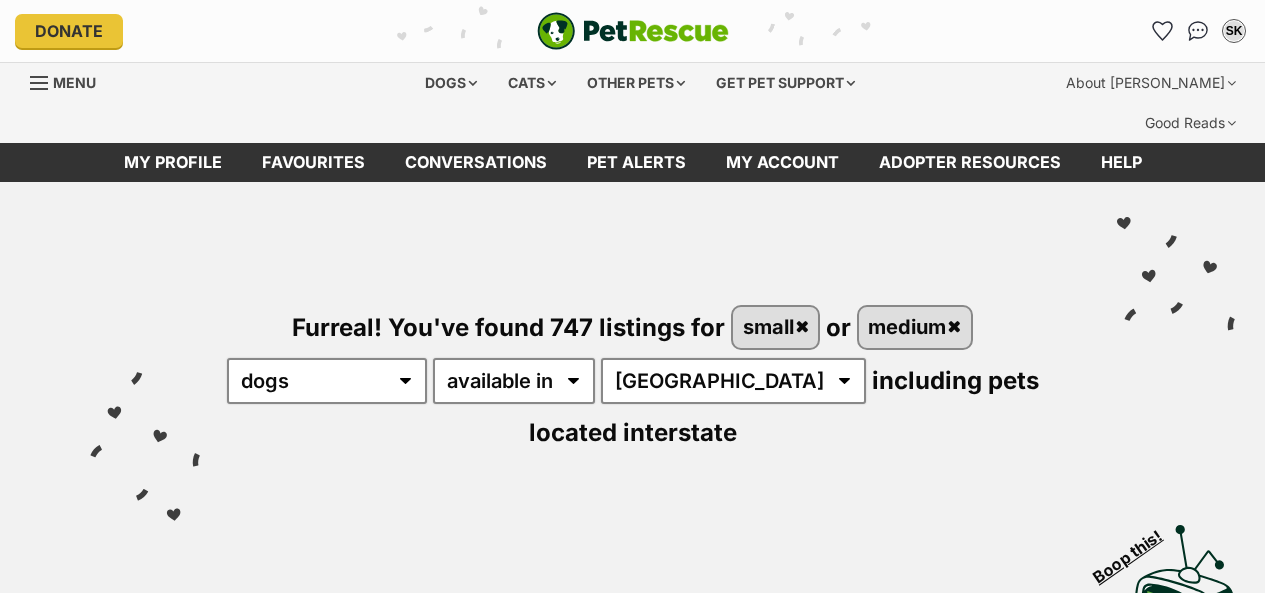 scroll, scrollTop: 0, scrollLeft: 0, axis: both 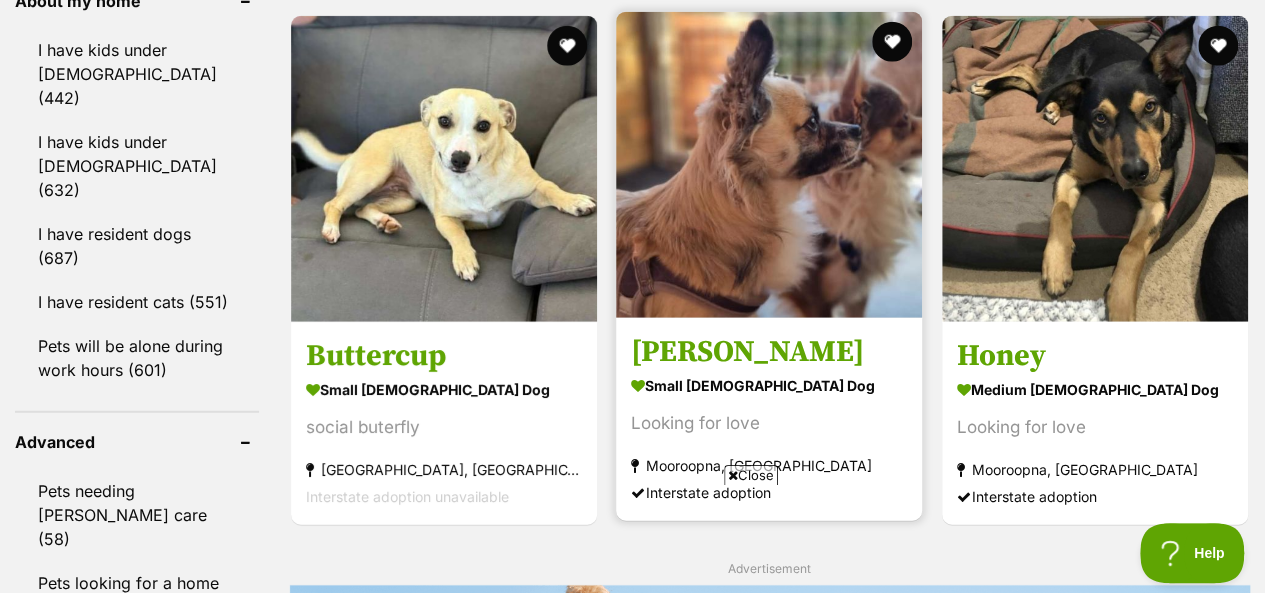 click at bounding box center [769, 165] 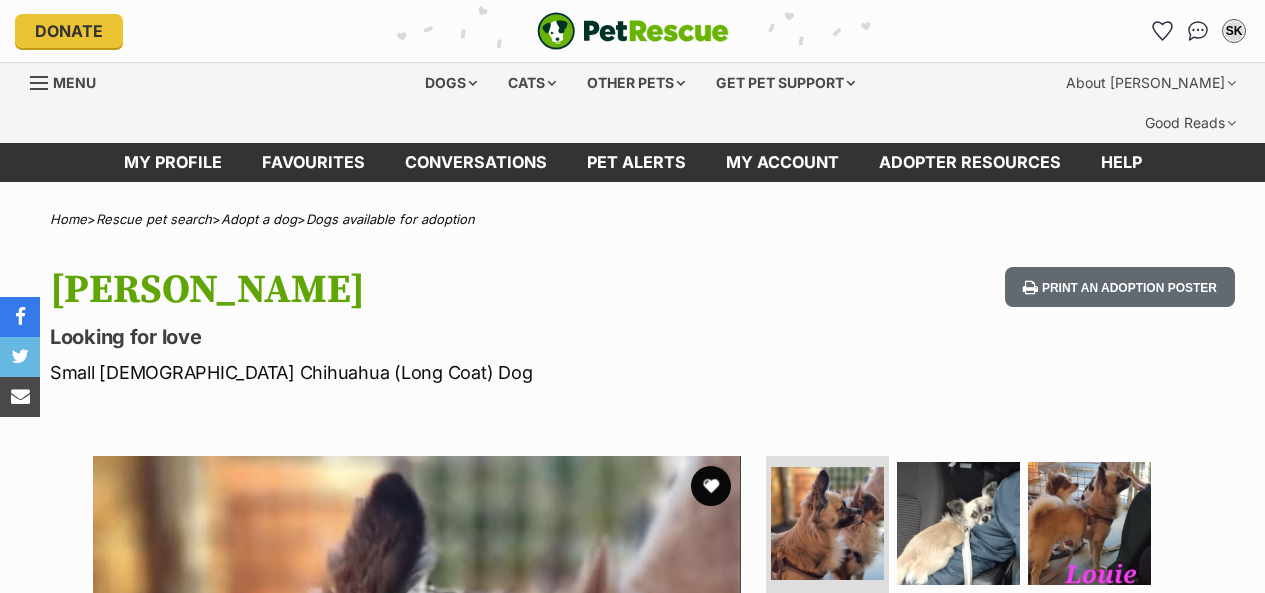 scroll, scrollTop: 0, scrollLeft: 0, axis: both 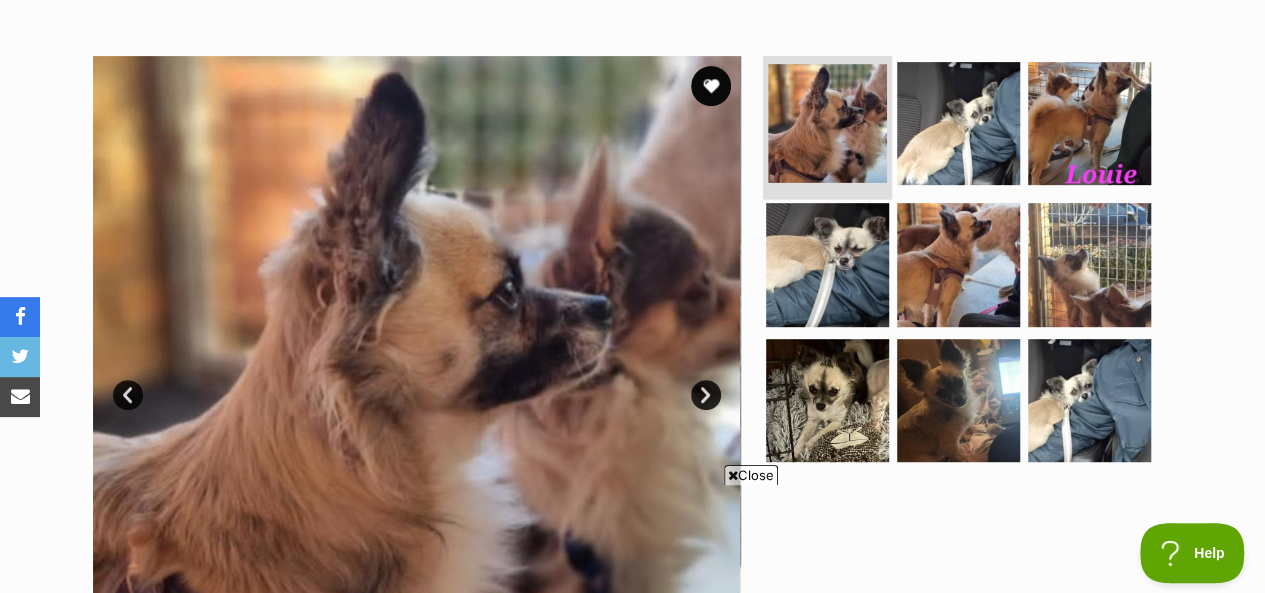 click at bounding box center [827, 123] 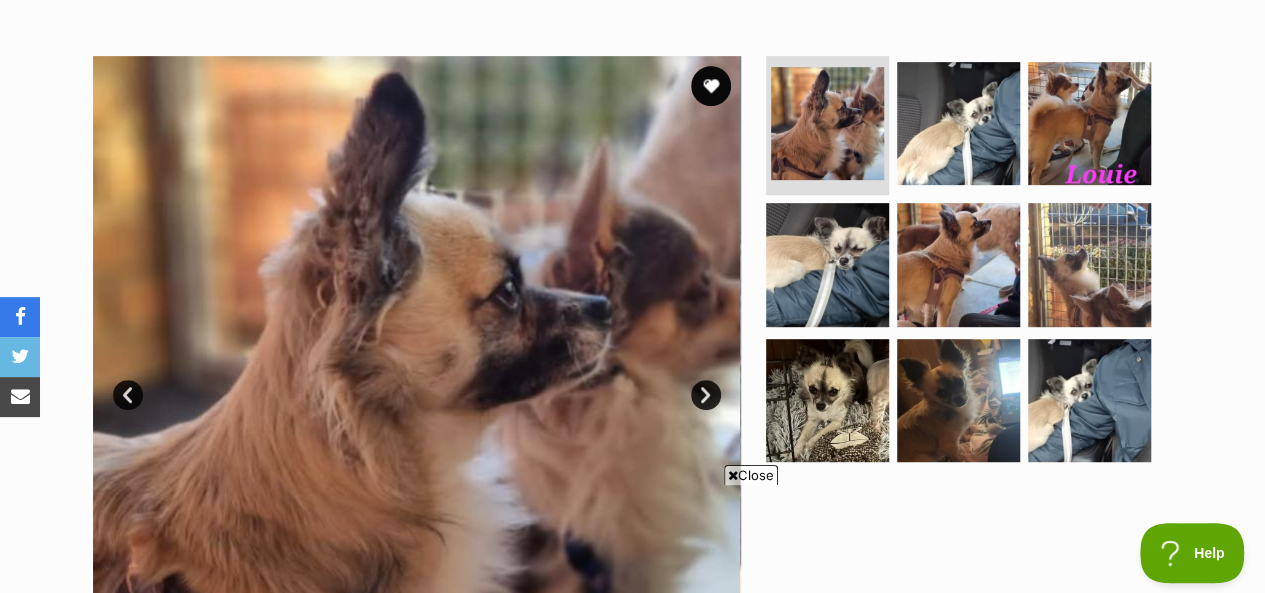 click on "Next" at bounding box center [706, 395] 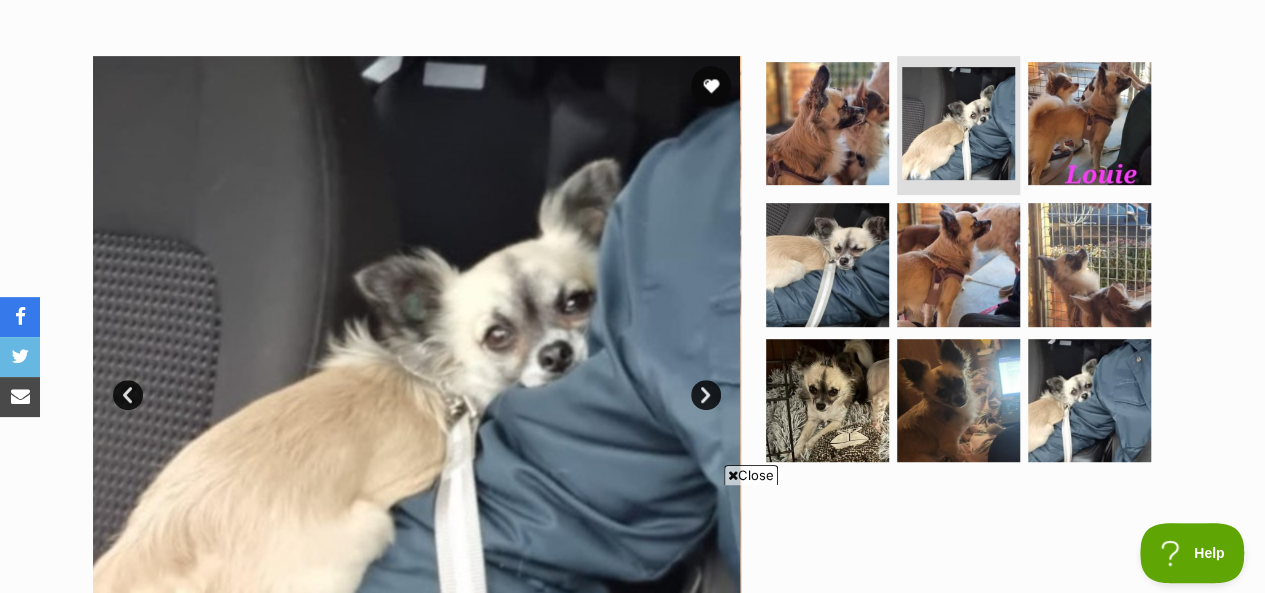 click on "Next" at bounding box center [706, 395] 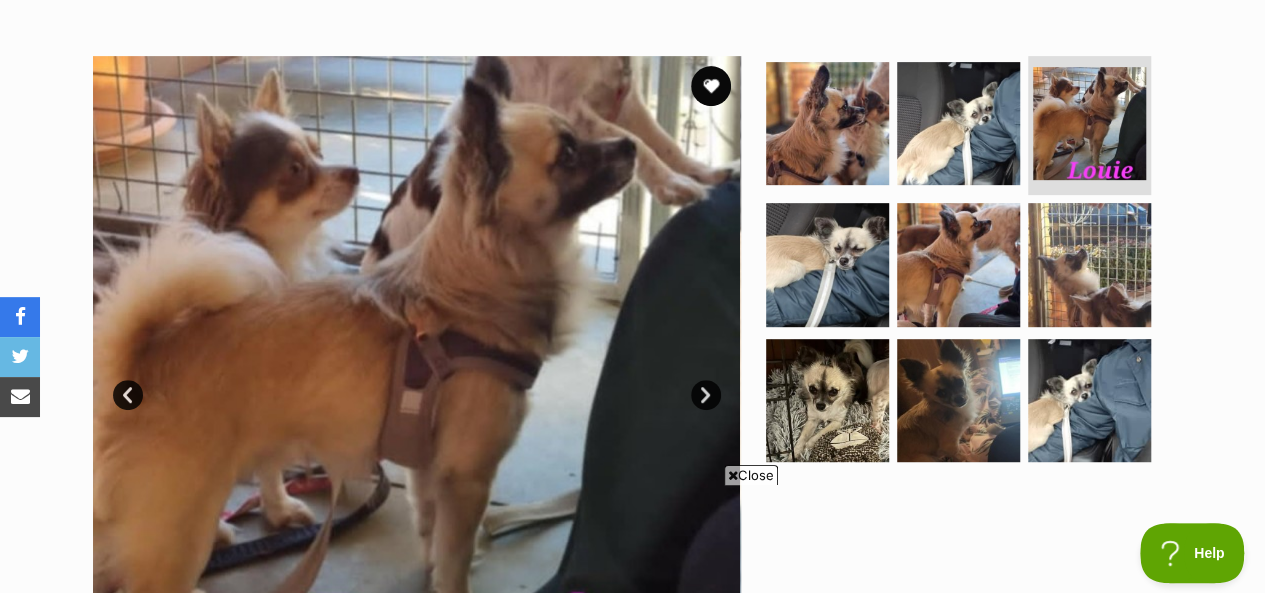 click on "Next" at bounding box center (706, 395) 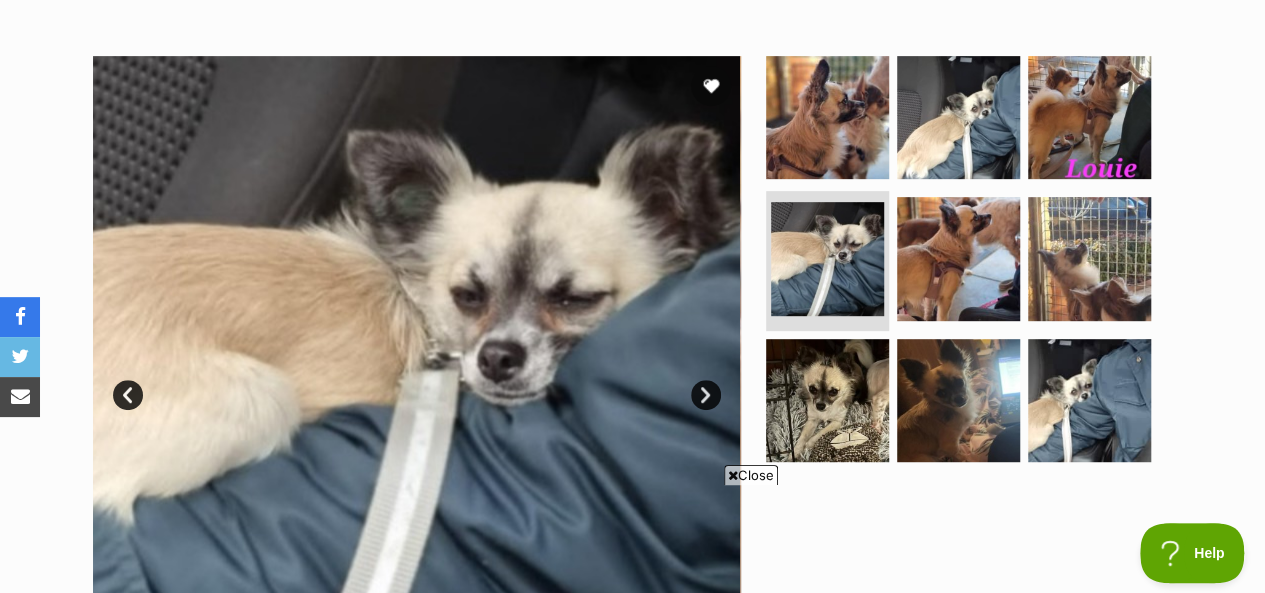 click on "Next" at bounding box center (706, 395) 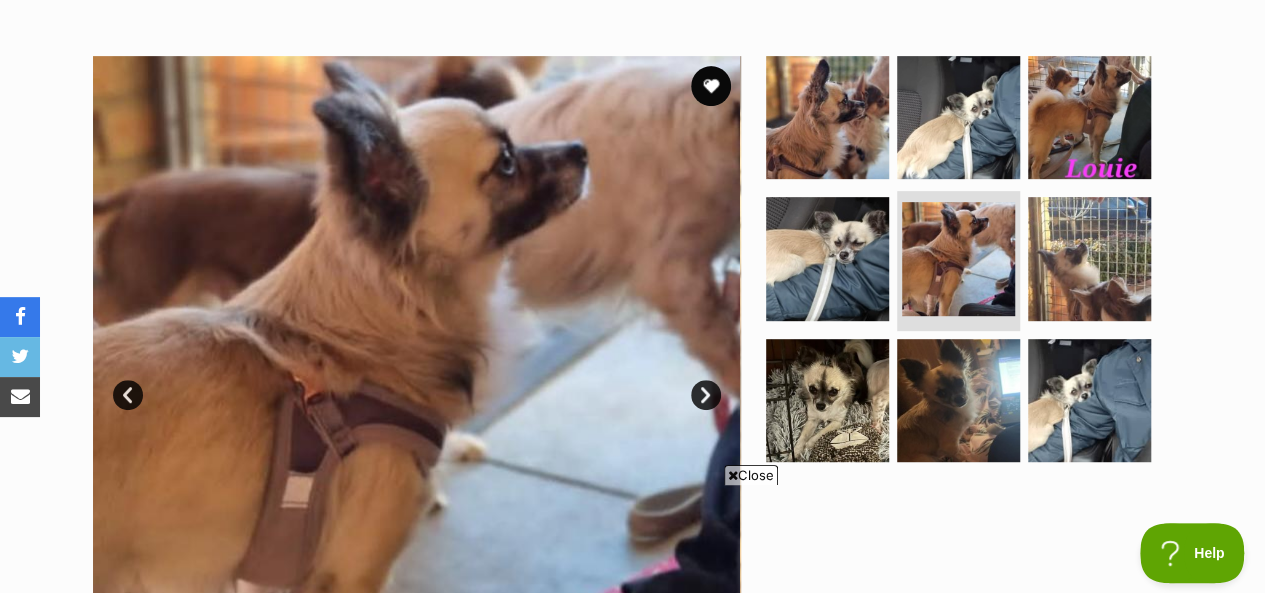 click on "Next" at bounding box center (706, 395) 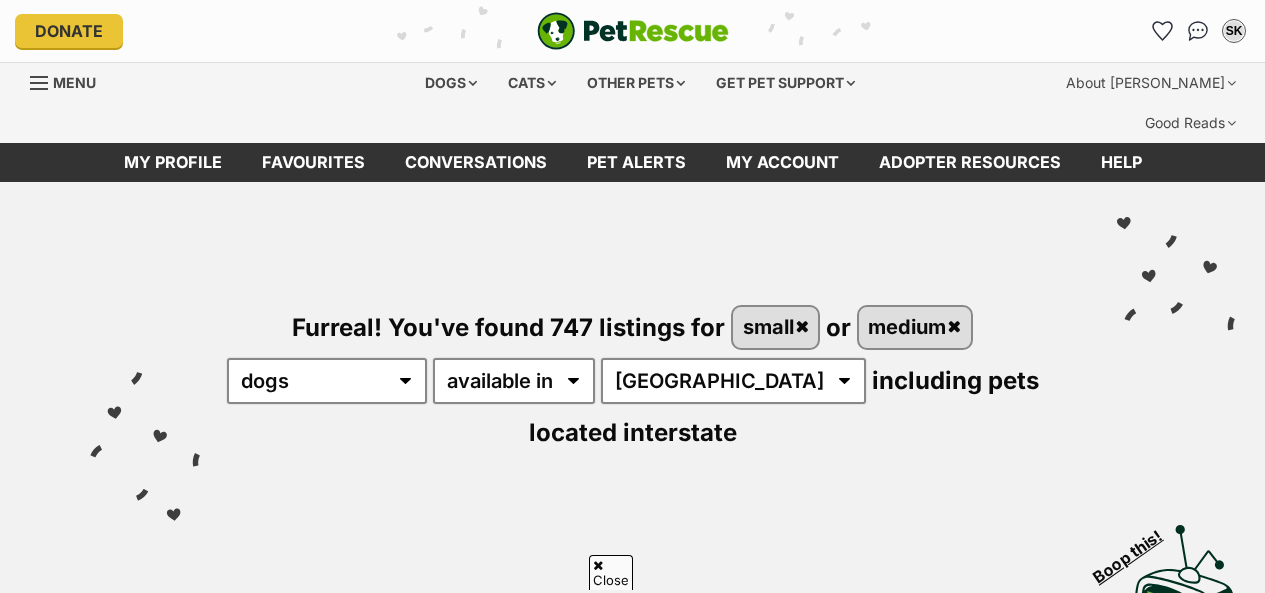 scroll, scrollTop: 2489, scrollLeft: 0, axis: vertical 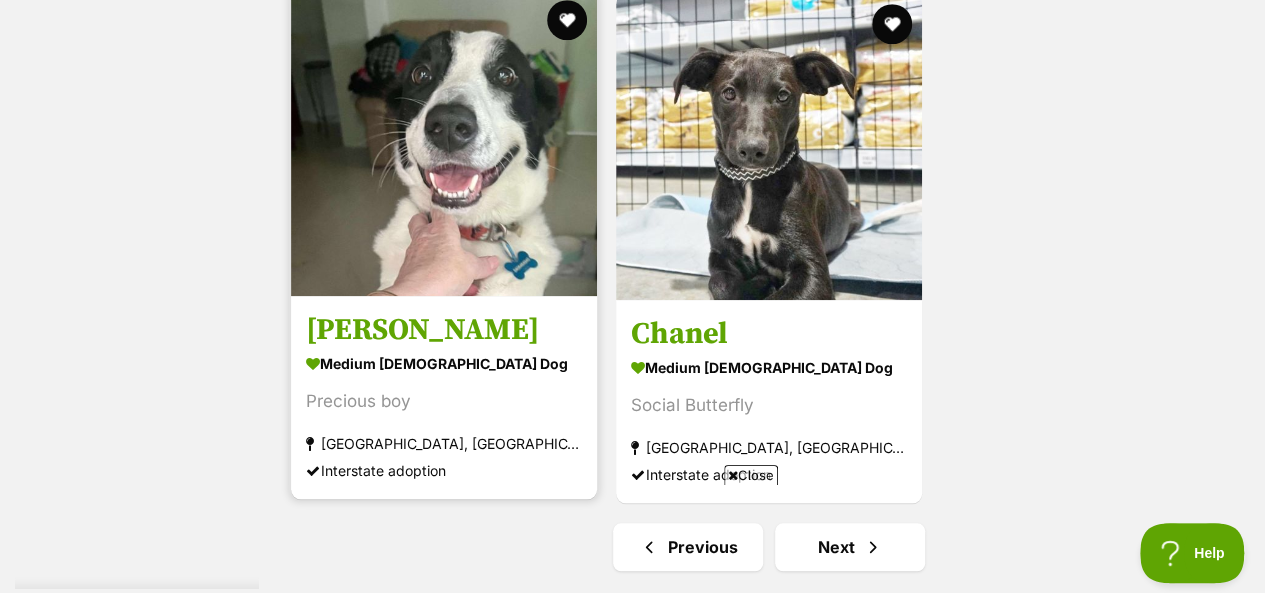 click at bounding box center (444, 143) 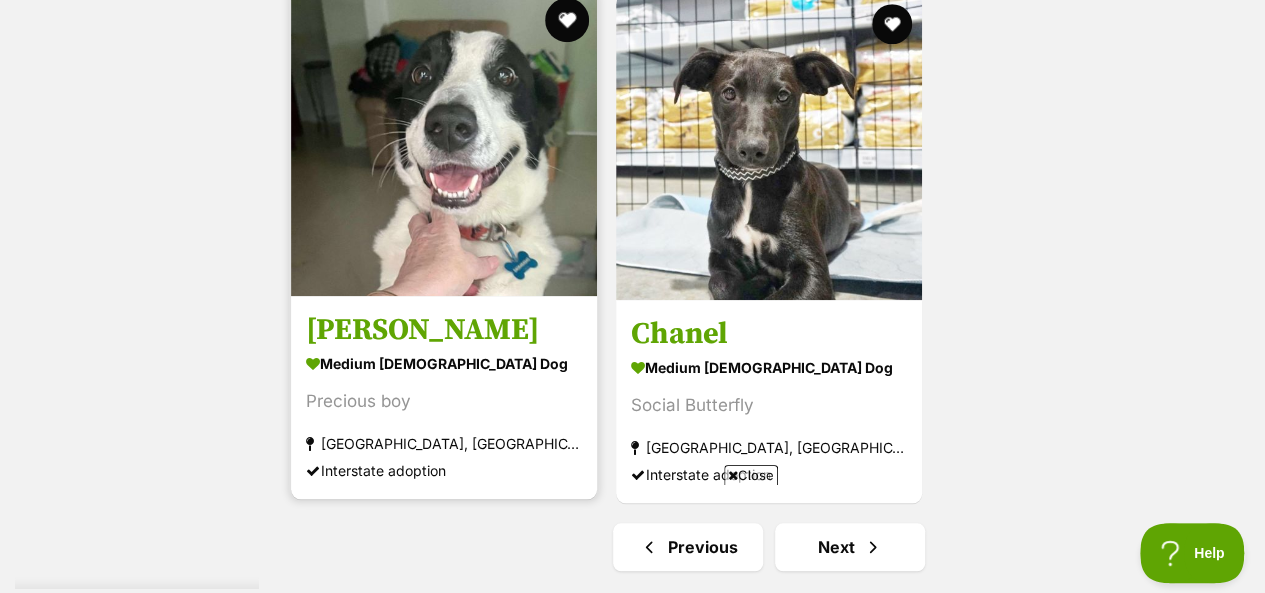 click at bounding box center (567, 20) 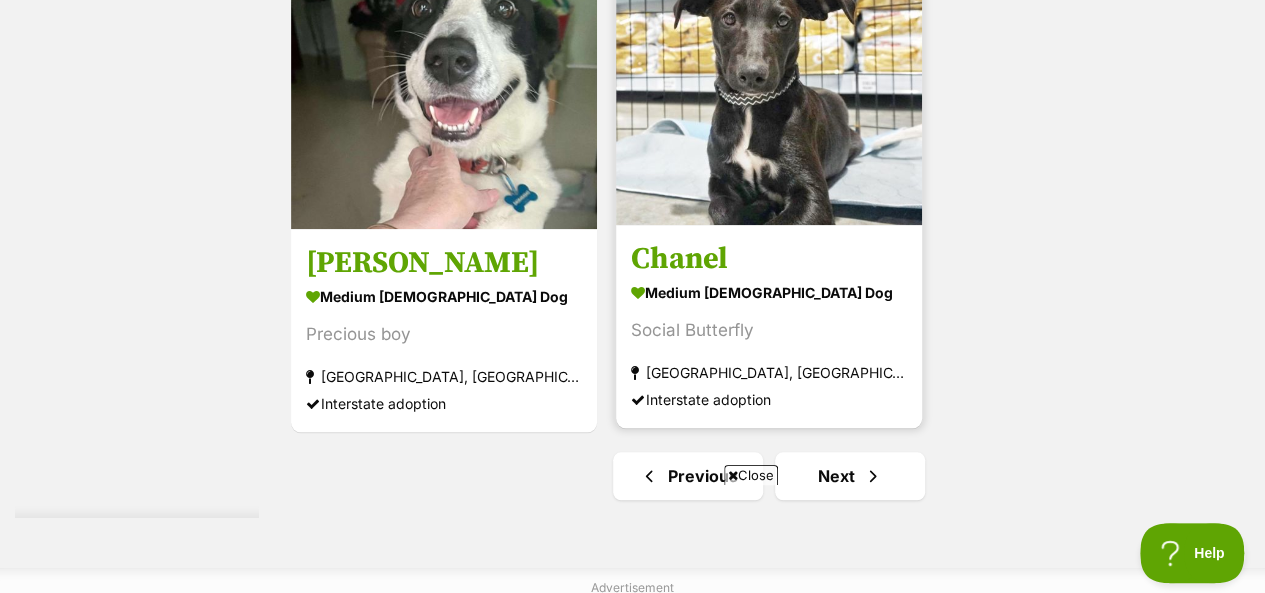 scroll, scrollTop: 4689, scrollLeft: 0, axis: vertical 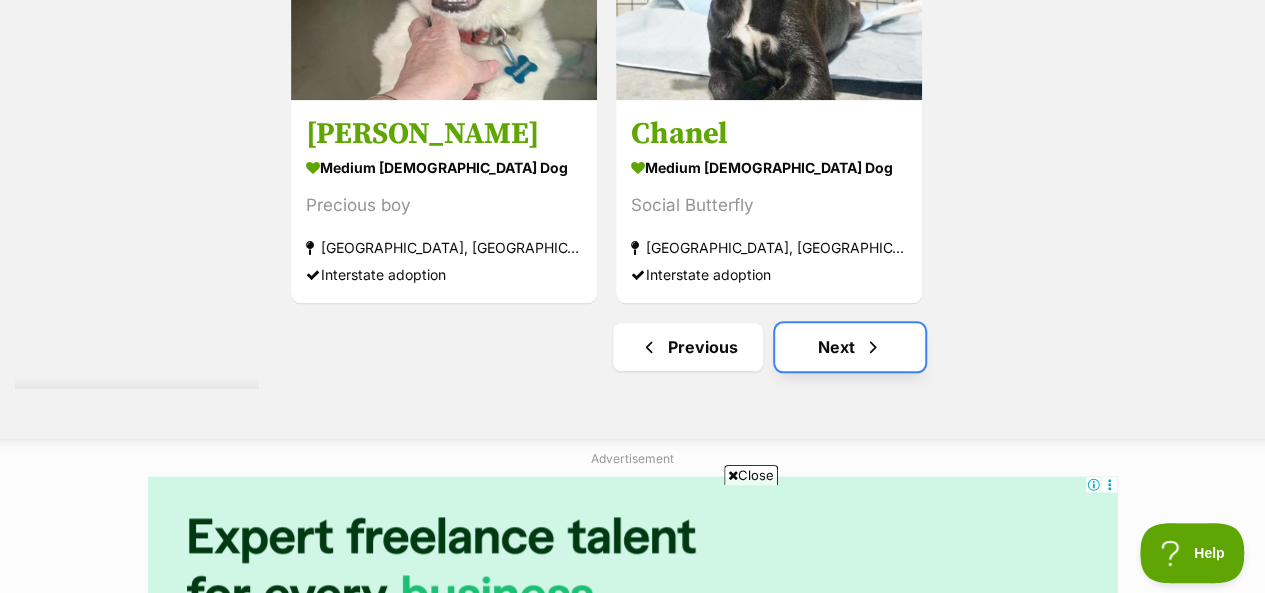 click on "Next" at bounding box center [850, 347] 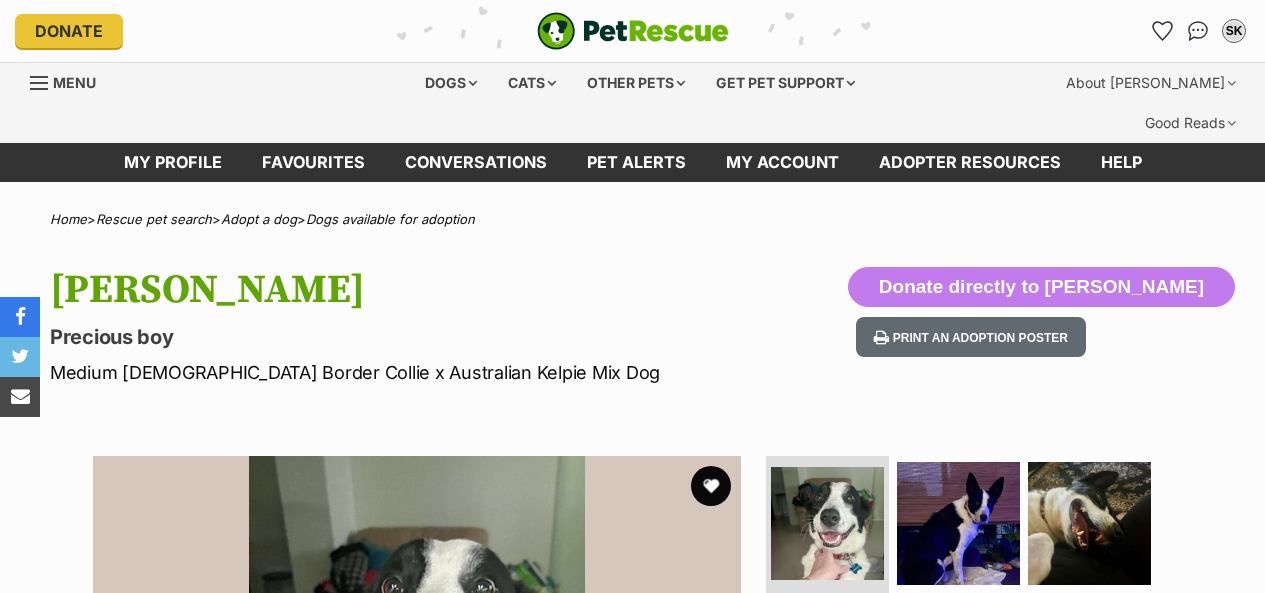 scroll, scrollTop: 0, scrollLeft: 0, axis: both 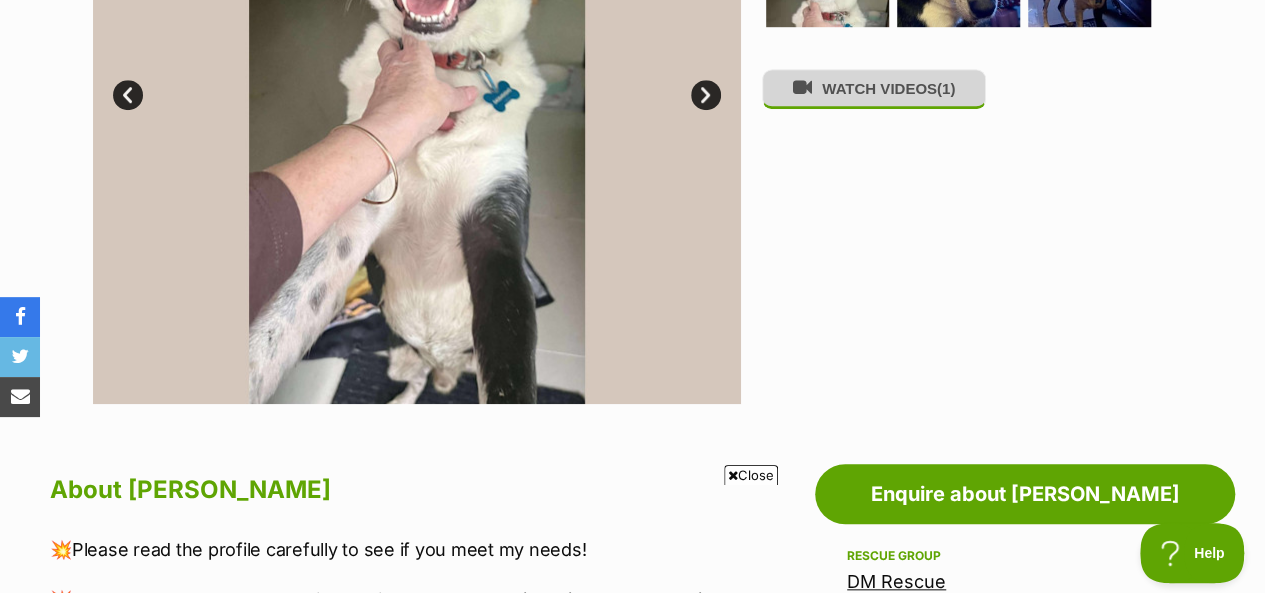 click on "WATCH VIDEOS
(1)" at bounding box center (874, 88) 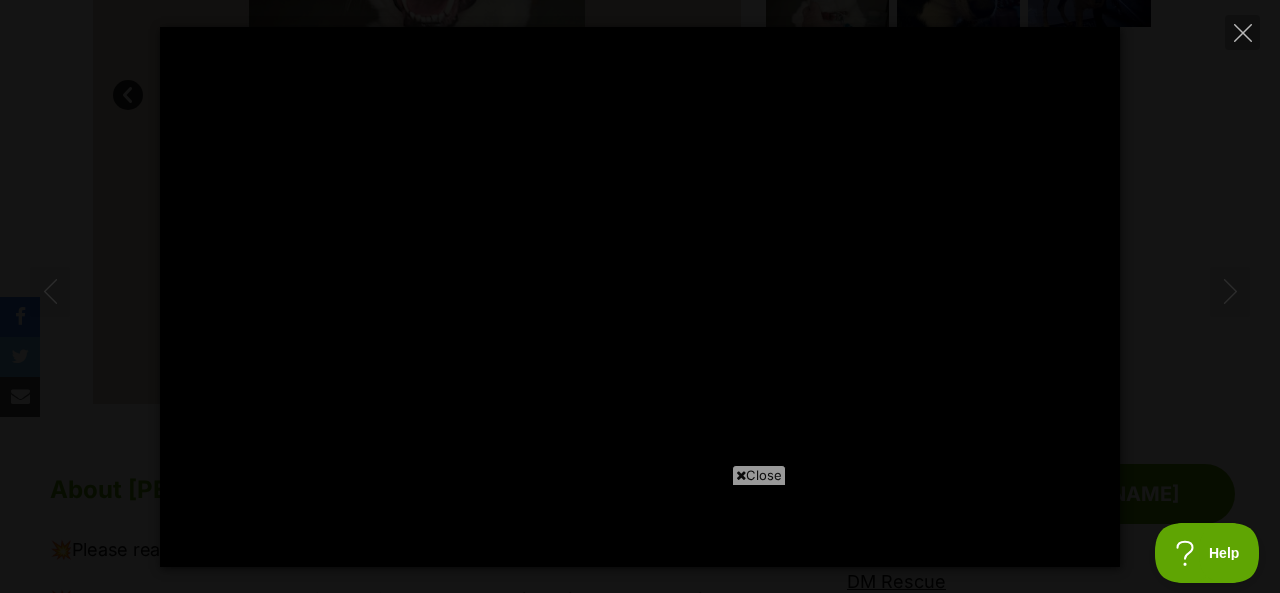 type on "19.26" 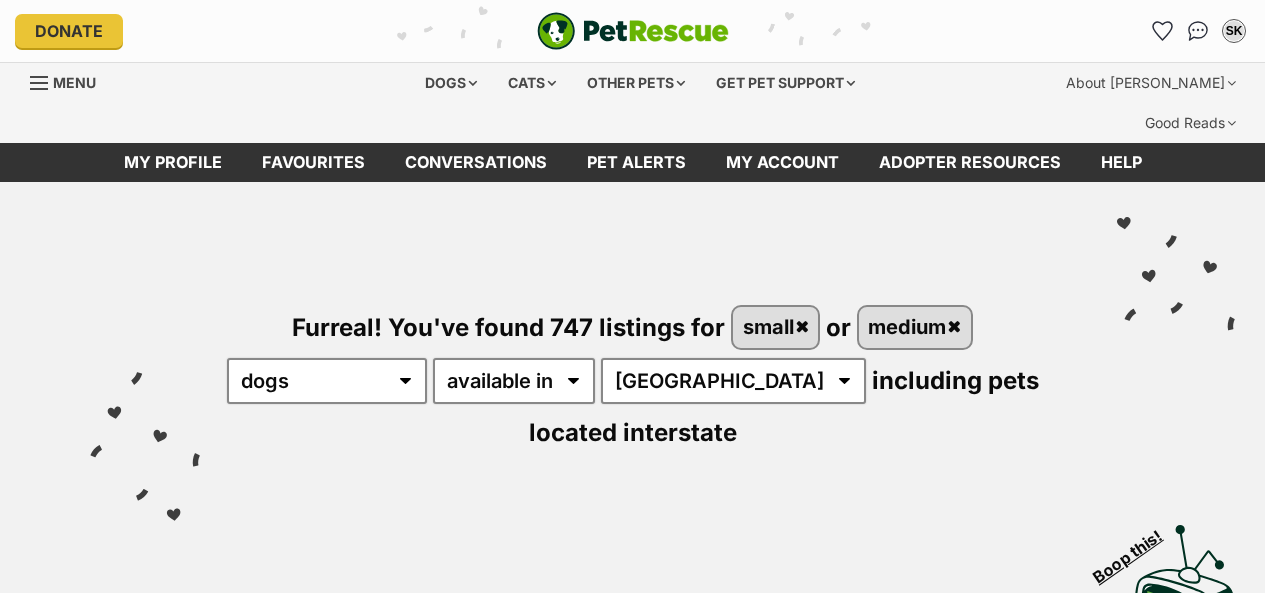 scroll, scrollTop: 0, scrollLeft: 0, axis: both 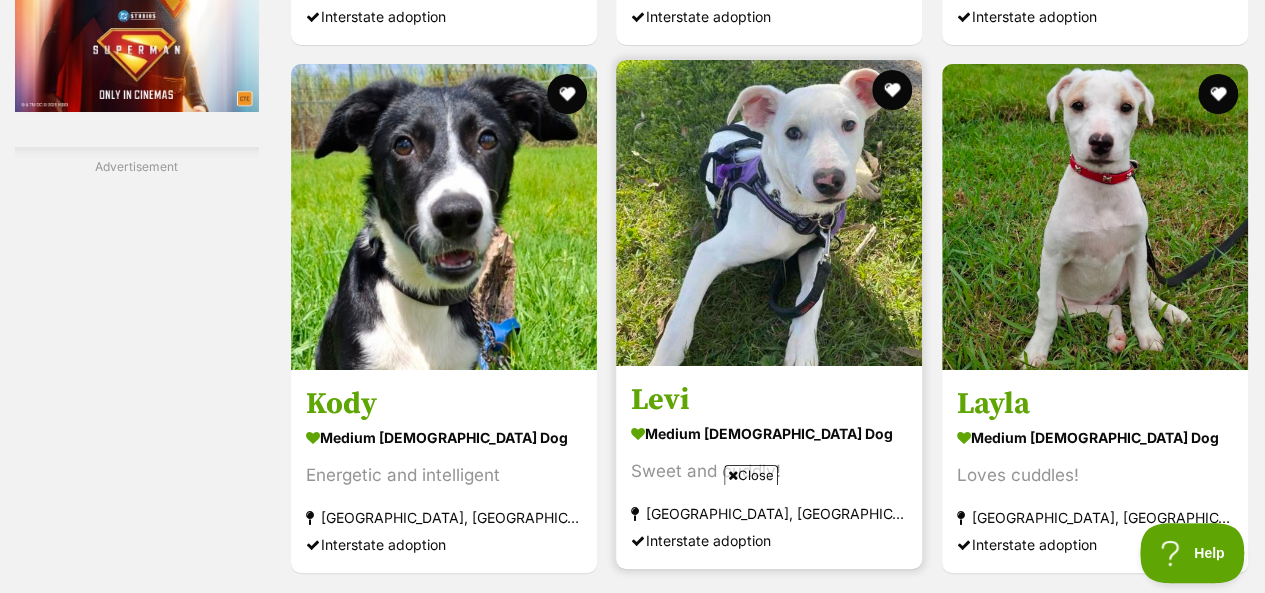 click at bounding box center [769, 213] 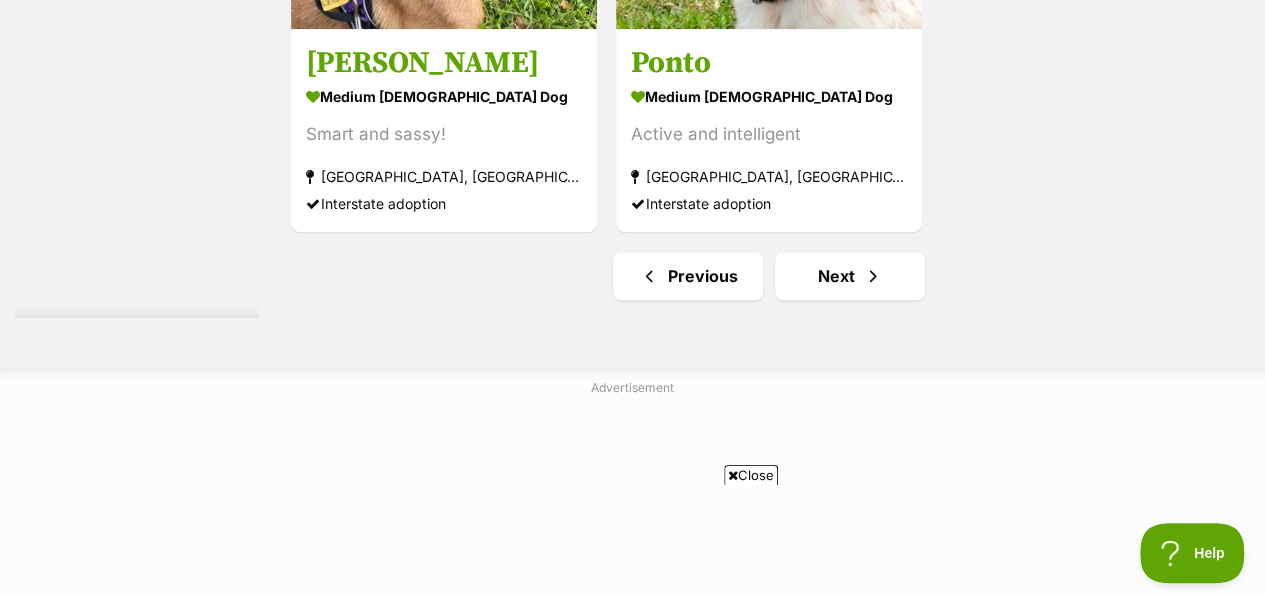 scroll, scrollTop: 4800, scrollLeft: 0, axis: vertical 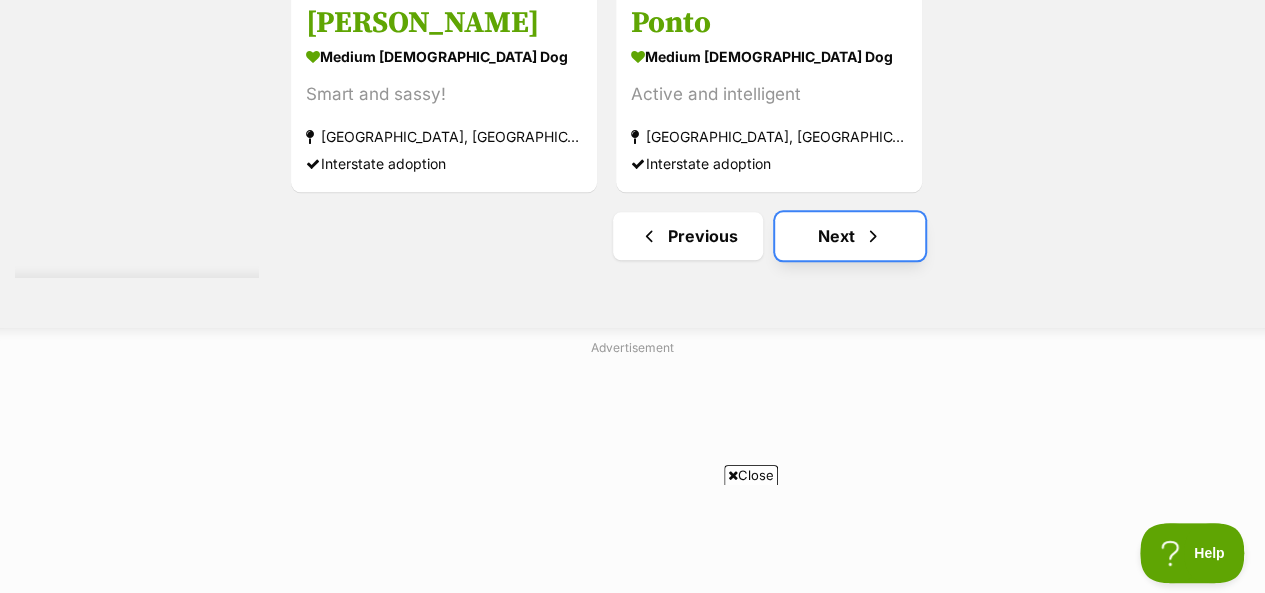 click on "Next" at bounding box center (850, 236) 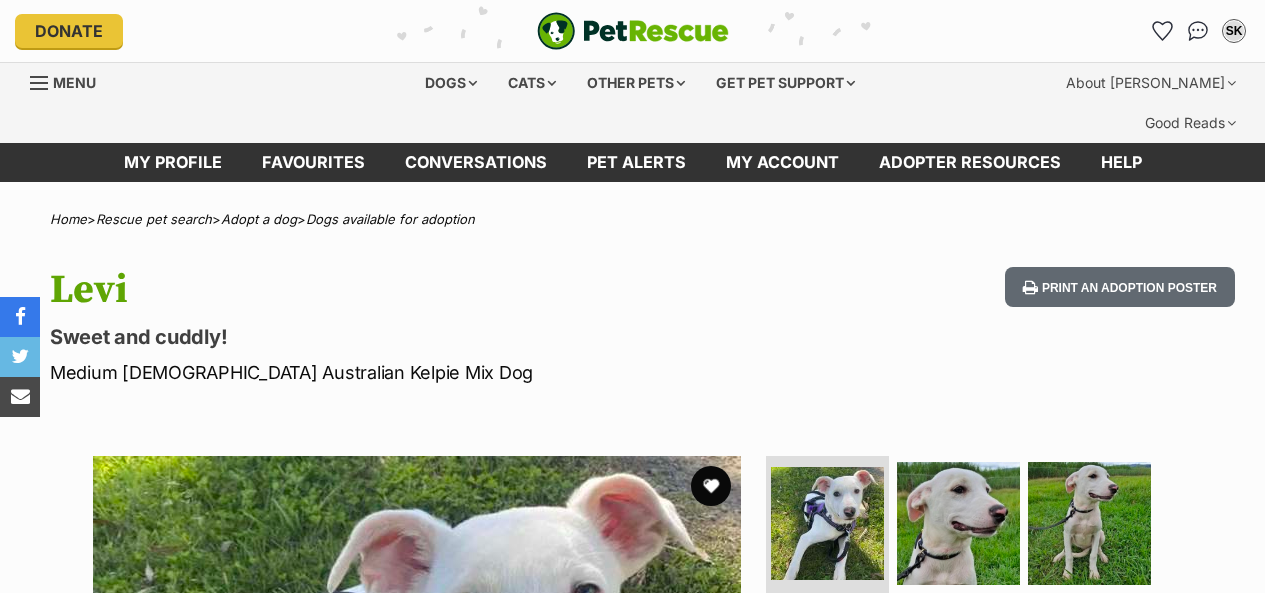 scroll, scrollTop: 0, scrollLeft: 0, axis: both 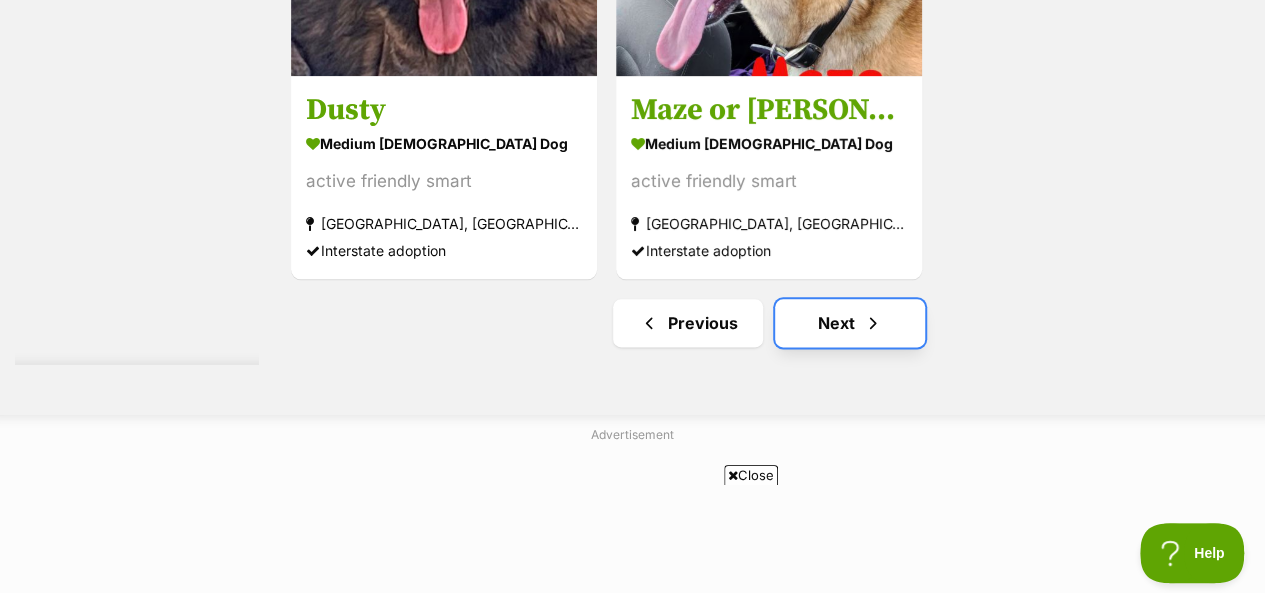 click on "Next" at bounding box center [850, 323] 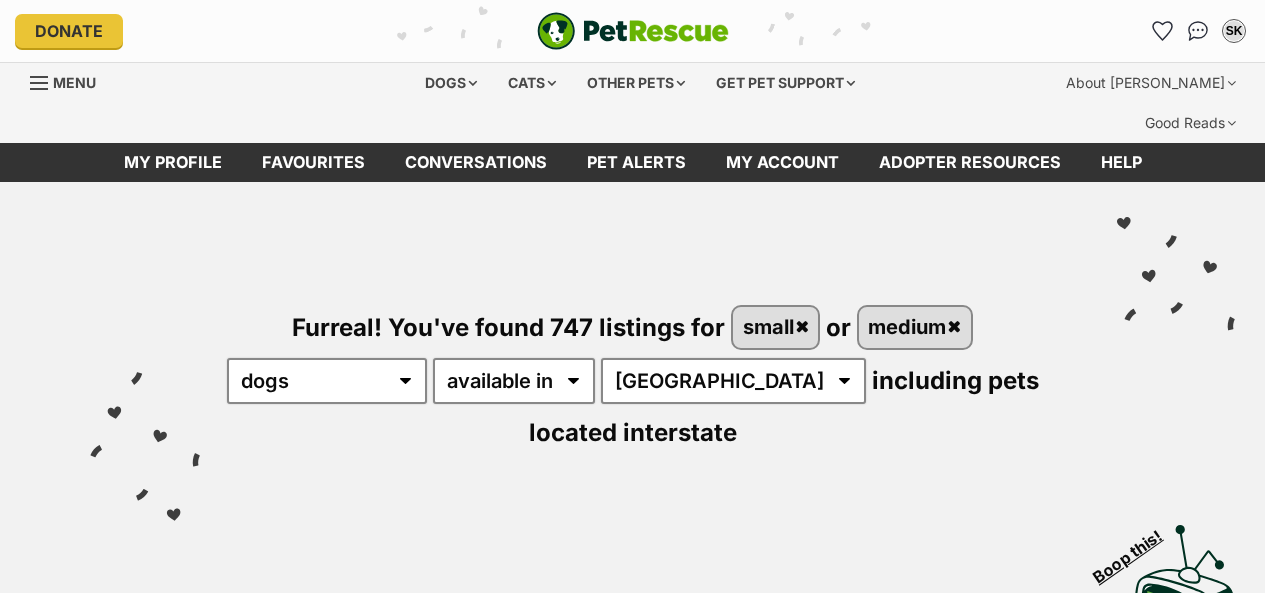 scroll, scrollTop: 0, scrollLeft: 0, axis: both 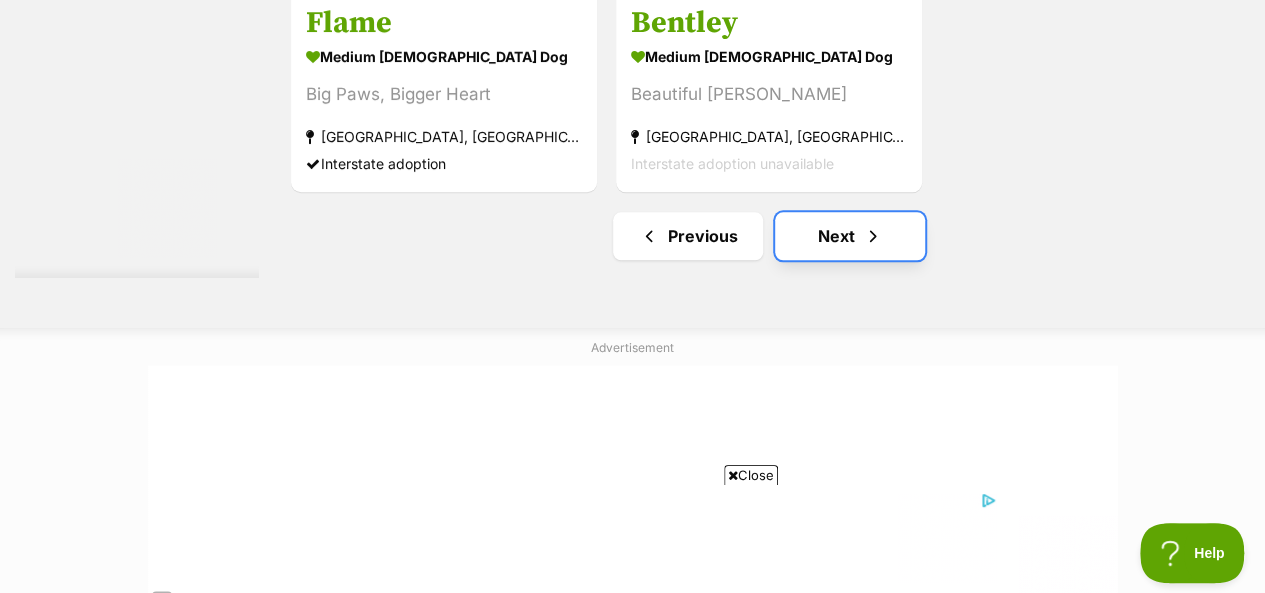 click on "Next" at bounding box center [850, 236] 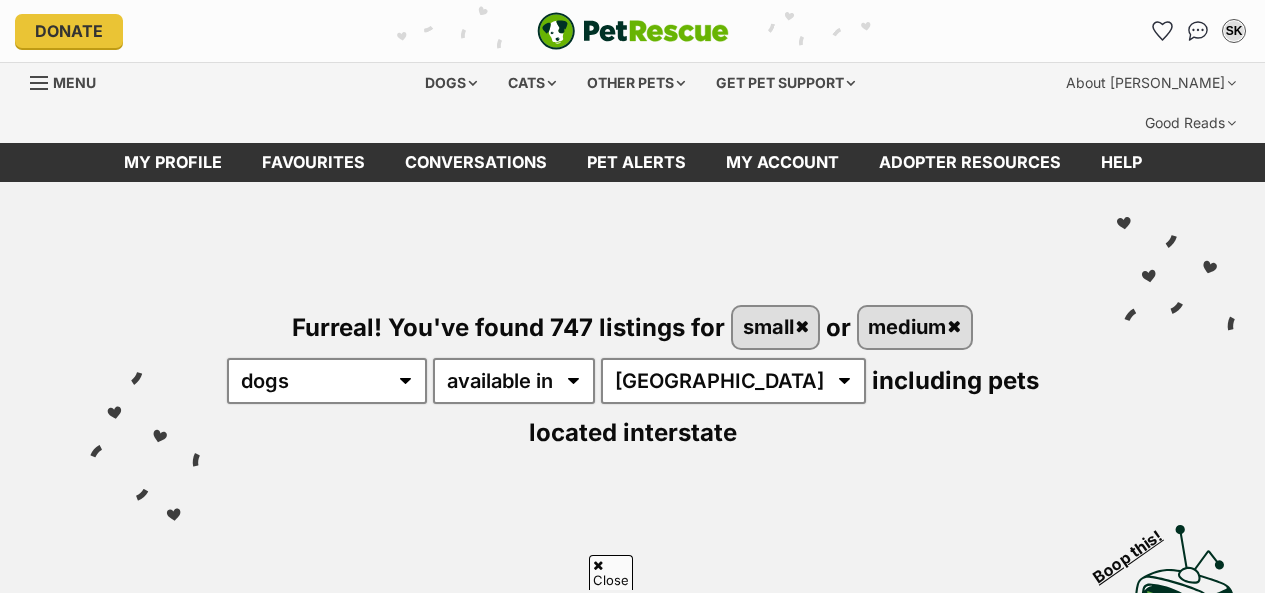 scroll, scrollTop: 300, scrollLeft: 0, axis: vertical 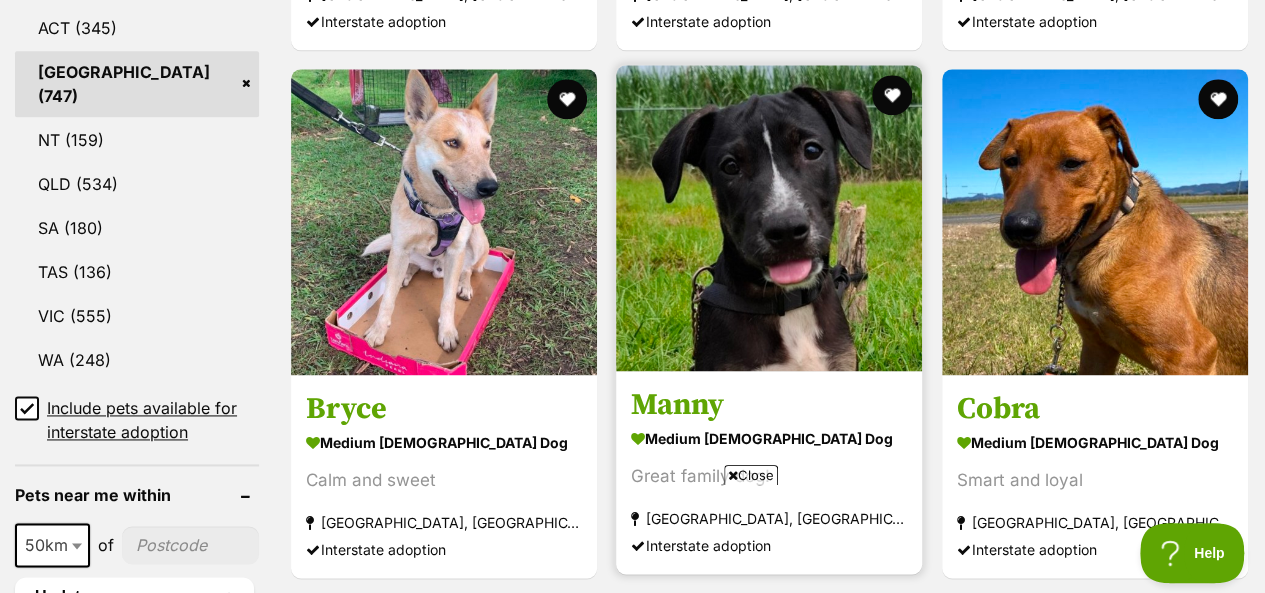 click at bounding box center [769, 218] 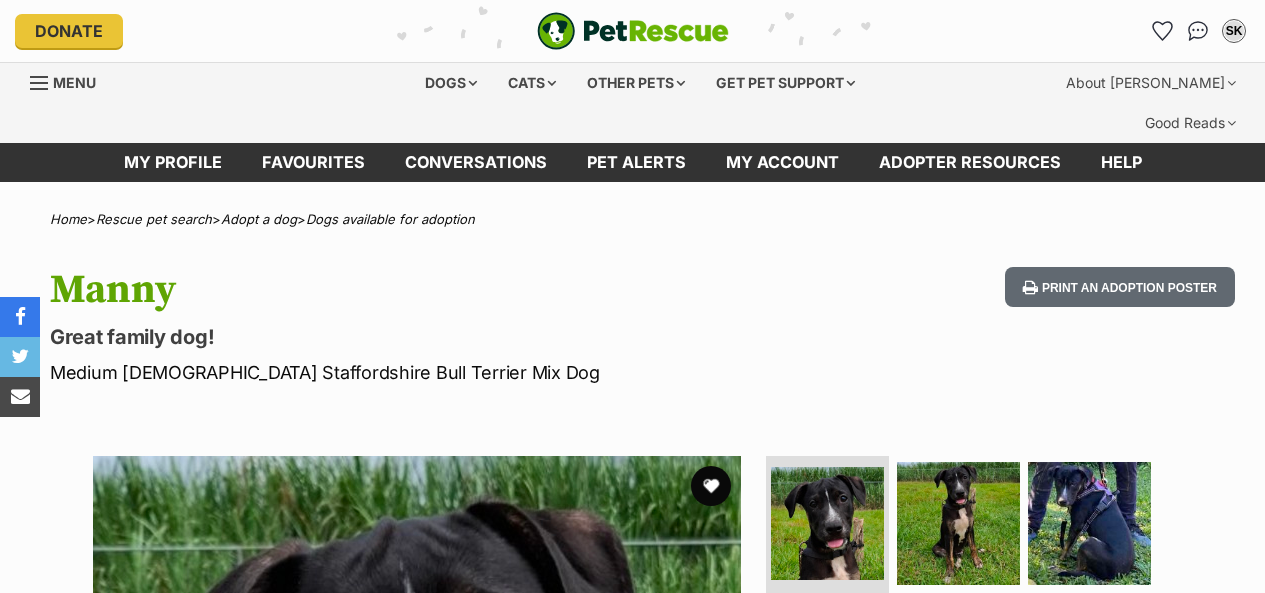 scroll, scrollTop: 0, scrollLeft: 0, axis: both 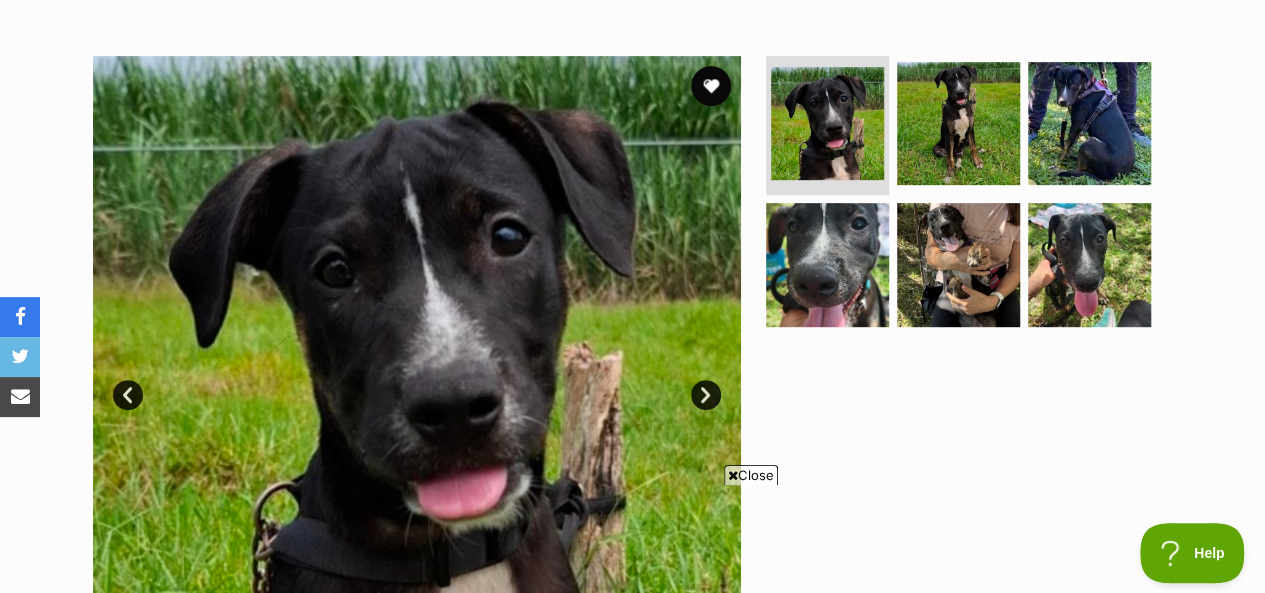 click on "Next" at bounding box center (706, 395) 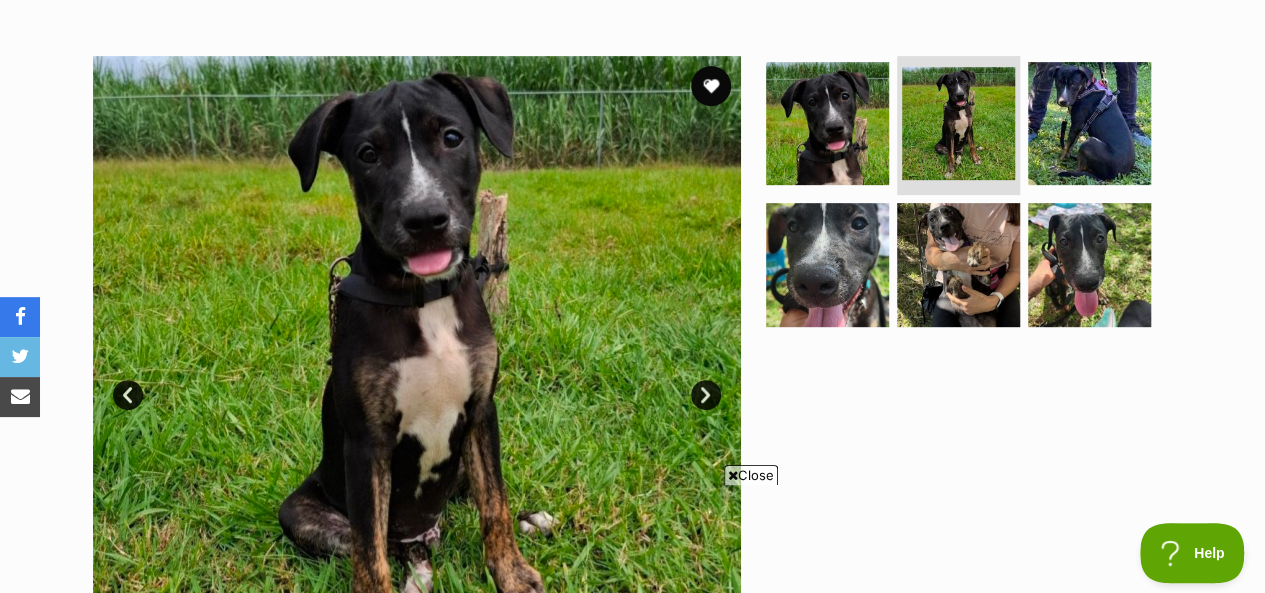 click on "Next" at bounding box center [706, 395] 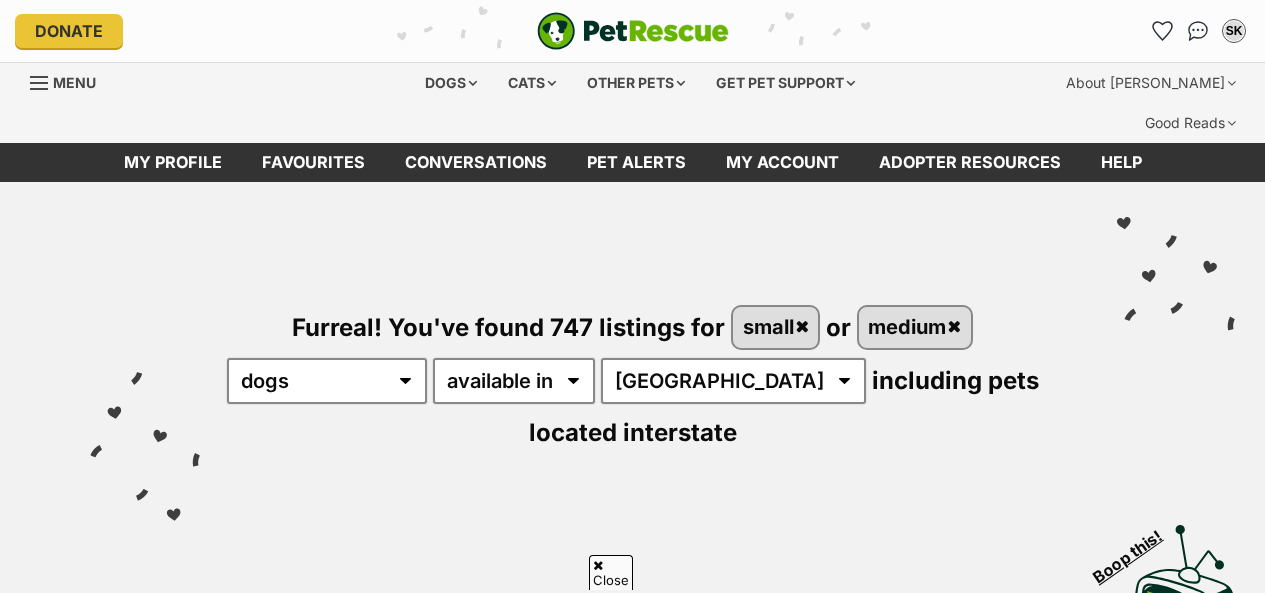 scroll, scrollTop: 1200, scrollLeft: 0, axis: vertical 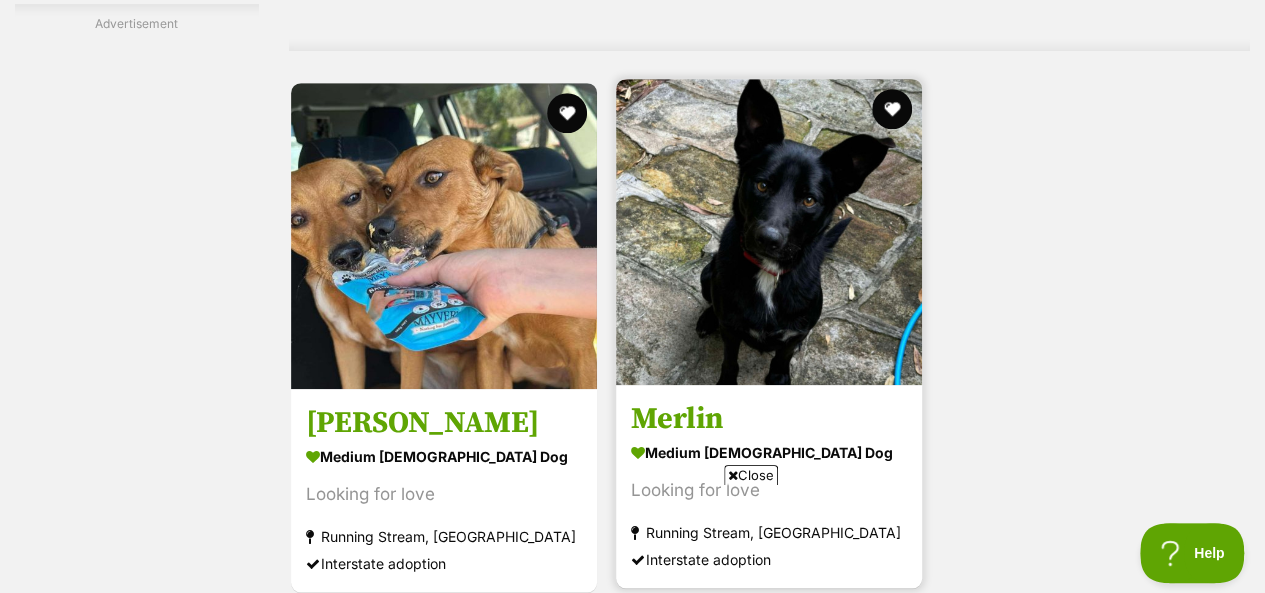 click at bounding box center [769, 232] 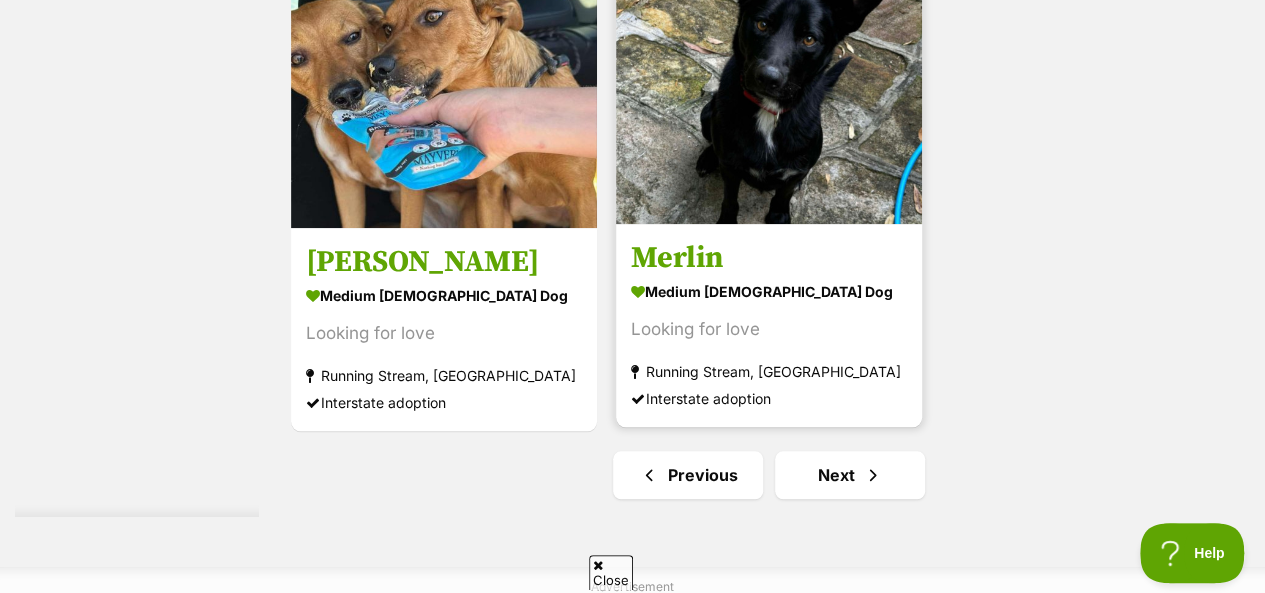 scroll, scrollTop: 4700, scrollLeft: 0, axis: vertical 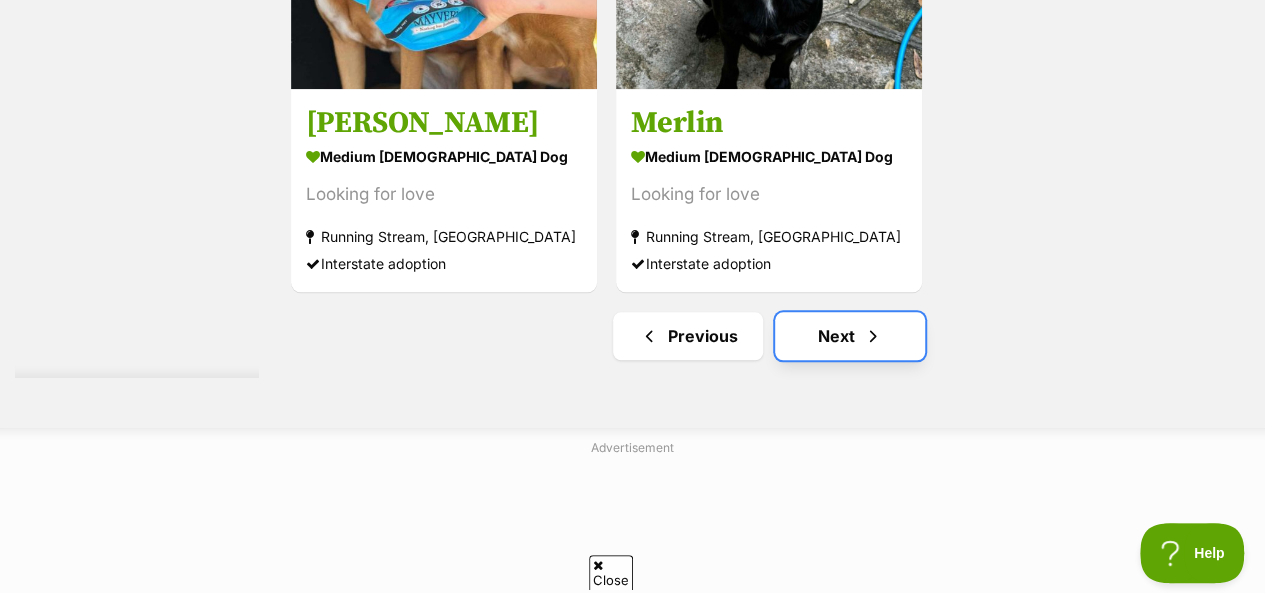 click on "Next" at bounding box center [850, 336] 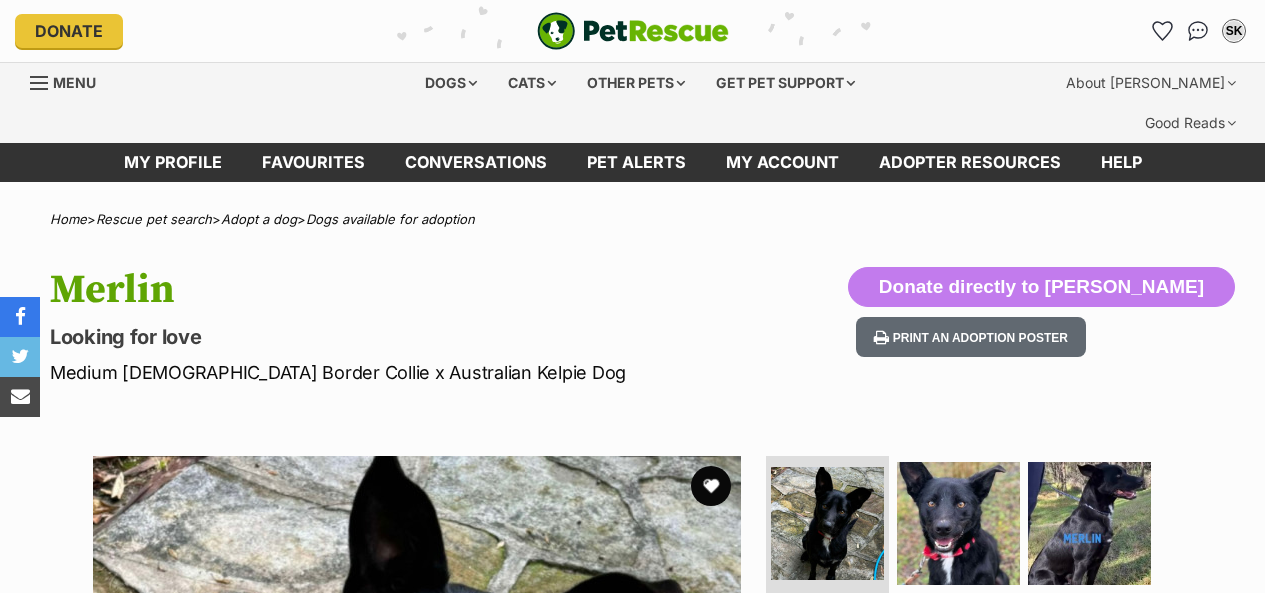 scroll, scrollTop: 0, scrollLeft: 0, axis: both 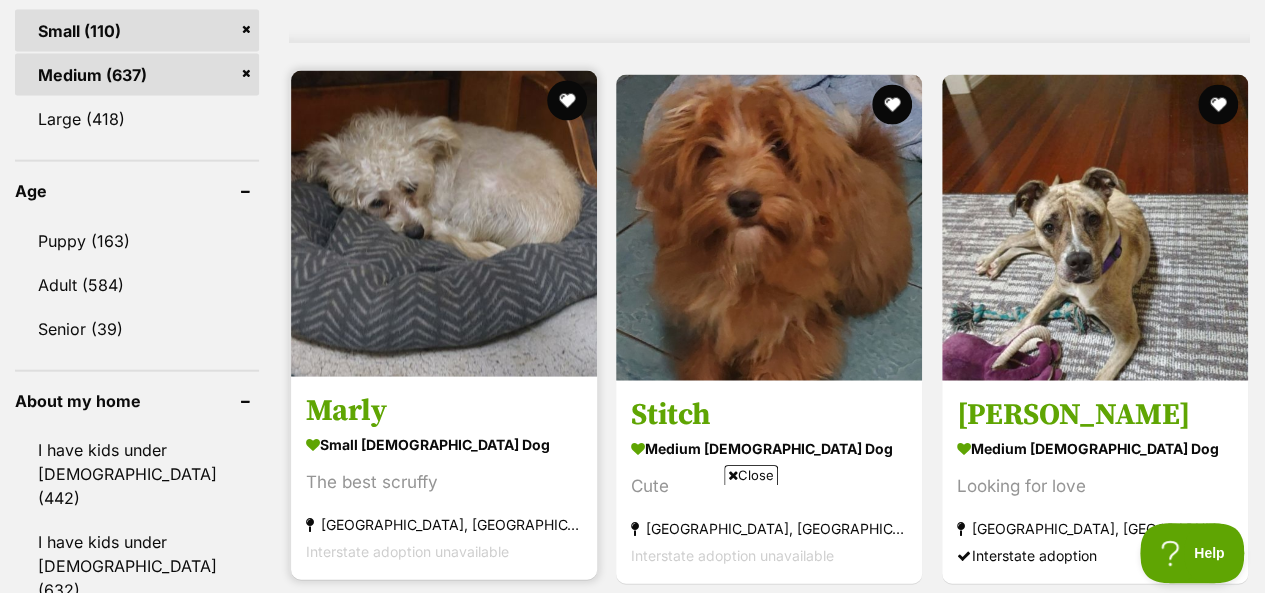click at bounding box center [444, 224] 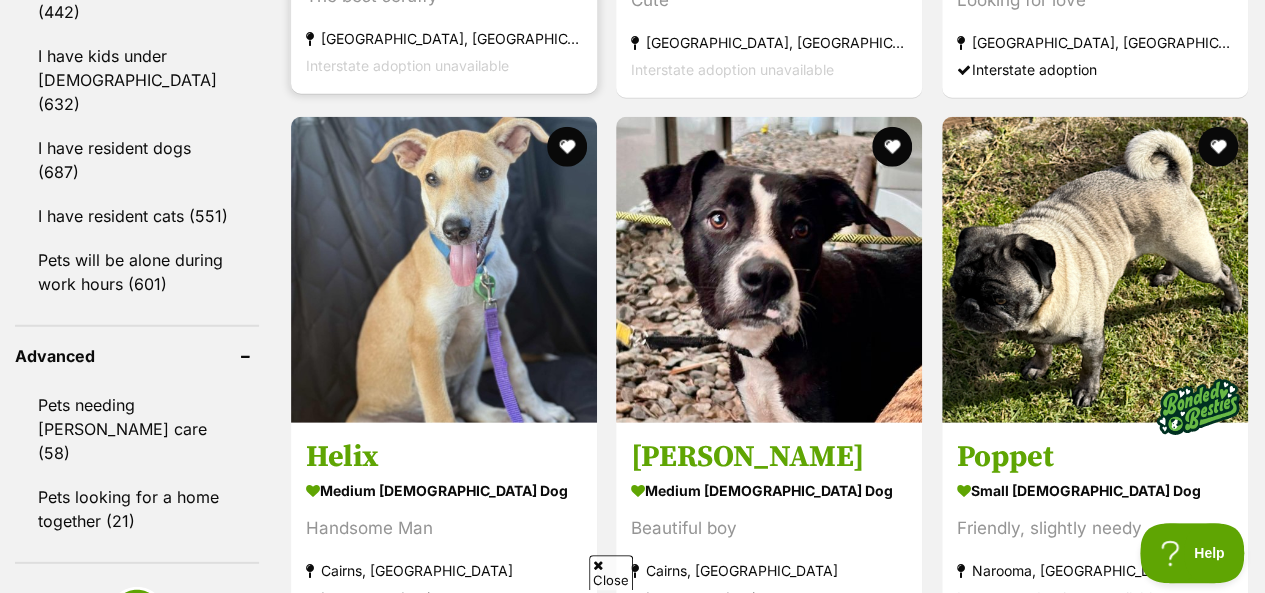 scroll, scrollTop: 0, scrollLeft: 0, axis: both 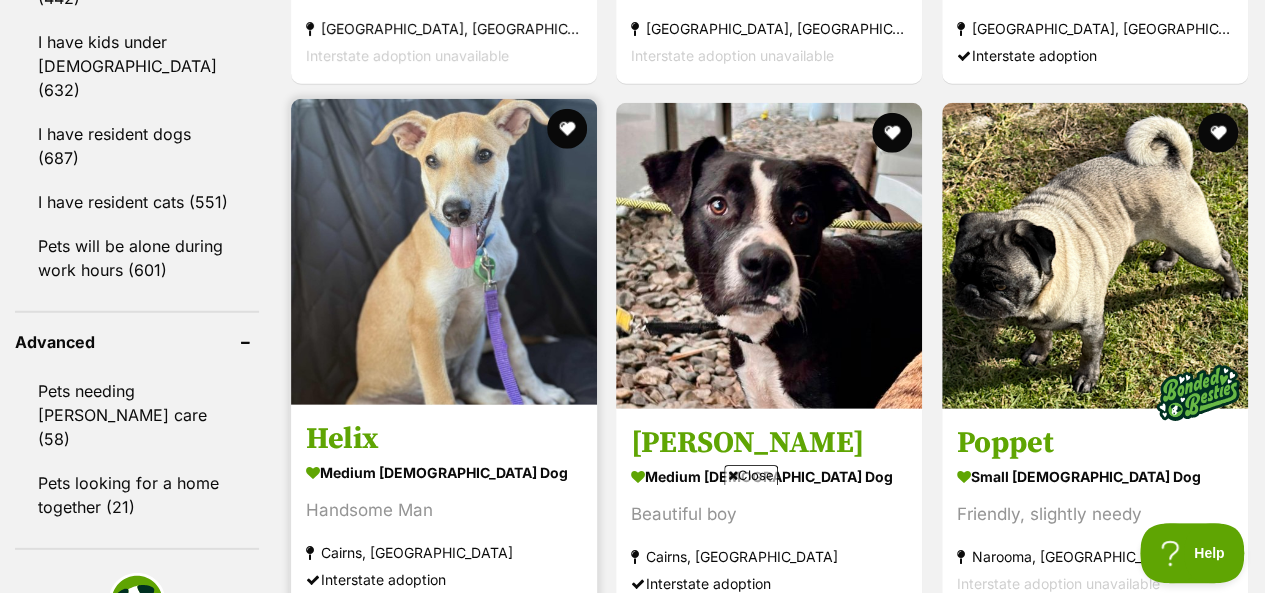 click at bounding box center (444, 252) 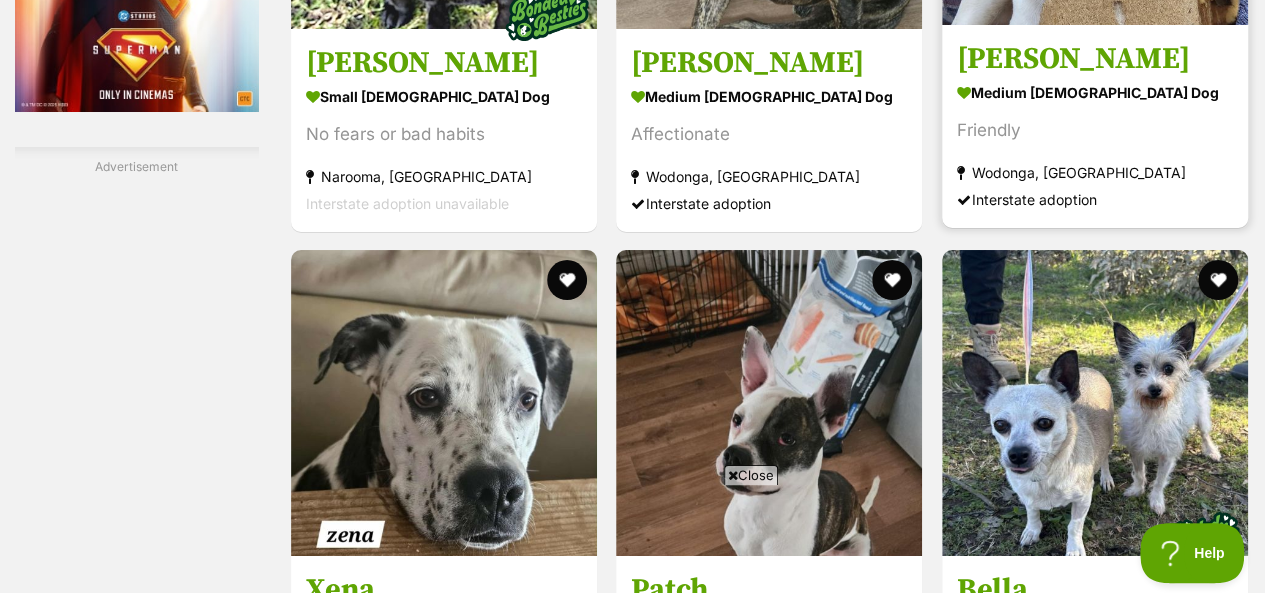 scroll, scrollTop: 3900, scrollLeft: 0, axis: vertical 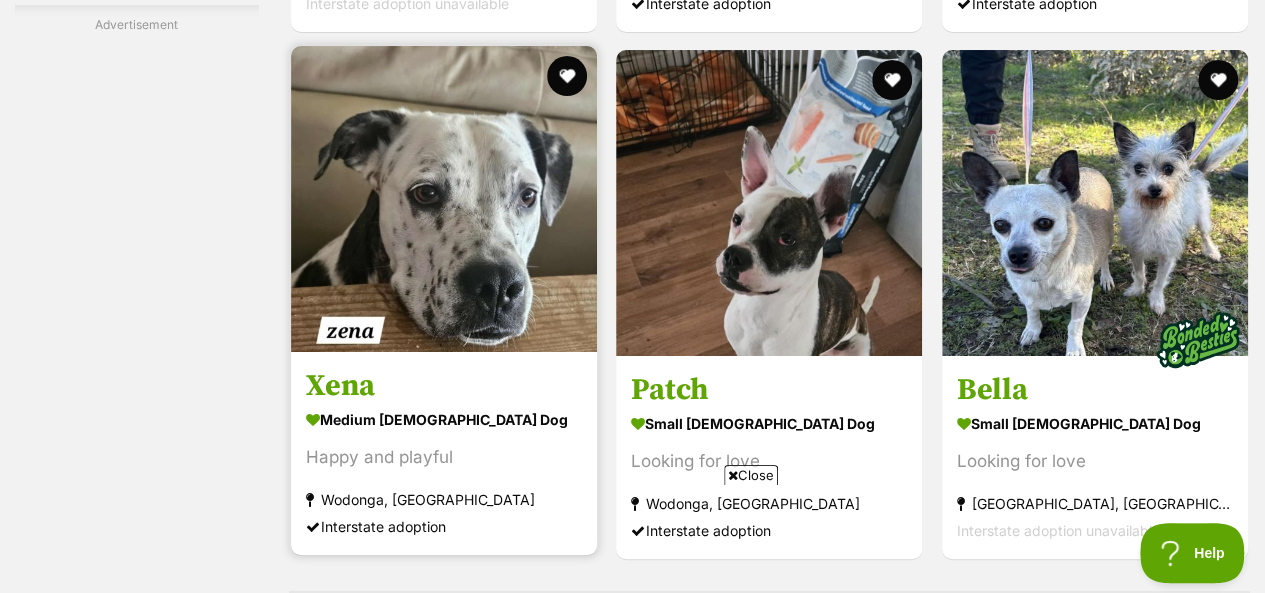 click at bounding box center [444, 199] 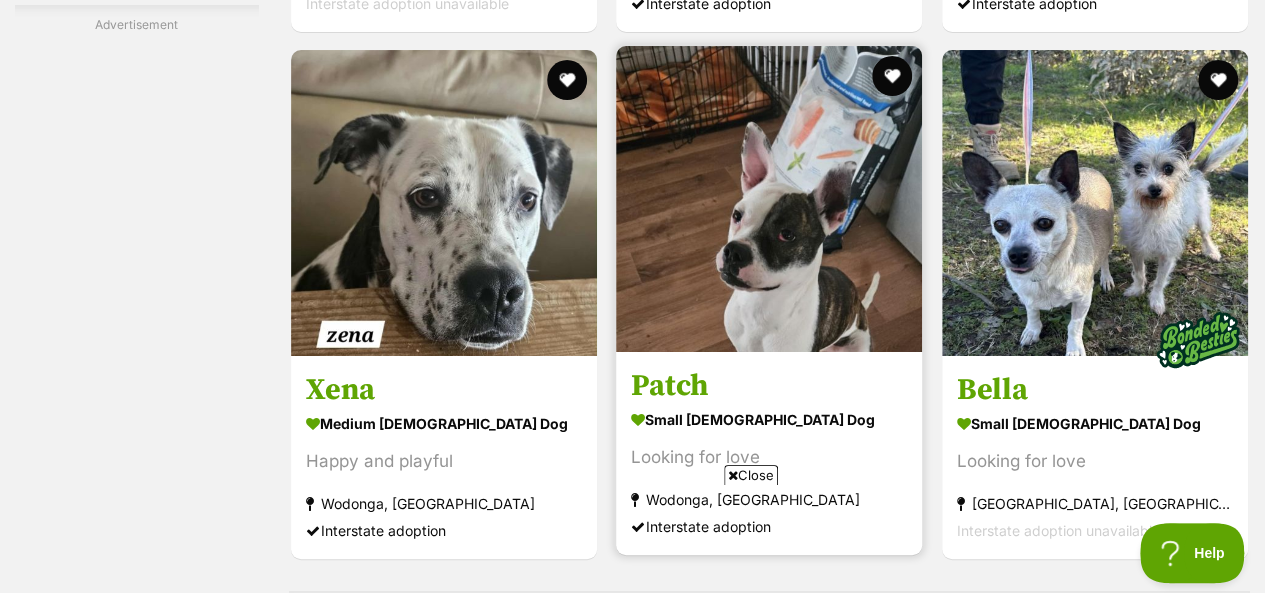 click at bounding box center (769, 199) 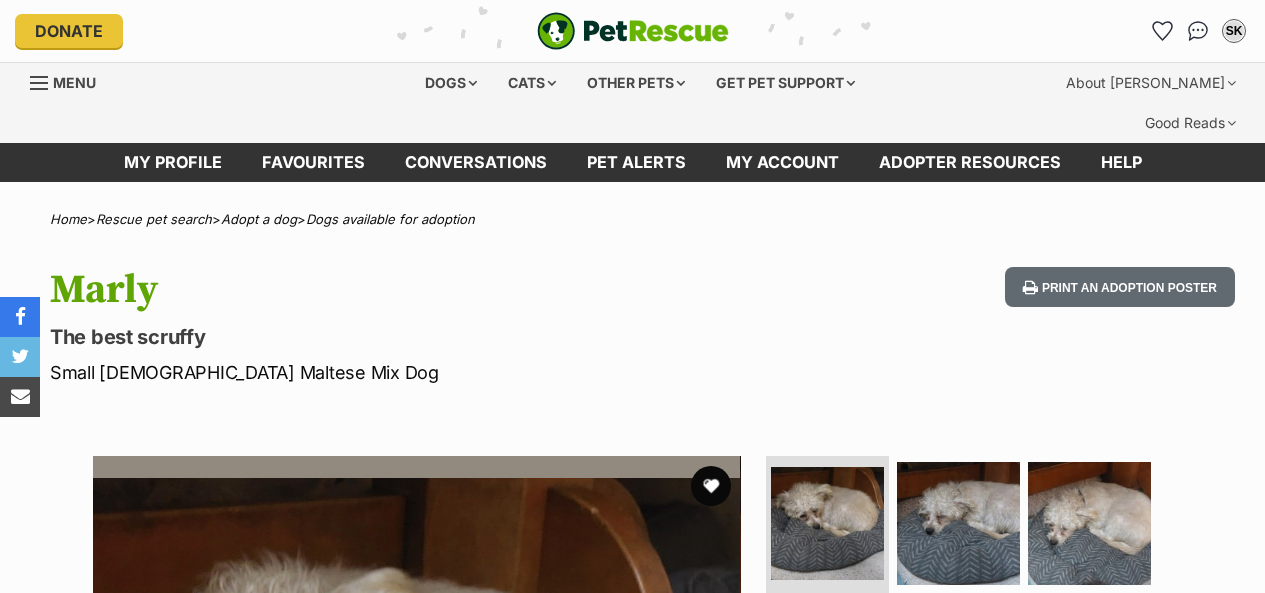 scroll, scrollTop: 0, scrollLeft: 0, axis: both 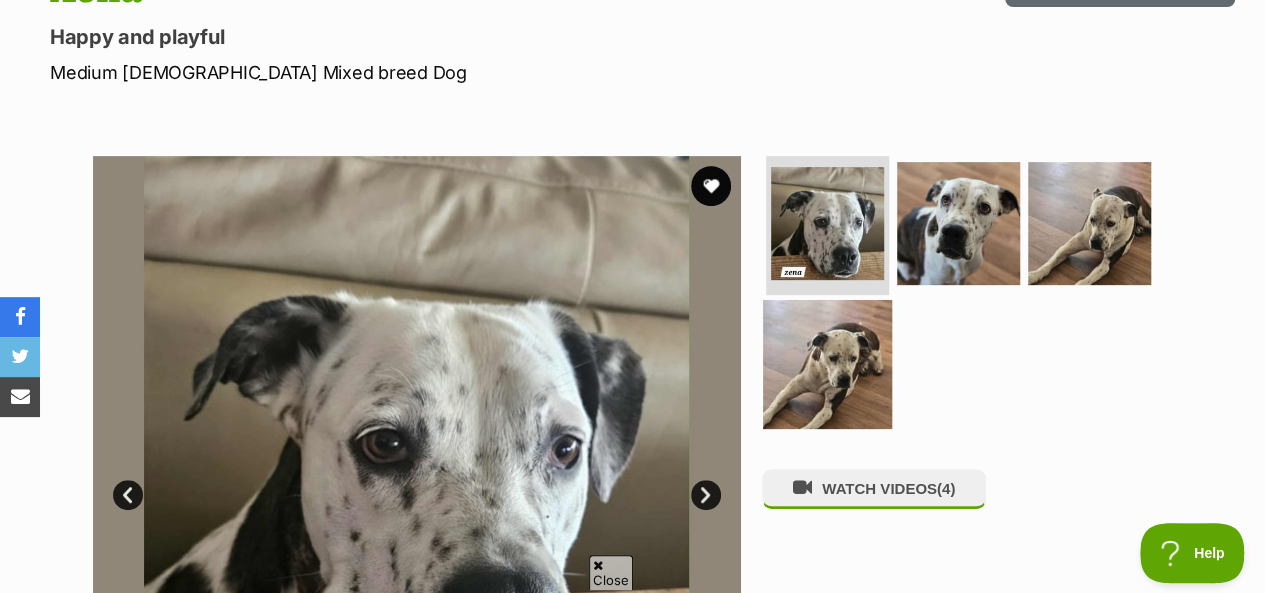 click at bounding box center (827, 364) 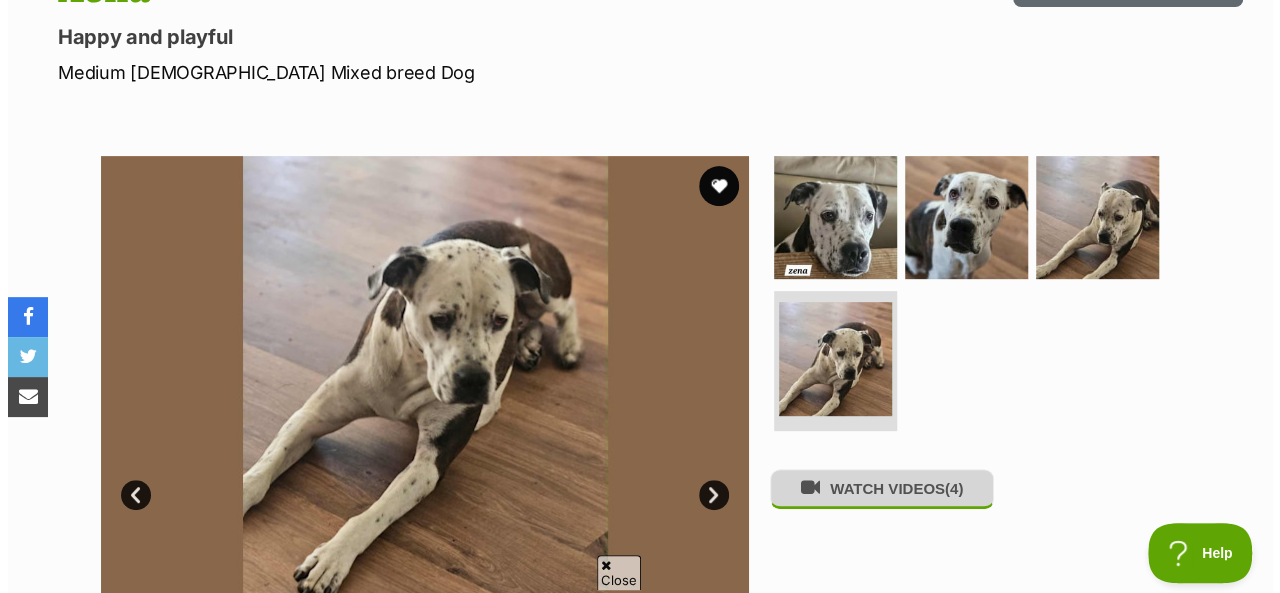 scroll, scrollTop: 0, scrollLeft: 0, axis: both 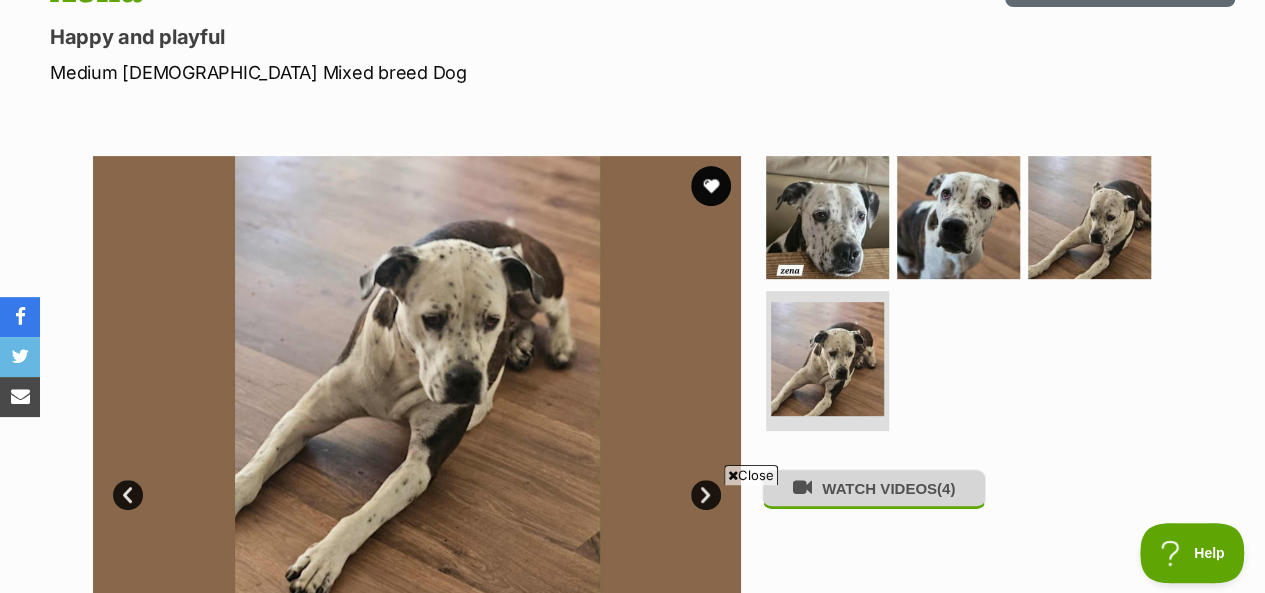 click on "WATCH VIDEOS
(4)" at bounding box center (874, 488) 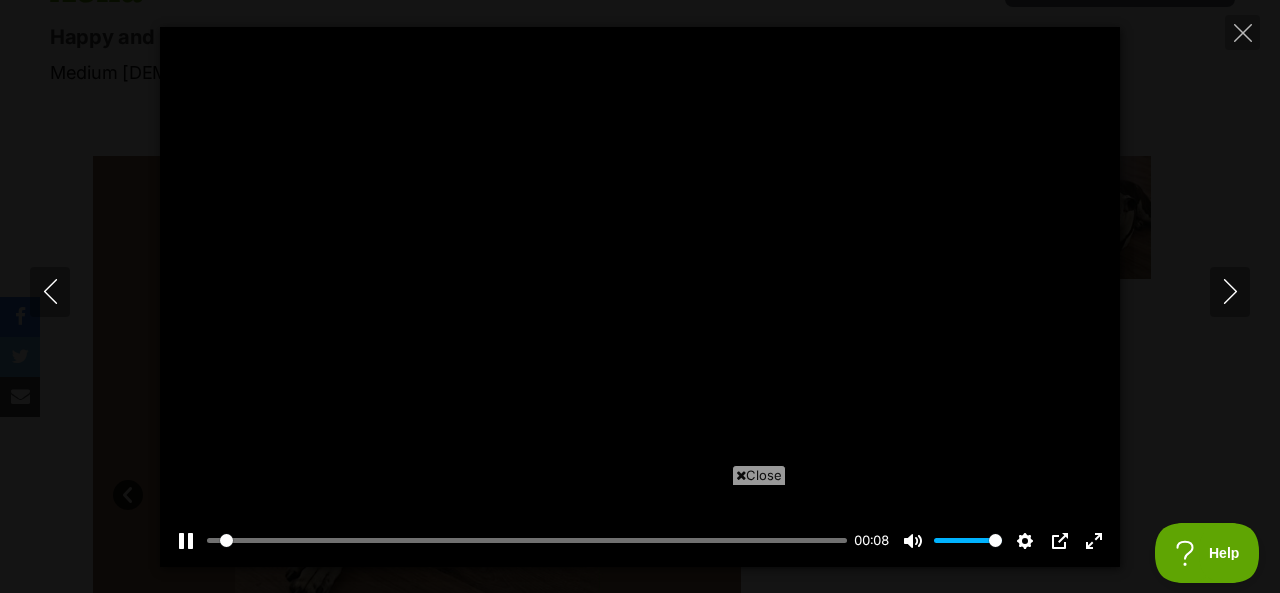 scroll, scrollTop: 0, scrollLeft: 0, axis: both 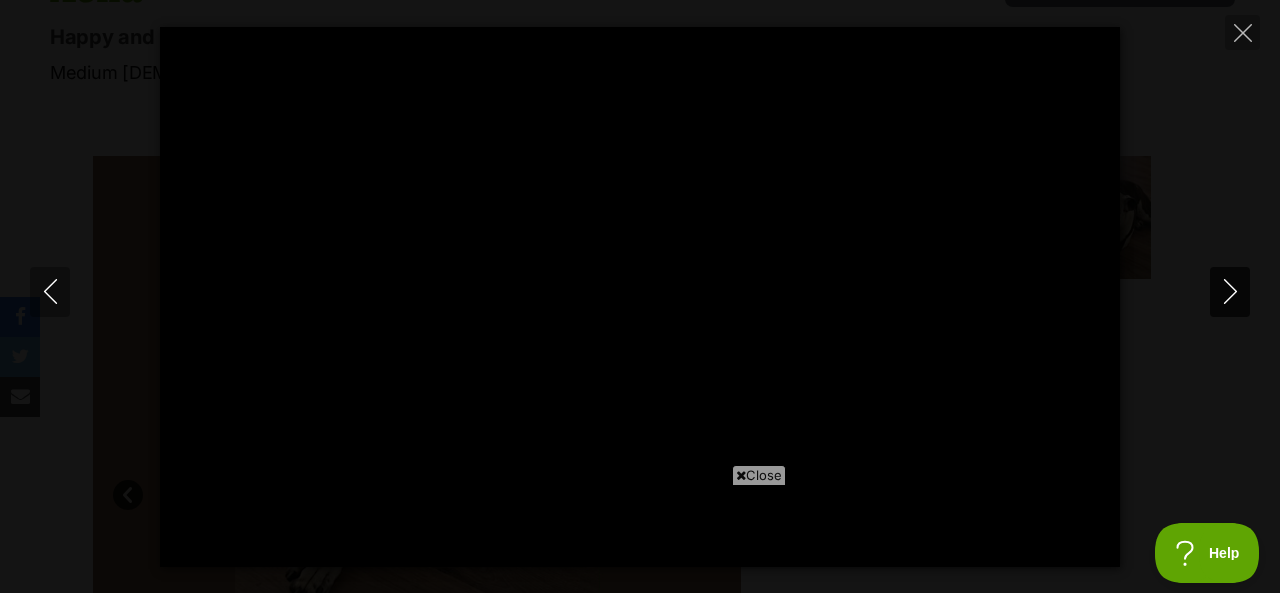click 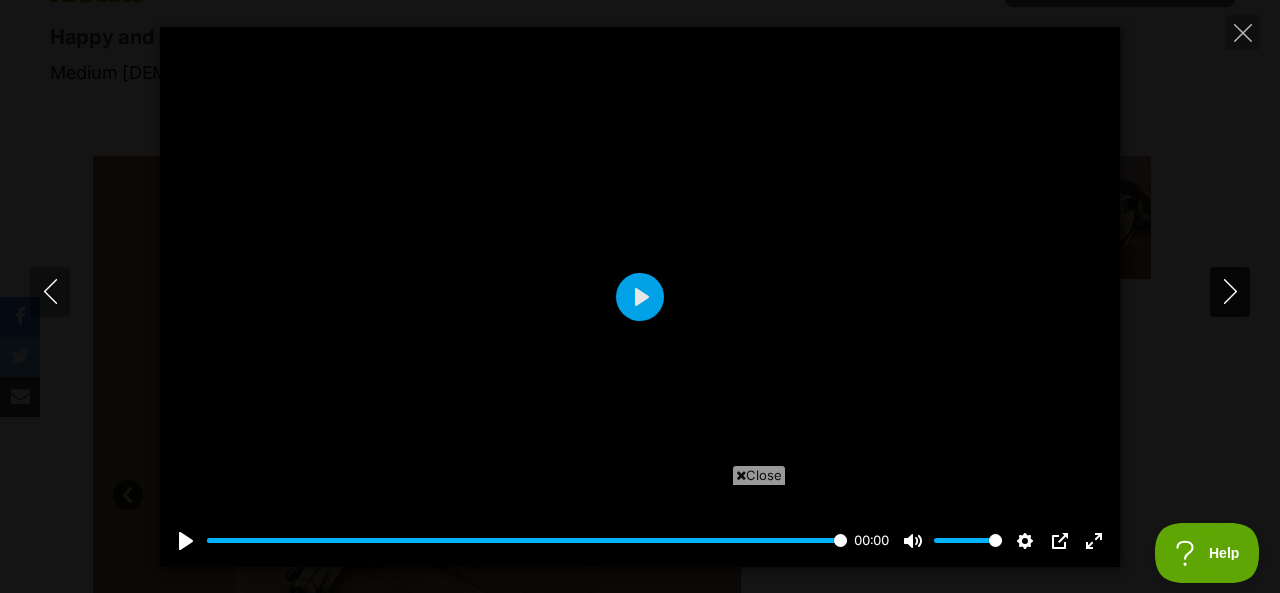 click 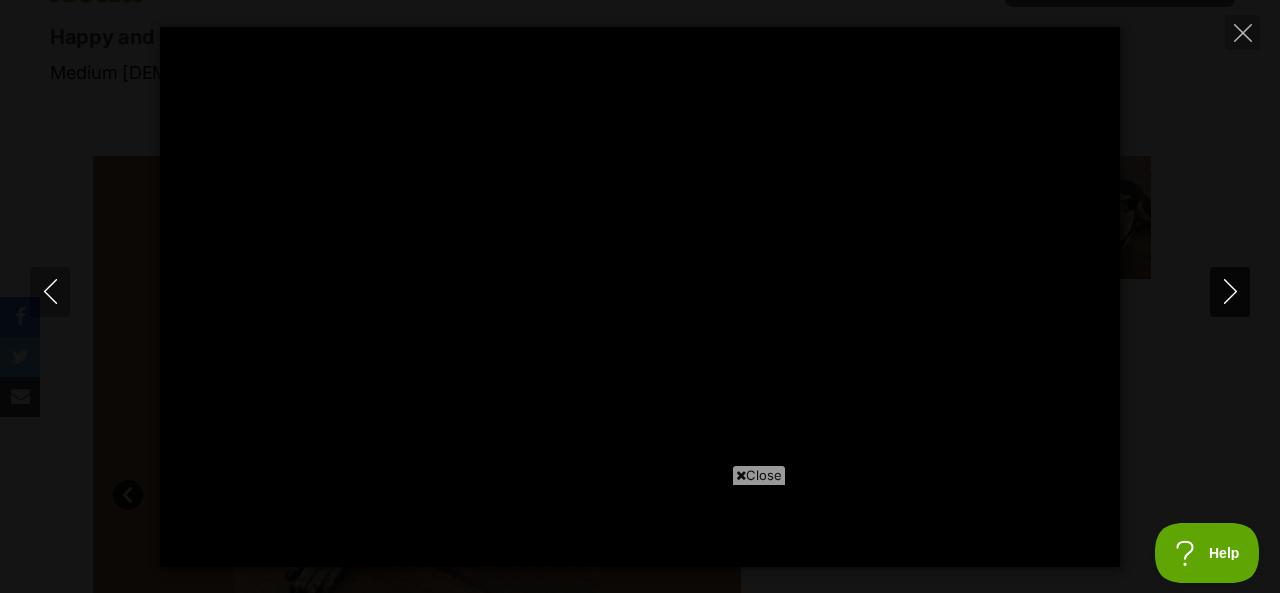 click 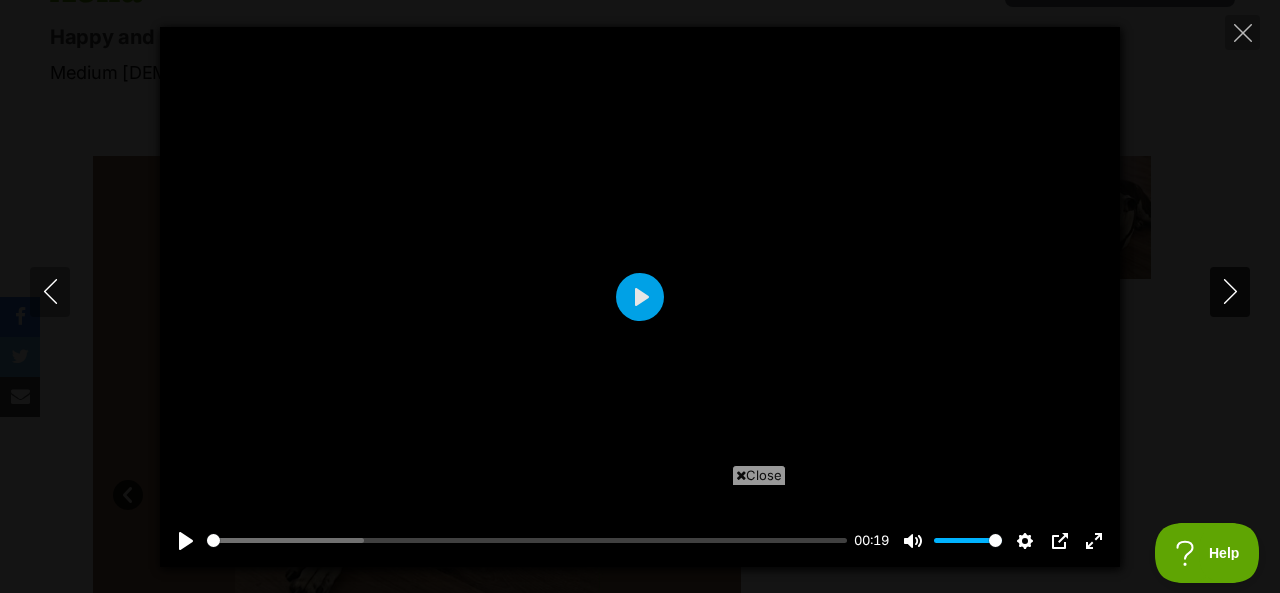 type on "47.22" 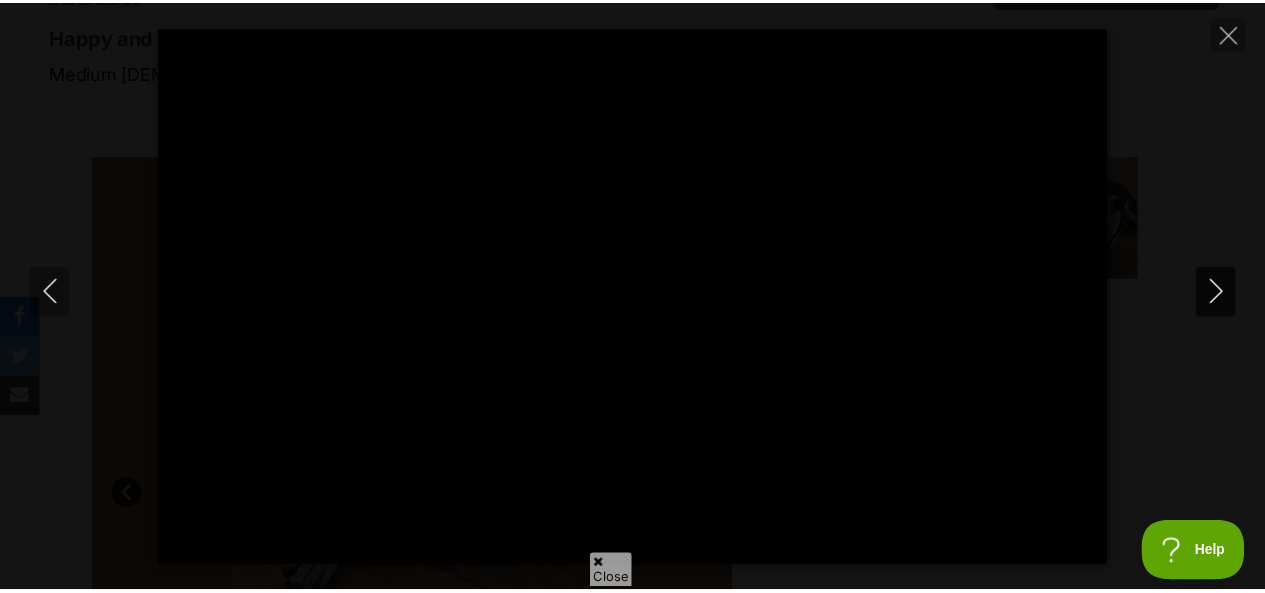 scroll, scrollTop: 0, scrollLeft: 0, axis: both 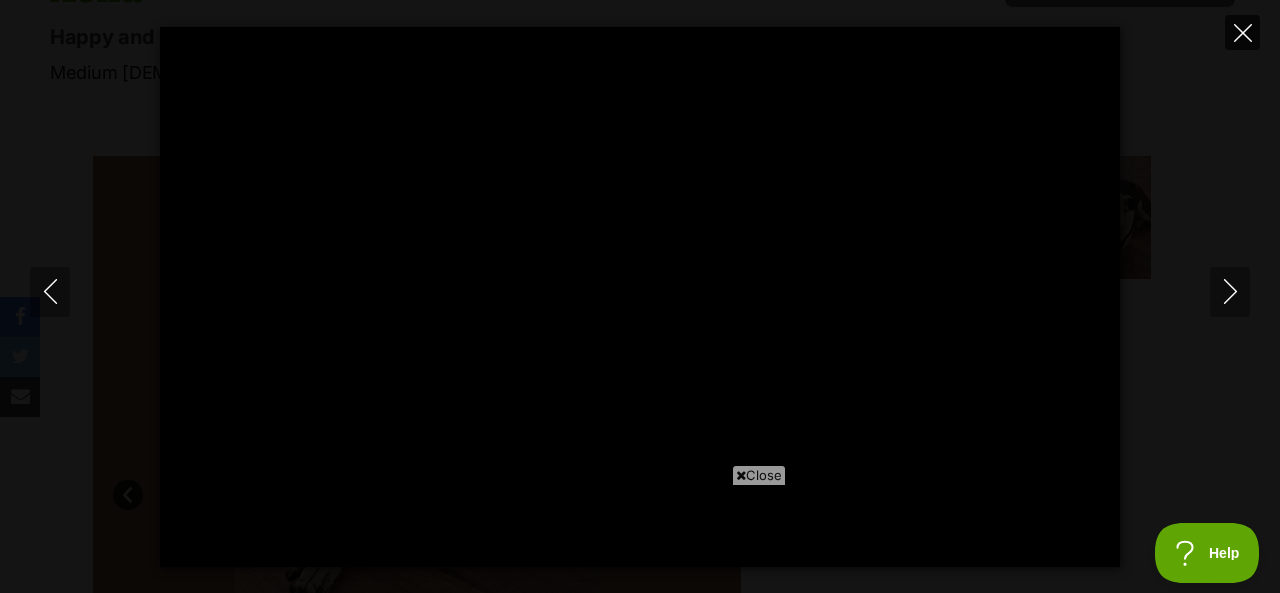 click 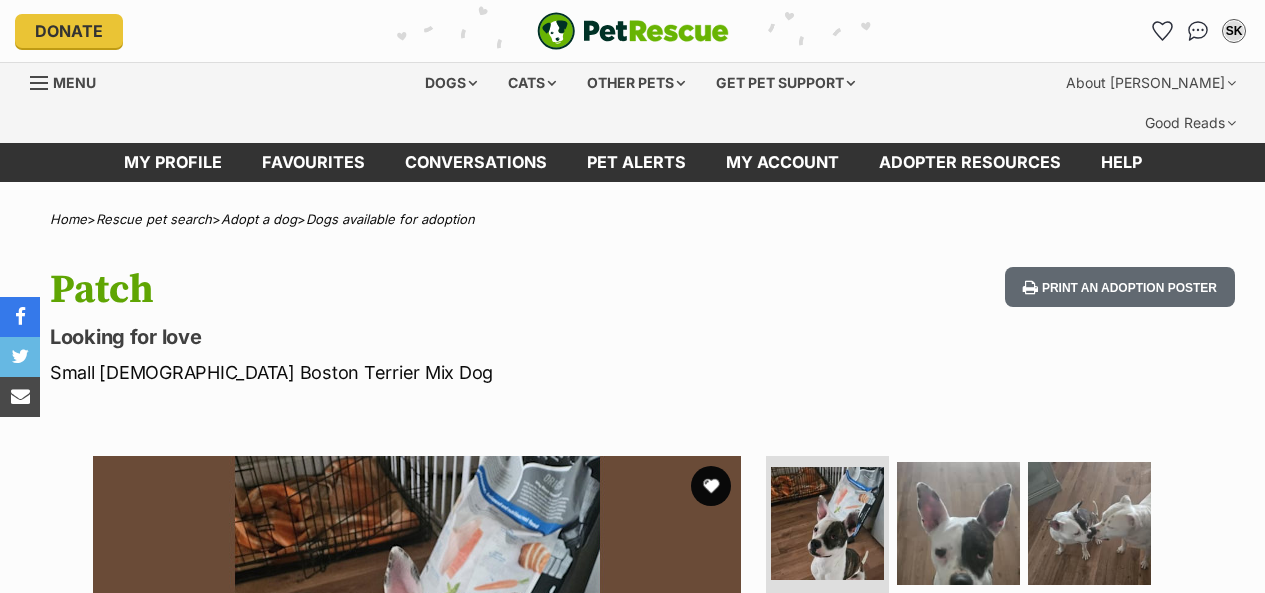 scroll, scrollTop: 0, scrollLeft: 0, axis: both 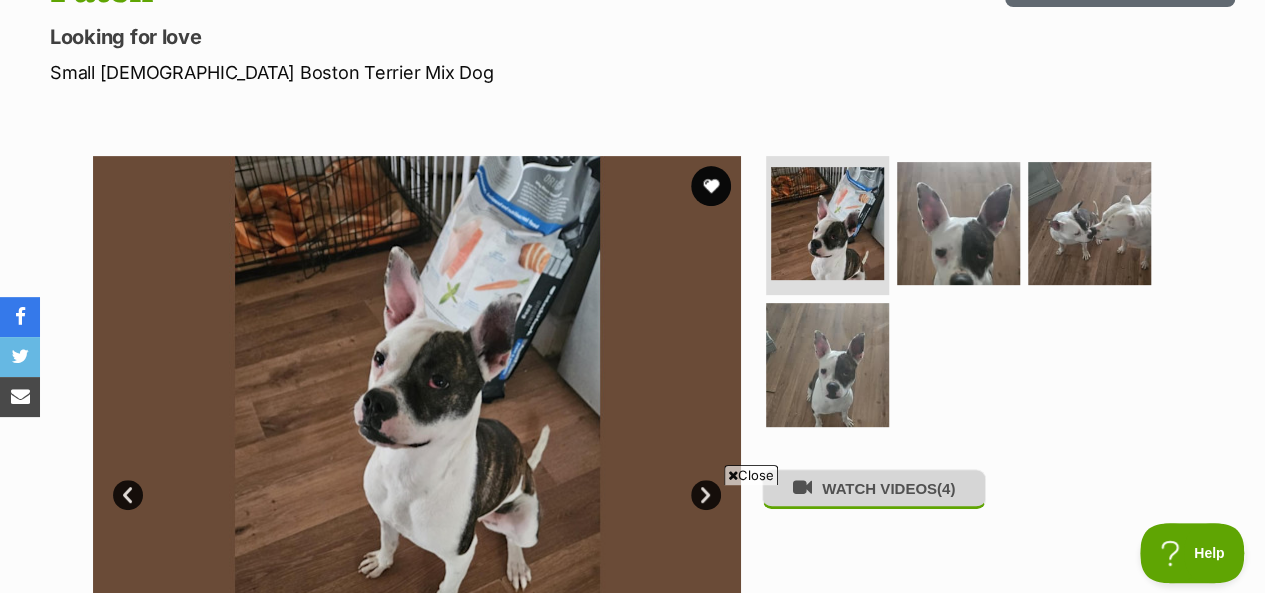 click on "WATCH VIDEOS
(4)" at bounding box center (874, 488) 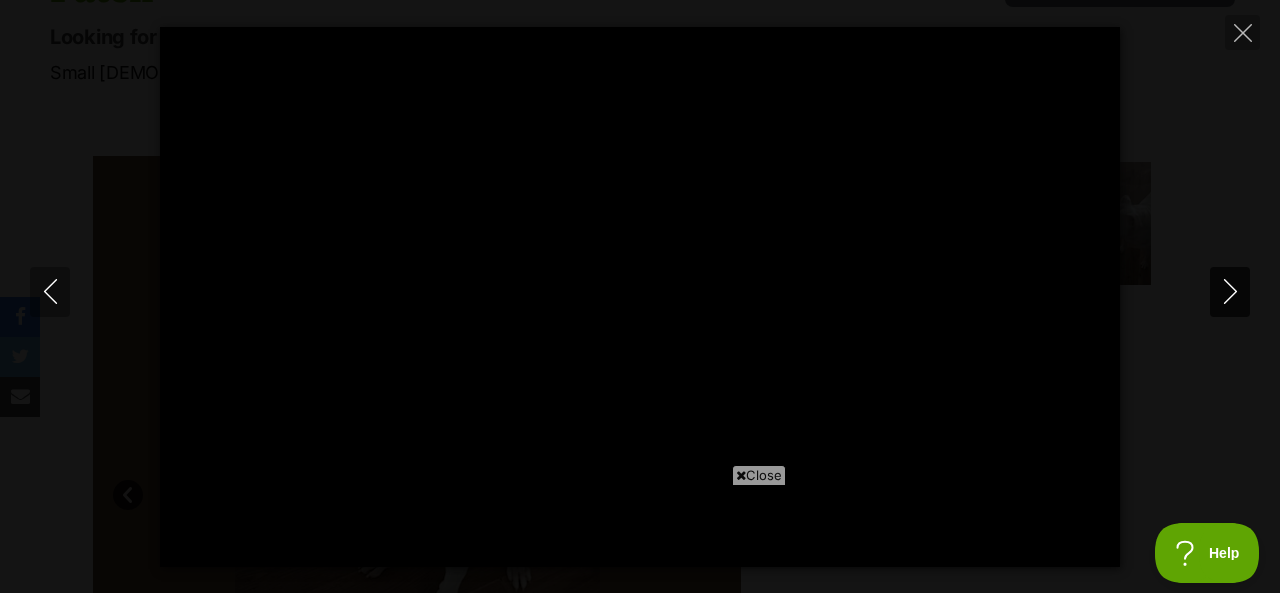 click 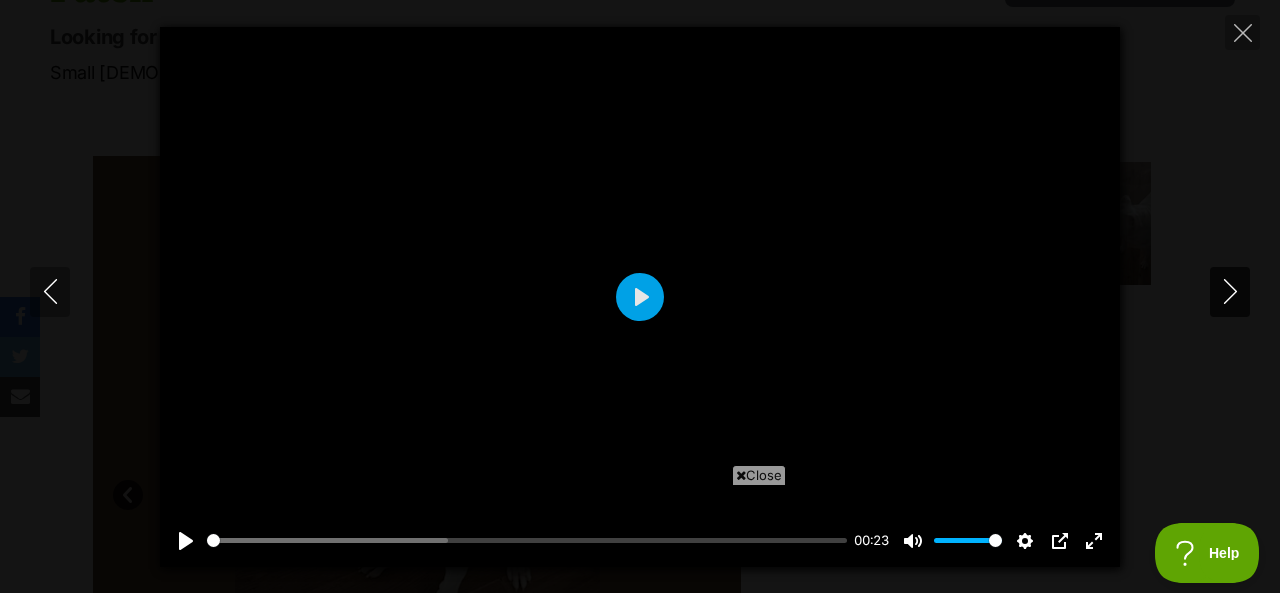 type on "99.42" 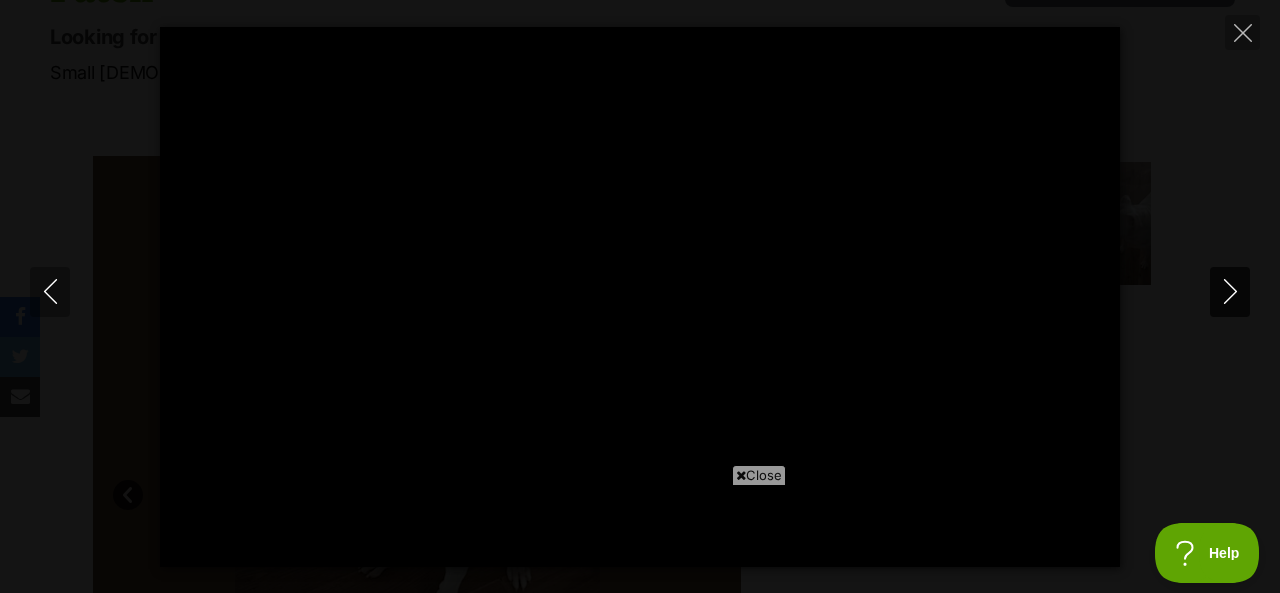 click 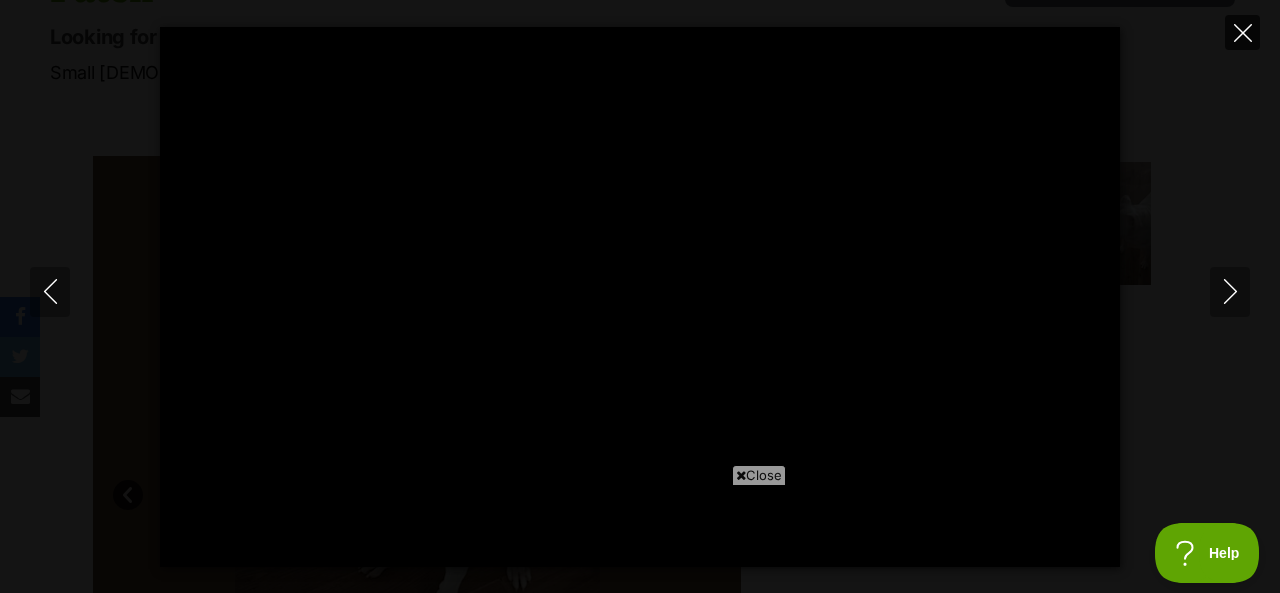 click 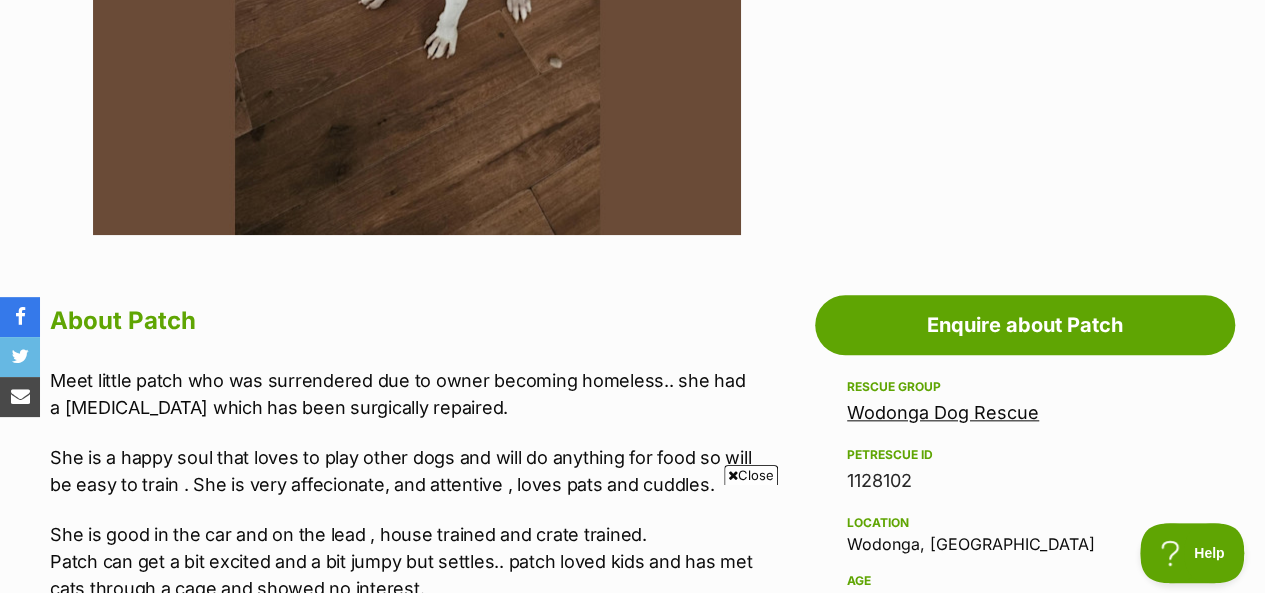 scroll, scrollTop: 900, scrollLeft: 0, axis: vertical 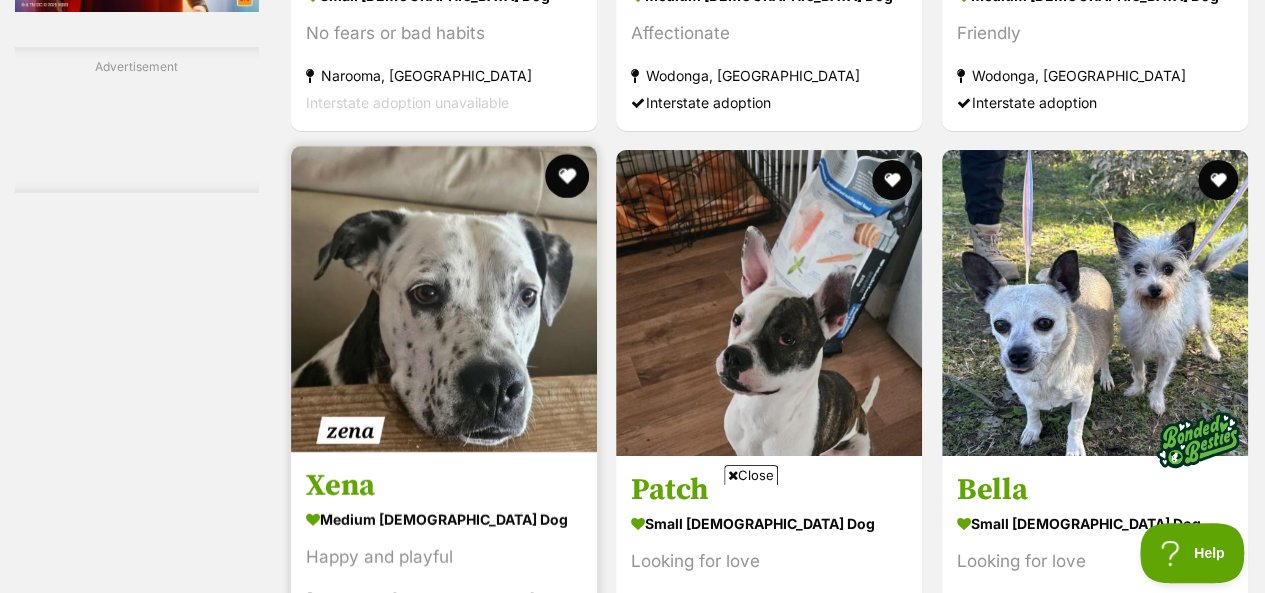 click at bounding box center [567, 176] 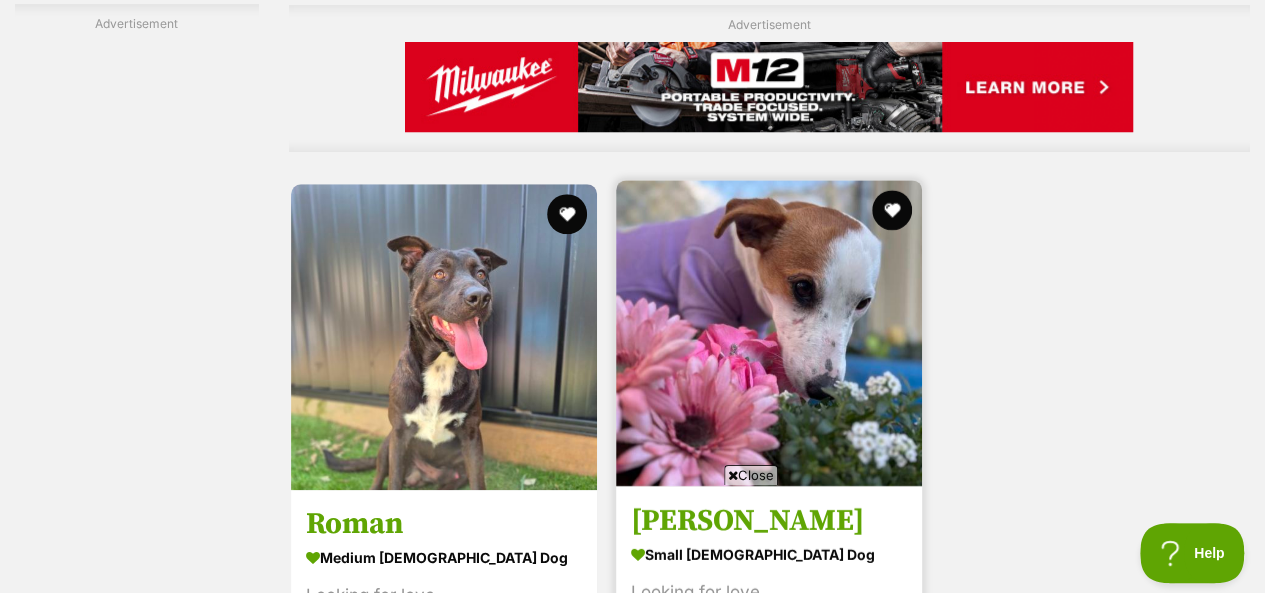 scroll, scrollTop: 4500, scrollLeft: 0, axis: vertical 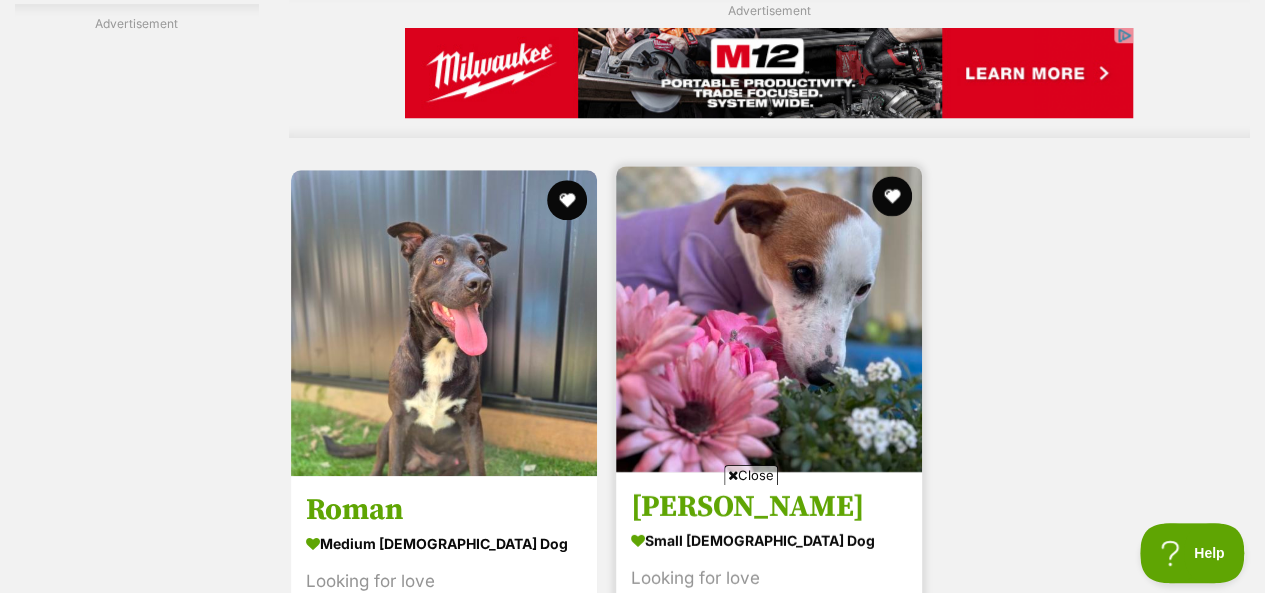 click at bounding box center [769, 319] 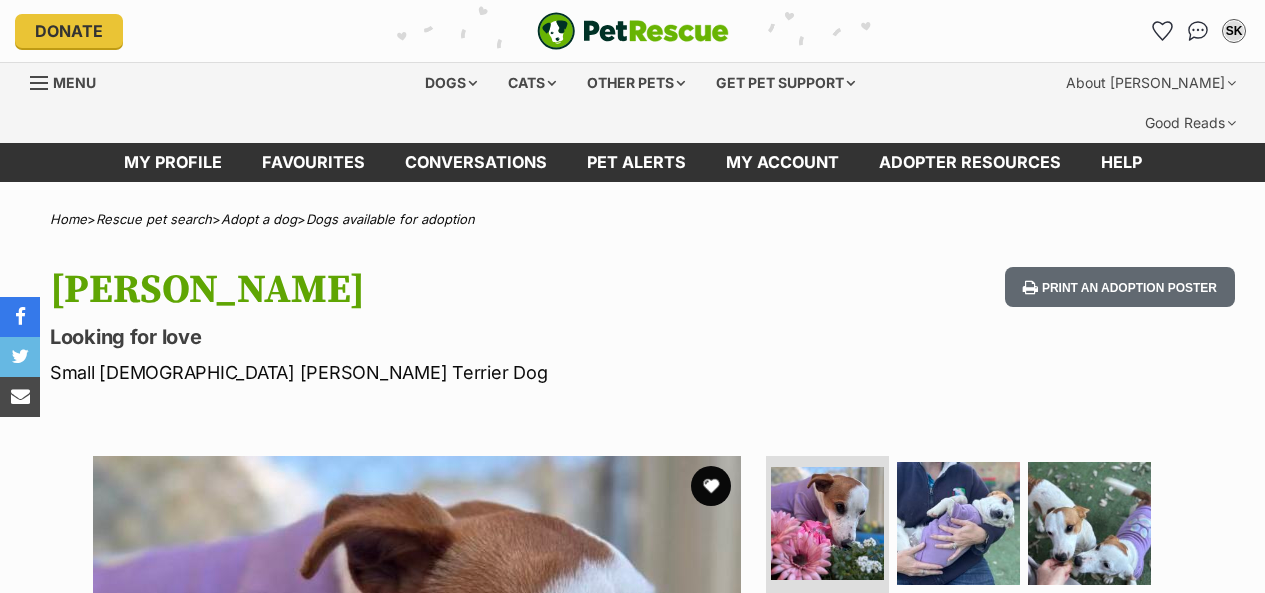 scroll, scrollTop: 0, scrollLeft: 0, axis: both 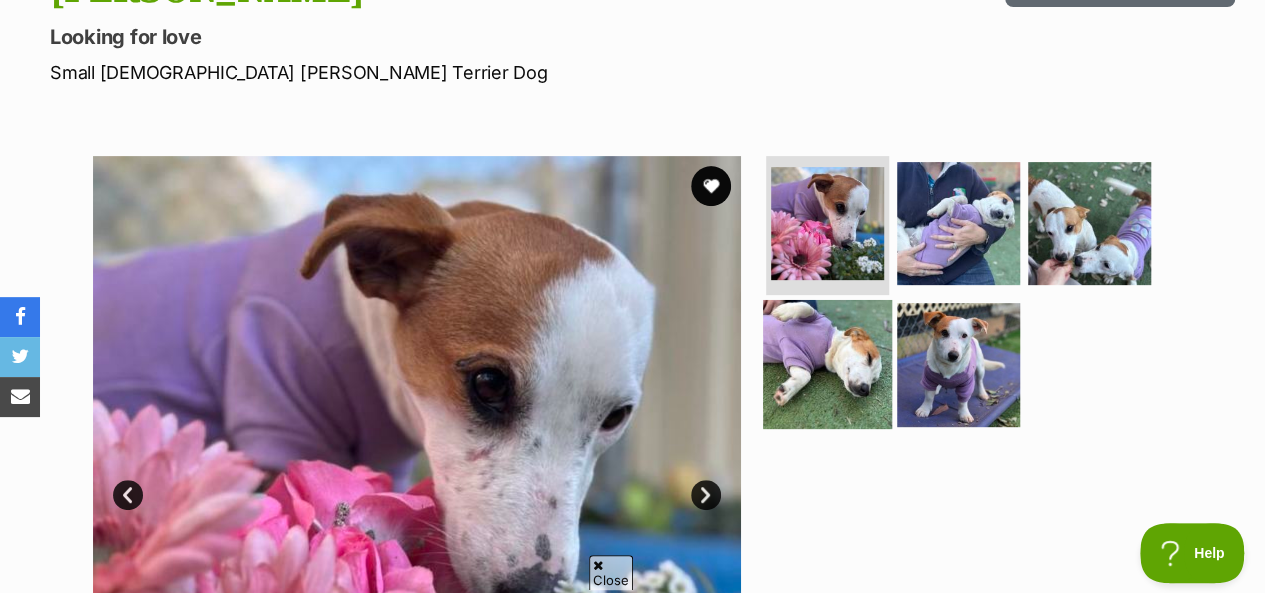 click at bounding box center [827, 364] 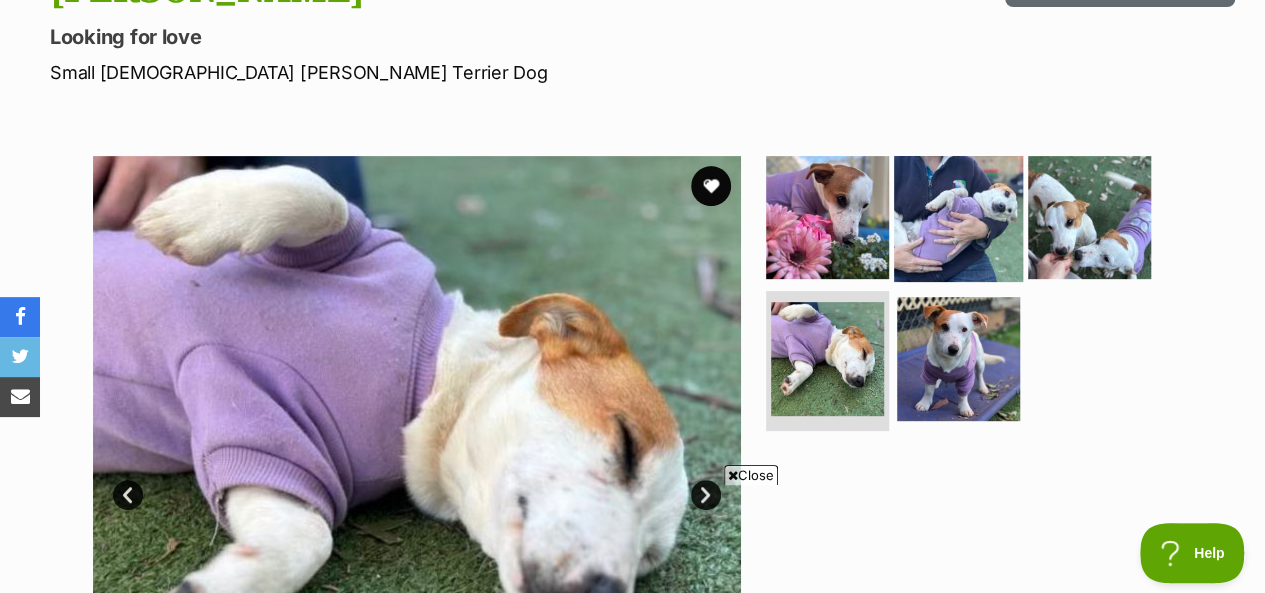 scroll, scrollTop: 0, scrollLeft: 0, axis: both 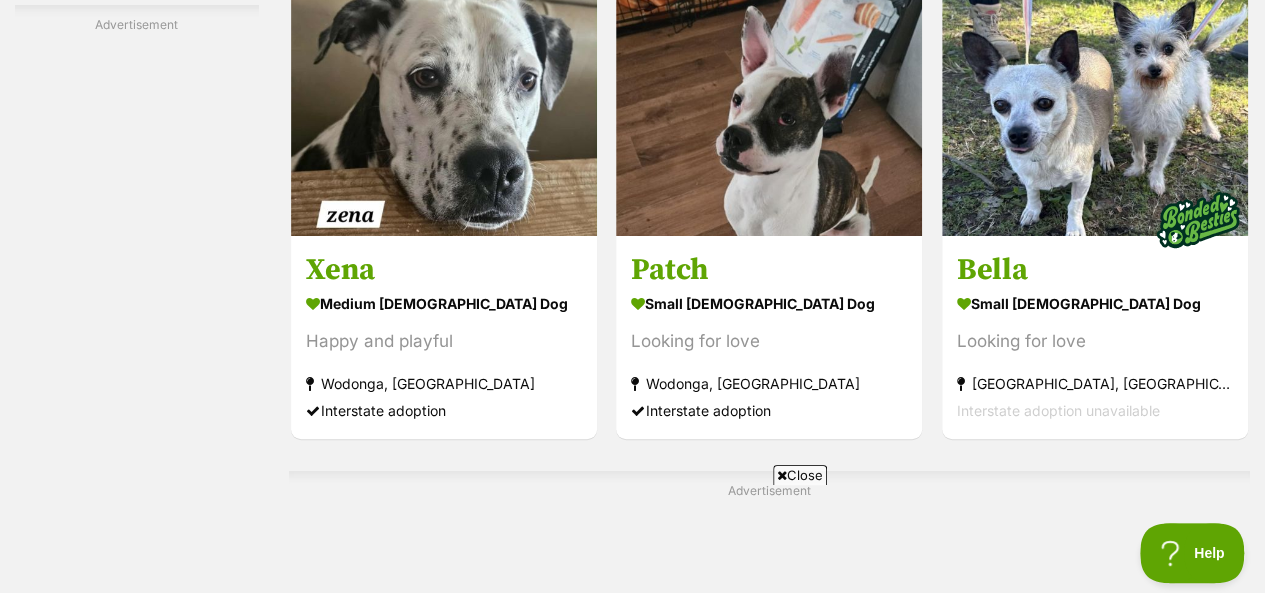 click on "Next" at bounding box center (850, 1203) 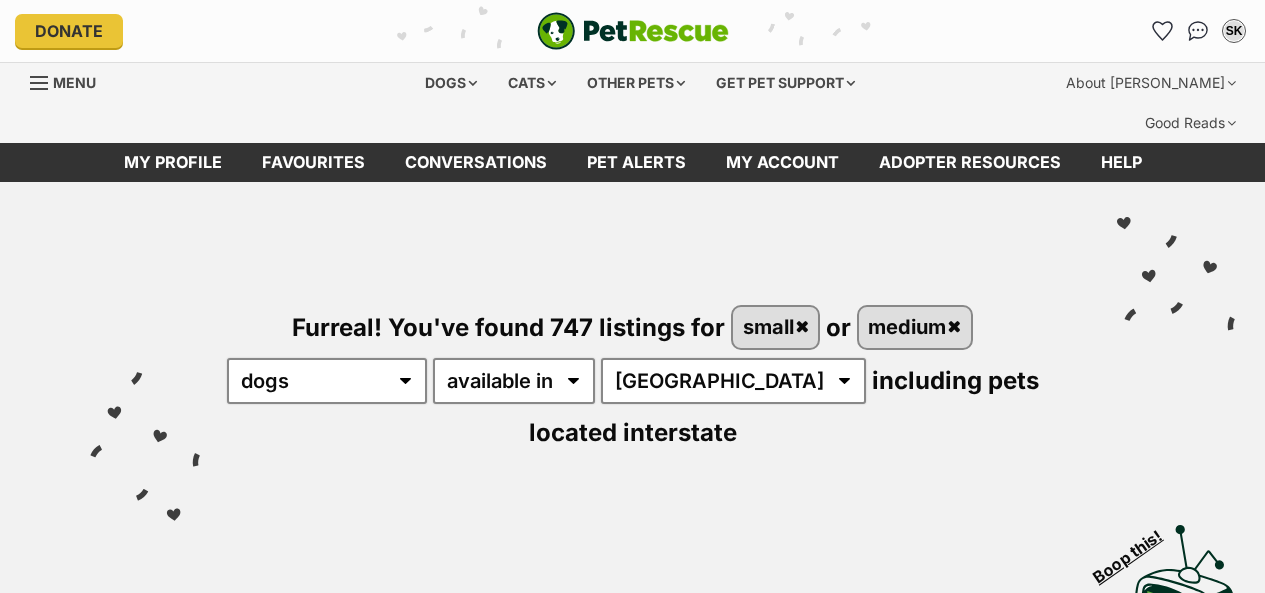 scroll, scrollTop: 0, scrollLeft: 0, axis: both 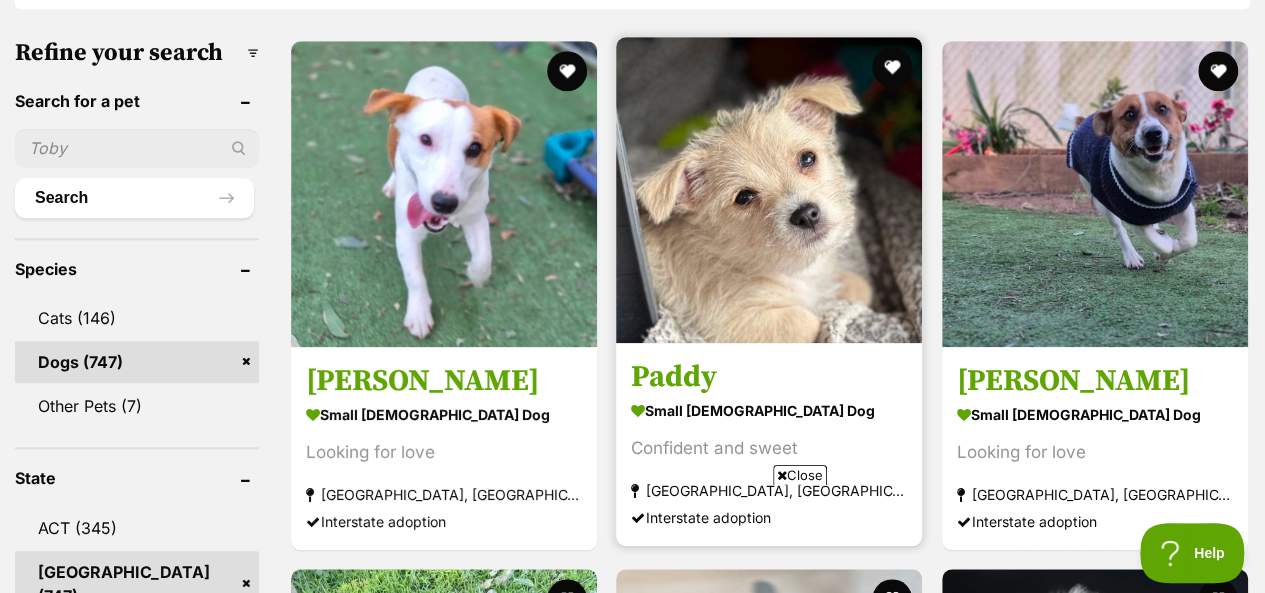 click at bounding box center [769, 190] 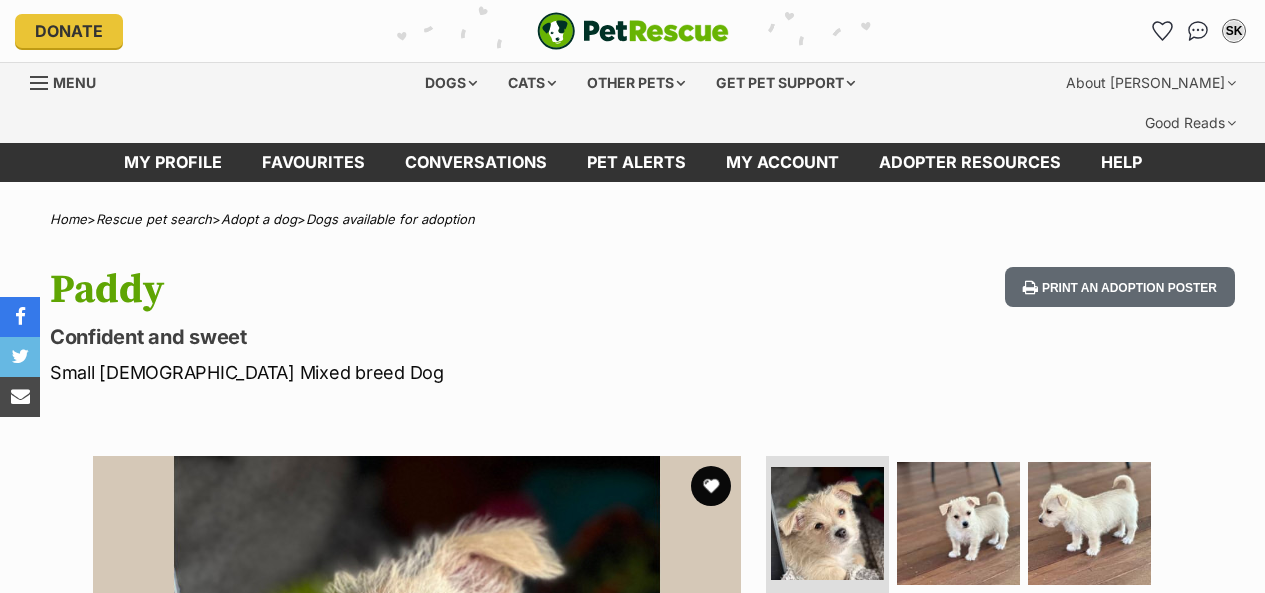 scroll, scrollTop: 0, scrollLeft: 0, axis: both 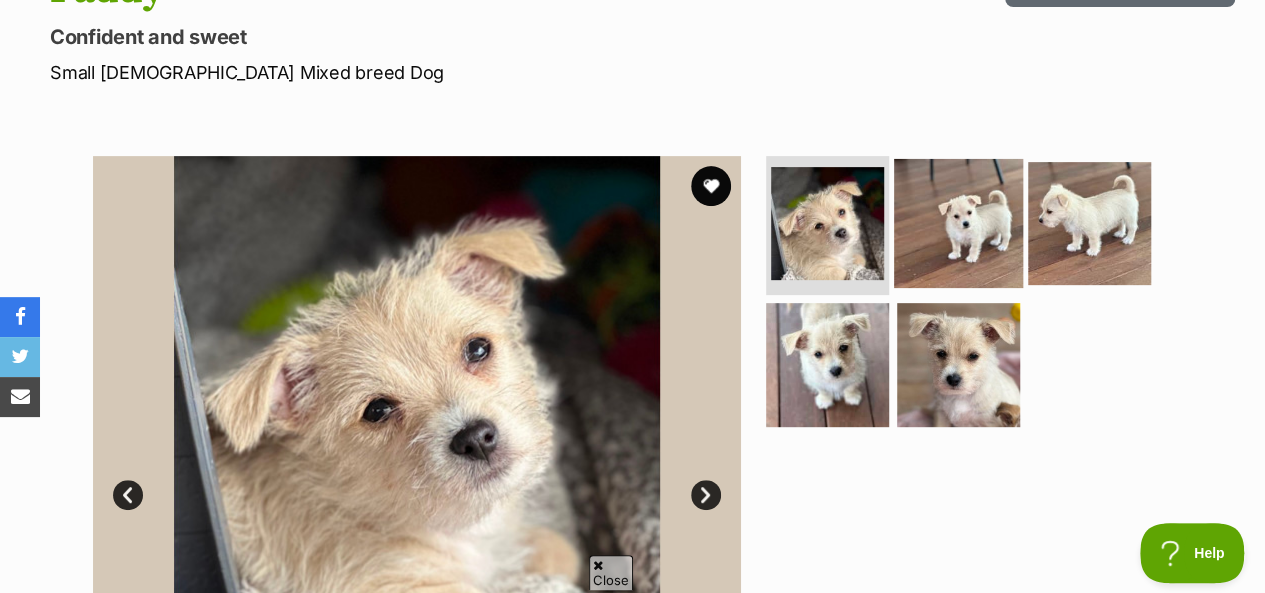 click at bounding box center (958, 222) 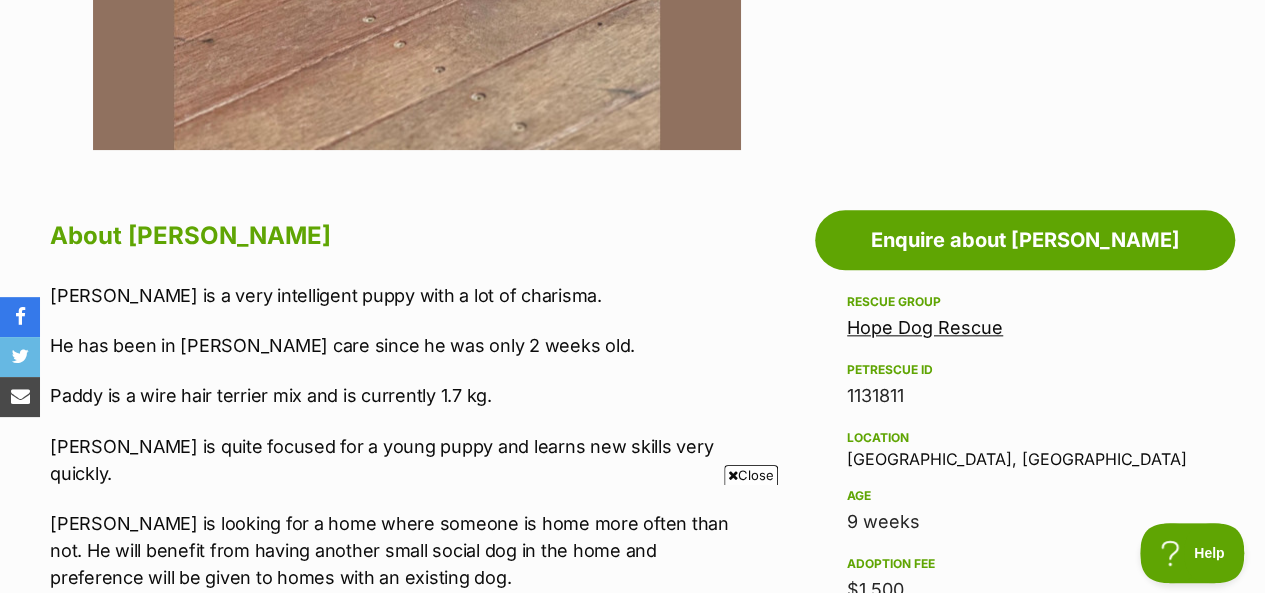 scroll, scrollTop: 1000, scrollLeft: 0, axis: vertical 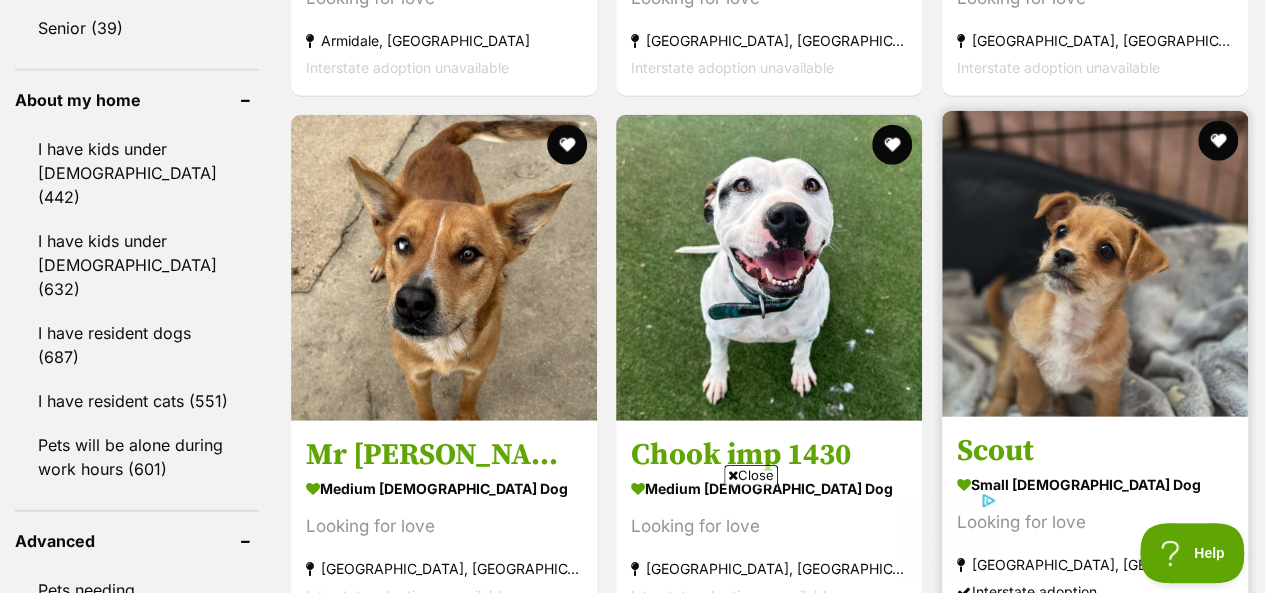 click at bounding box center (1095, 264) 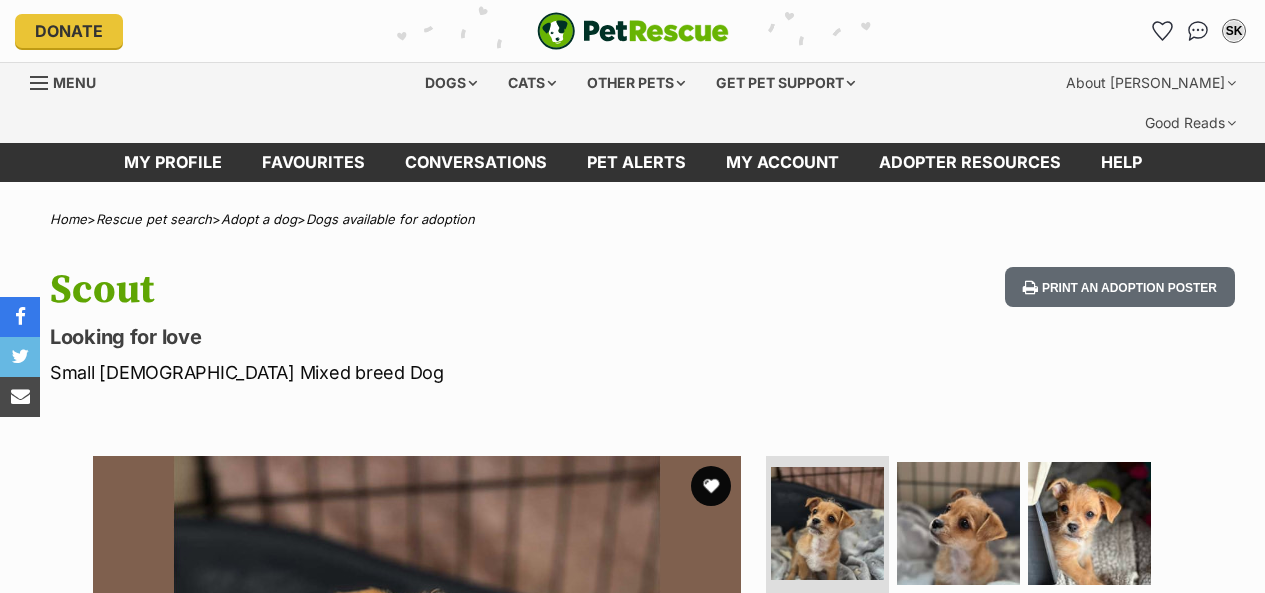 scroll, scrollTop: 0, scrollLeft: 0, axis: both 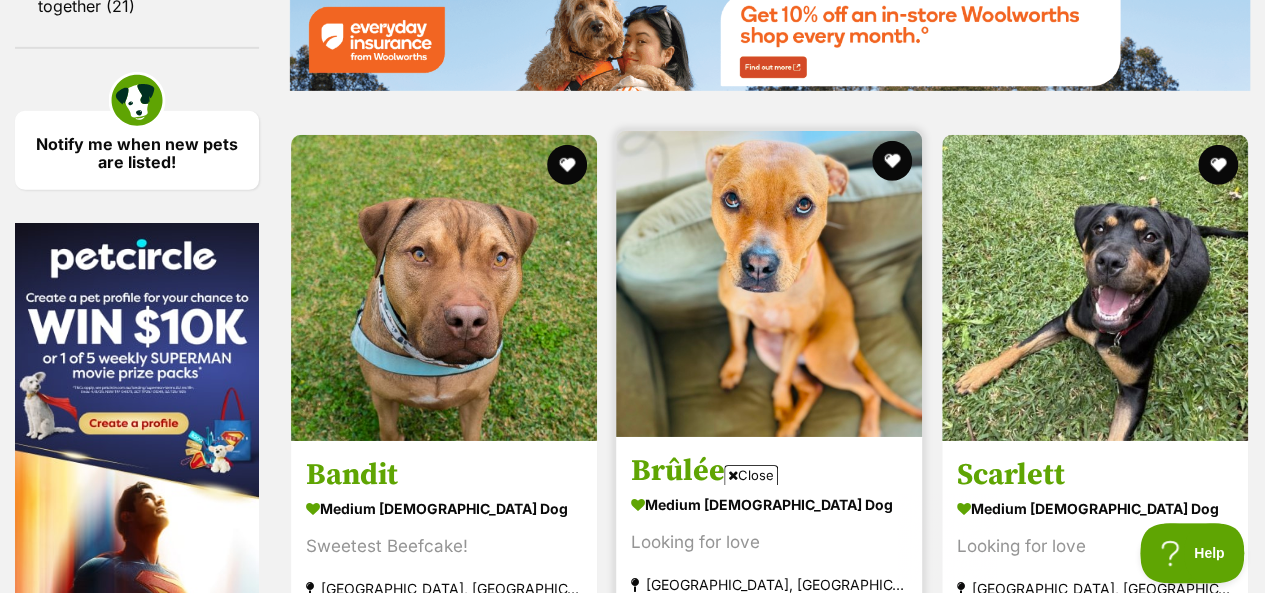 click at bounding box center (769, 284) 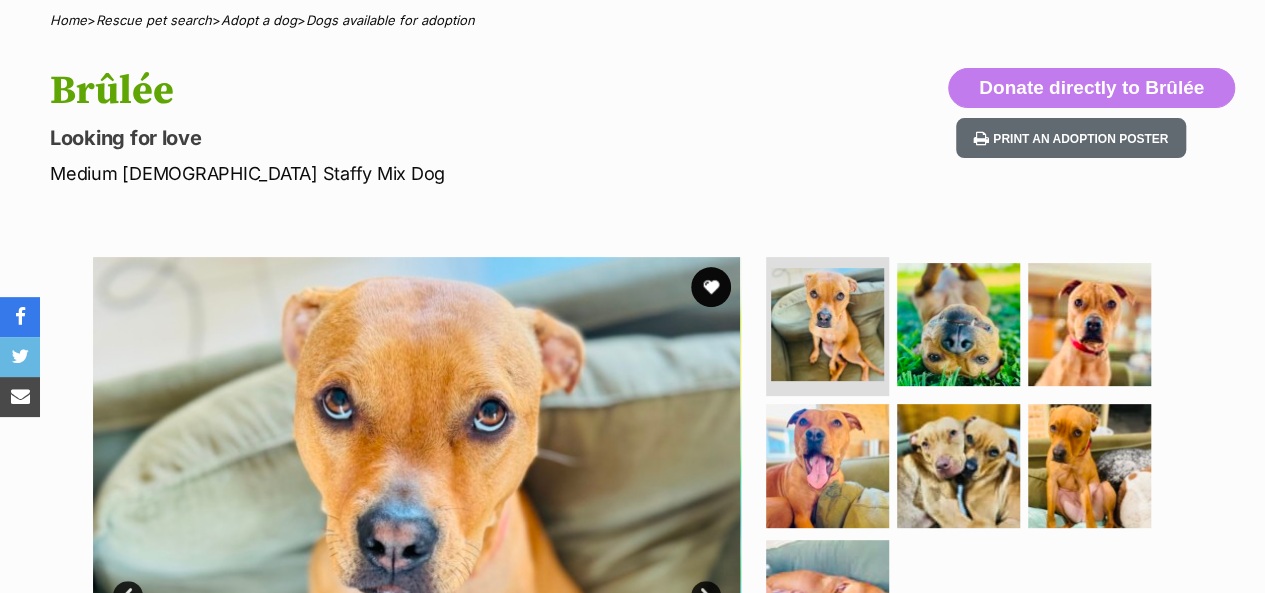scroll, scrollTop: 0, scrollLeft: 0, axis: both 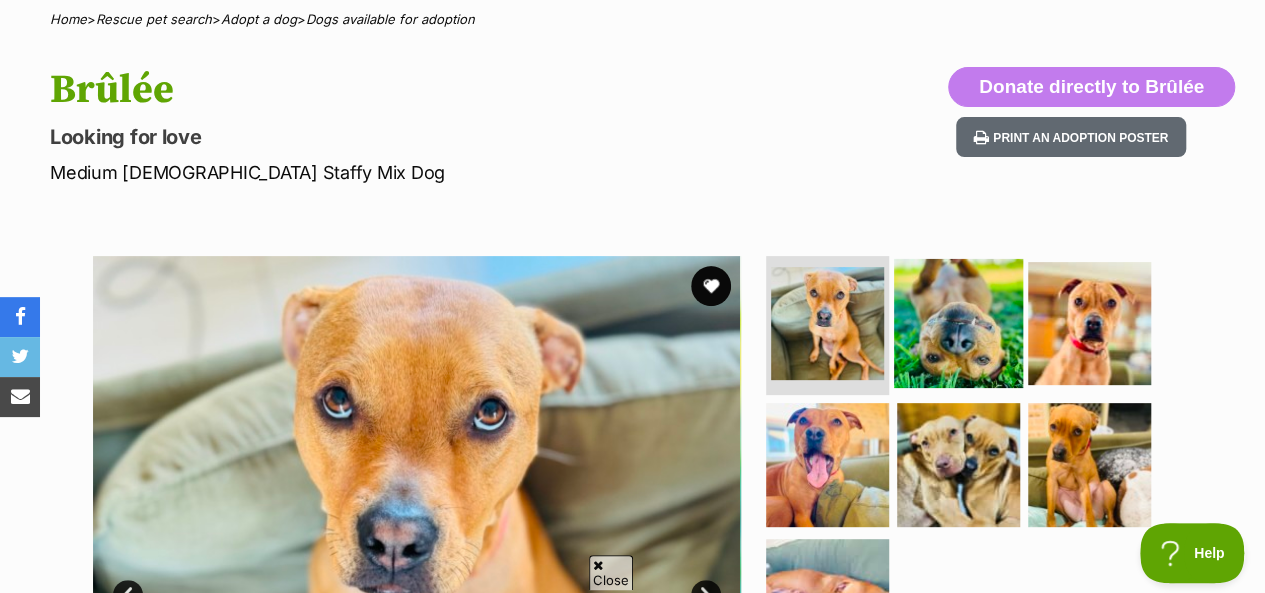 click at bounding box center (958, 322) 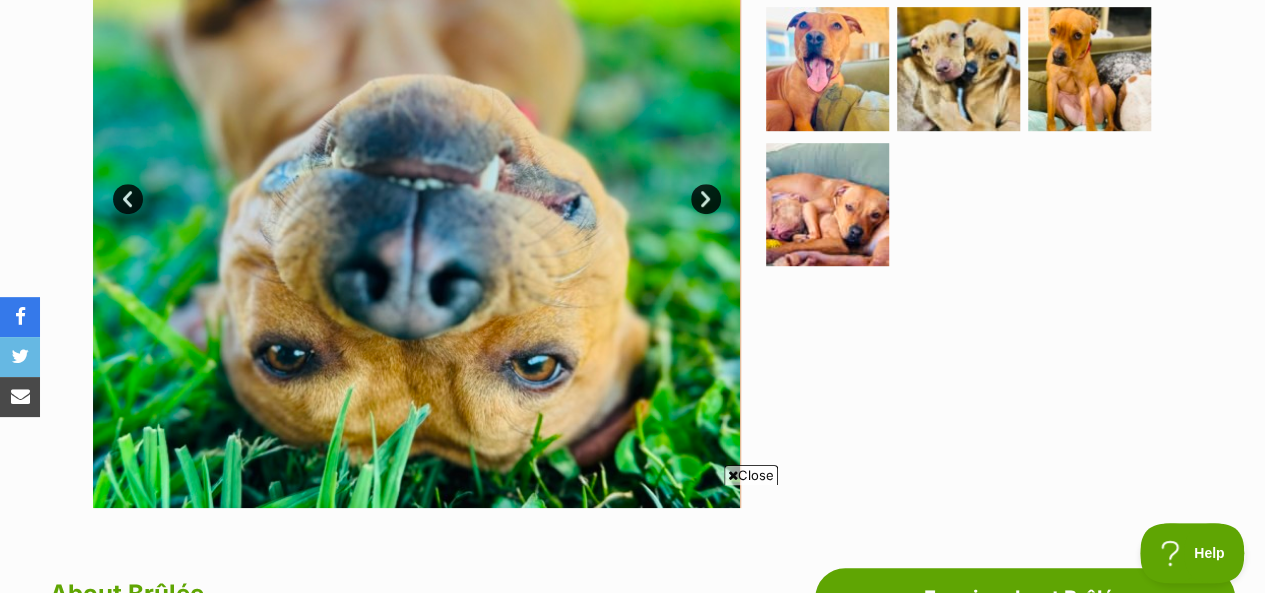scroll, scrollTop: 600, scrollLeft: 0, axis: vertical 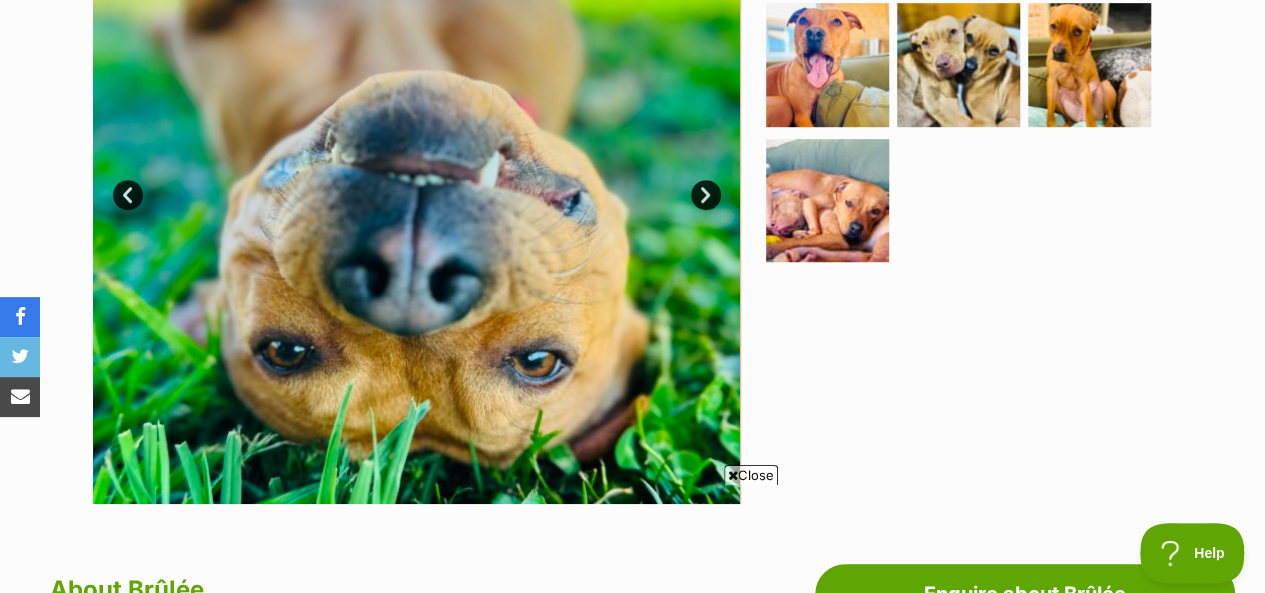 click on "Next" at bounding box center [706, 195] 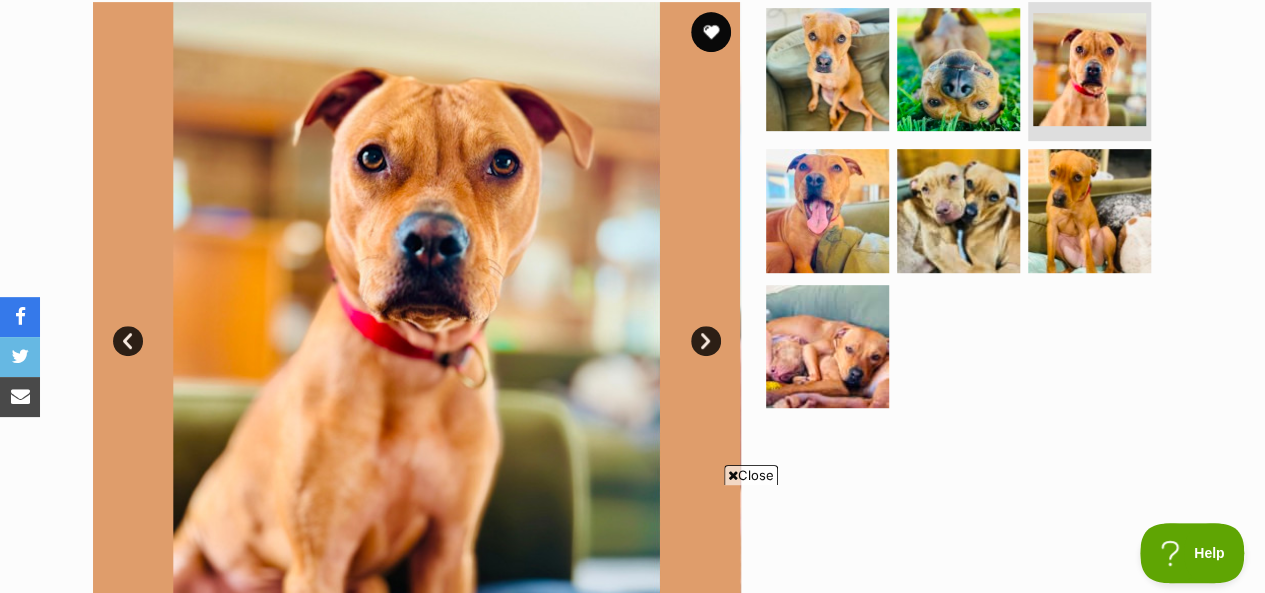 scroll, scrollTop: 400, scrollLeft: 0, axis: vertical 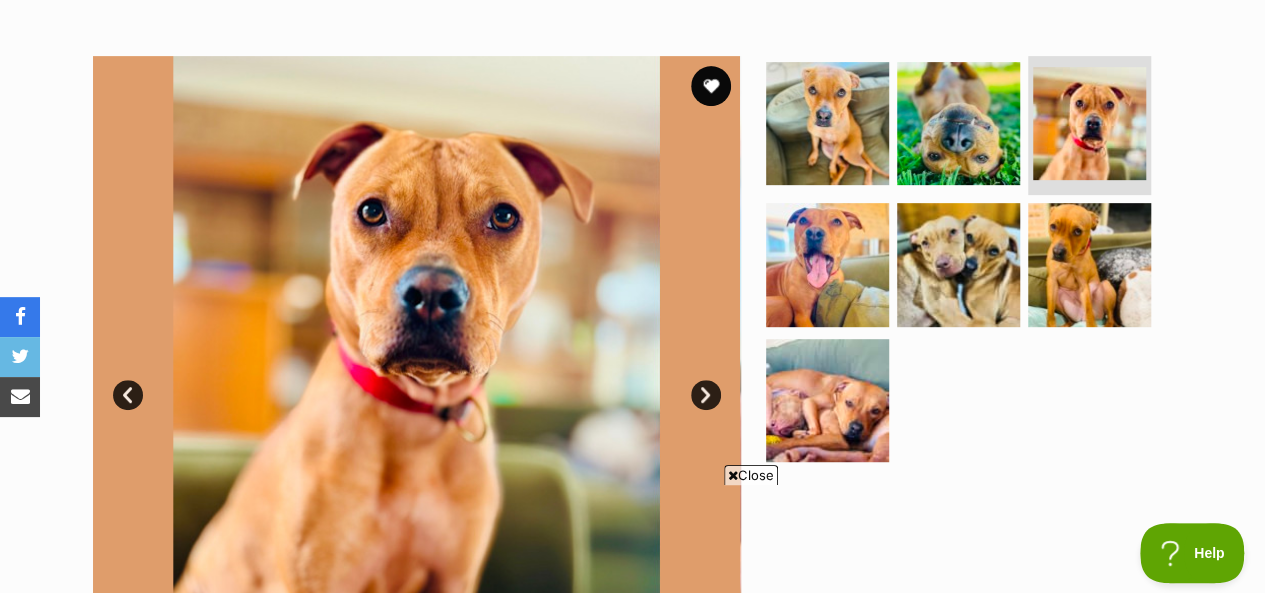 click on "Next" at bounding box center [706, 395] 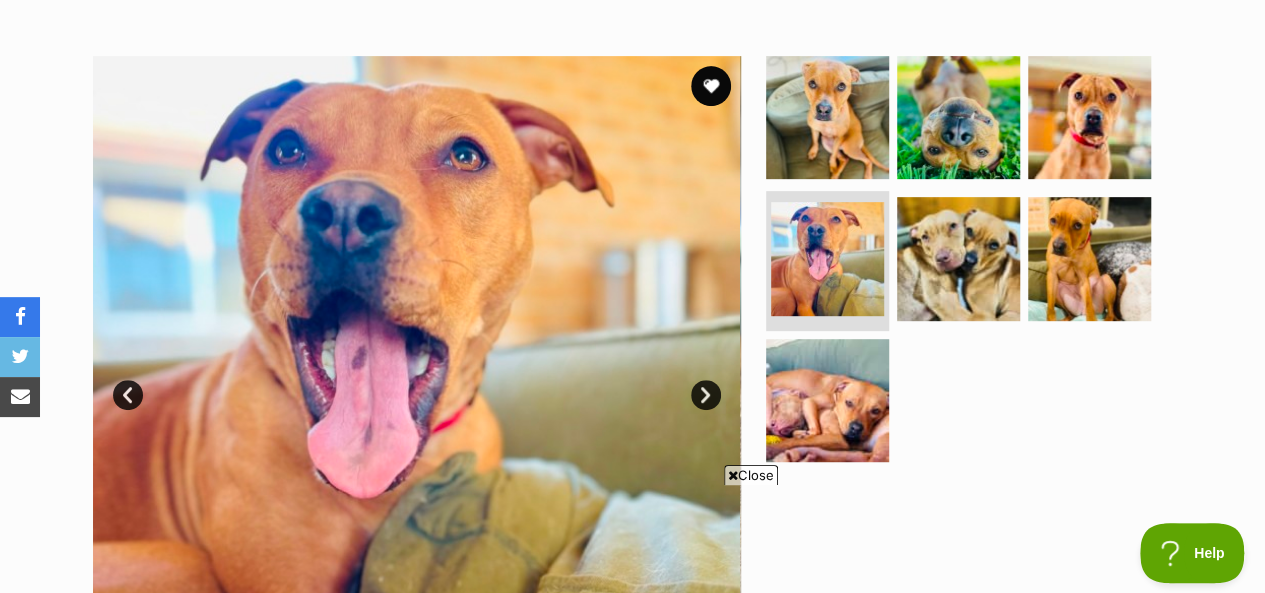 click on "Next" at bounding box center (706, 395) 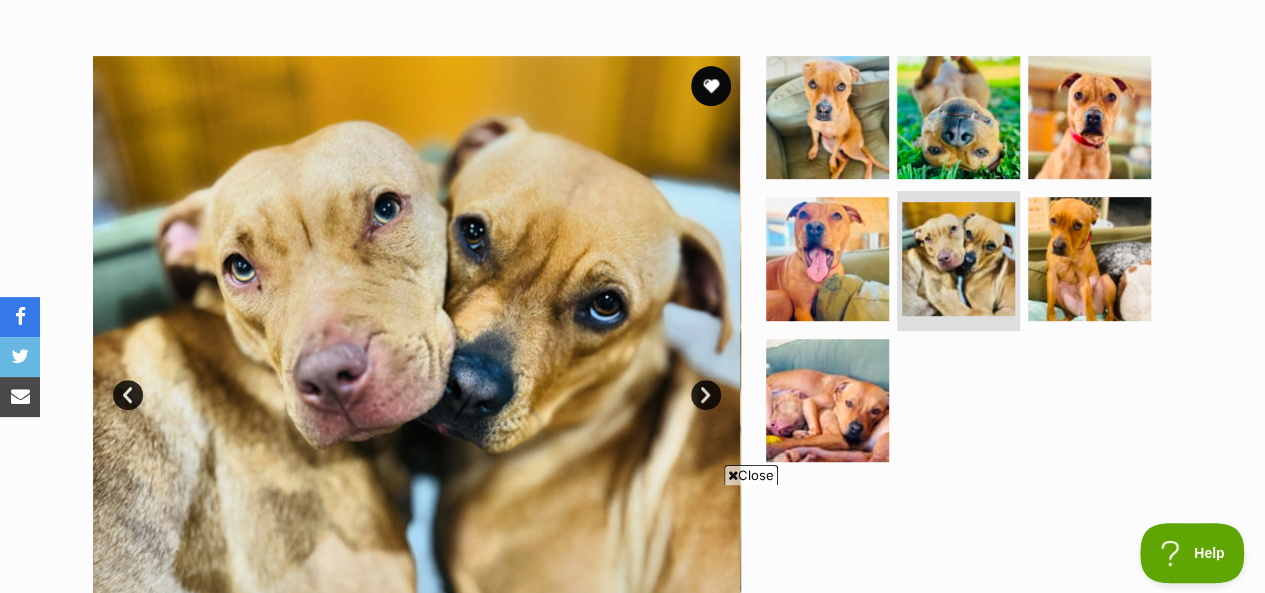click on "Next" at bounding box center [706, 395] 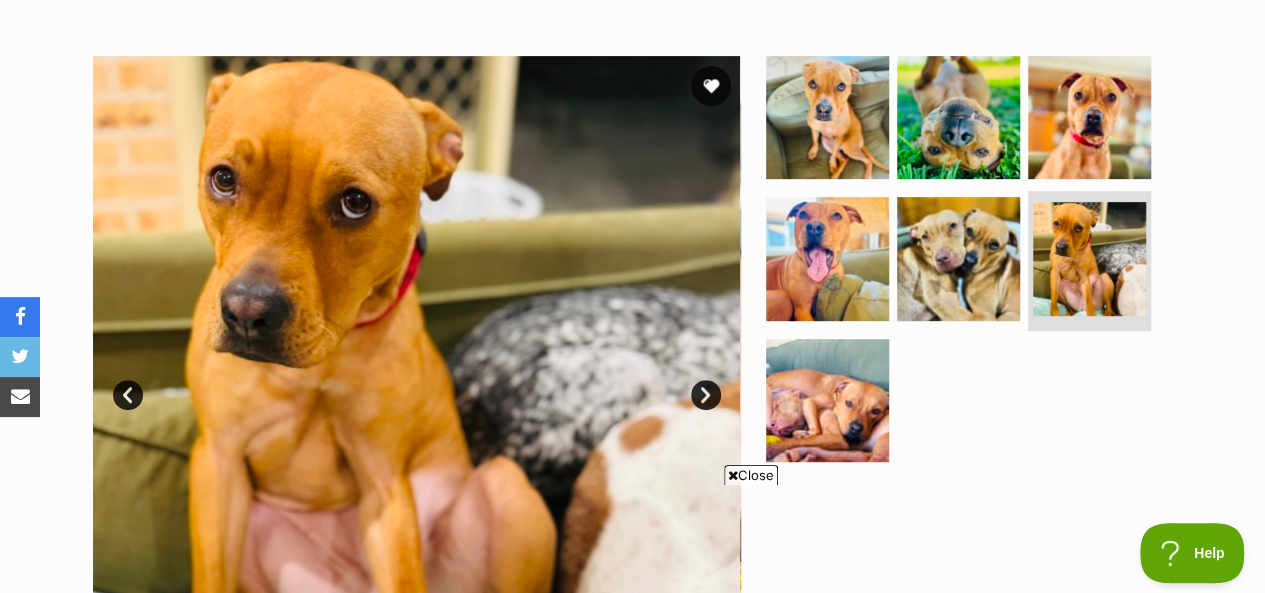 click on "Next" at bounding box center (706, 395) 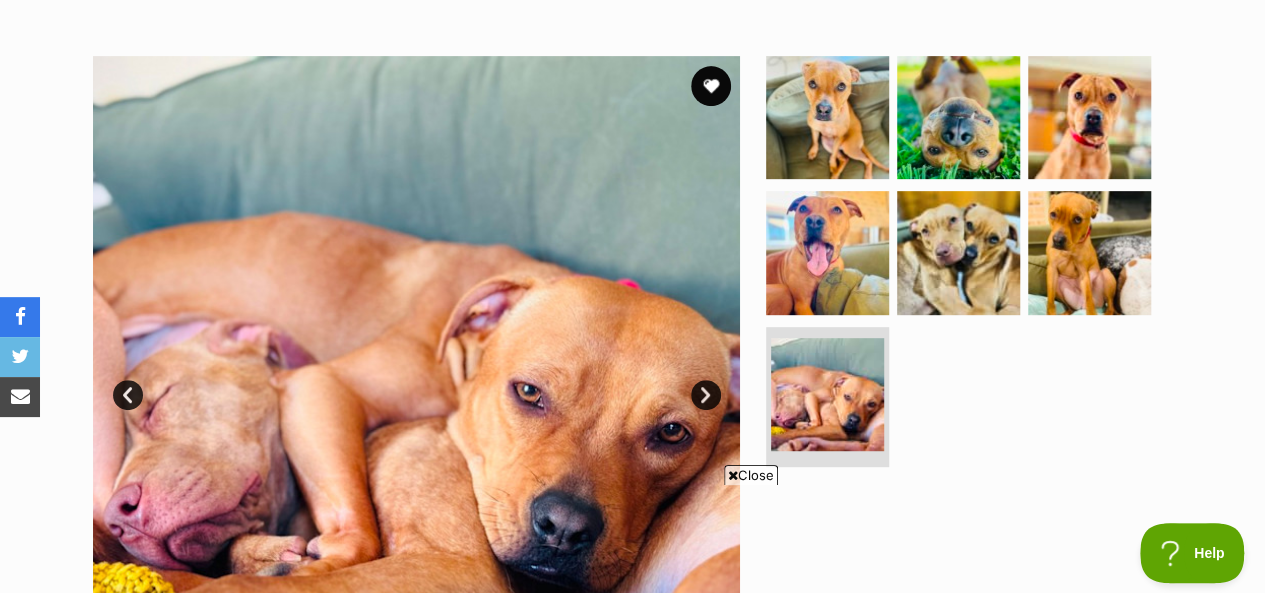 click on "Next" at bounding box center [706, 395] 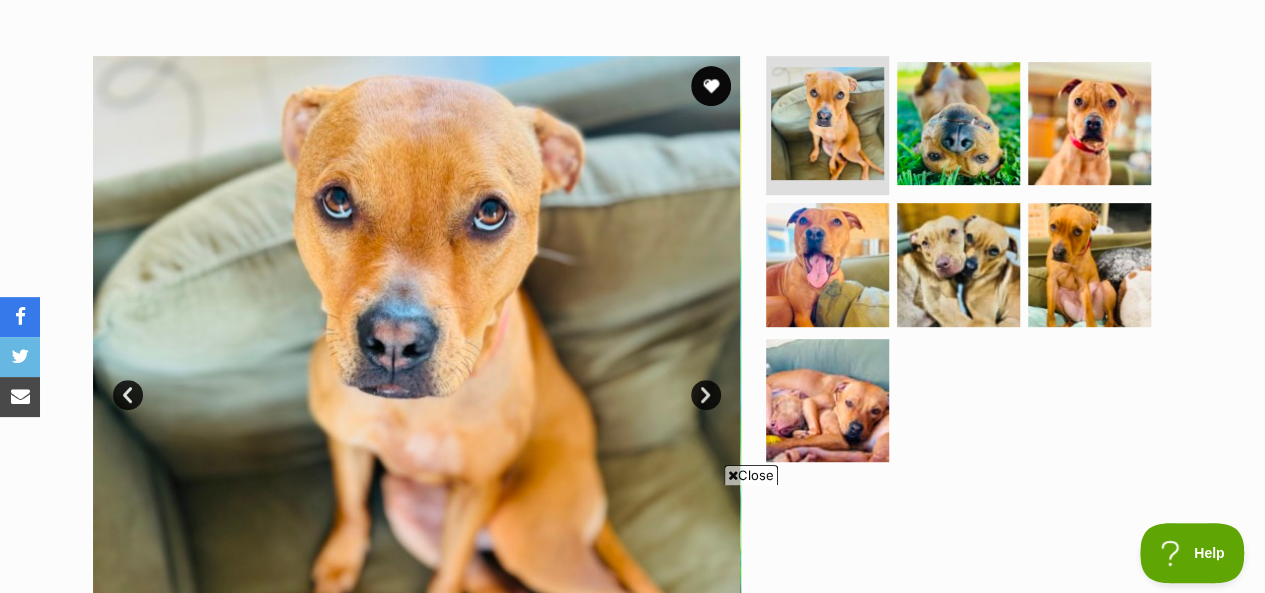 click on "Prev" at bounding box center (128, 395) 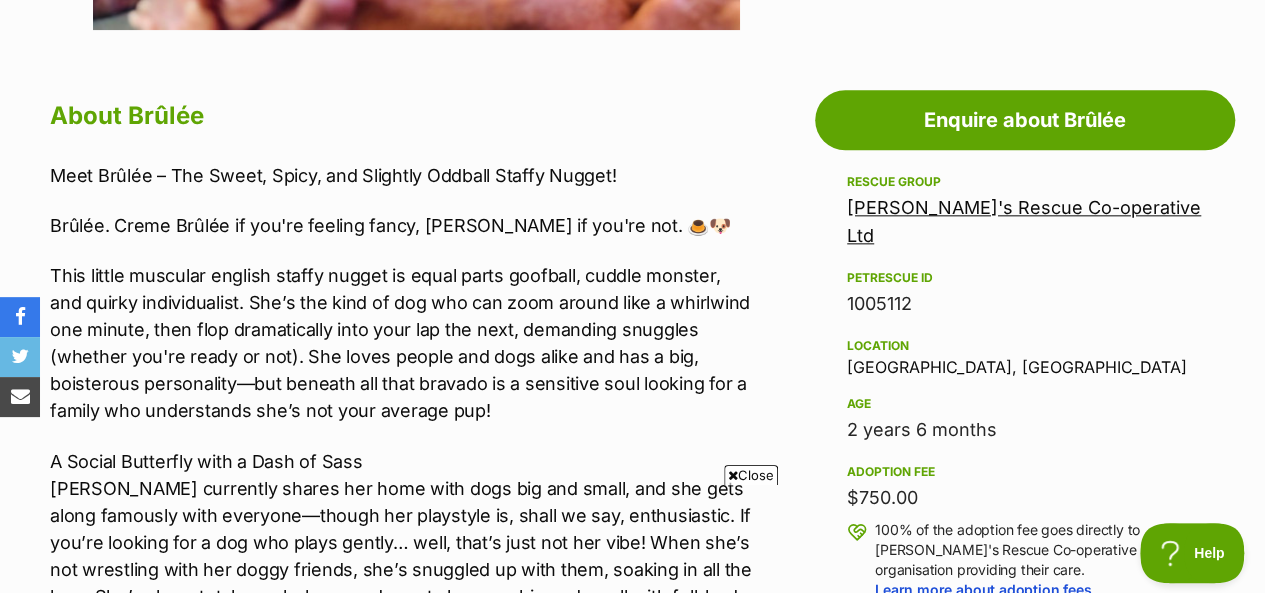 scroll, scrollTop: 1100, scrollLeft: 0, axis: vertical 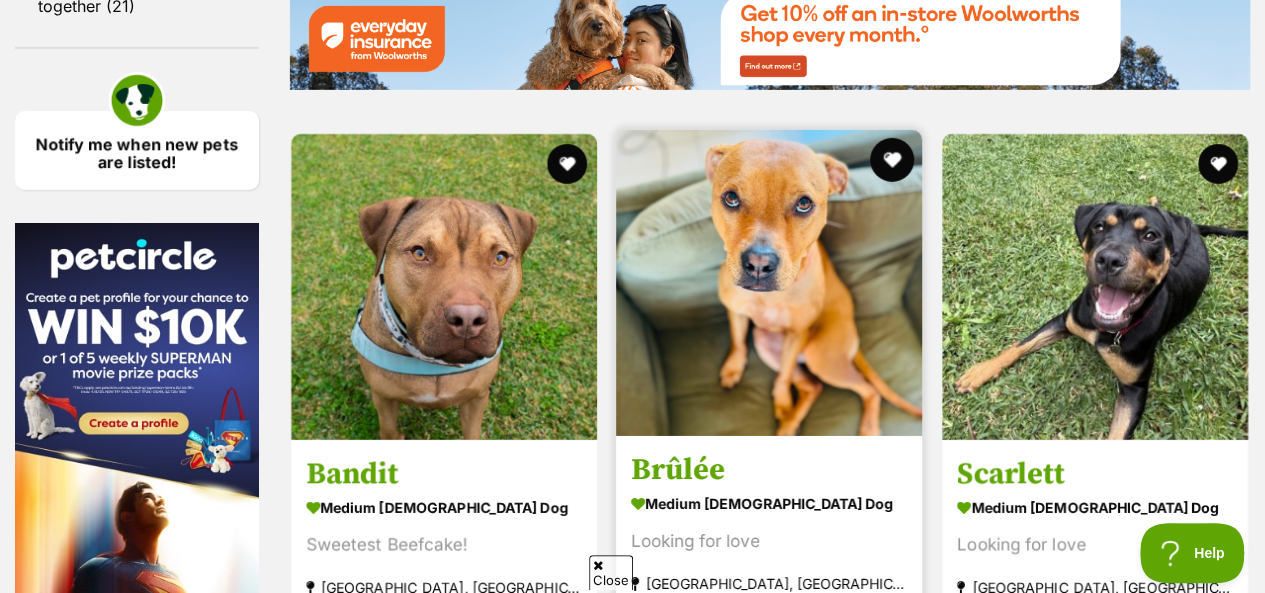 click at bounding box center (893, 160) 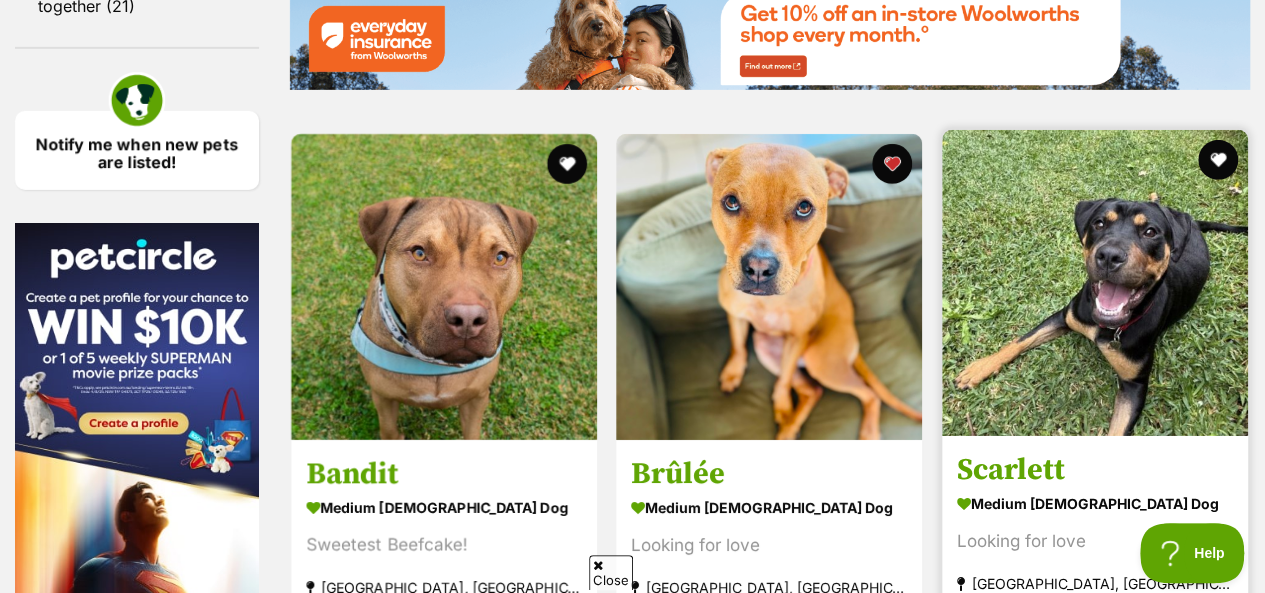 click at bounding box center [1095, 283] 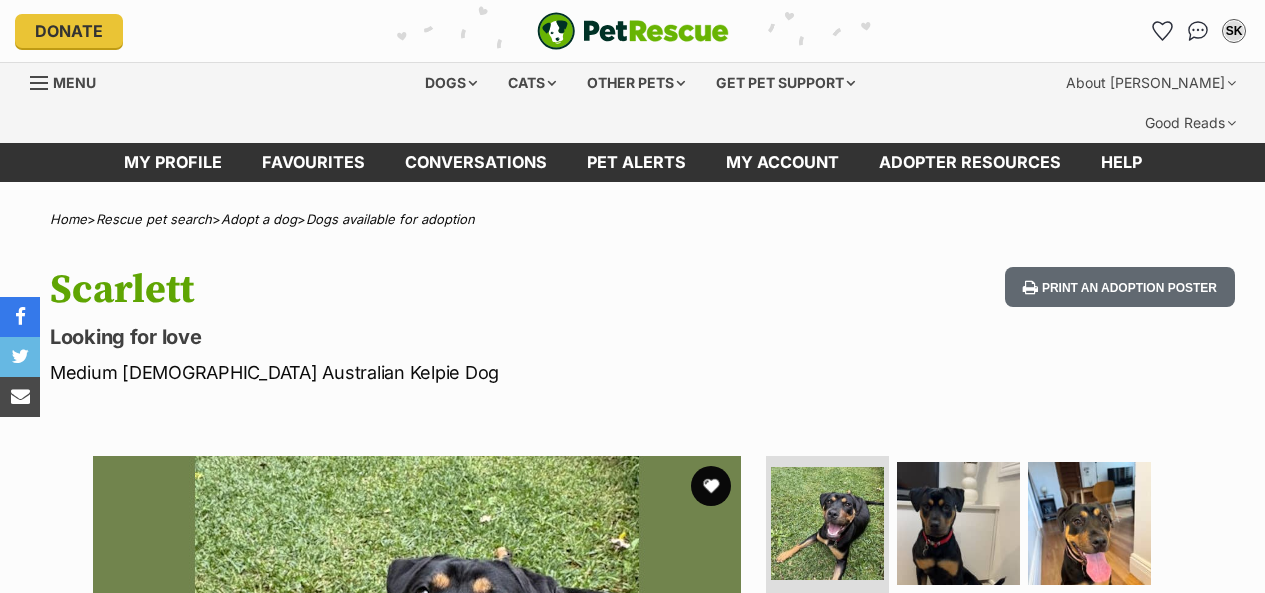 scroll, scrollTop: 0, scrollLeft: 0, axis: both 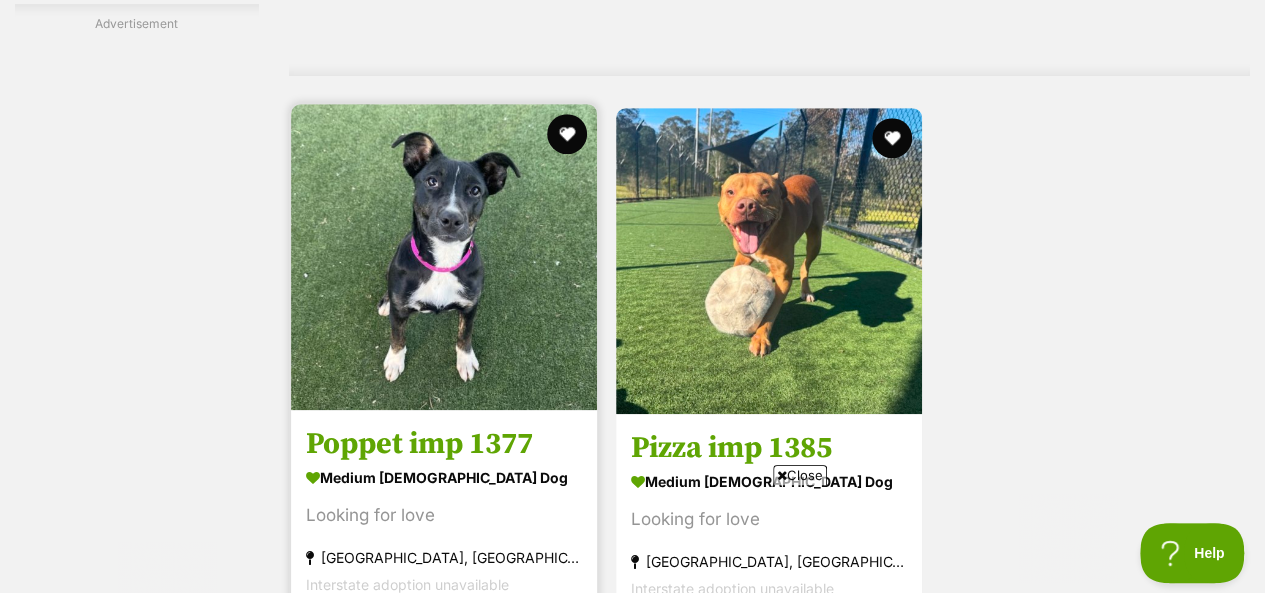 click at bounding box center (444, 257) 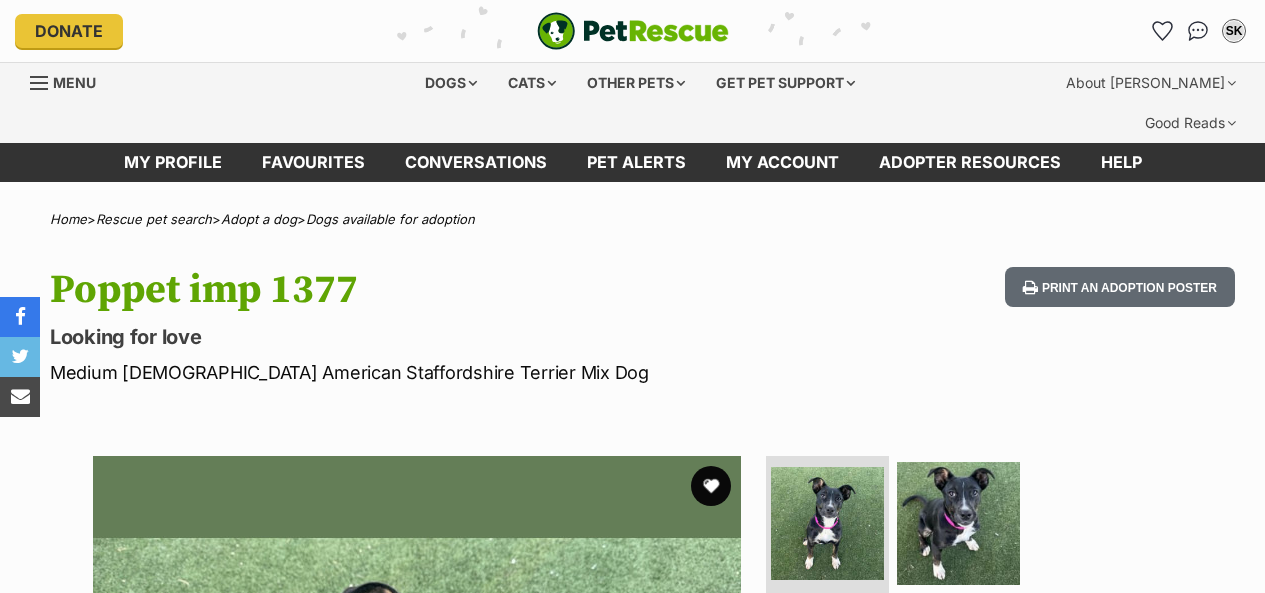 scroll, scrollTop: 0, scrollLeft: 0, axis: both 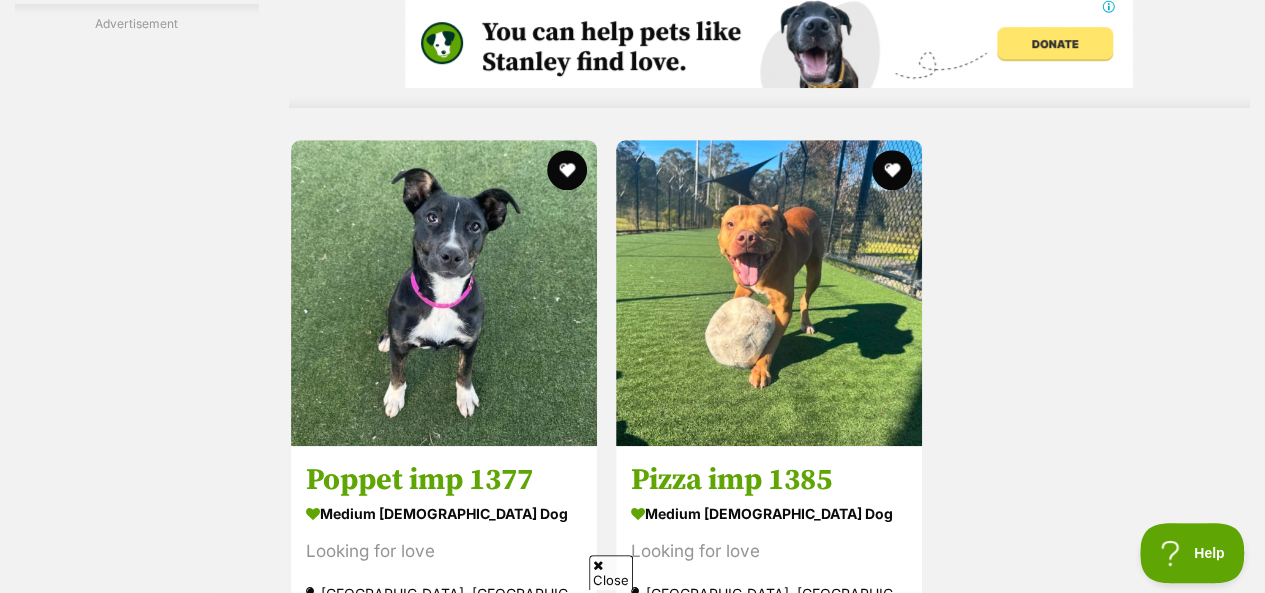click on "Next" at bounding box center [850, 693] 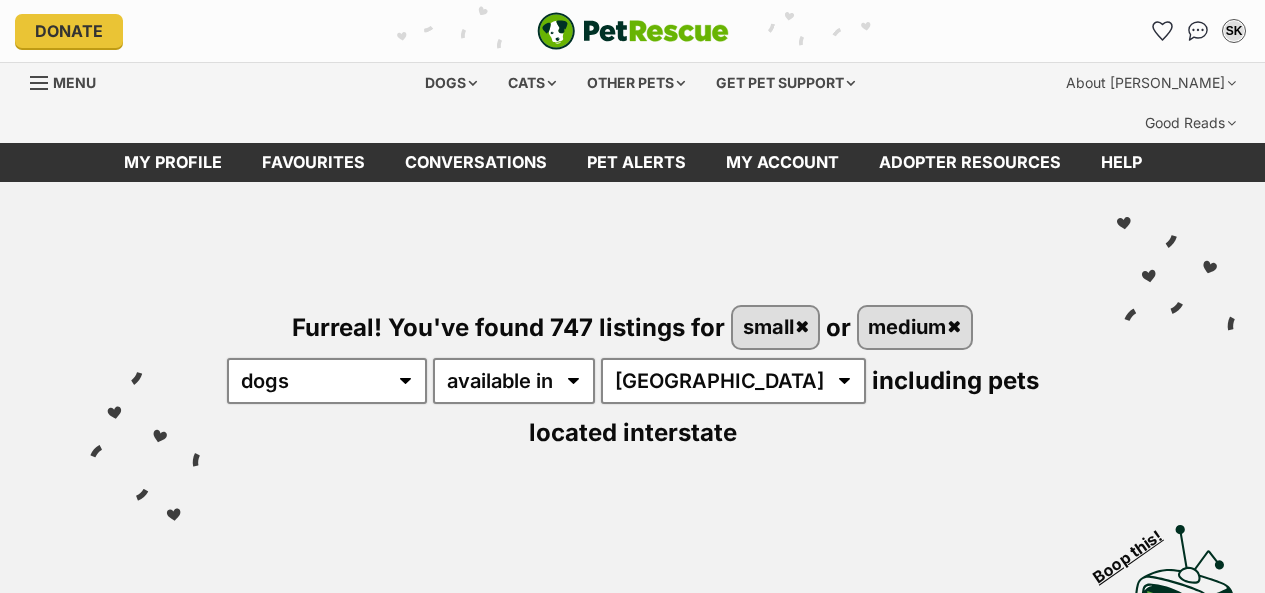 scroll, scrollTop: 0, scrollLeft: 0, axis: both 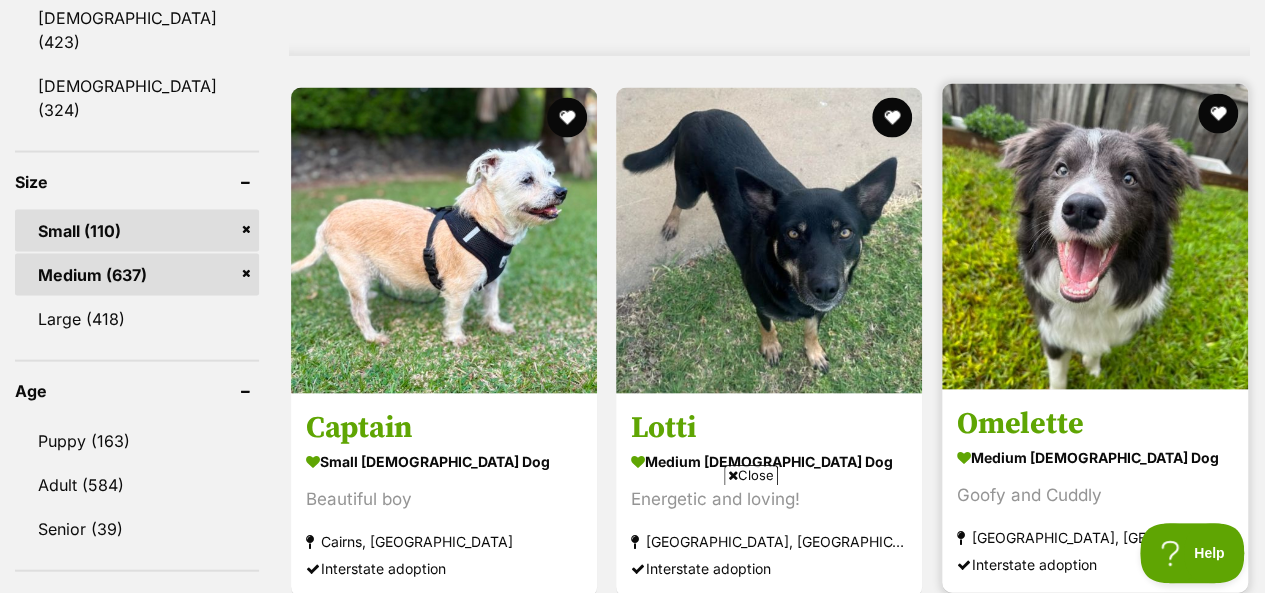 click at bounding box center (1095, 237) 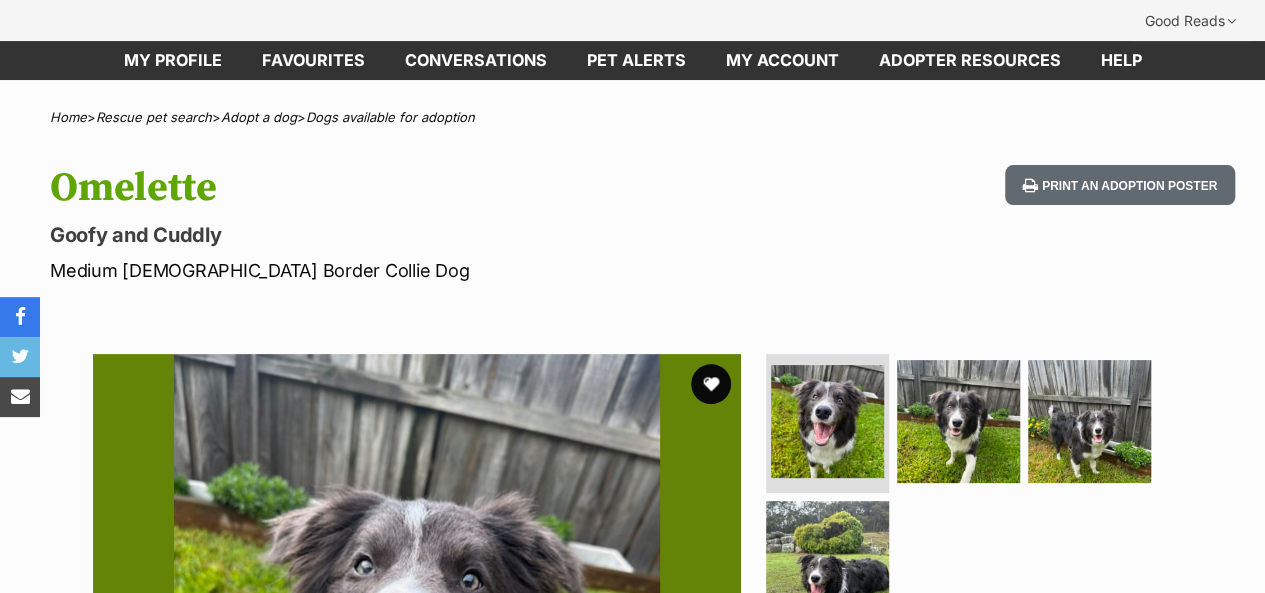 scroll, scrollTop: 200, scrollLeft: 0, axis: vertical 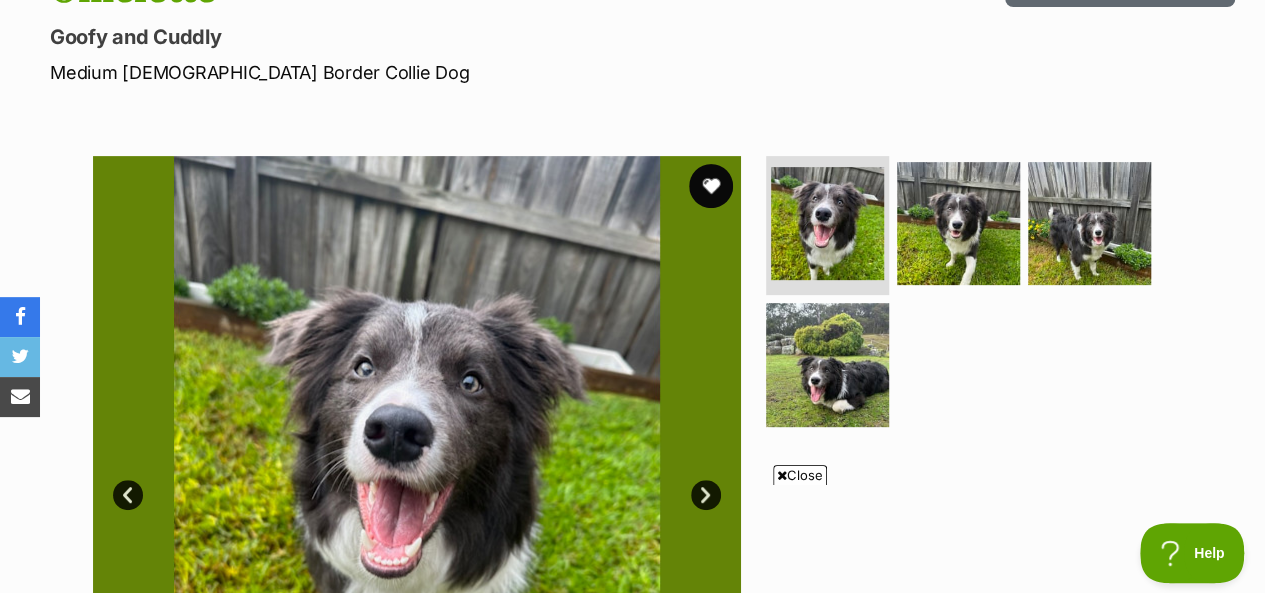 click at bounding box center (711, 186) 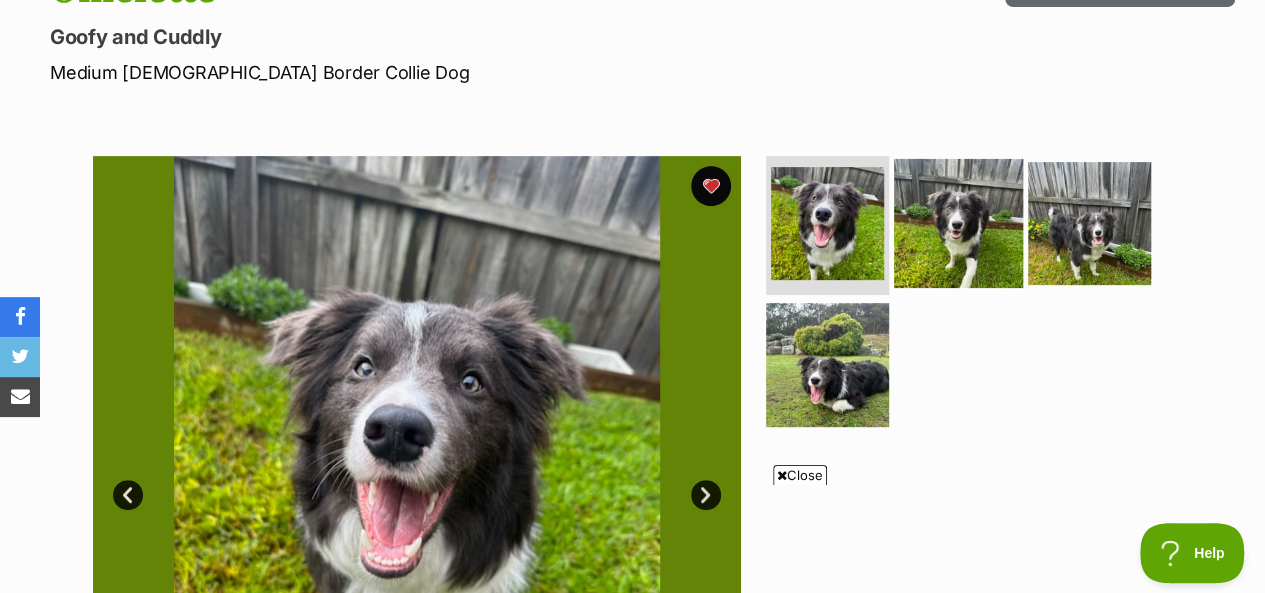 click at bounding box center [958, 222] 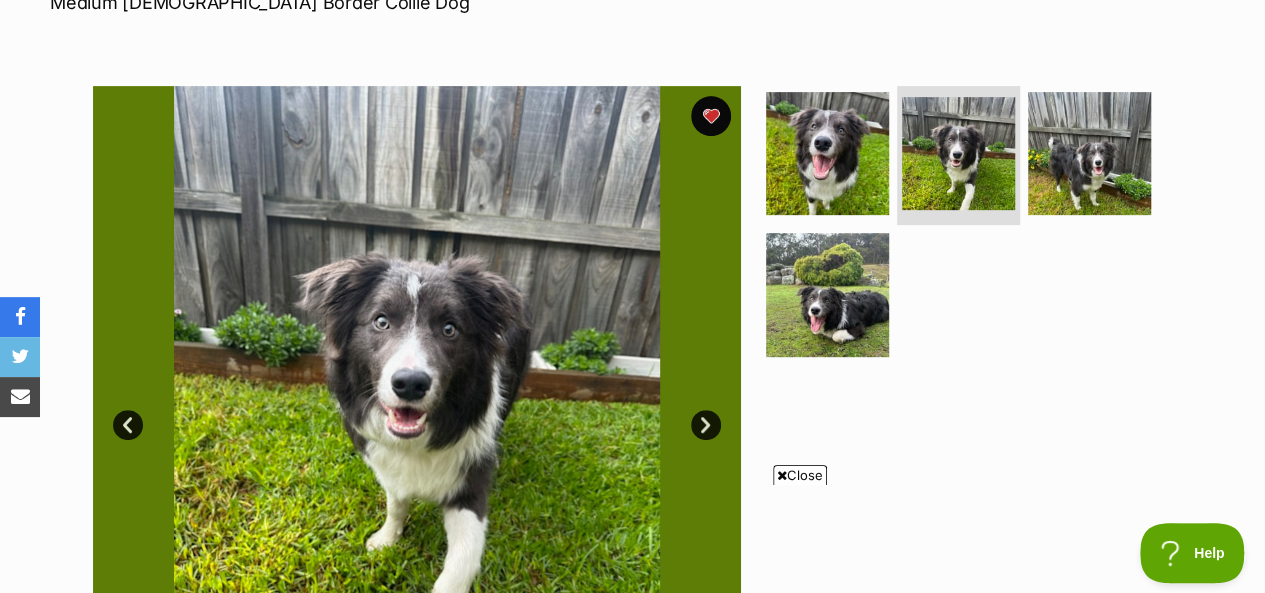 scroll, scrollTop: 400, scrollLeft: 0, axis: vertical 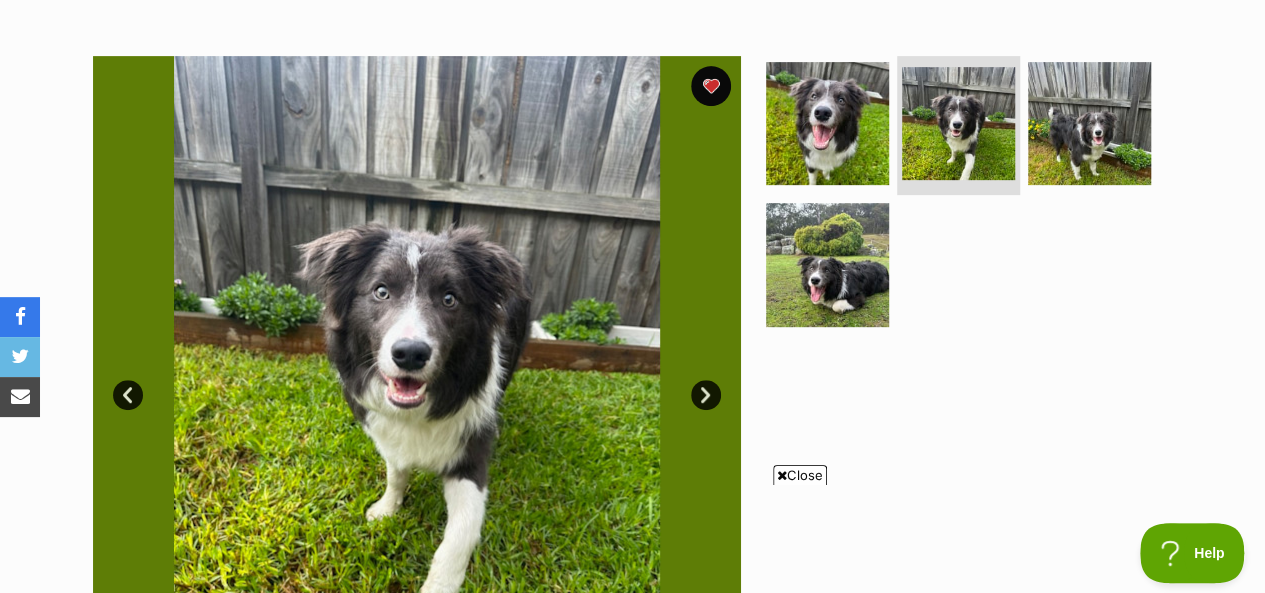 click on "Next" at bounding box center [706, 395] 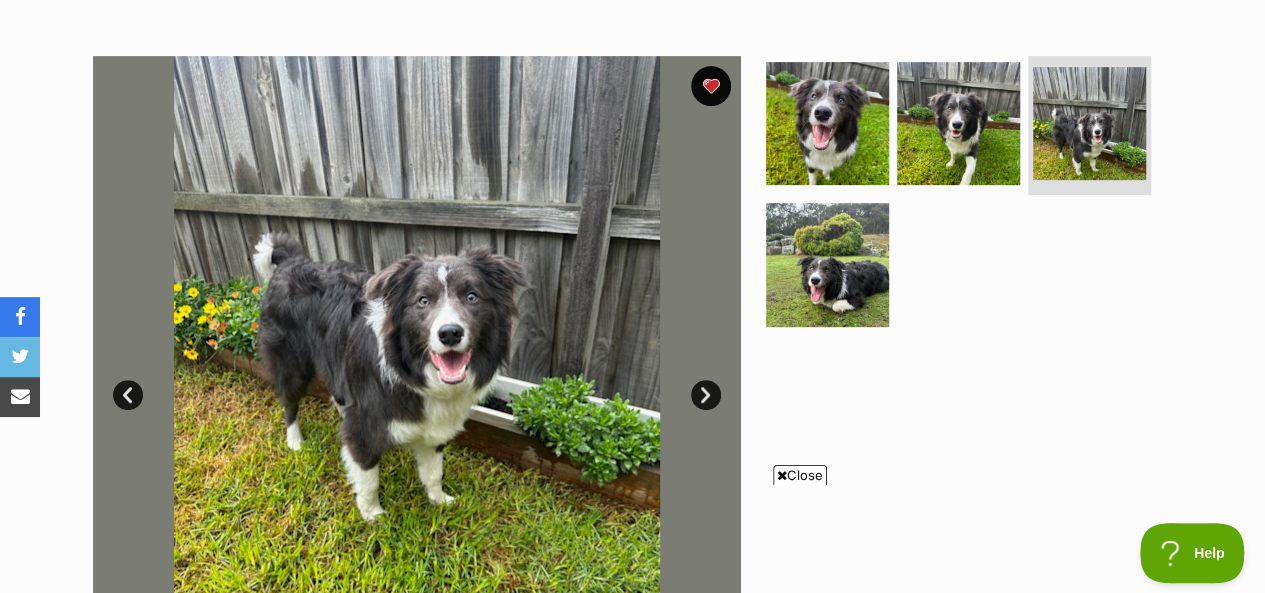 click on "Next" at bounding box center (706, 395) 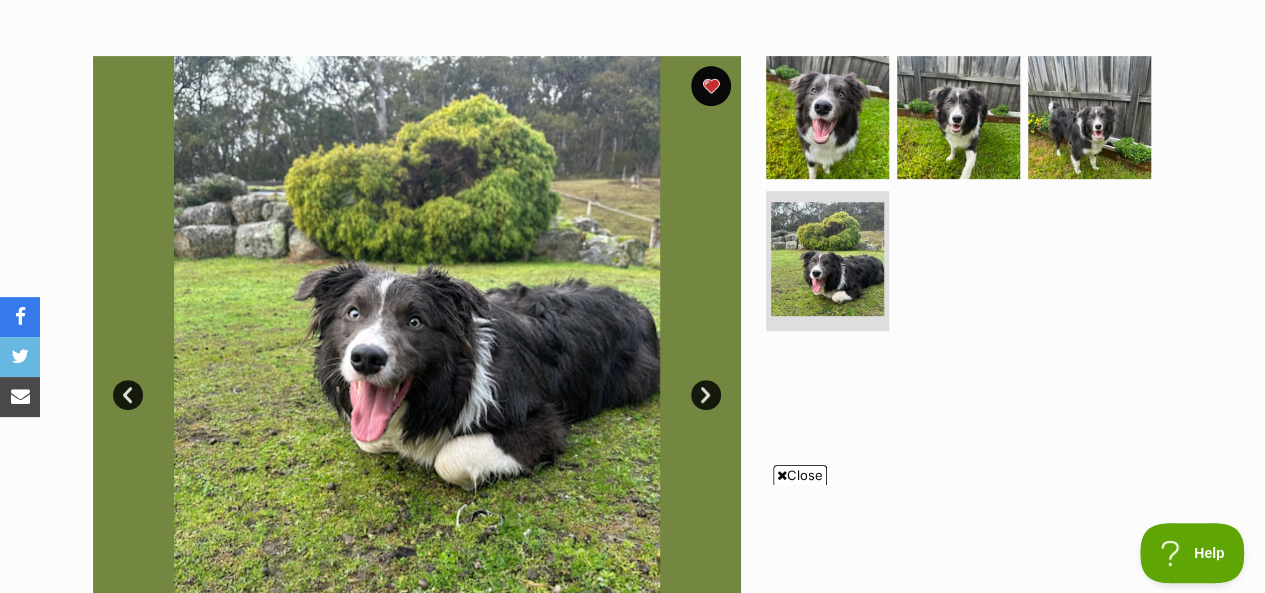 click on "Next" at bounding box center (706, 395) 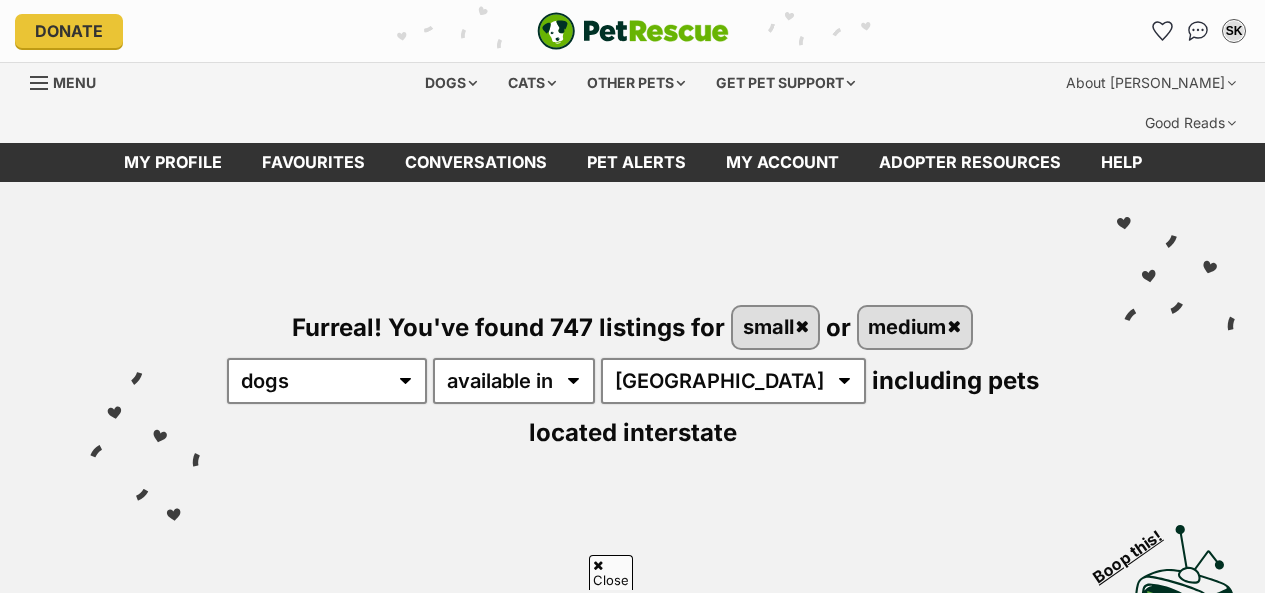 scroll, scrollTop: 2102, scrollLeft: 0, axis: vertical 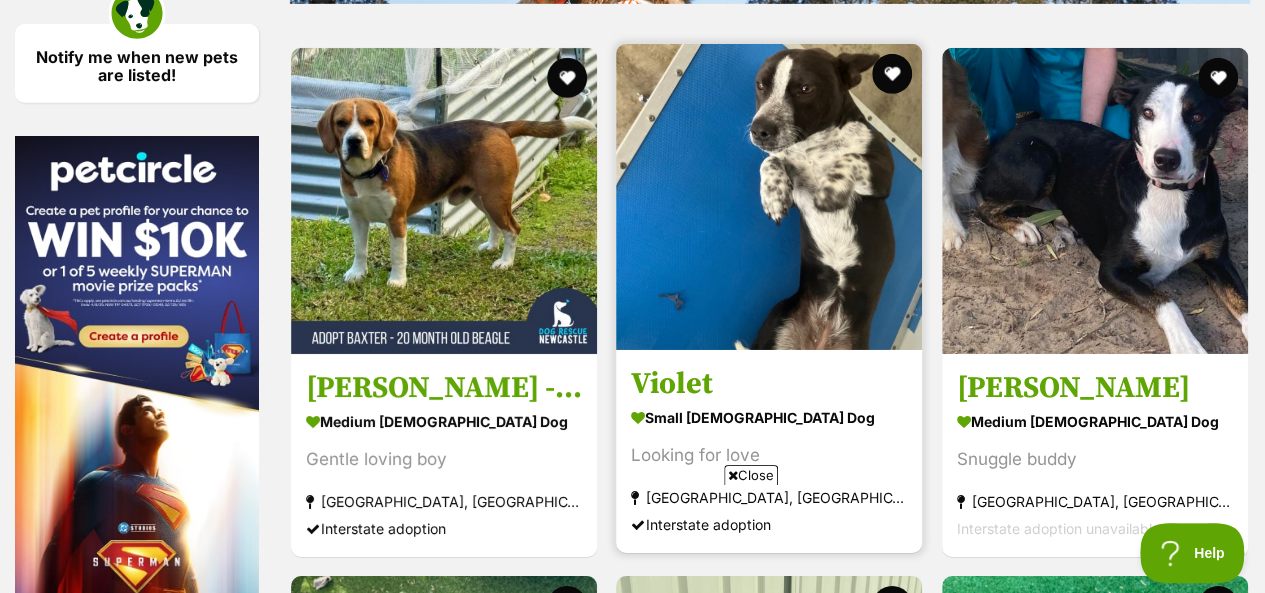 click at bounding box center [769, 197] 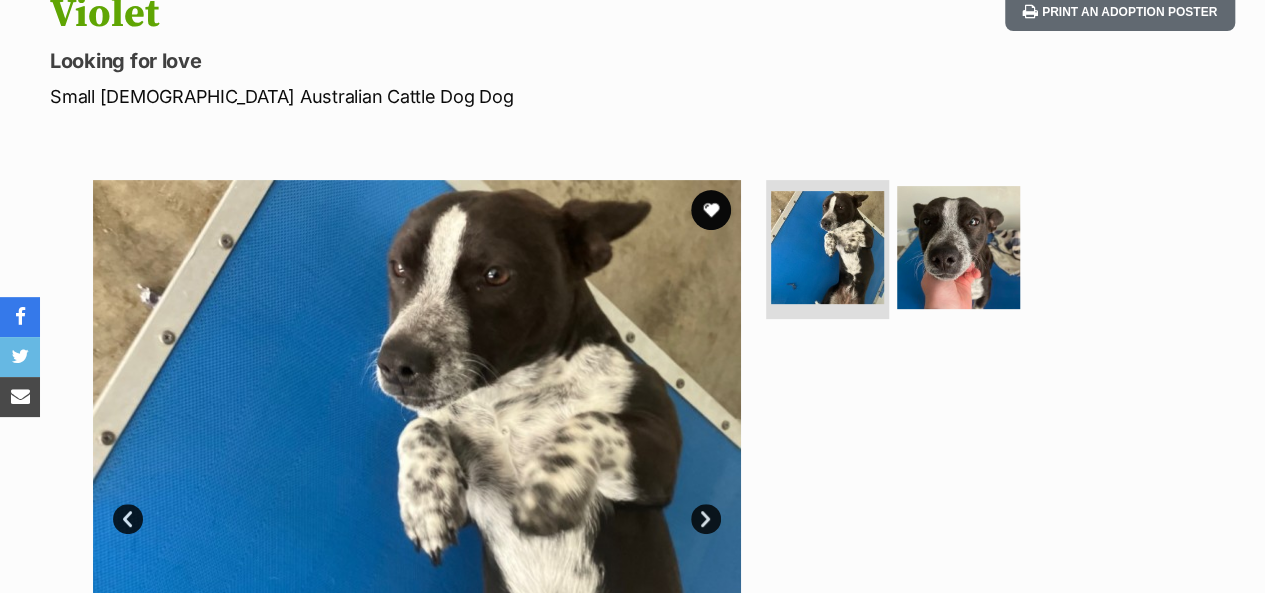scroll, scrollTop: 0, scrollLeft: 0, axis: both 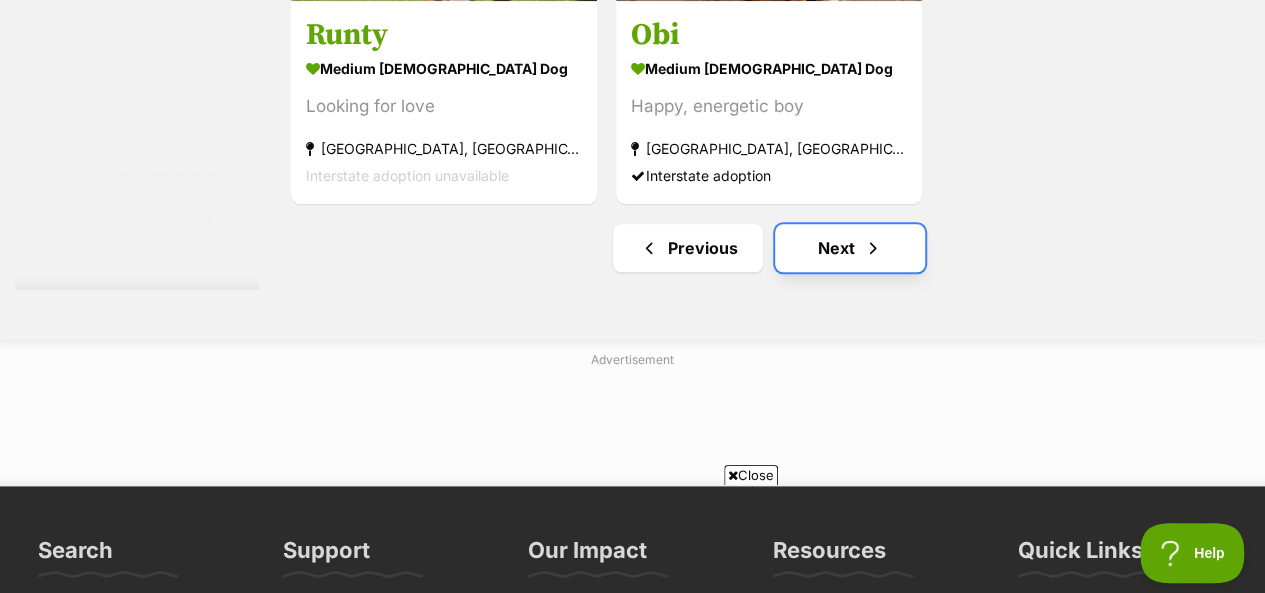 click on "Next" at bounding box center (850, 248) 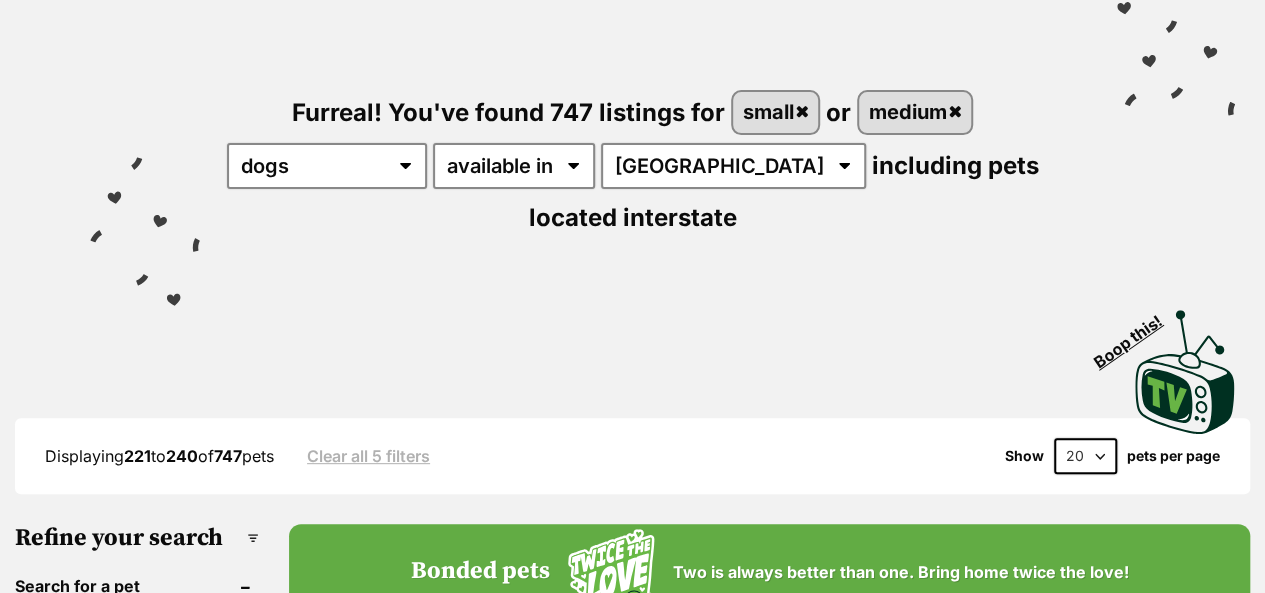 scroll, scrollTop: 300, scrollLeft: 0, axis: vertical 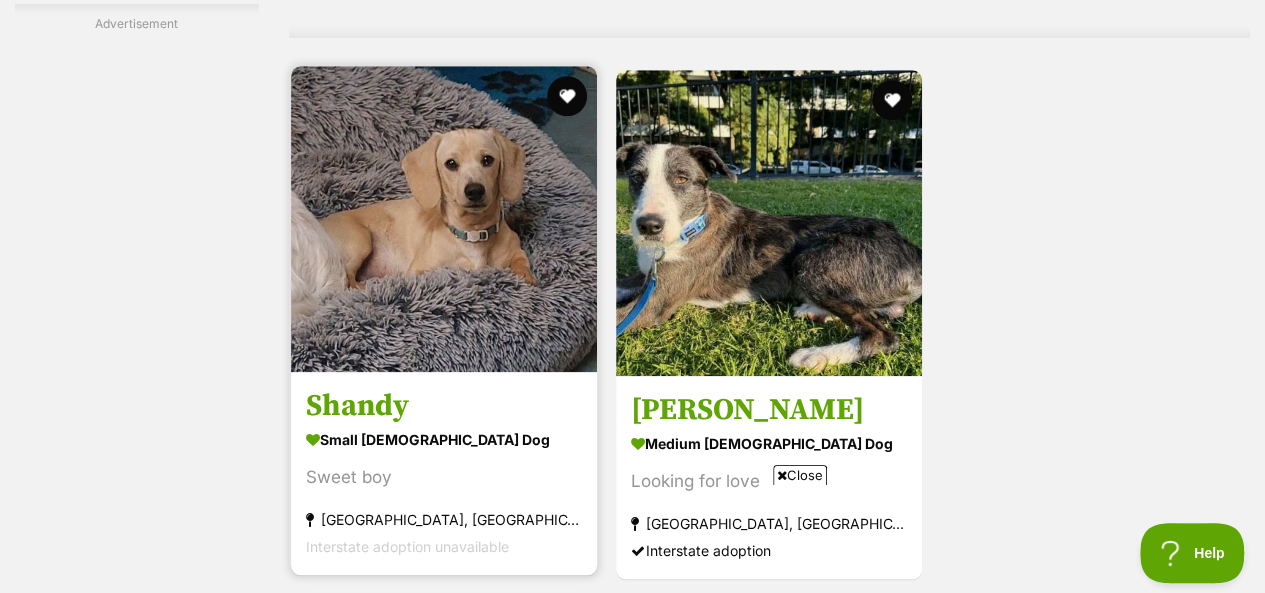click at bounding box center [444, 219] 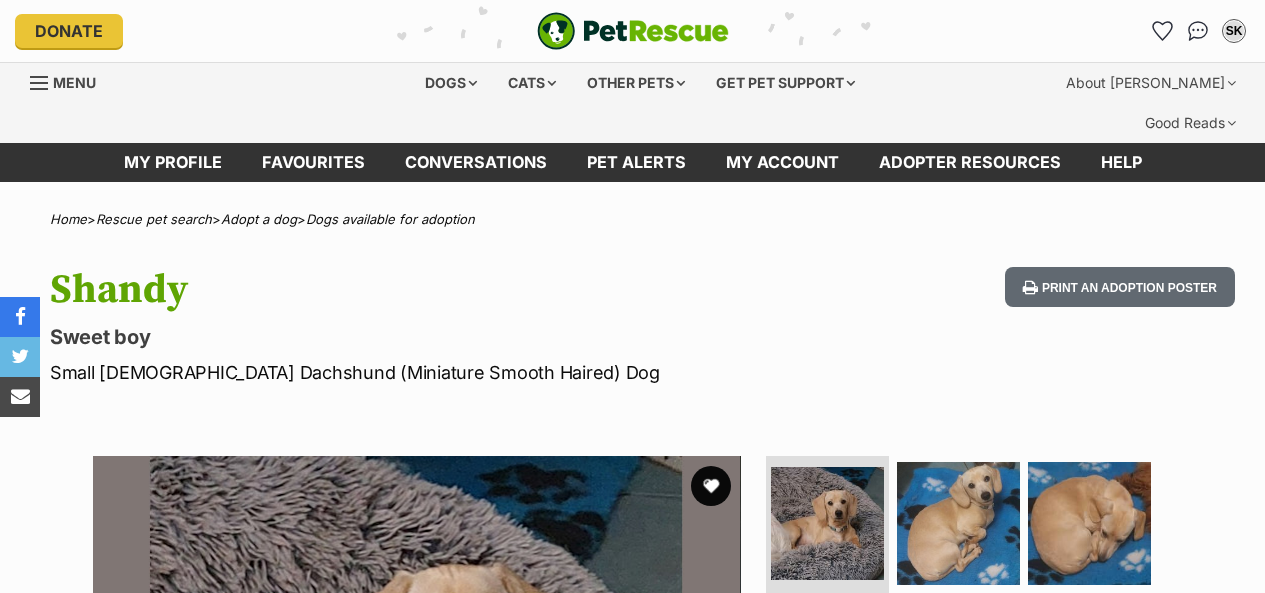scroll, scrollTop: 257, scrollLeft: 0, axis: vertical 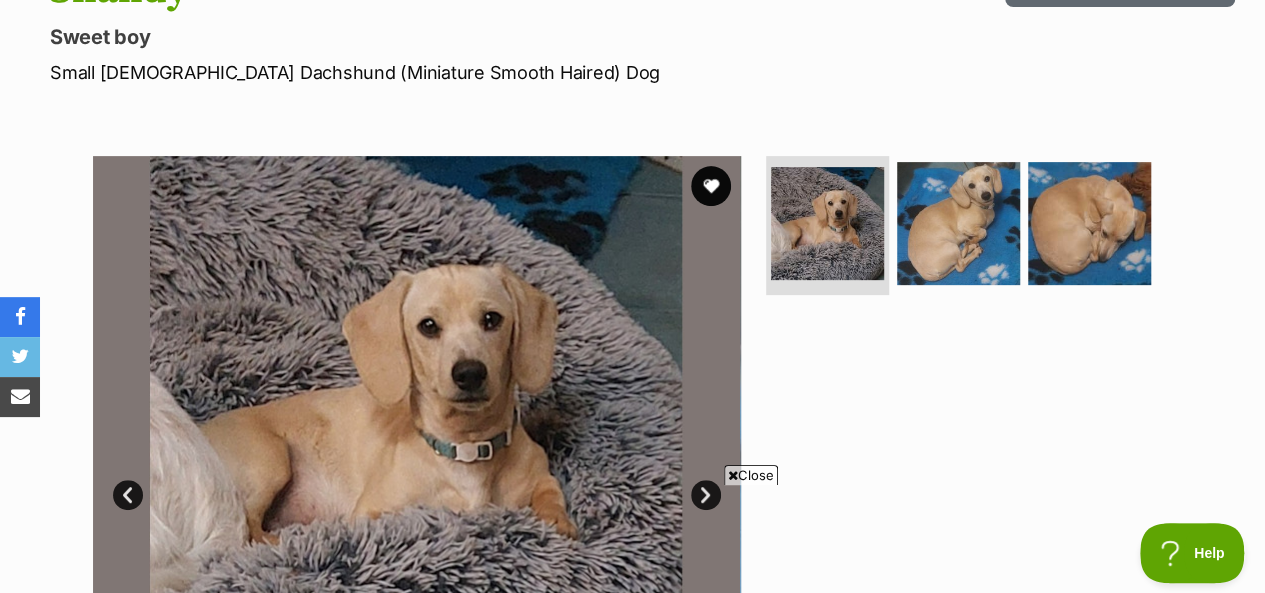 click on "Next" at bounding box center (706, 495) 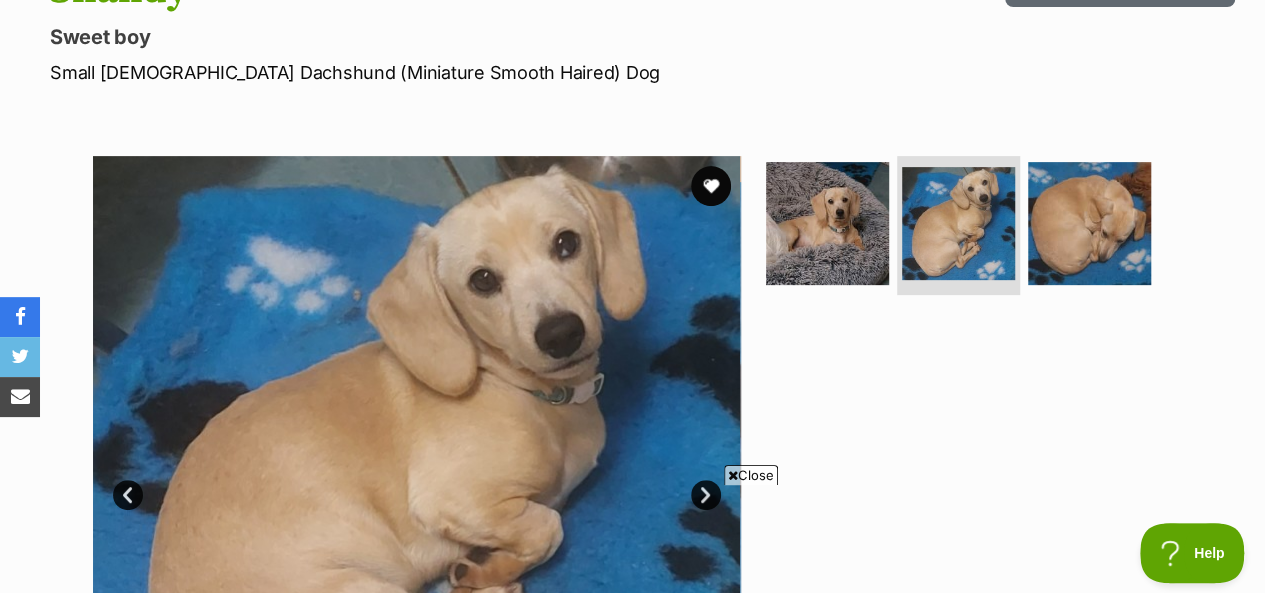 click on "Next" at bounding box center (706, 495) 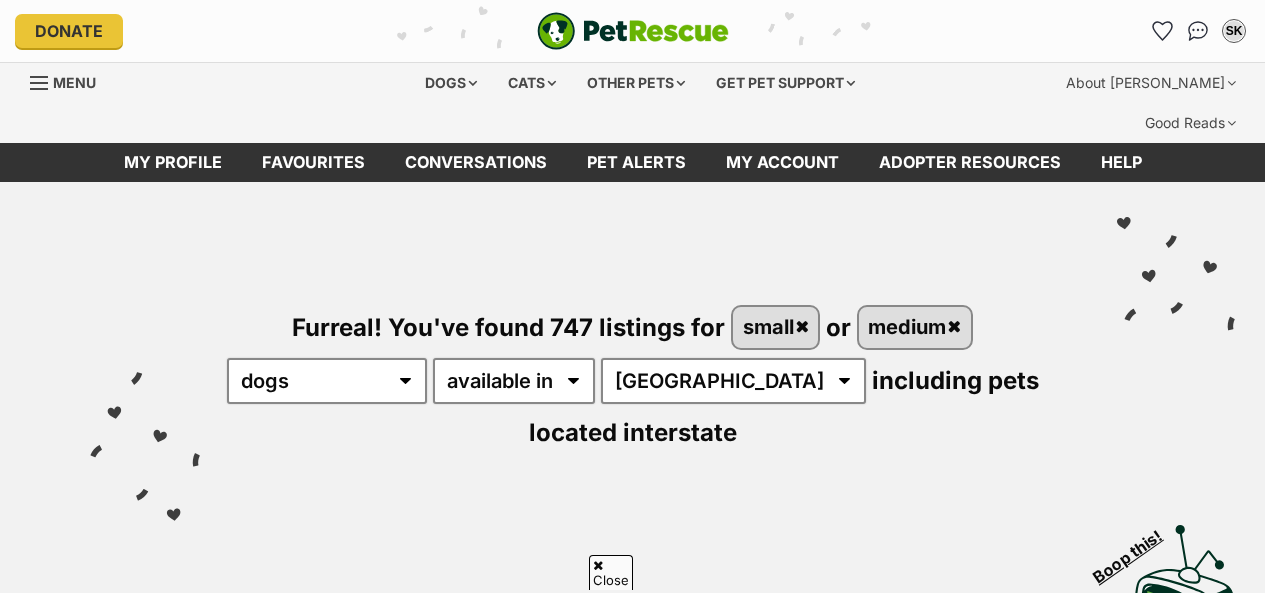 scroll, scrollTop: 4600, scrollLeft: 0, axis: vertical 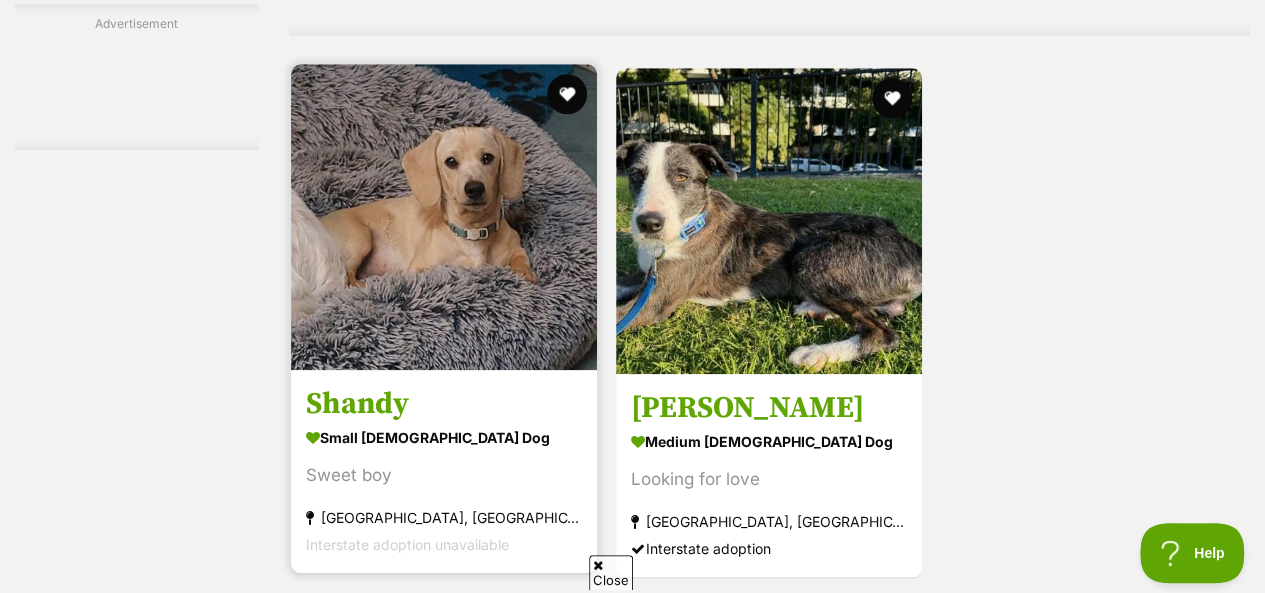 click on "Shandy" at bounding box center [444, 404] 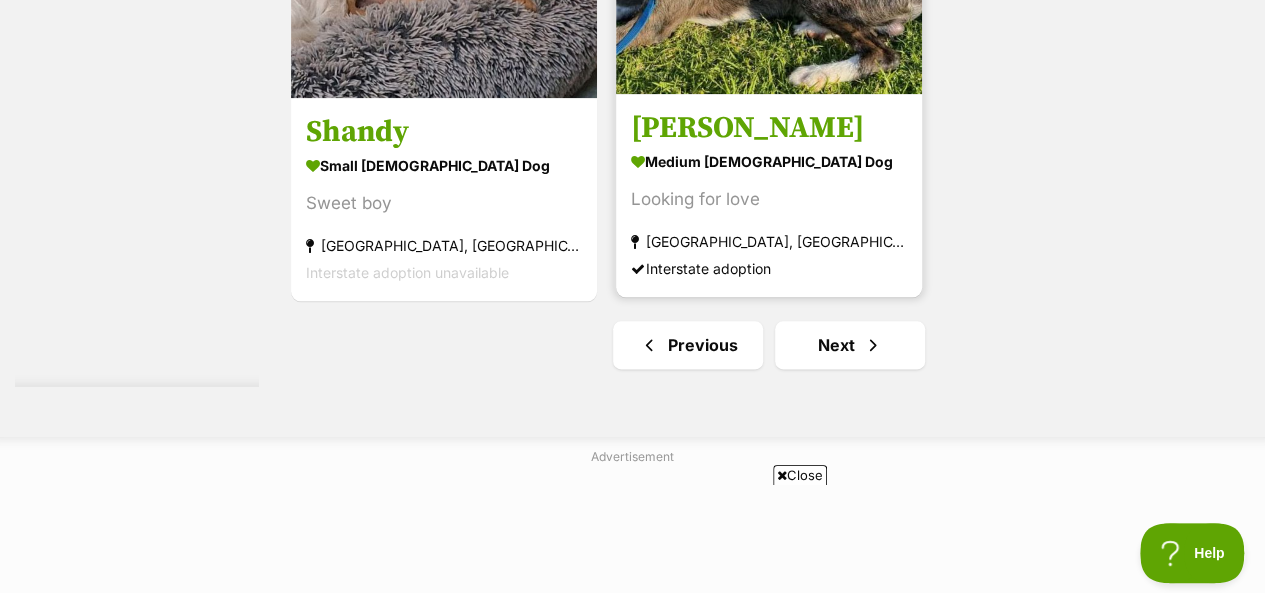 scroll, scrollTop: 4900, scrollLeft: 0, axis: vertical 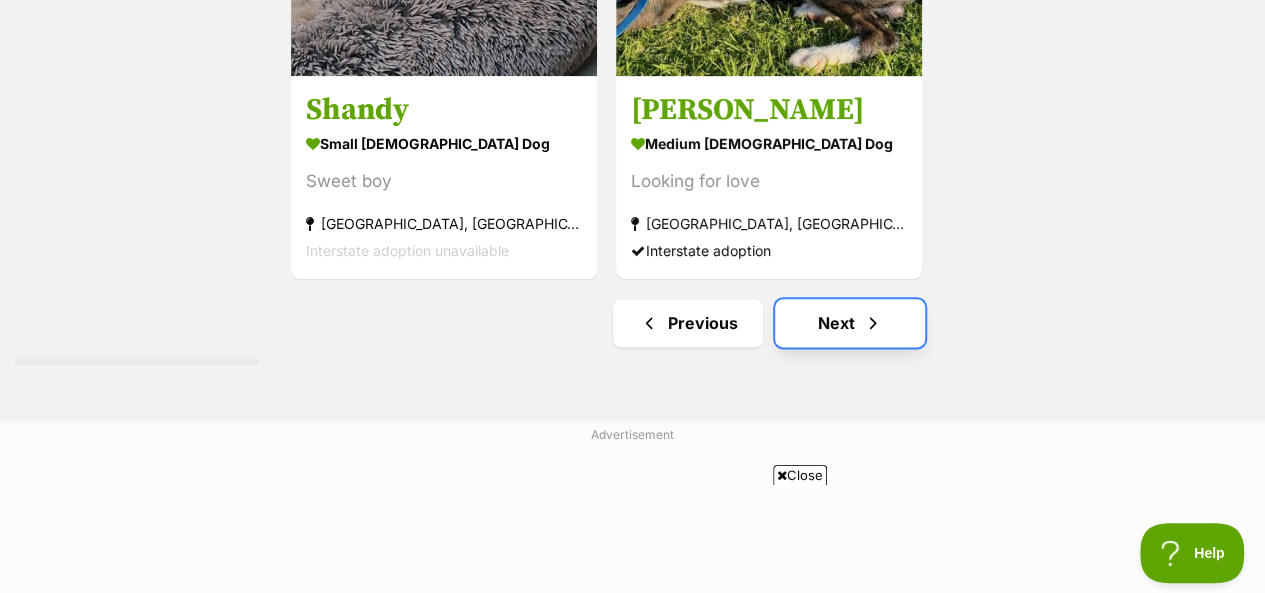 click at bounding box center [873, 323] 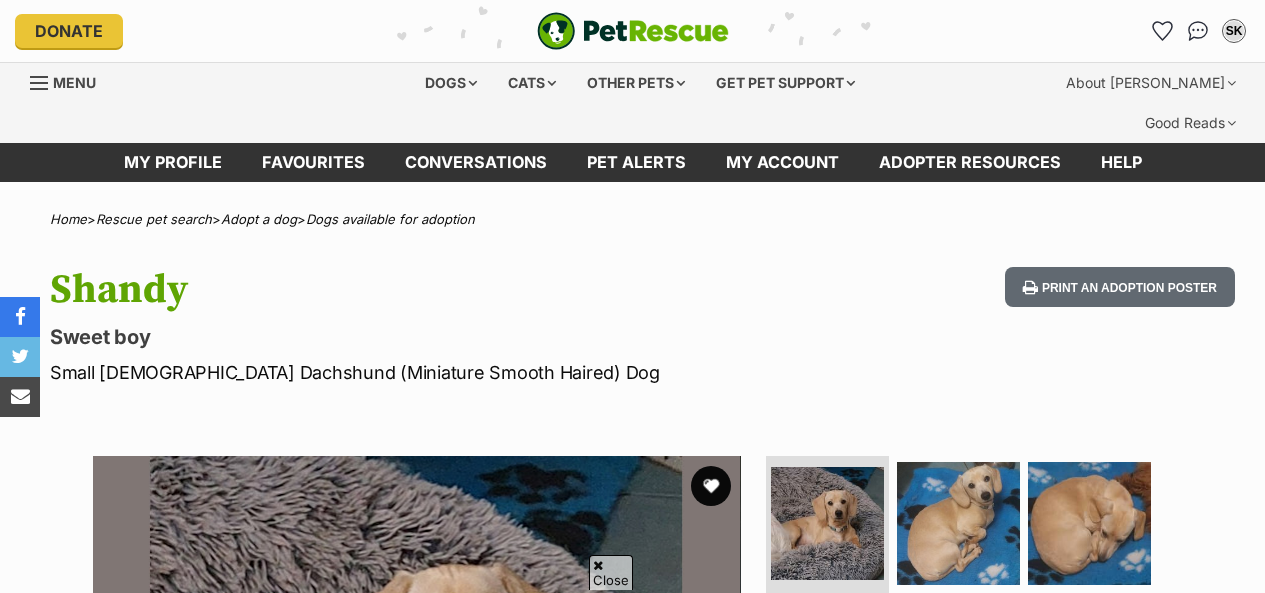 scroll, scrollTop: 300, scrollLeft: 0, axis: vertical 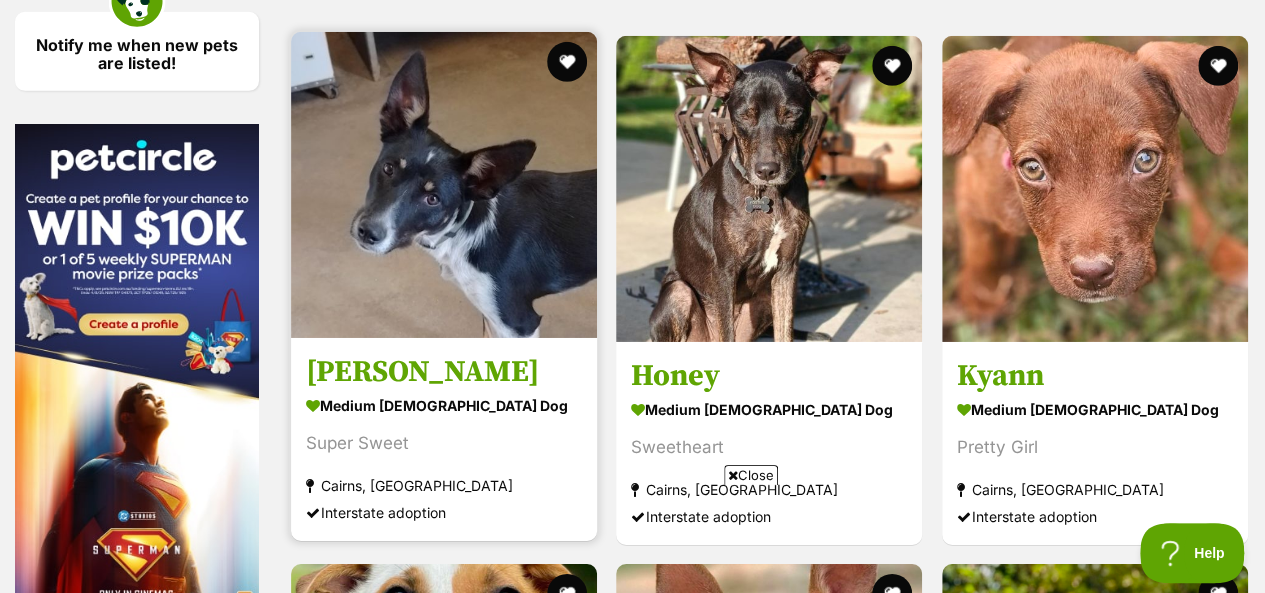 click at bounding box center (444, 185) 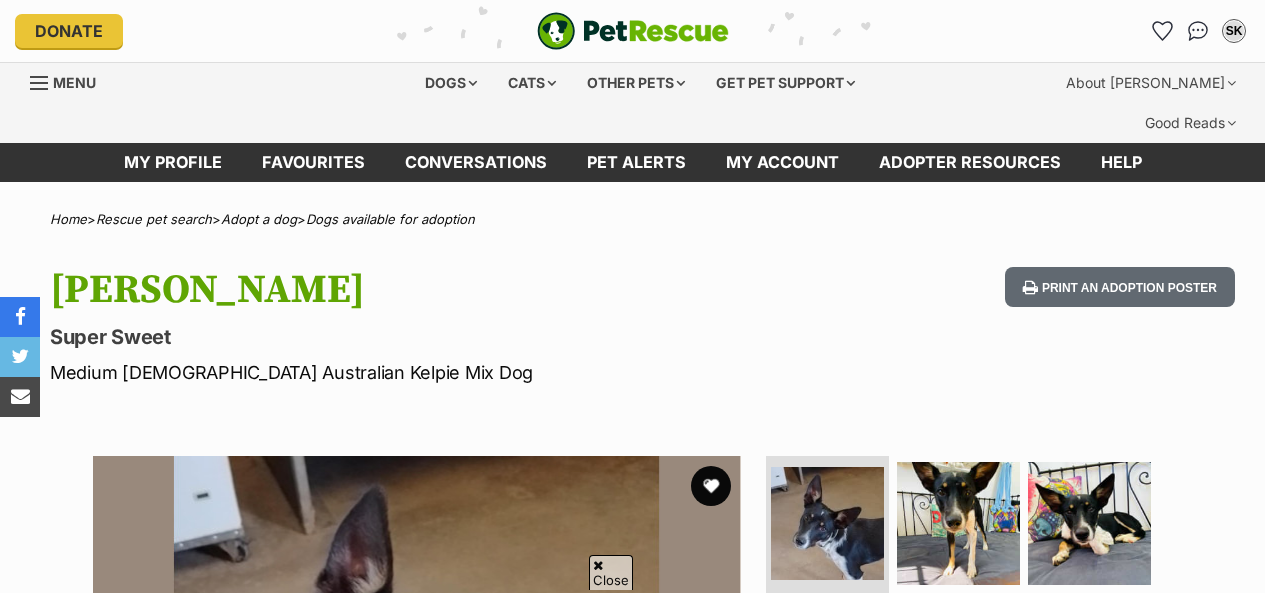 scroll, scrollTop: 200, scrollLeft: 0, axis: vertical 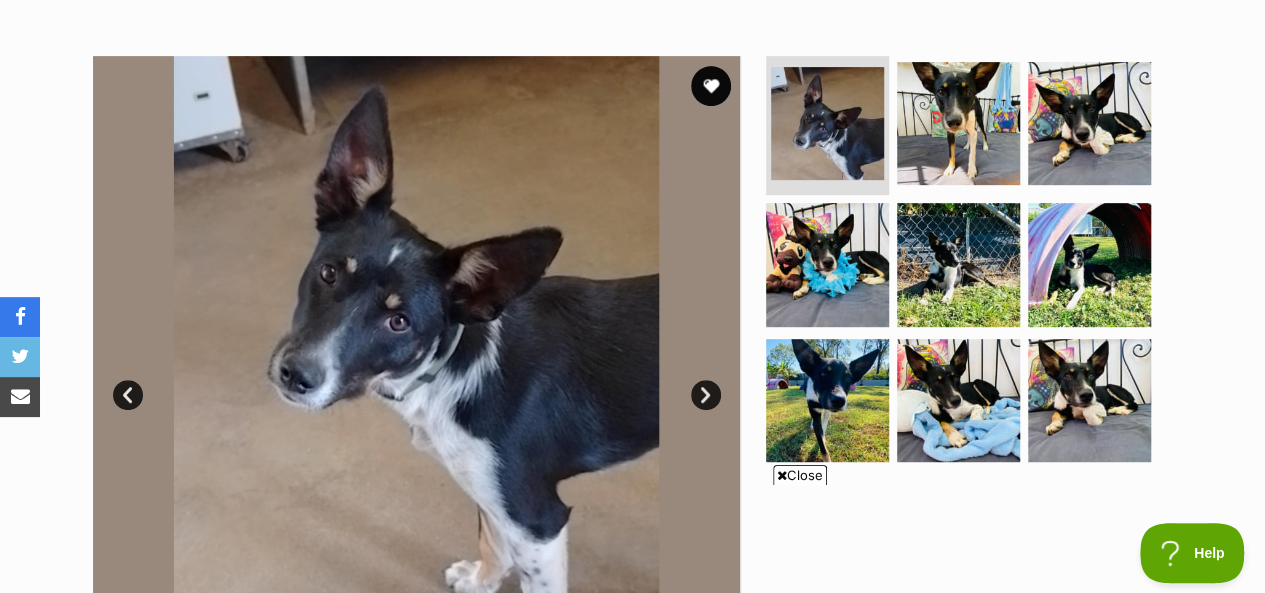 click on "Next" at bounding box center [706, 395] 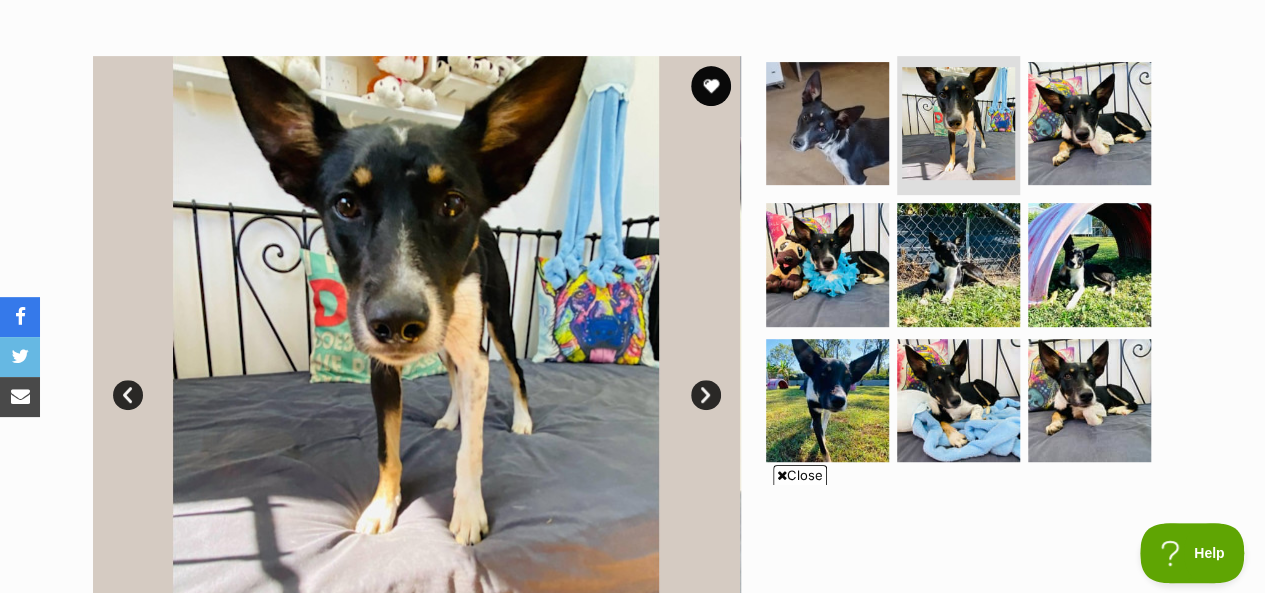 click on "Next" at bounding box center [706, 395] 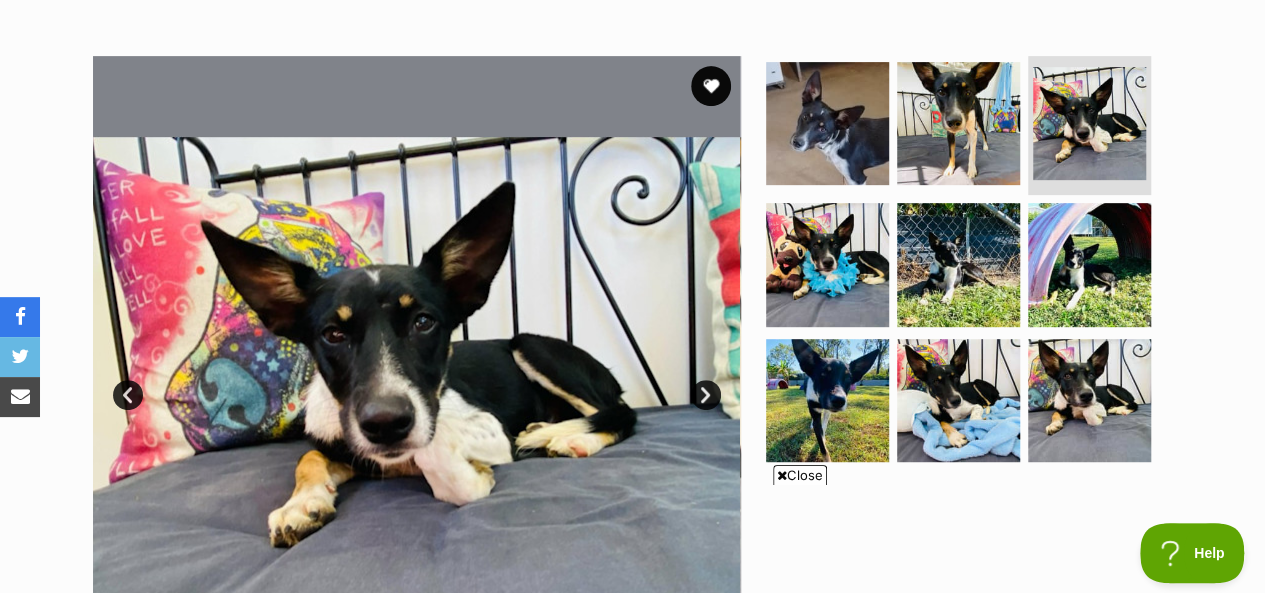 click on "Next" at bounding box center (706, 395) 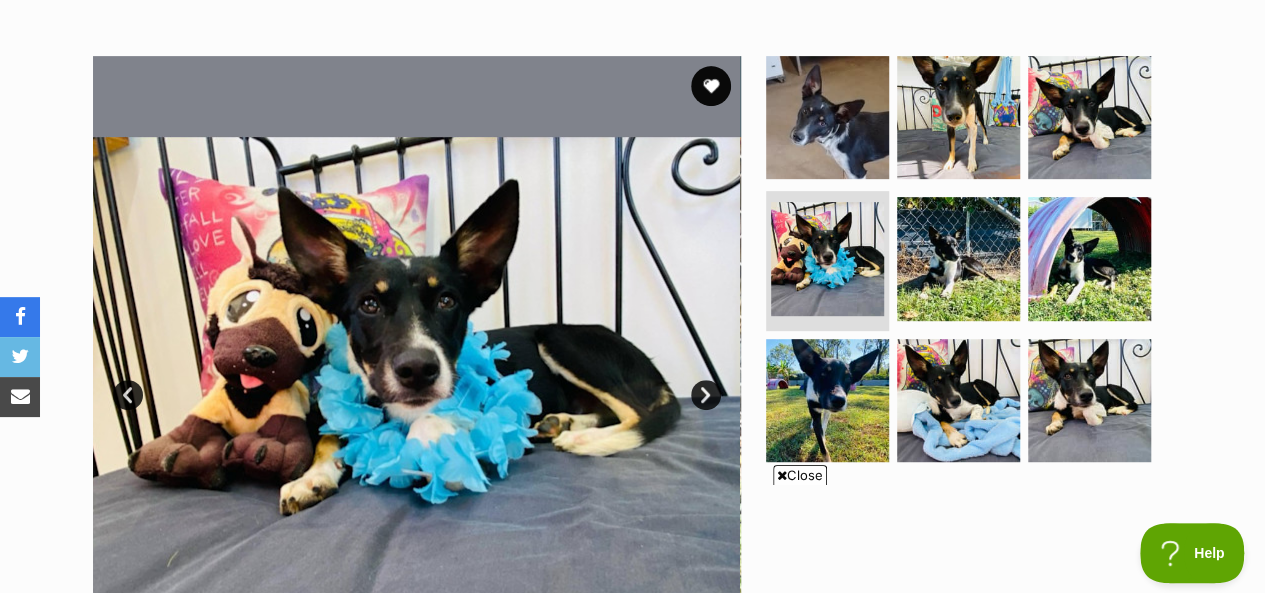 click on "Next" at bounding box center [706, 395] 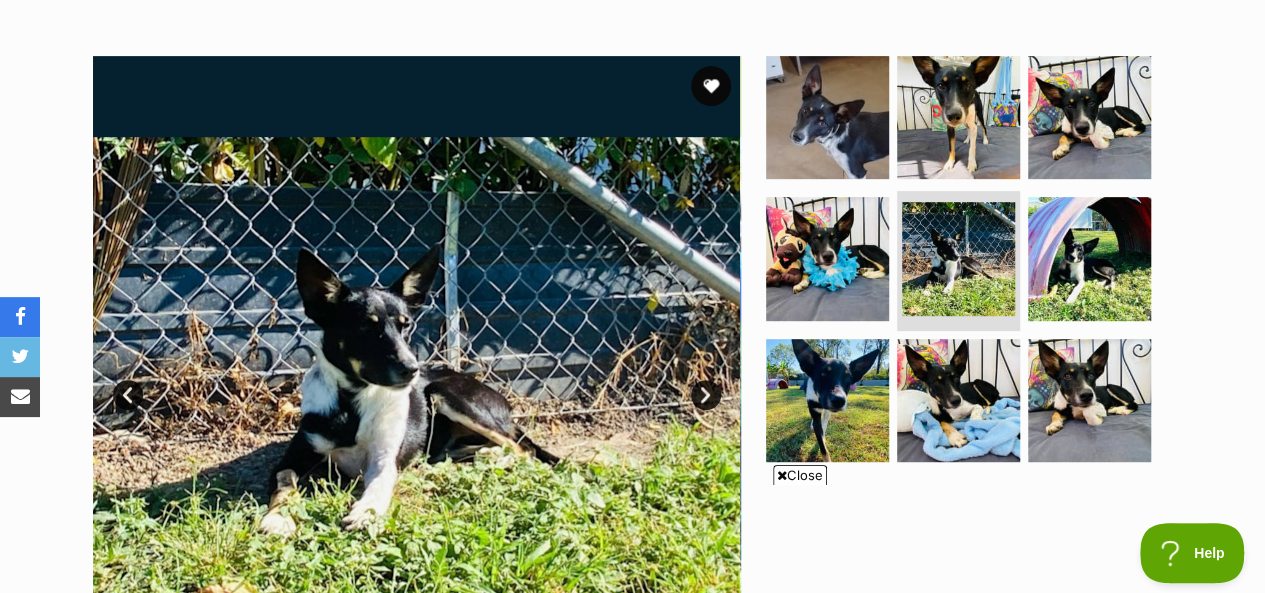 click on "Next" at bounding box center [706, 395] 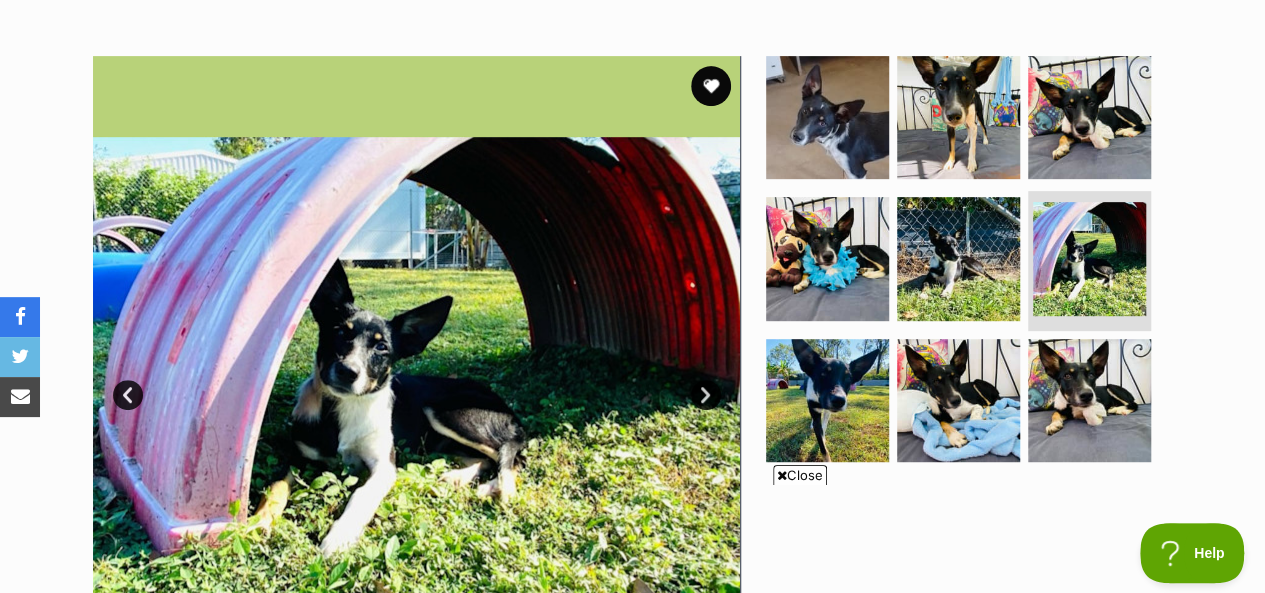 click on "Next" at bounding box center [706, 395] 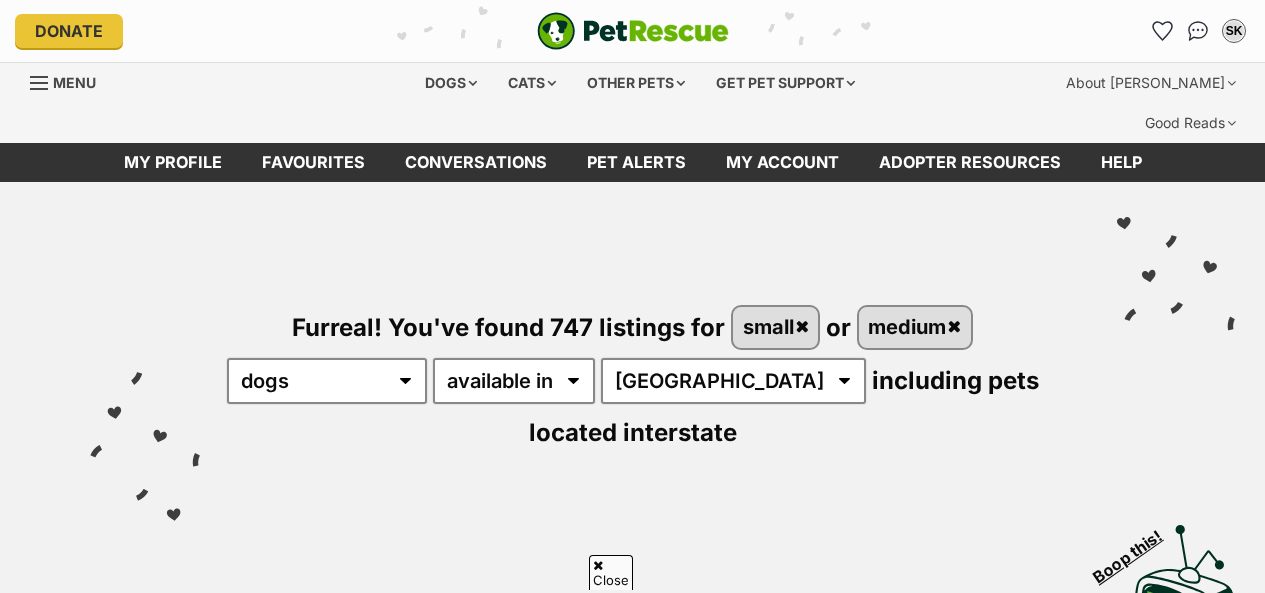 scroll, scrollTop: 3200, scrollLeft: 0, axis: vertical 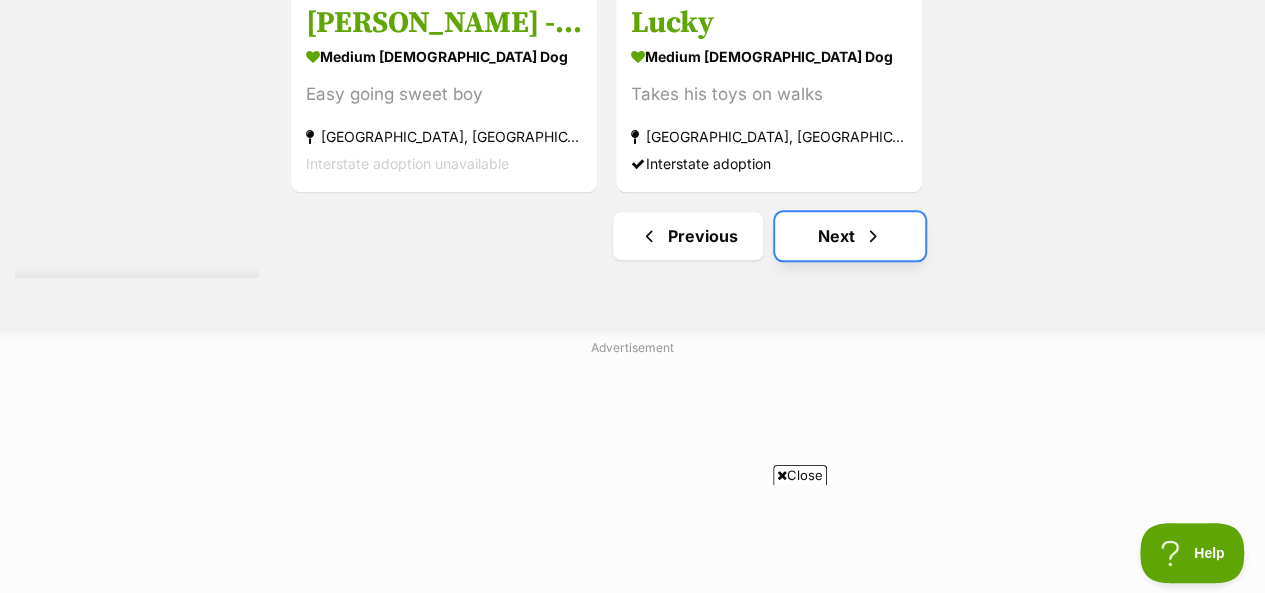 click on "Next" at bounding box center (850, 236) 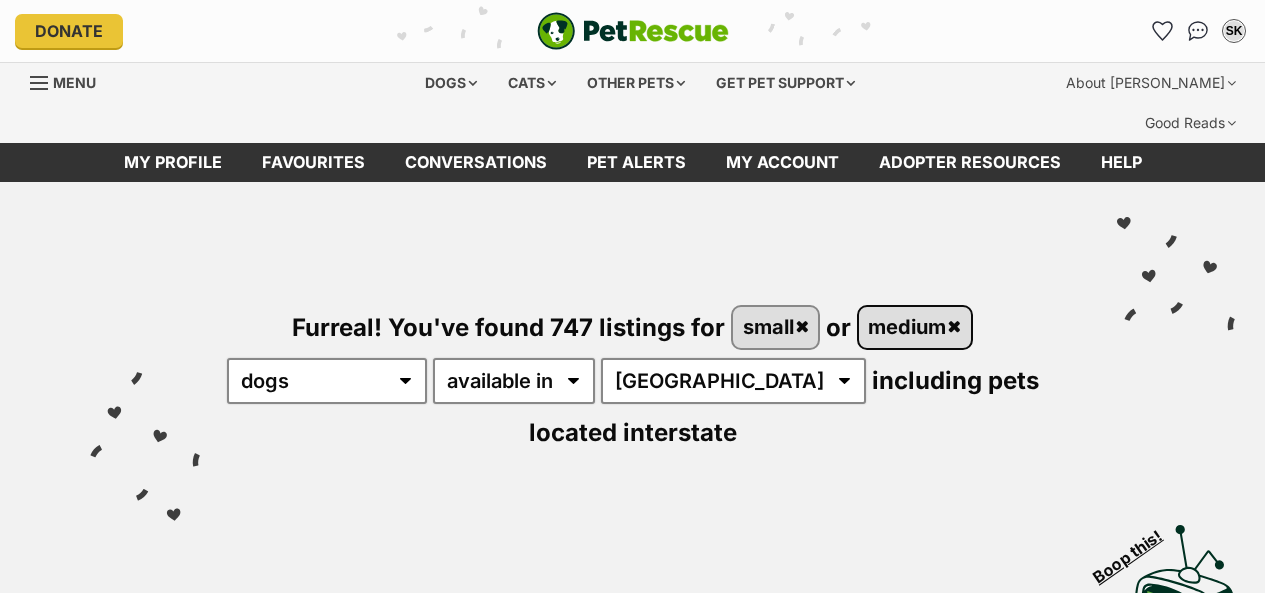 scroll, scrollTop: 0, scrollLeft: 0, axis: both 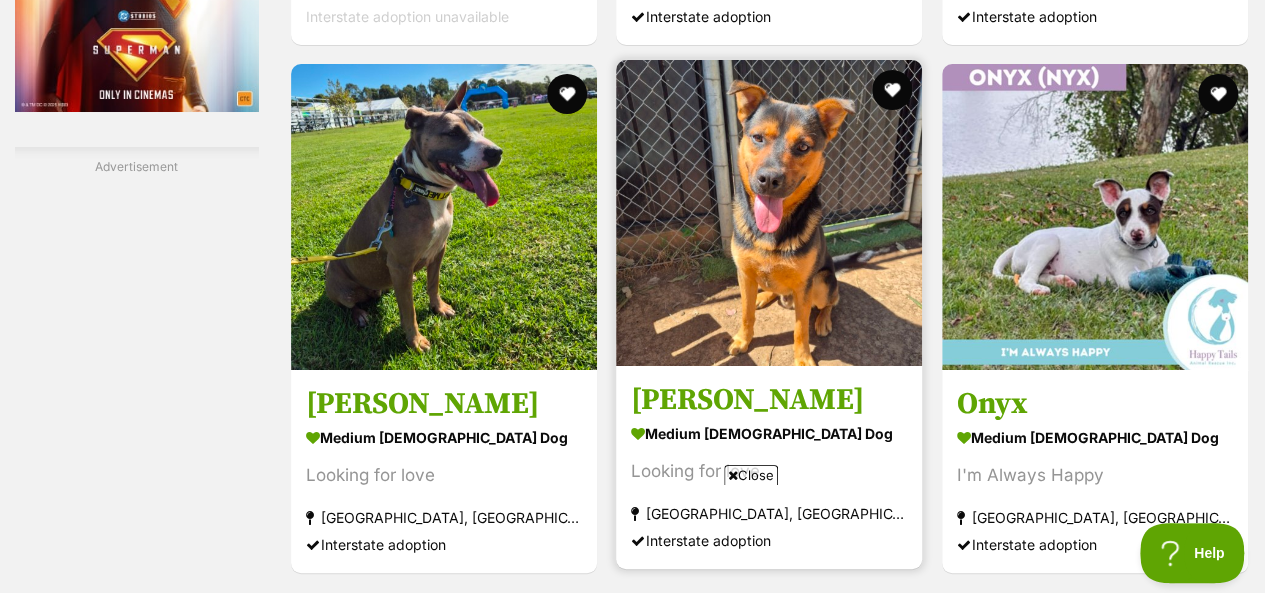 click at bounding box center (769, 213) 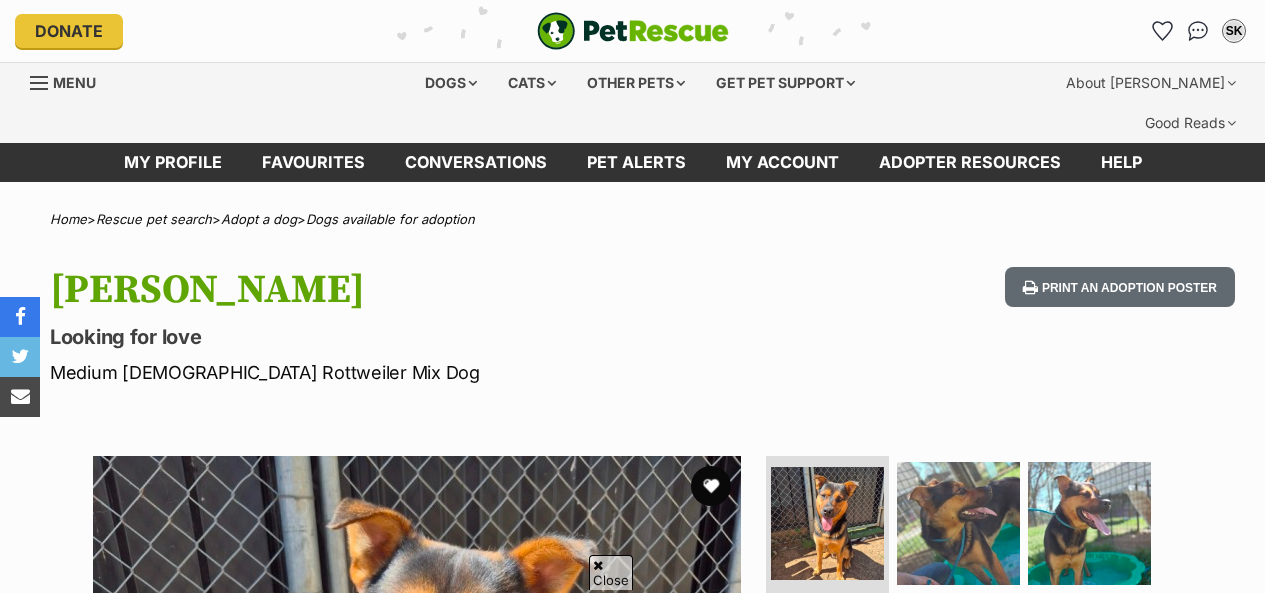 scroll, scrollTop: 400, scrollLeft: 0, axis: vertical 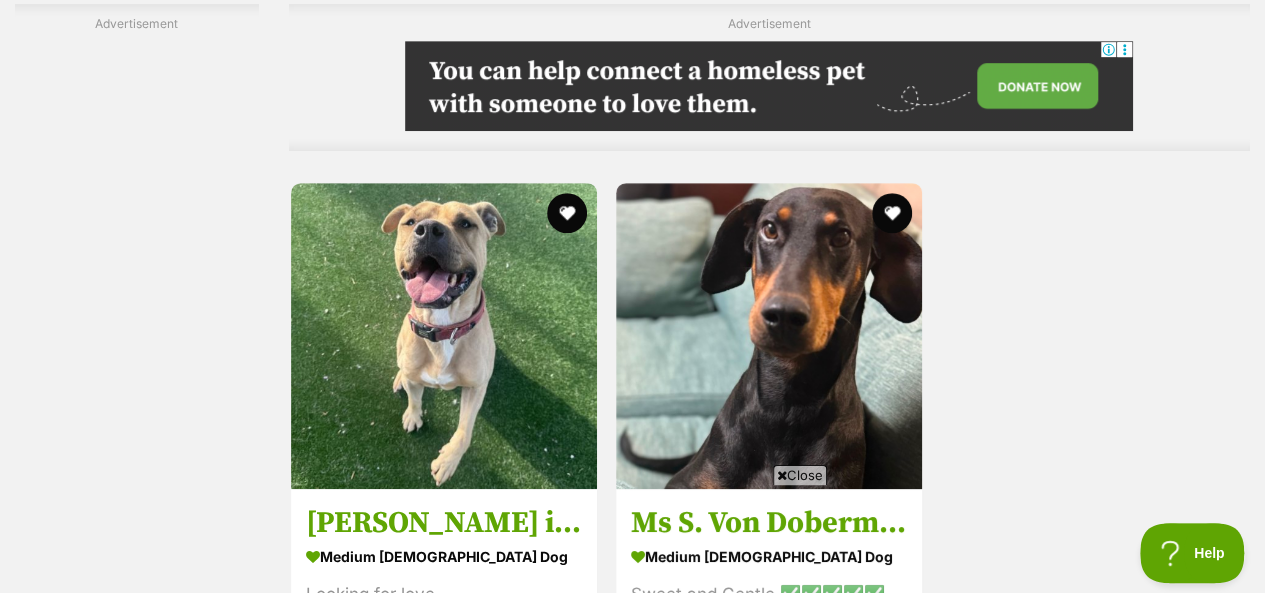 click on "Next" at bounding box center [850, 736] 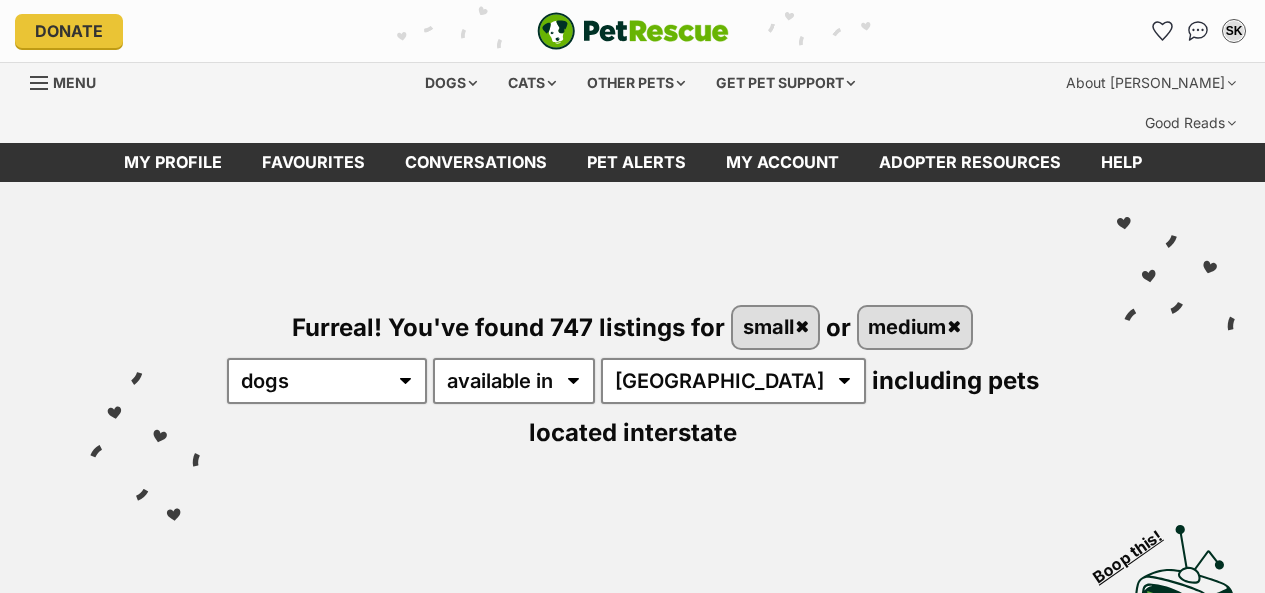 scroll, scrollTop: 202, scrollLeft: 0, axis: vertical 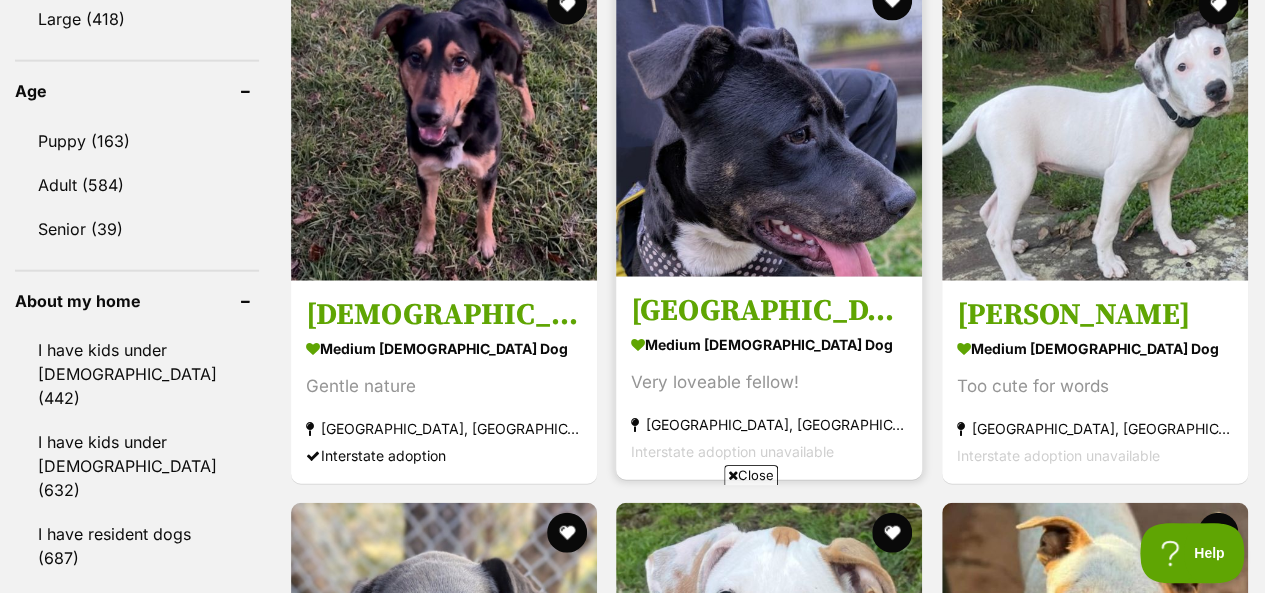 click at bounding box center [769, 124] 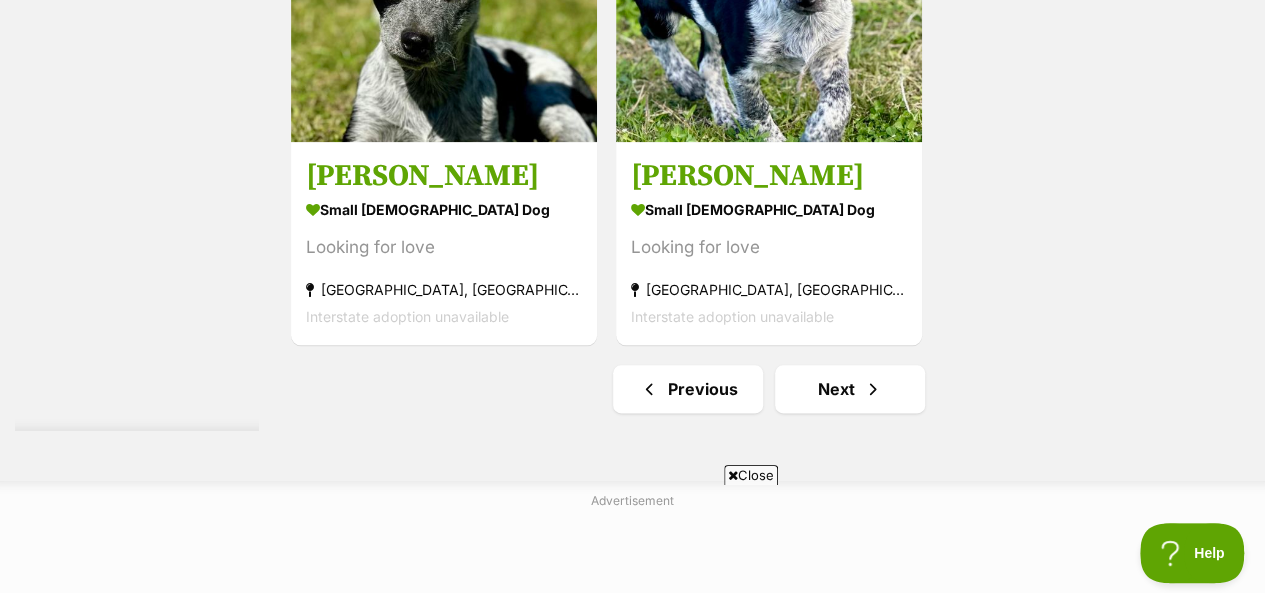 scroll, scrollTop: 4900, scrollLeft: 0, axis: vertical 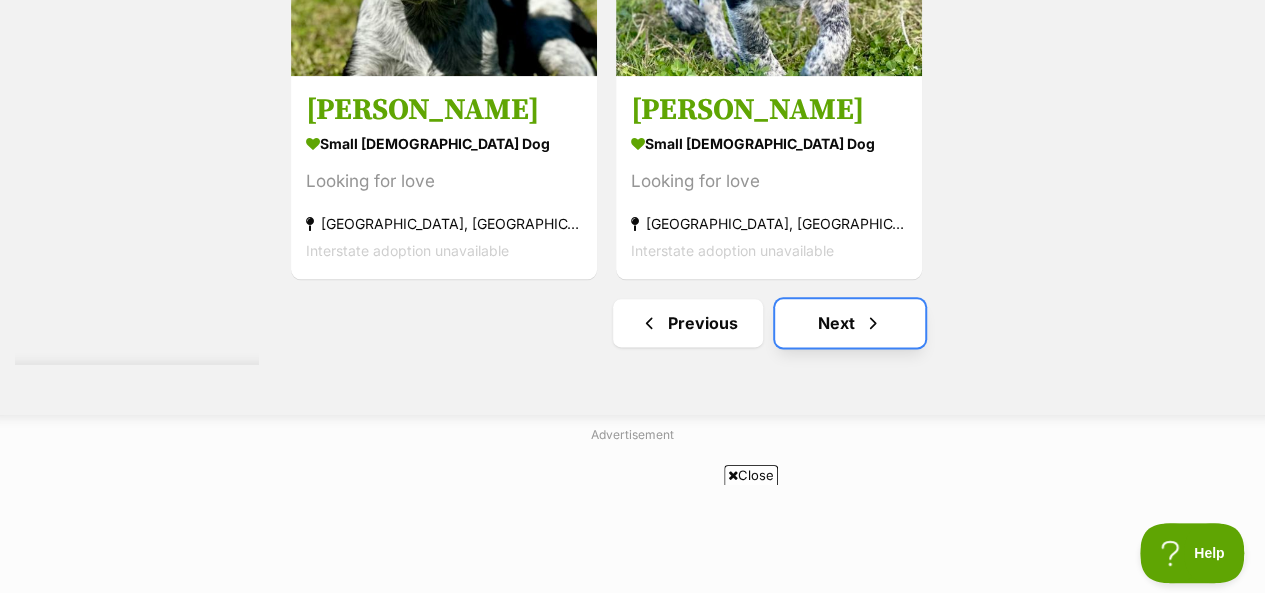 click on "Next" at bounding box center [850, 323] 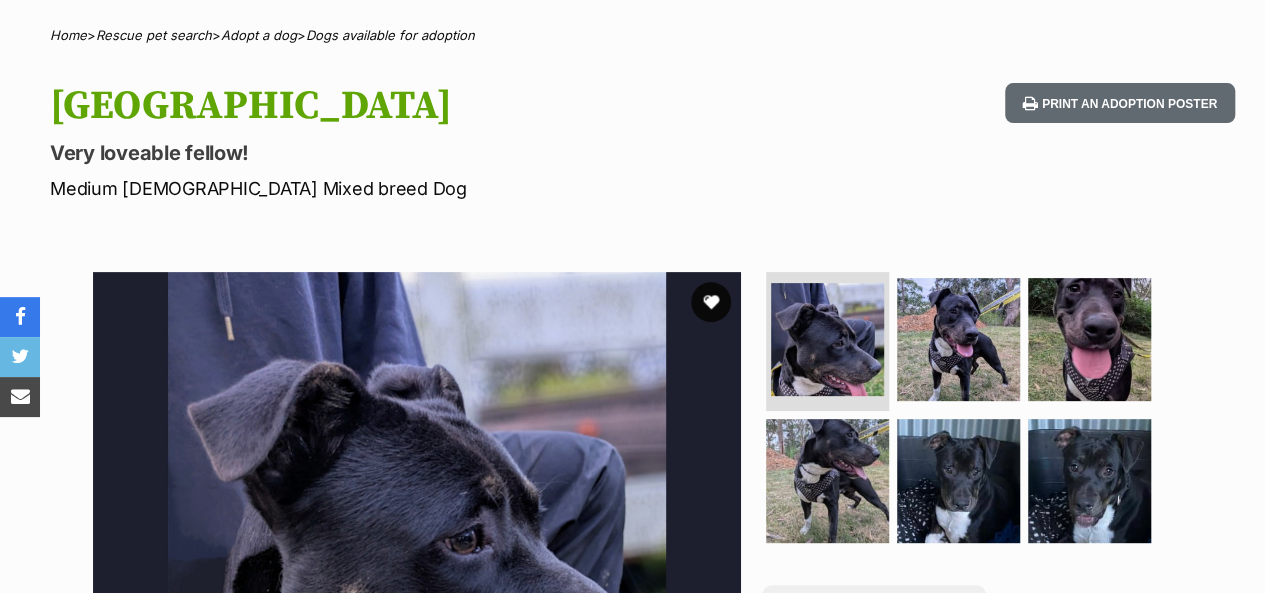 scroll, scrollTop: 0, scrollLeft: 0, axis: both 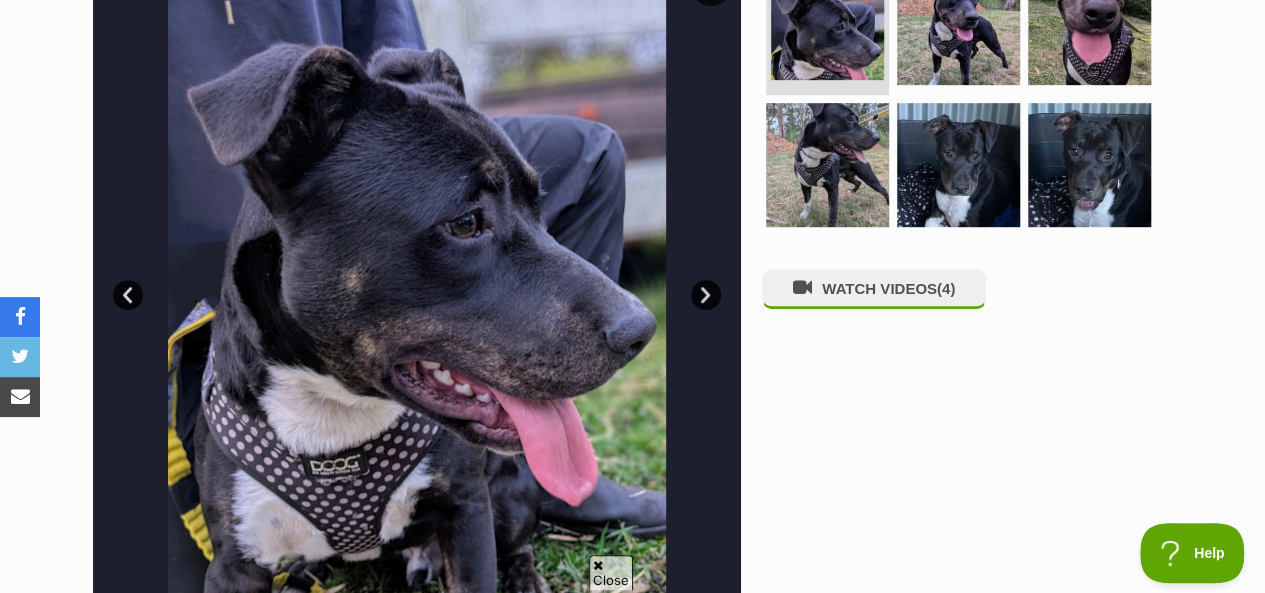 click on "Next" at bounding box center (706, 295) 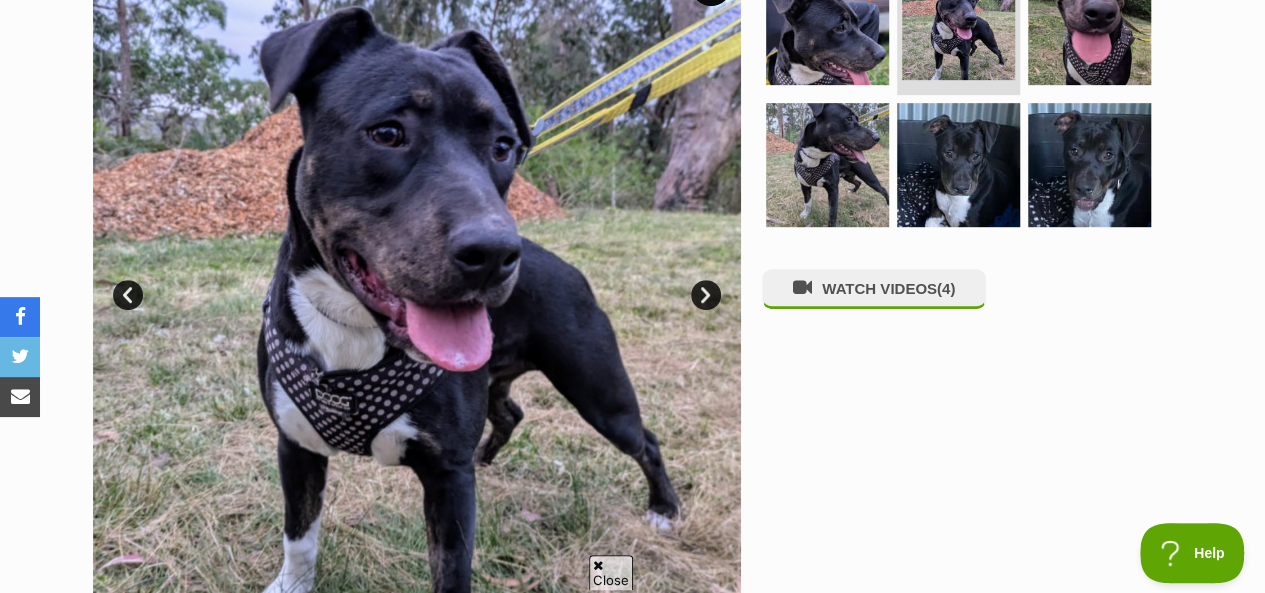 scroll, scrollTop: 0, scrollLeft: 0, axis: both 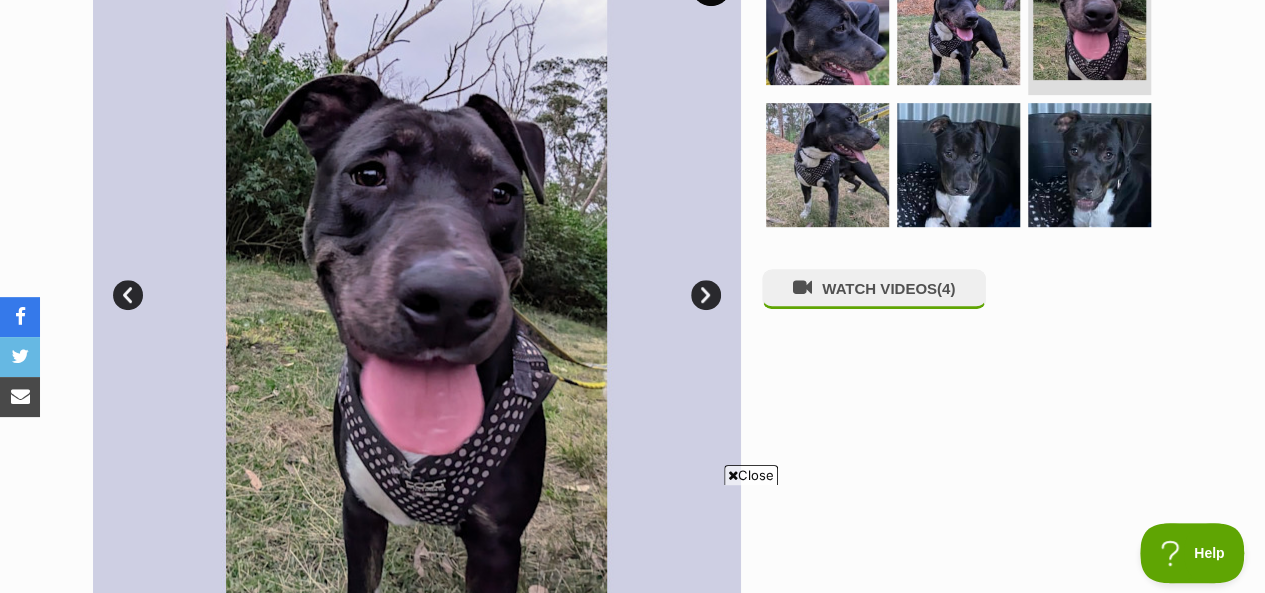 click on "Next" at bounding box center [706, 295] 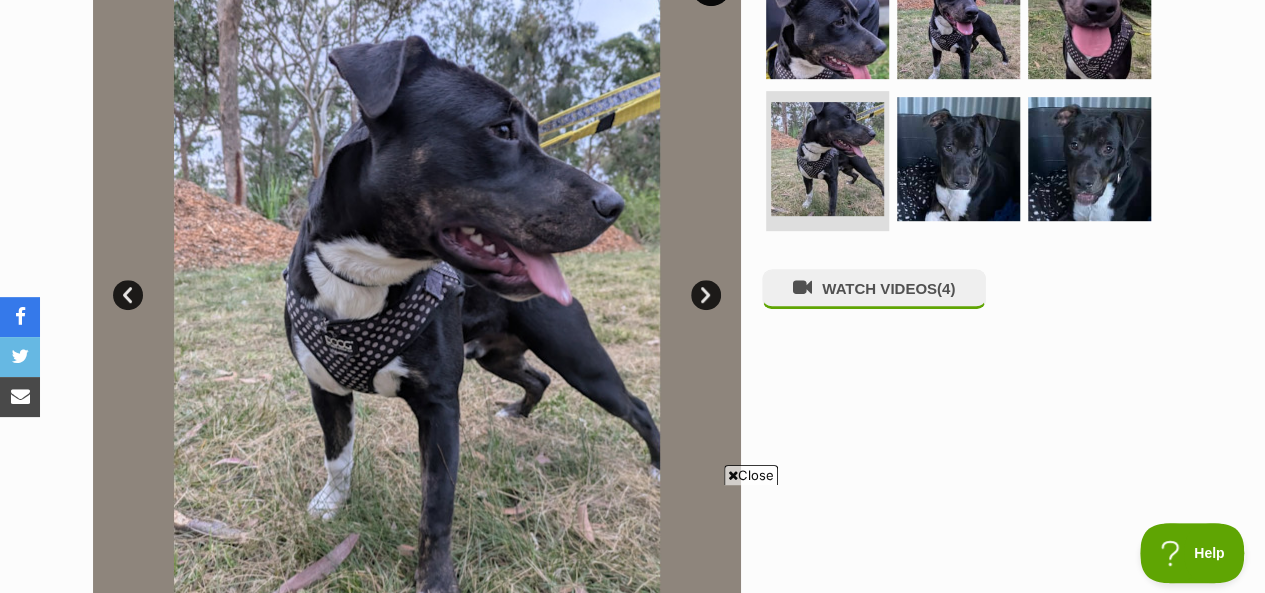 click on "Next" at bounding box center [706, 295] 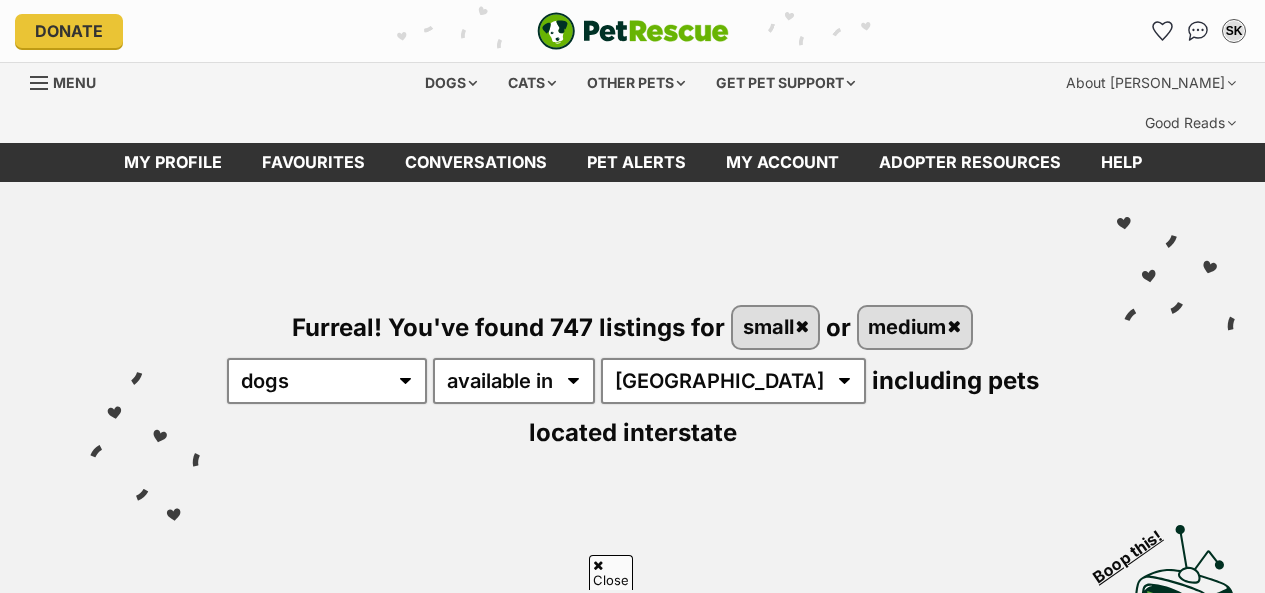 scroll, scrollTop: 300, scrollLeft: 0, axis: vertical 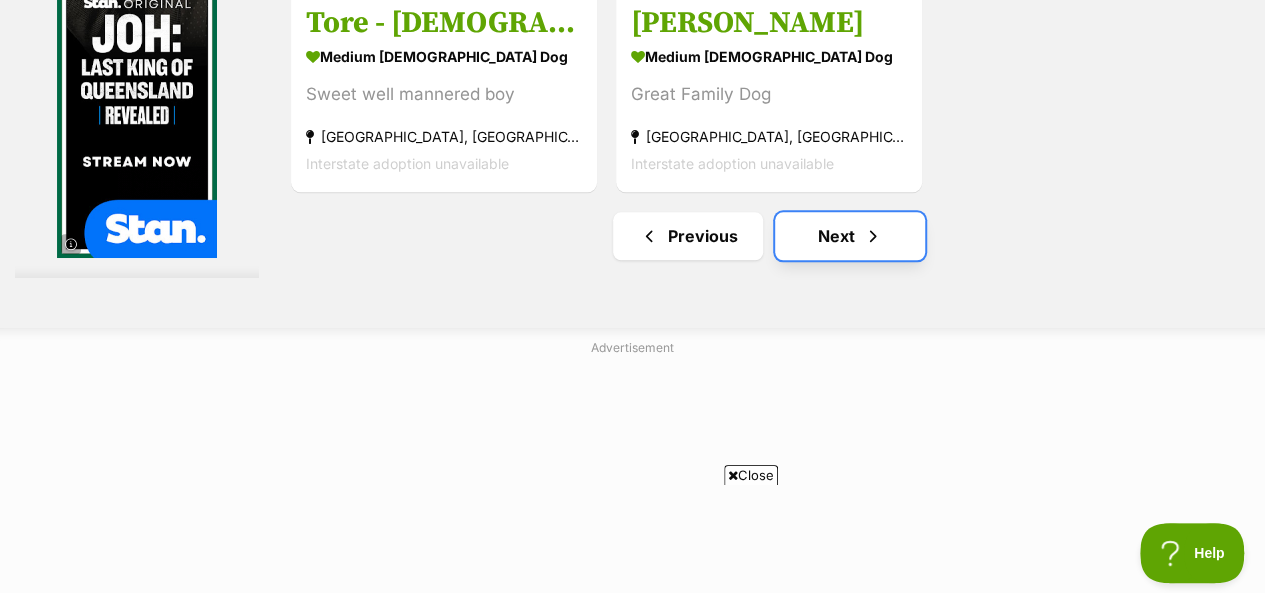 click on "Next" at bounding box center [850, 236] 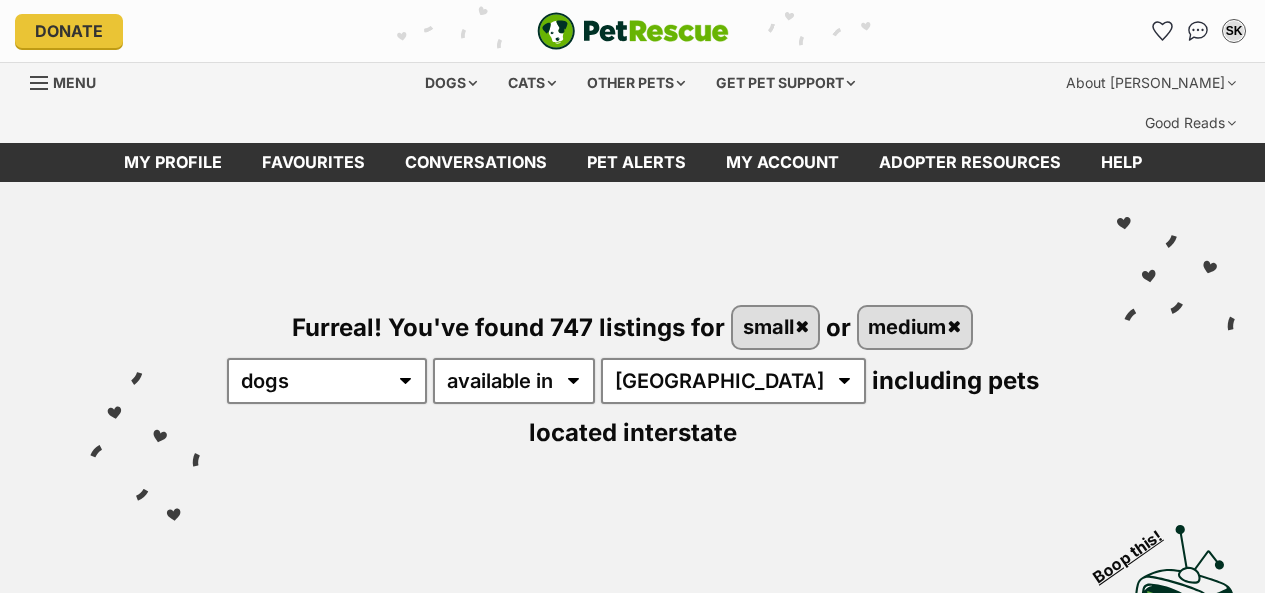 scroll, scrollTop: 400, scrollLeft: 0, axis: vertical 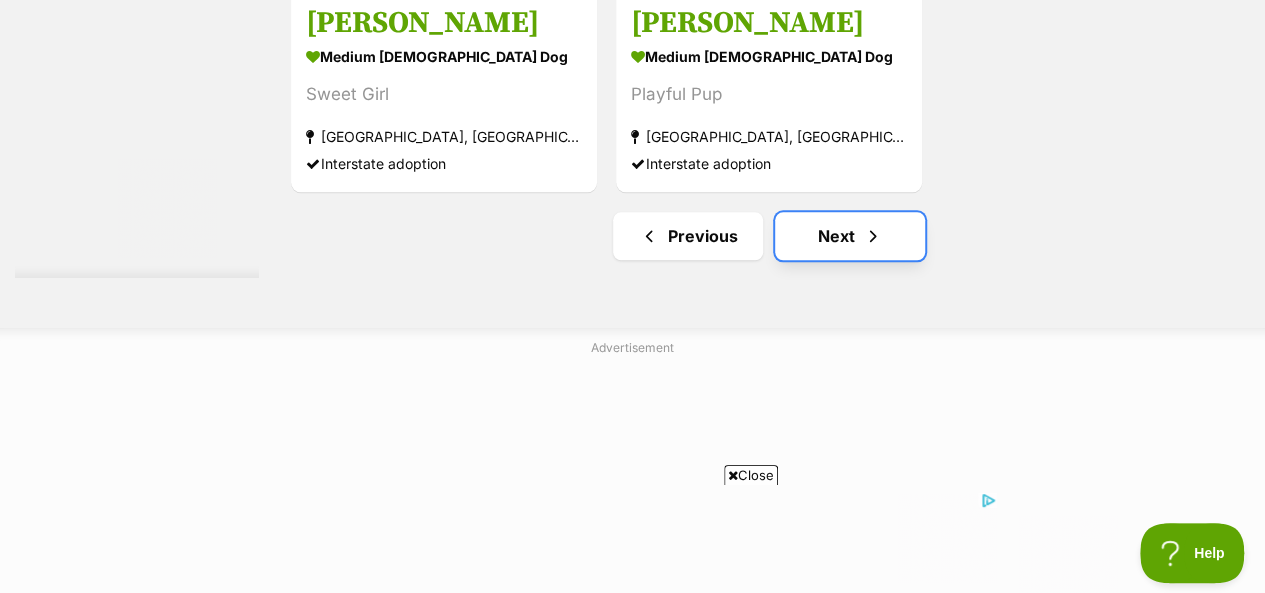 click on "Next" at bounding box center [850, 236] 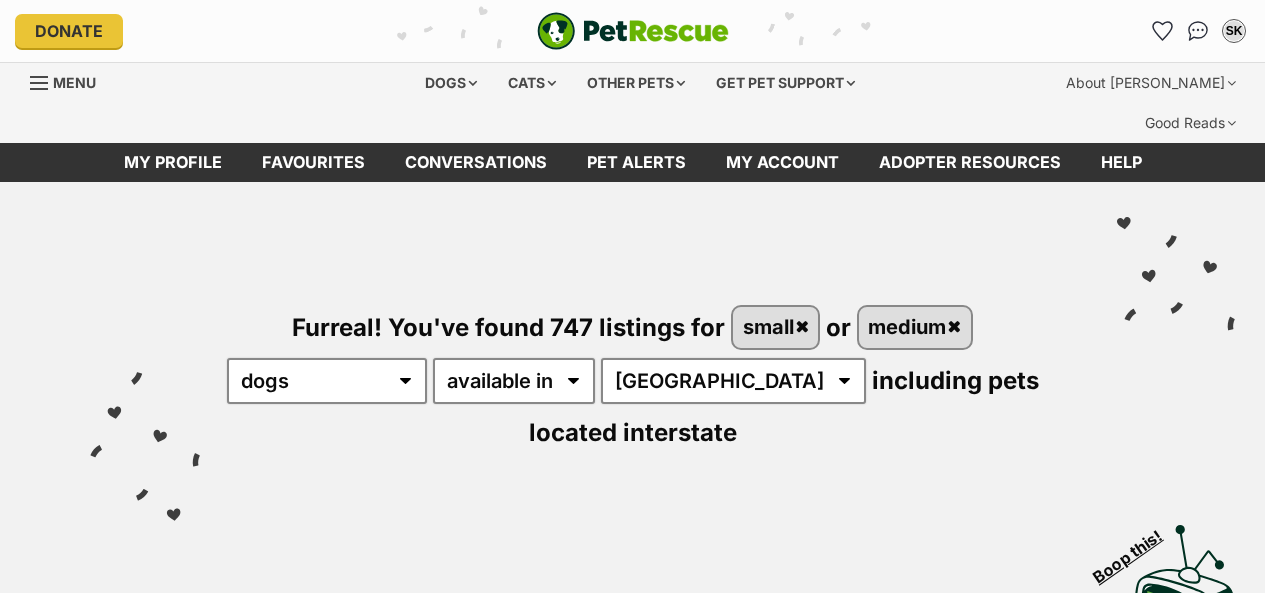 scroll, scrollTop: 0, scrollLeft: 0, axis: both 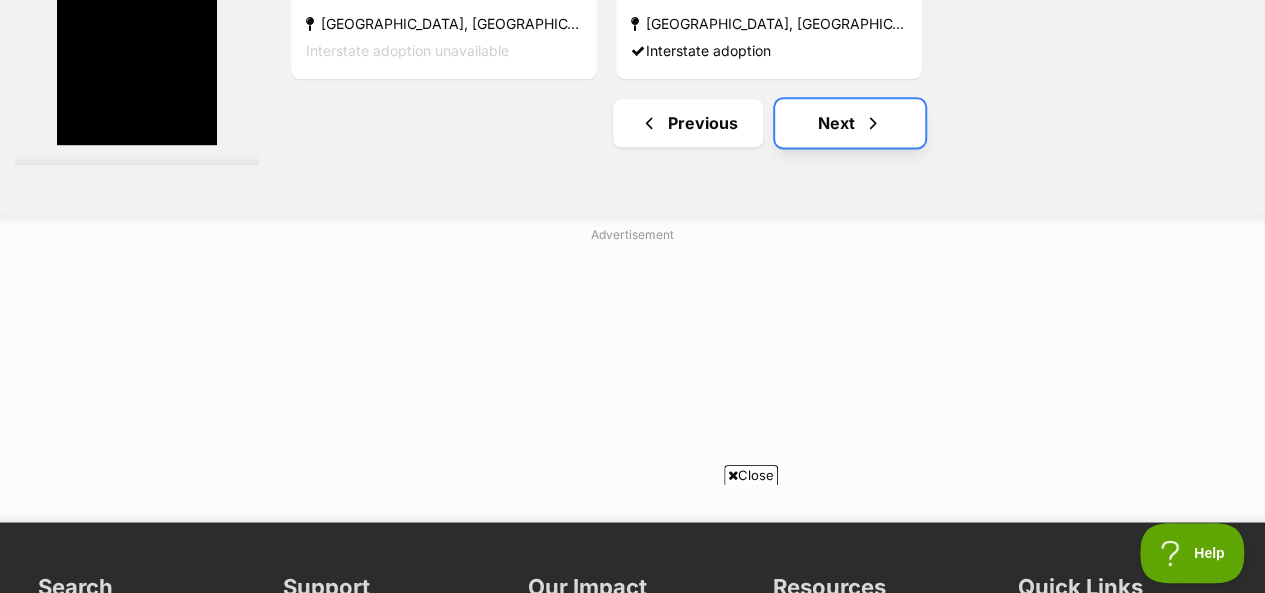click on "Next" at bounding box center [850, 123] 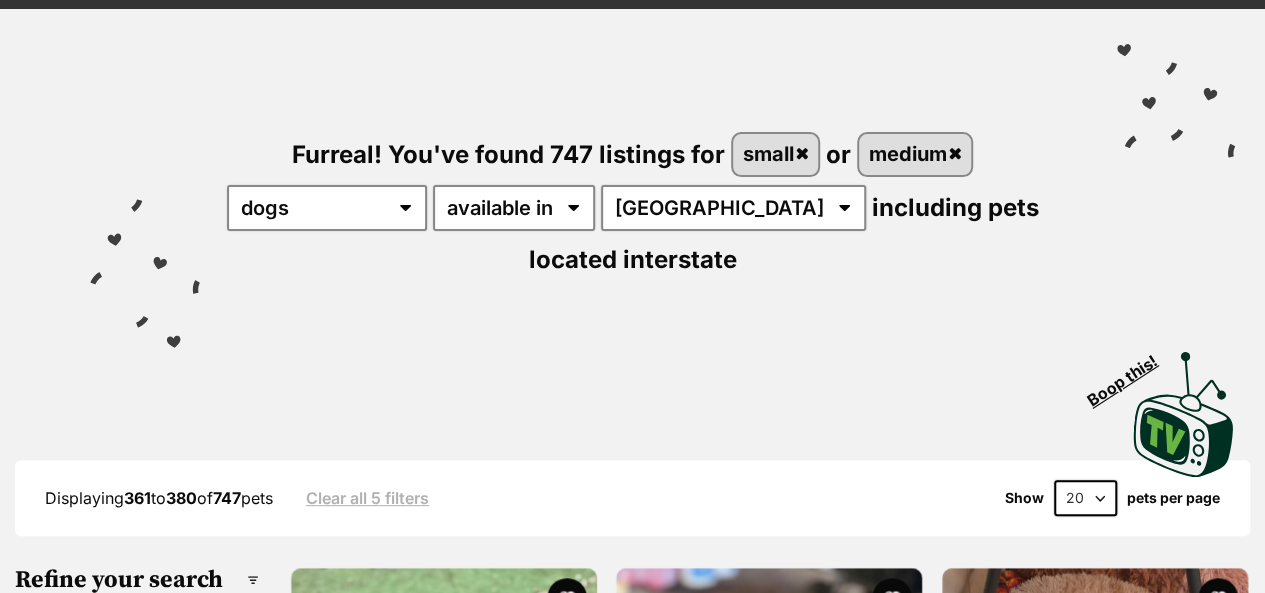 scroll, scrollTop: 300, scrollLeft: 0, axis: vertical 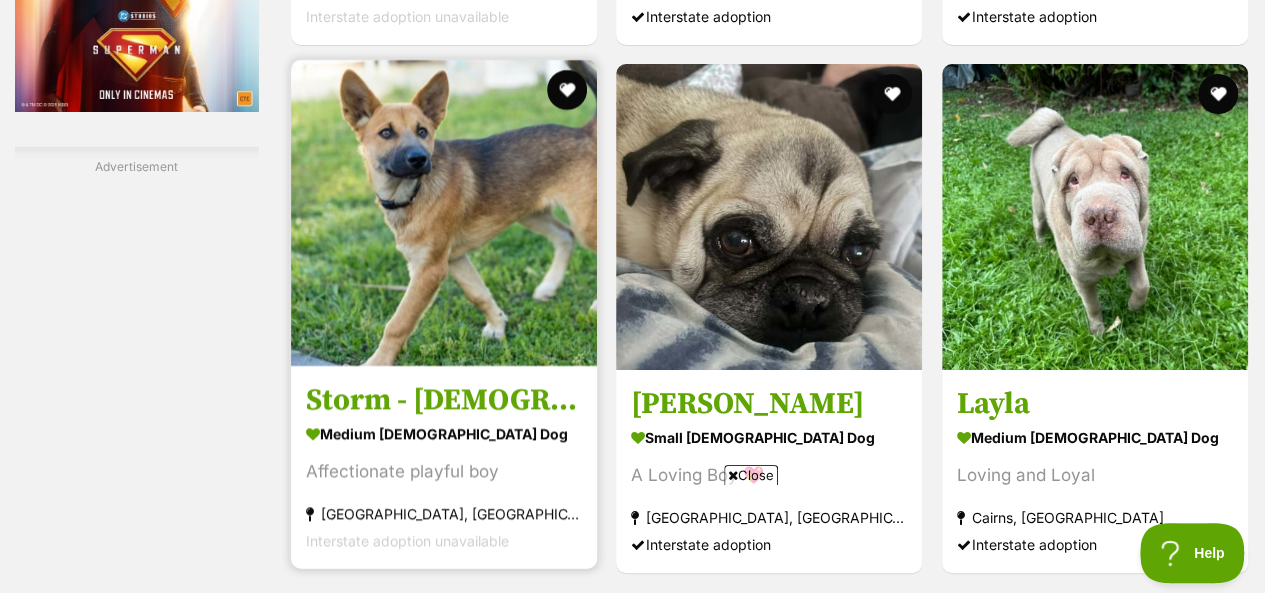click at bounding box center (444, 213) 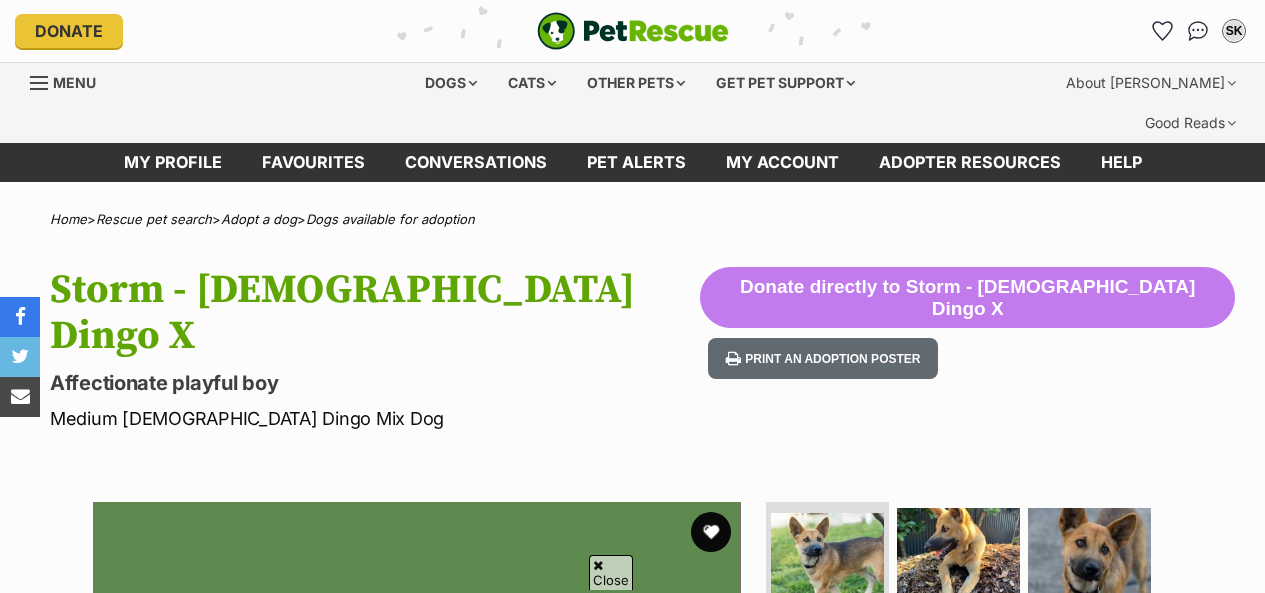 scroll, scrollTop: 199, scrollLeft: 0, axis: vertical 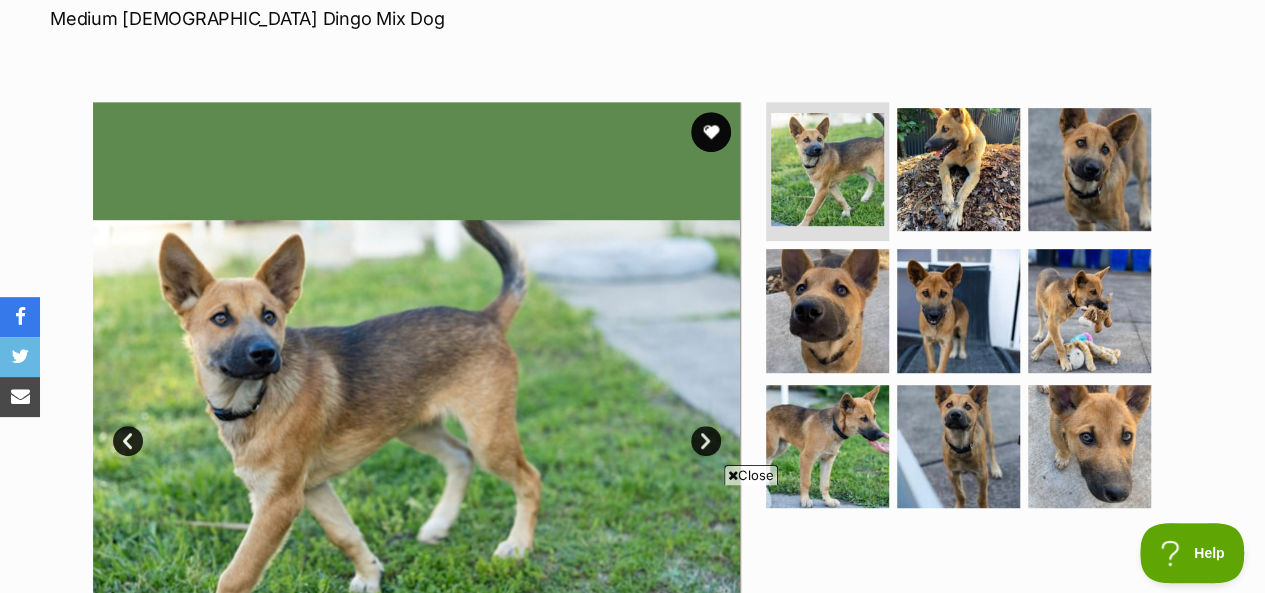 click on "Next" at bounding box center [706, 441] 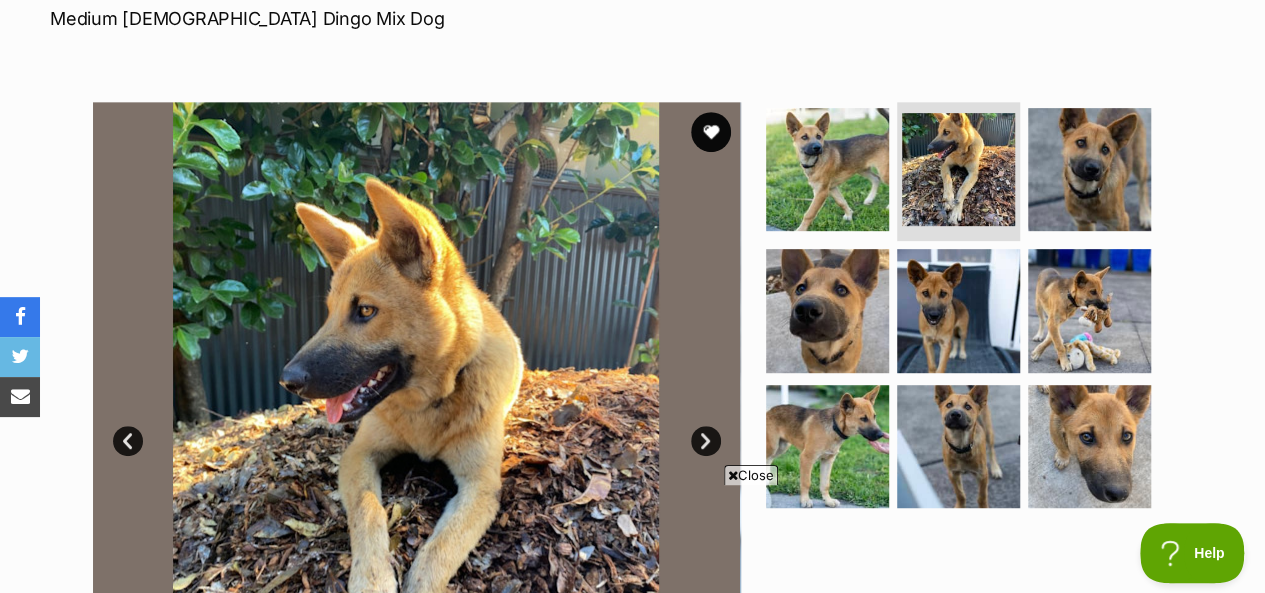 click on "Next" at bounding box center [706, 441] 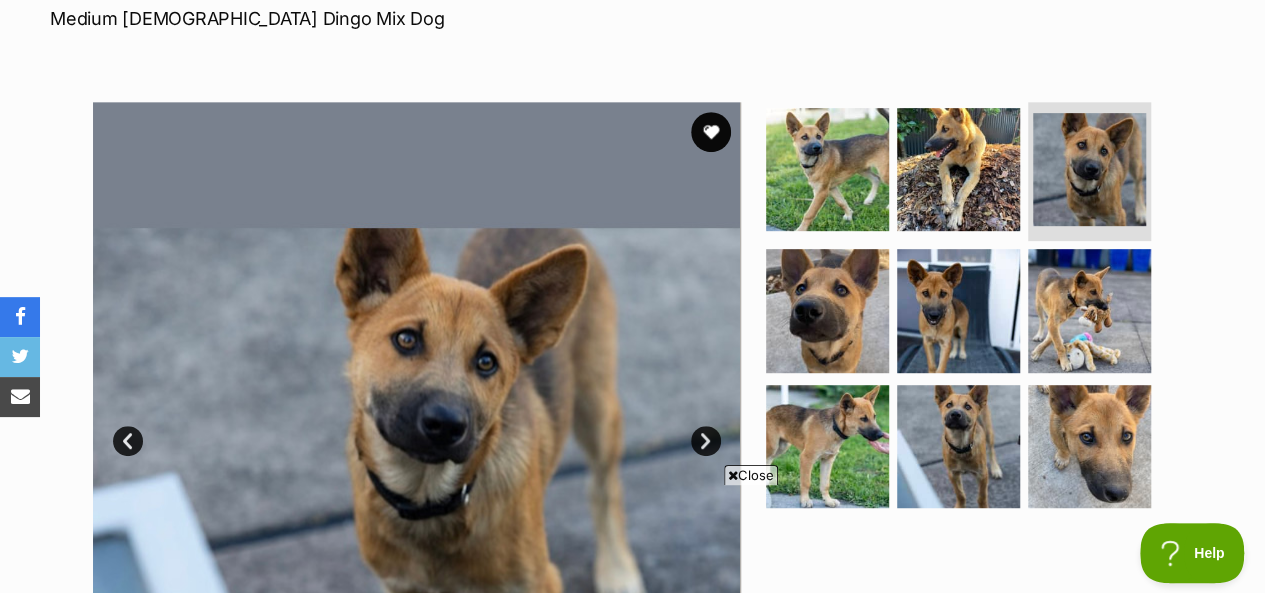 click on "Next" at bounding box center (706, 441) 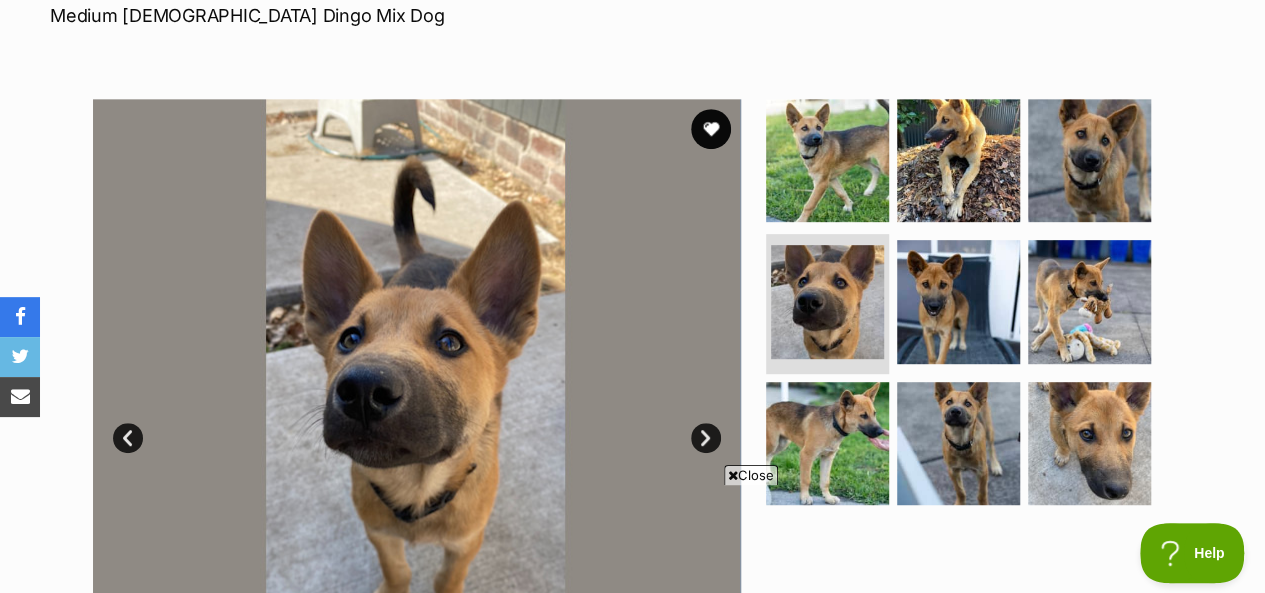 scroll, scrollTop: 400, scrollLeft: 0, axis: vertical 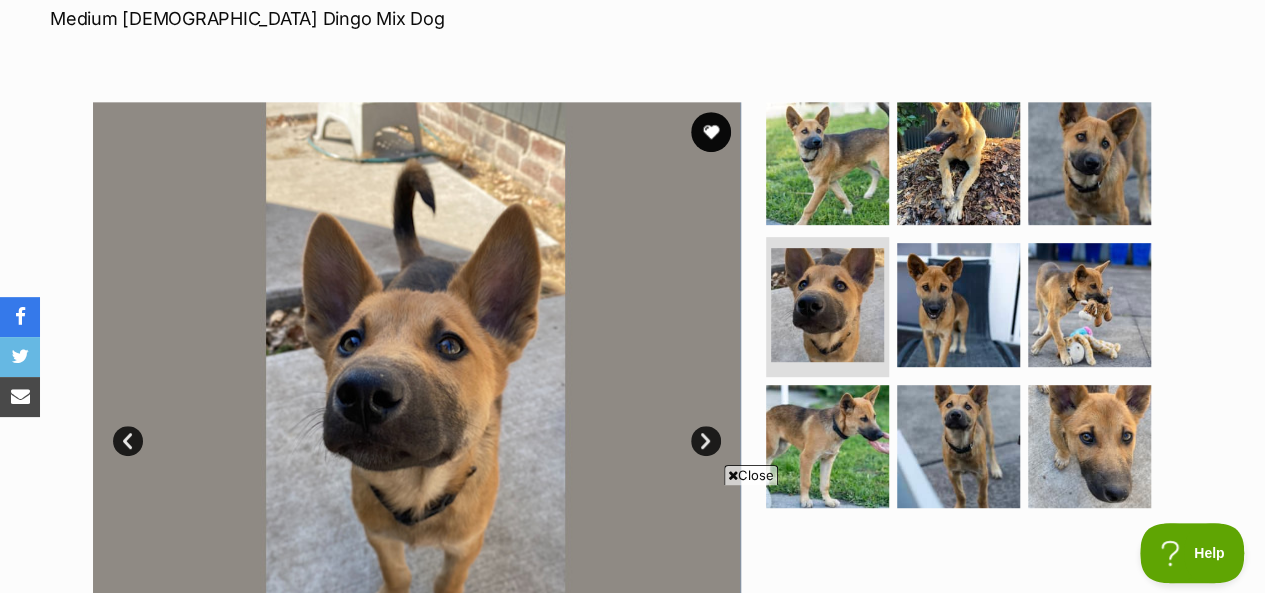 click on "Next" at bounding box center [706, 441] 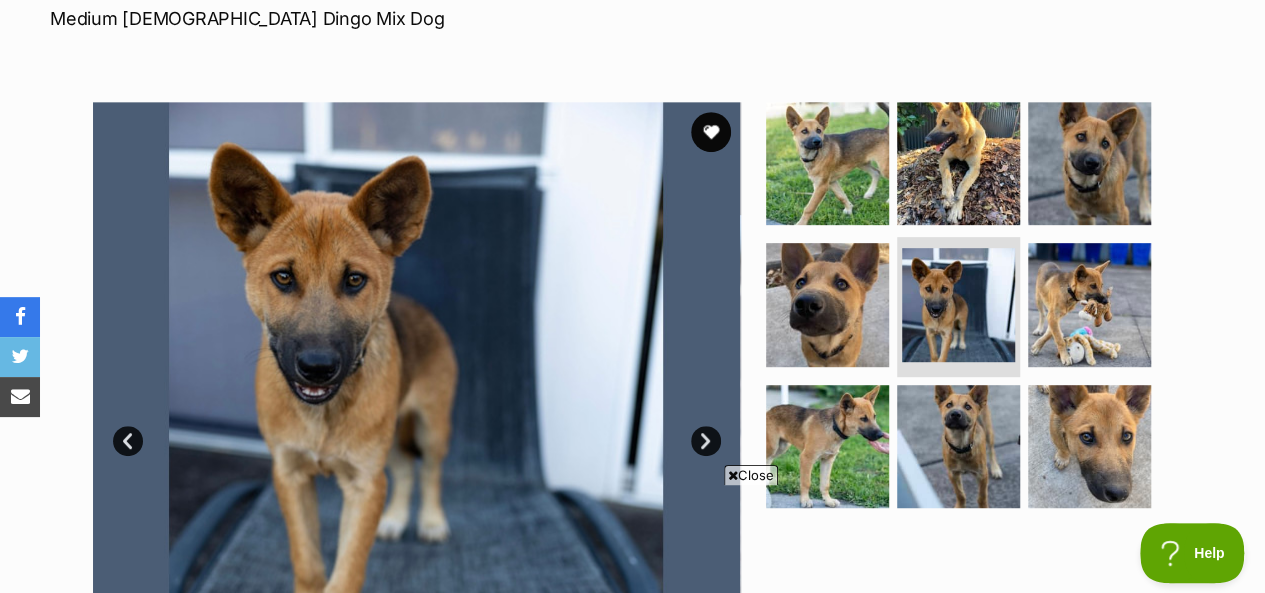 click on "Next" at bounding box center [706, 441] 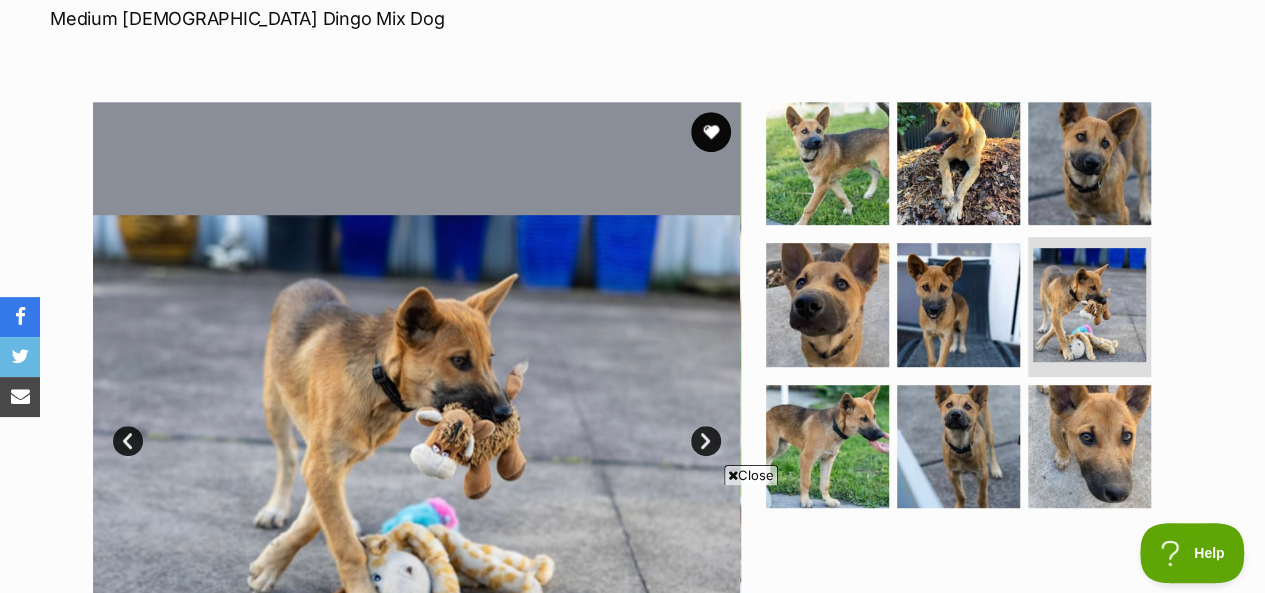 click on "Next" at bounding box center [706, 441] 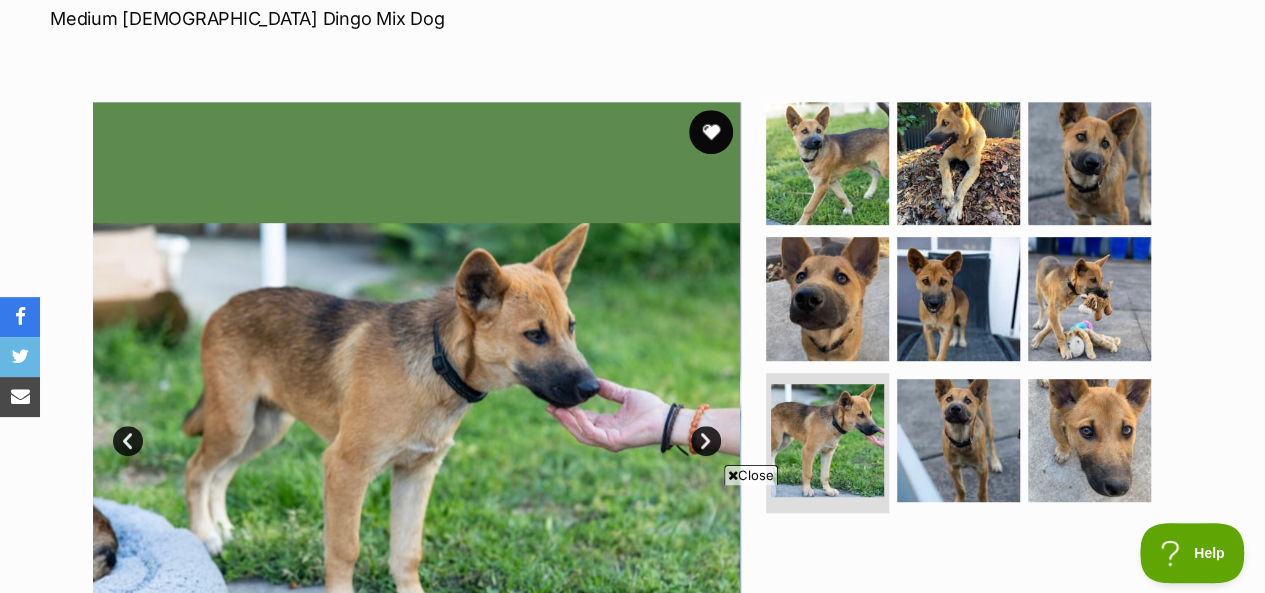 click at bounding box center [711, 132] 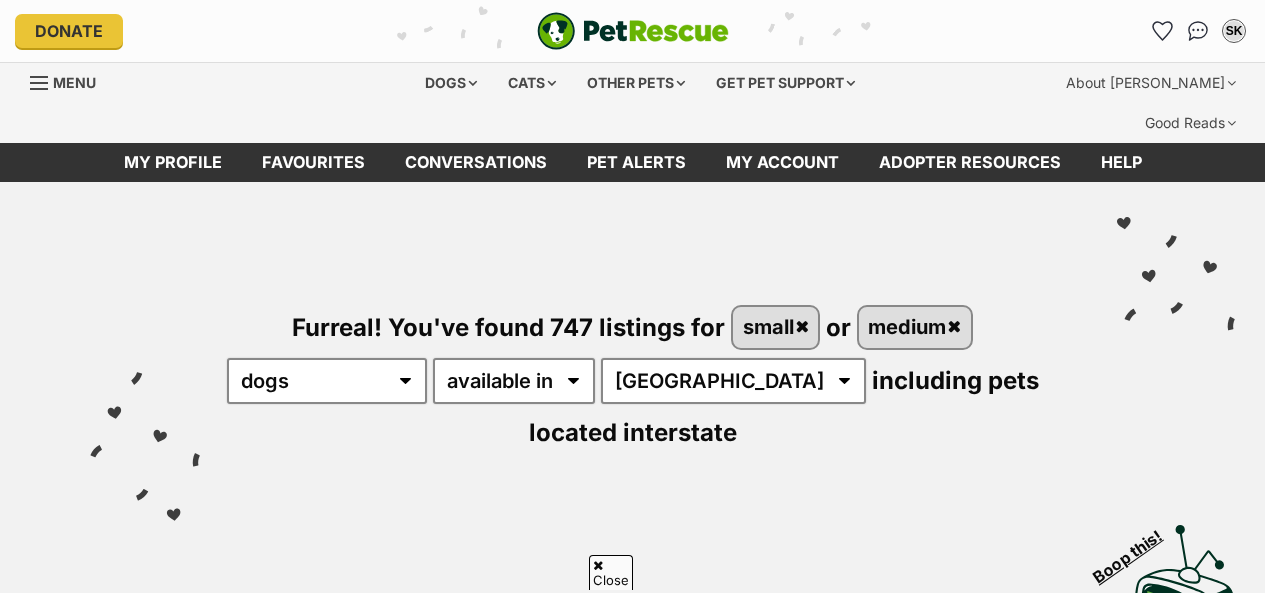 scroll, scrollTop: 3700, scrollLeft: 0, axis: vertical 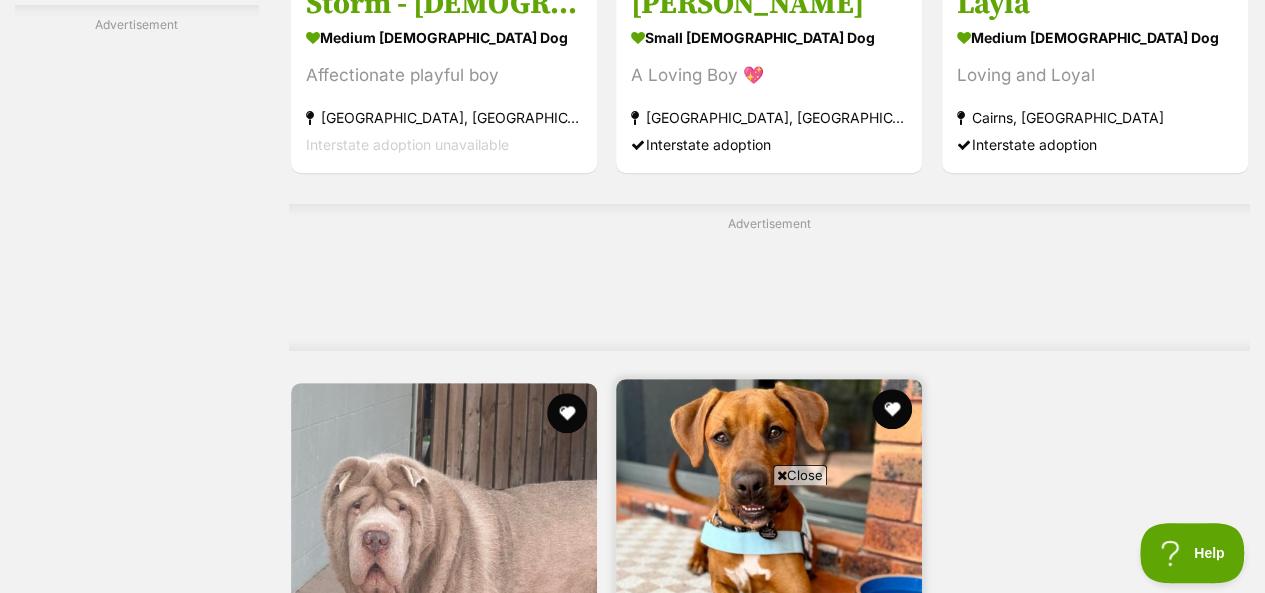 click at bounding box center (769, 532) 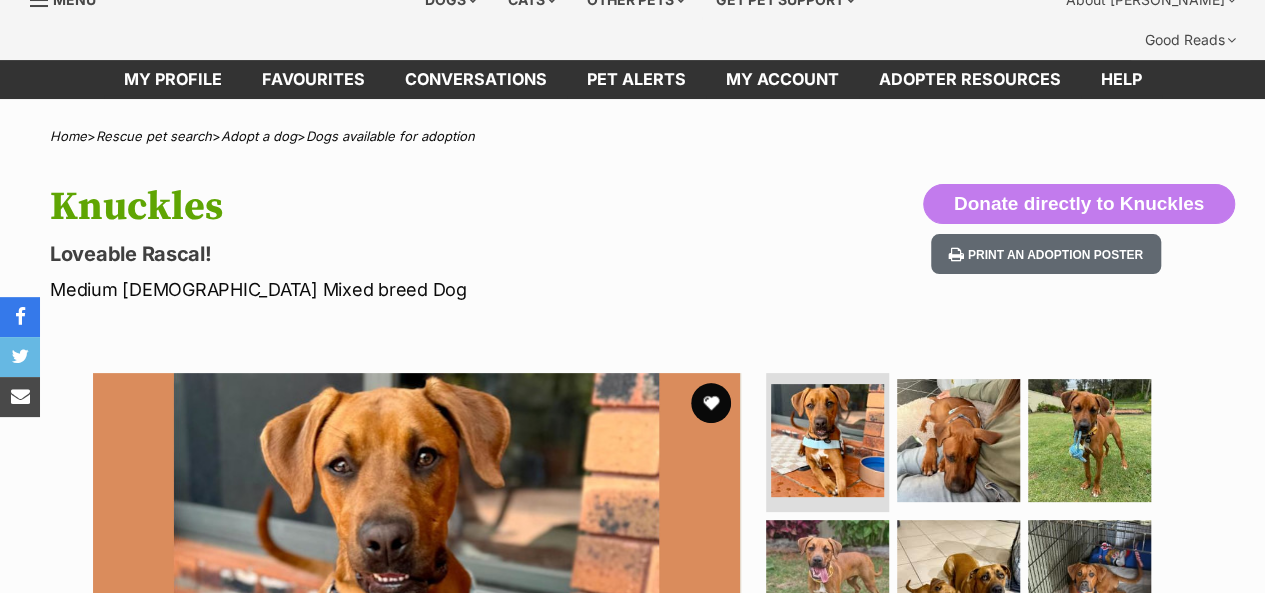 scroll, scrollTop: 0, scrollLeft: 0, axis: both 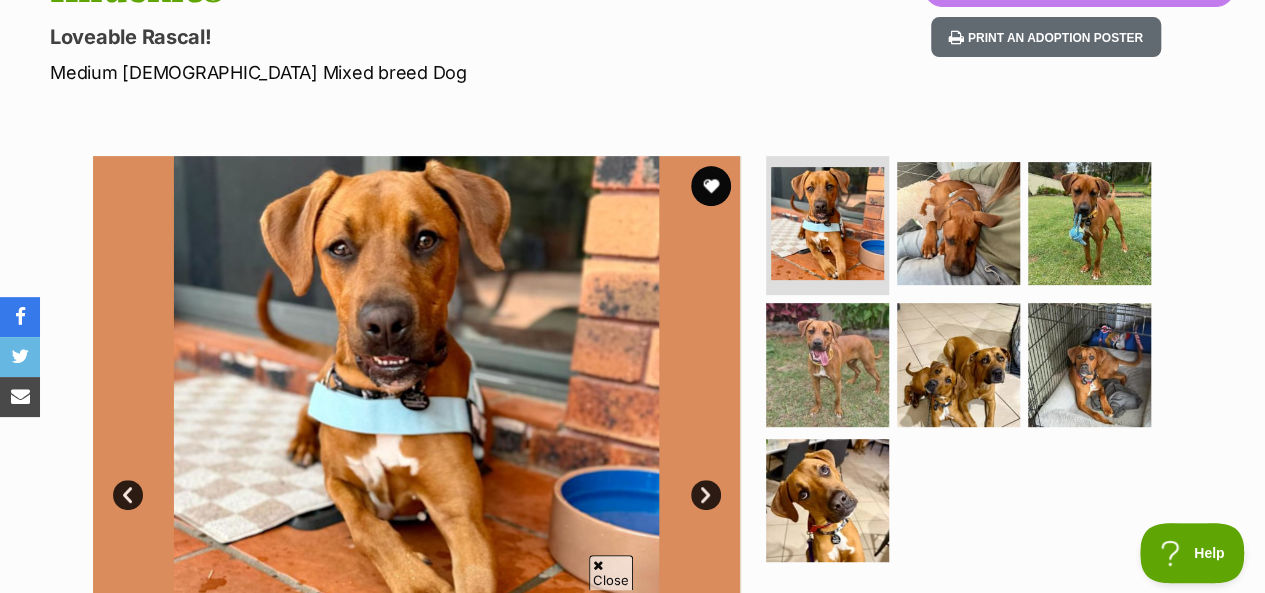click on "Next" at bounding box center [706, 495] 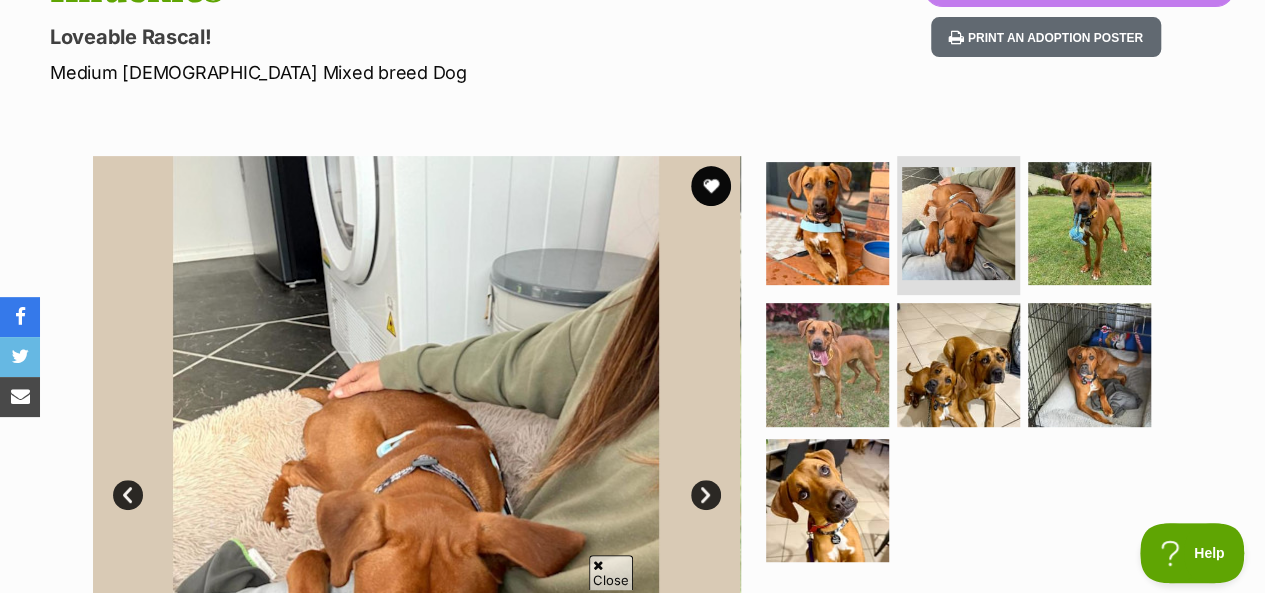 scroll, scrollTop: 0, scrollLeft: 0, axis: both 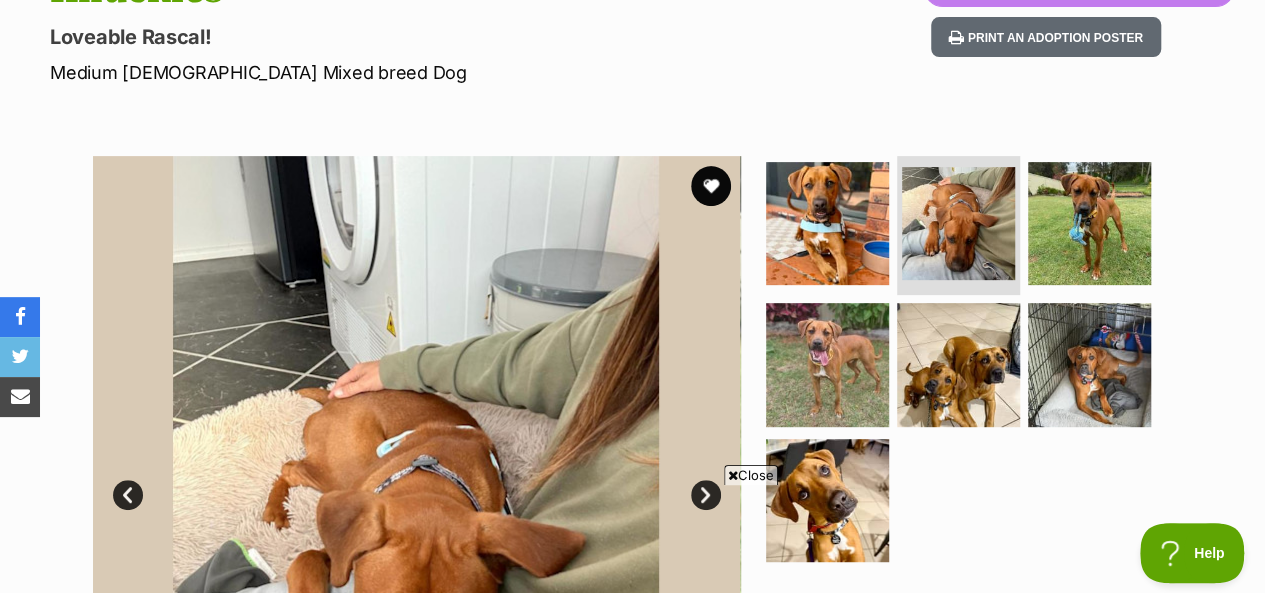 click on "Next" at bounding box center (706, 495) 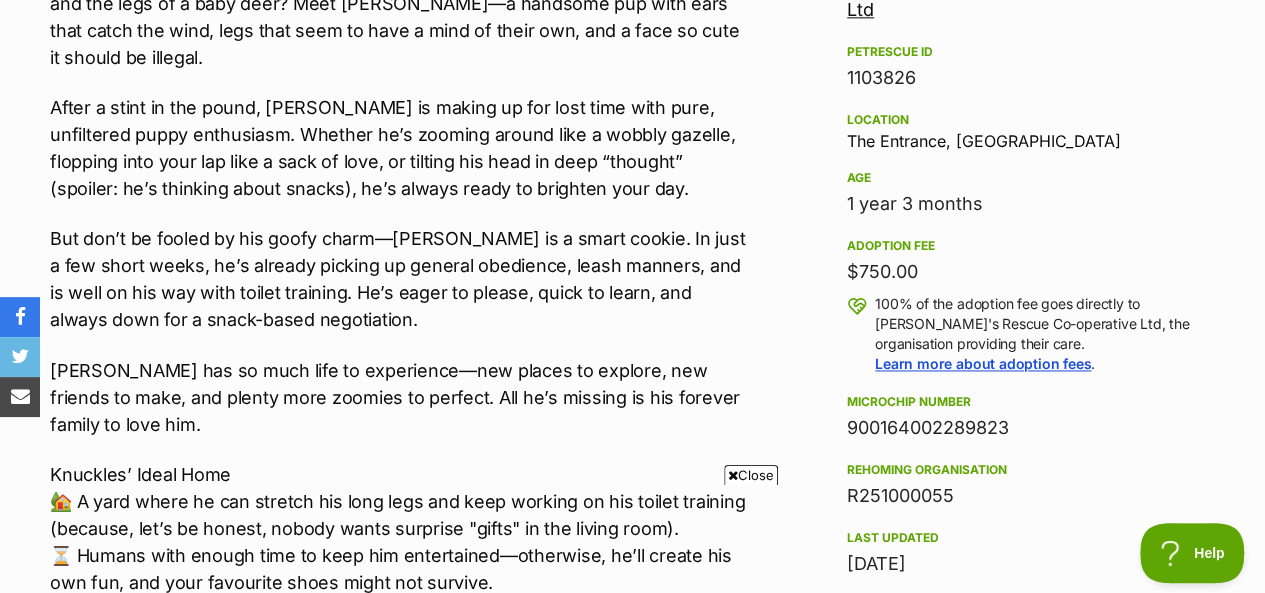 scroll, scrollTop: 1400, scrollLeft: 0, axis: vertical 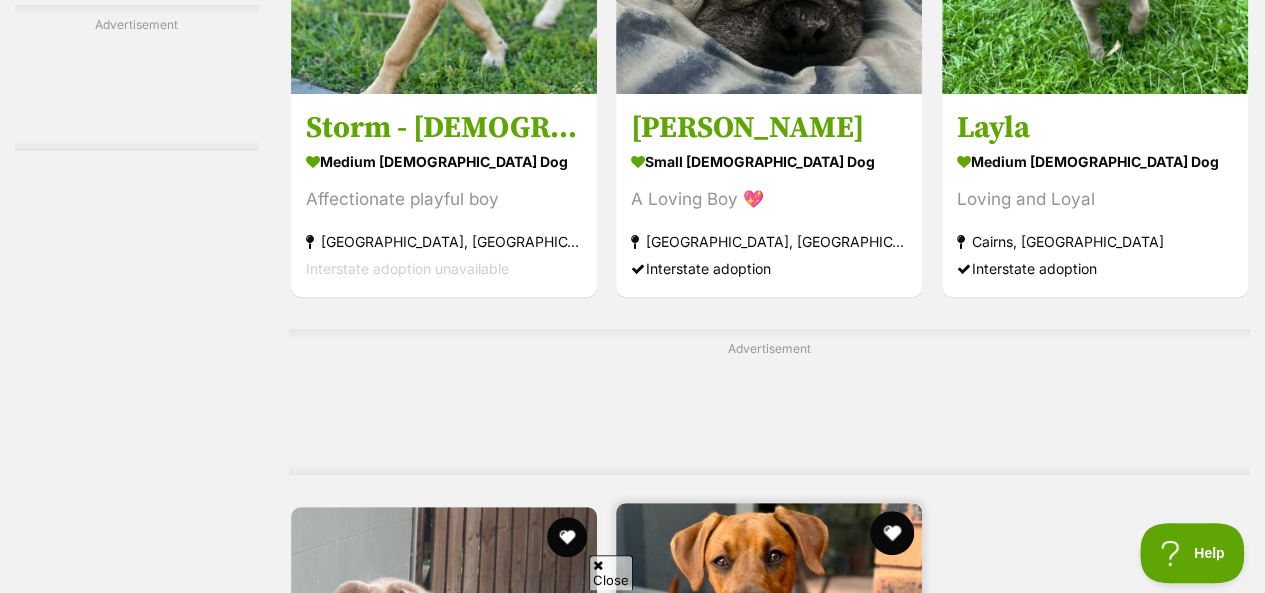 click at bounding box center [893, 533] 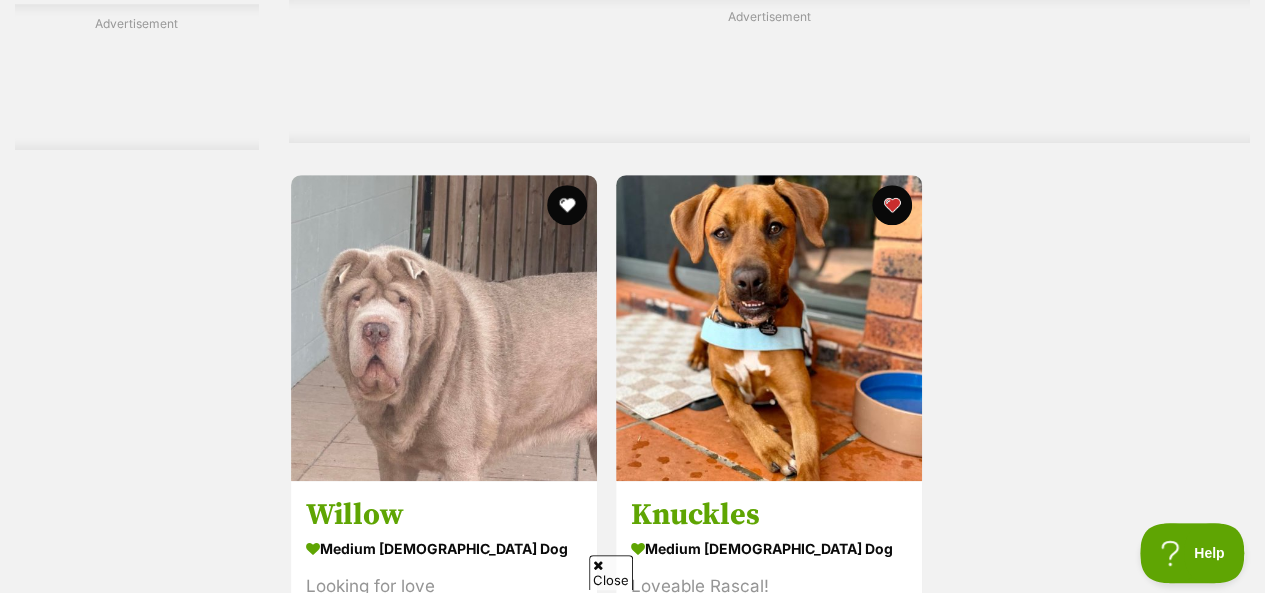 scroll, scrollTop: 4375, scrollLeft: 0, axis: vertical 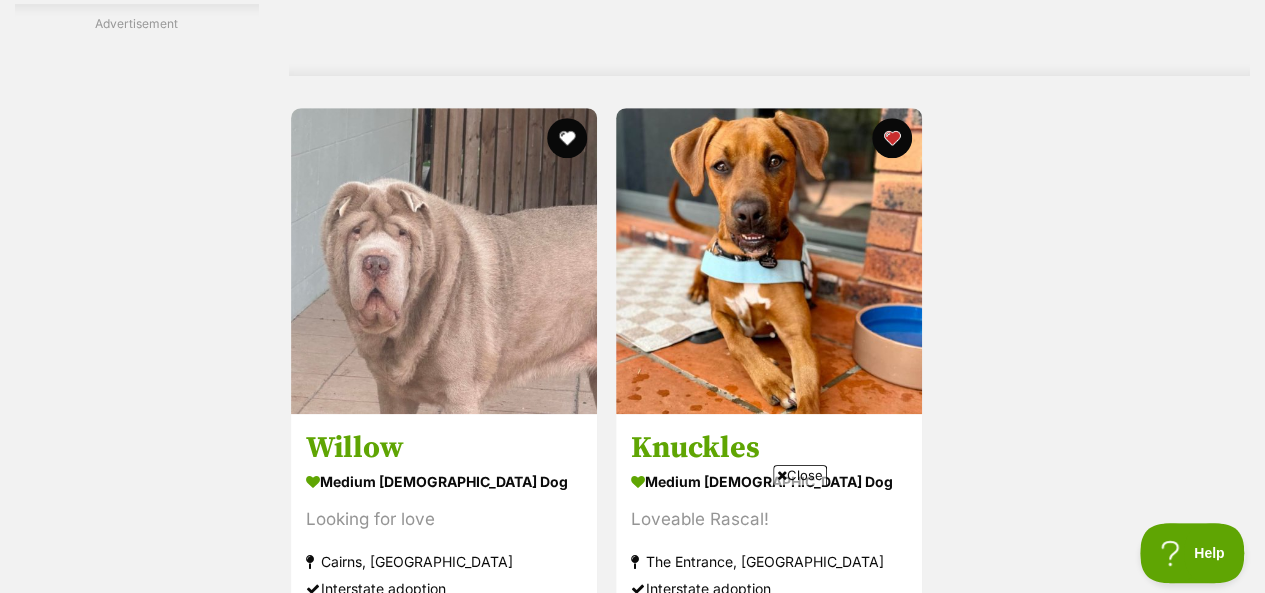 click on "Next" at bounding box center (850, 661) 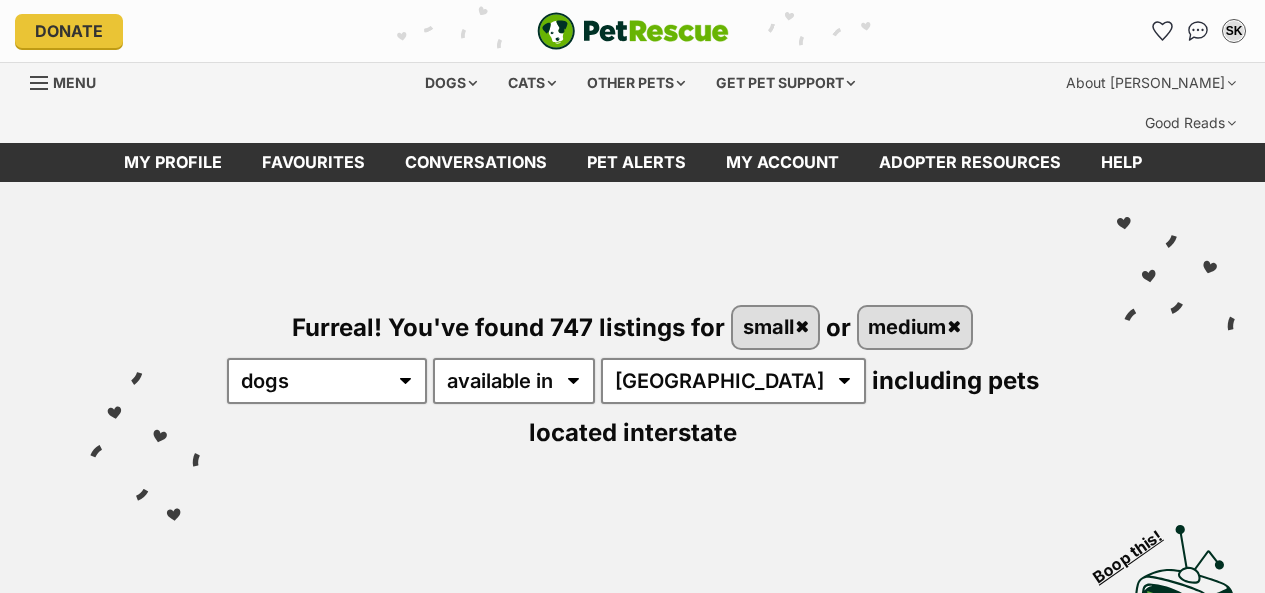 scroll, scrollTop: 300, scrollLeft: 0, axis: vertical 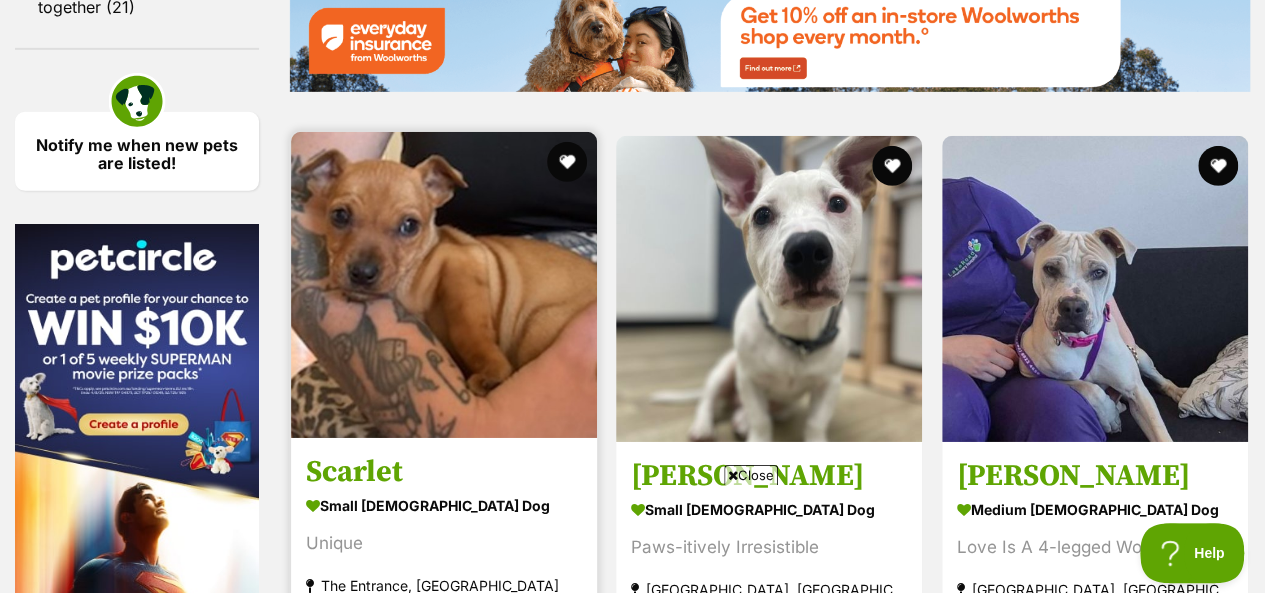 click at bounding box center [444, 285] 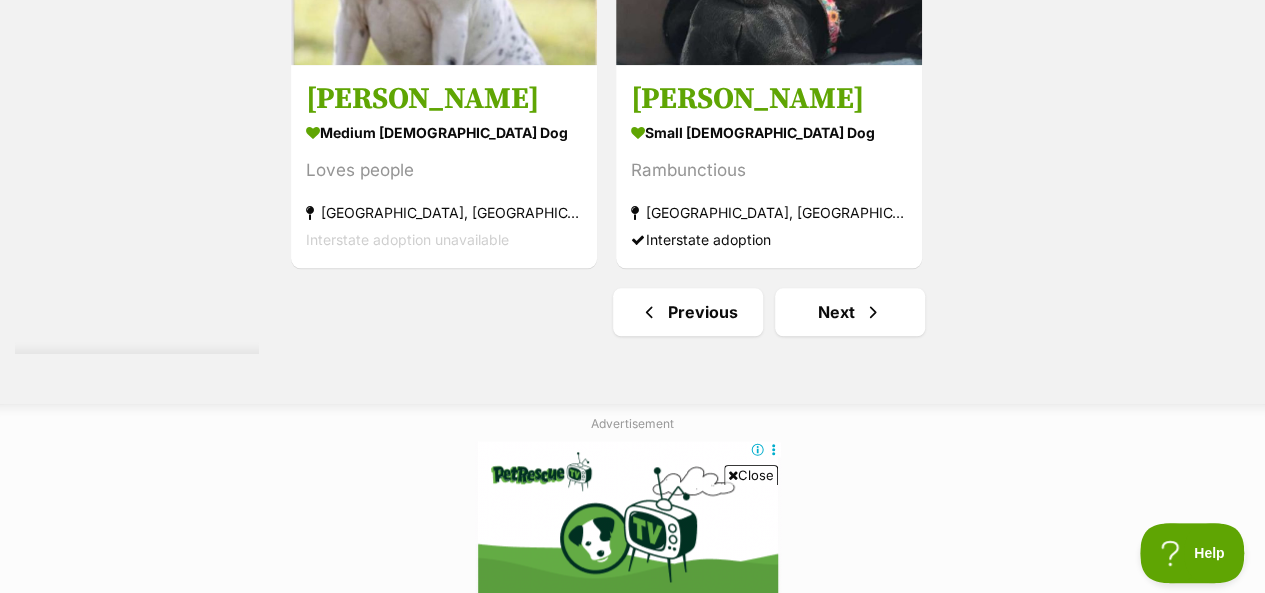 scroll, scrollTop: 4824, scrollLeft: 0, axis: vertical 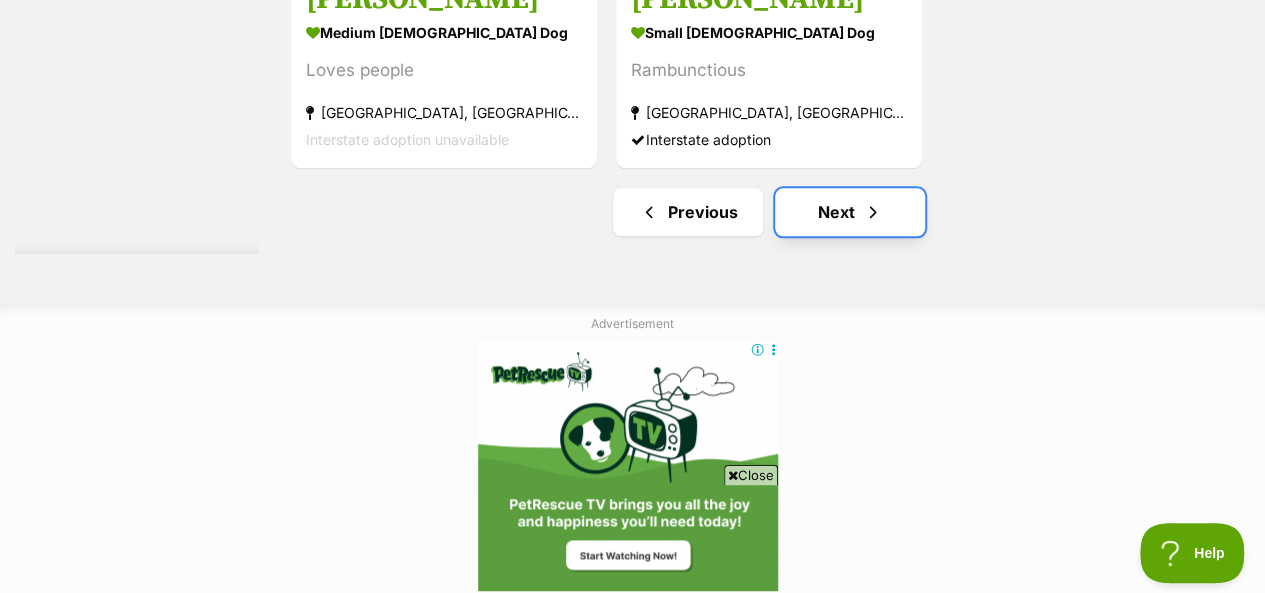 click at bounding box center [873, 212] 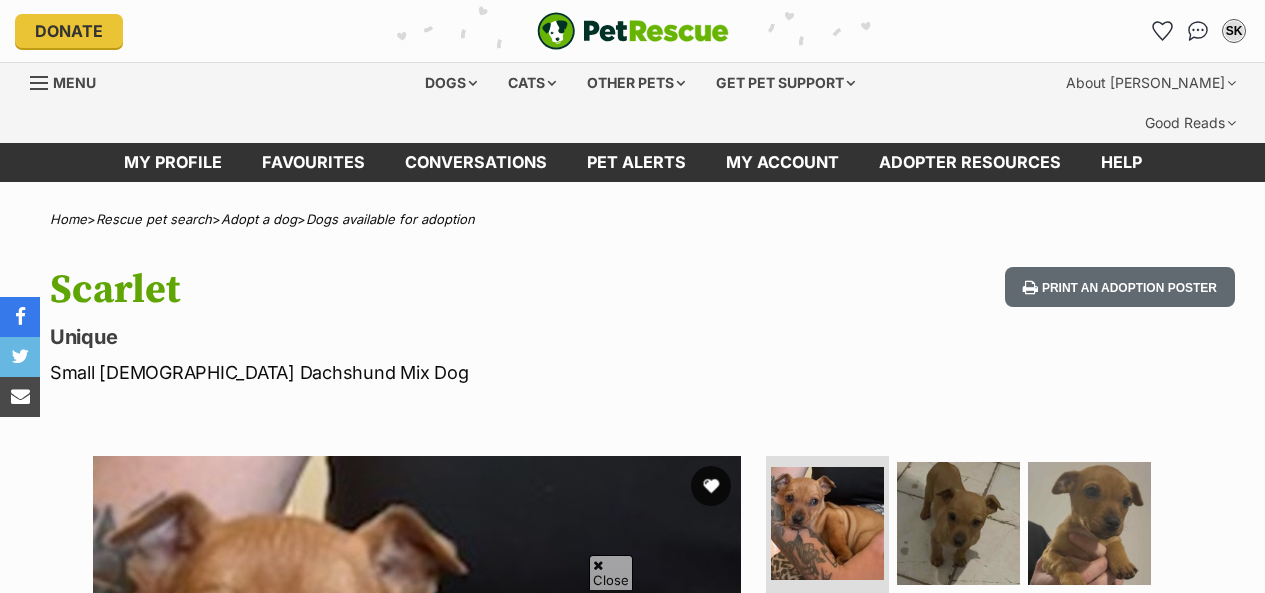 scroll, scrollTop: 400, scrollLeft: 0, axis: vertical 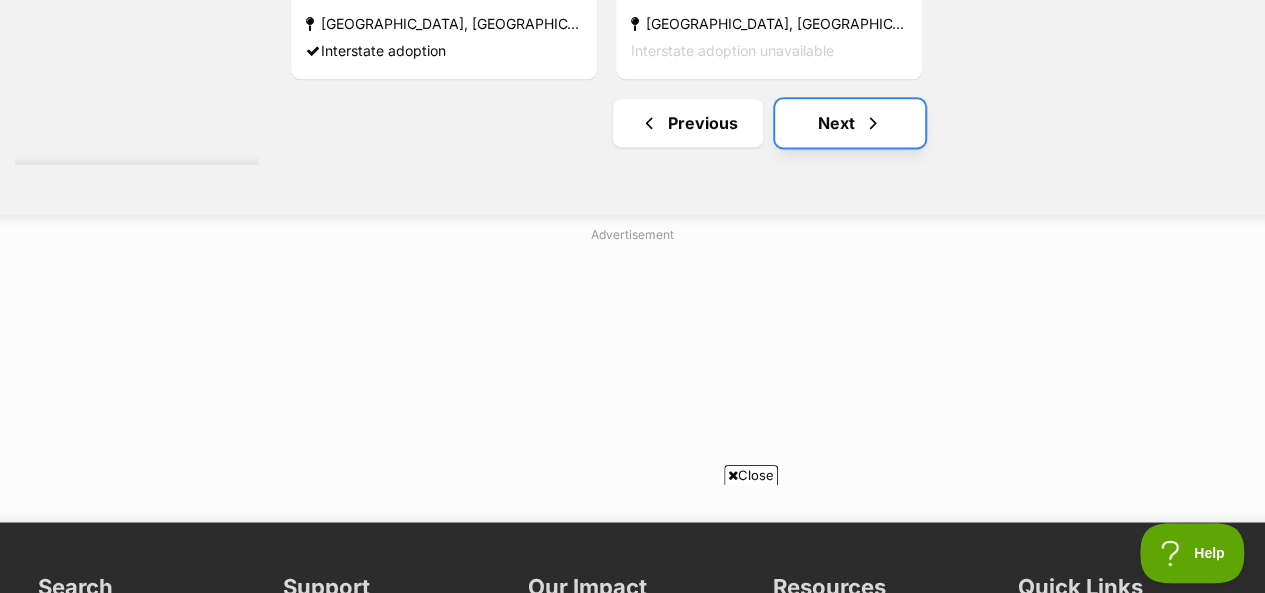 click on "Next" at bounding box center [850, 123] 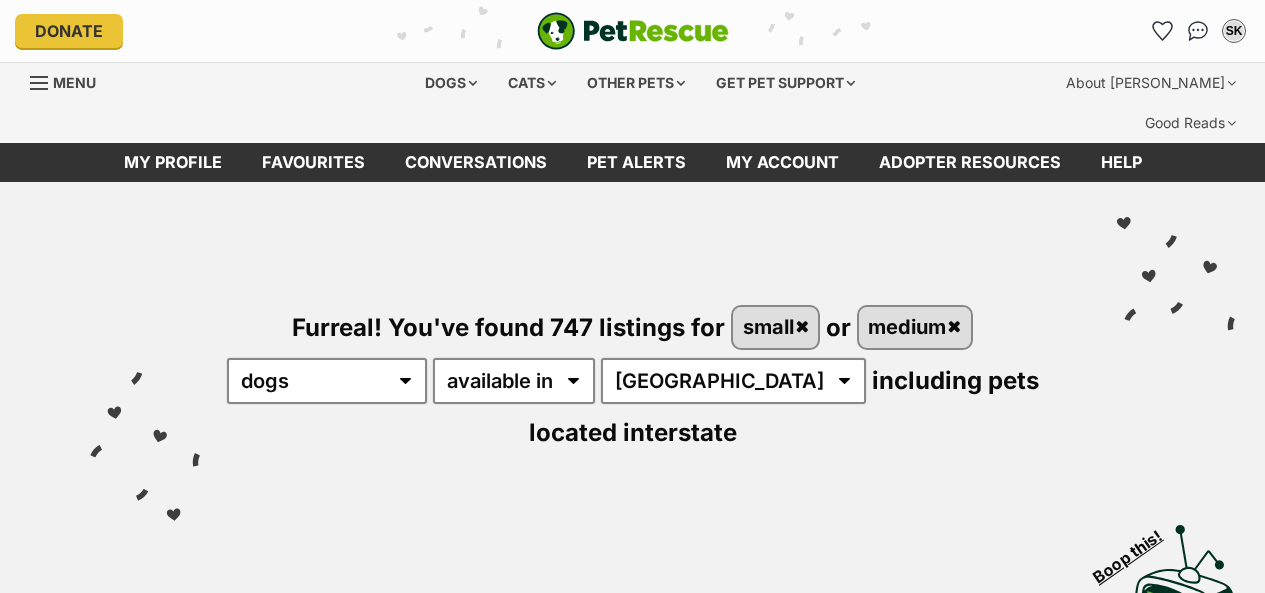scroll, scrollTop: 0, scrollLeft: 0, axis: both 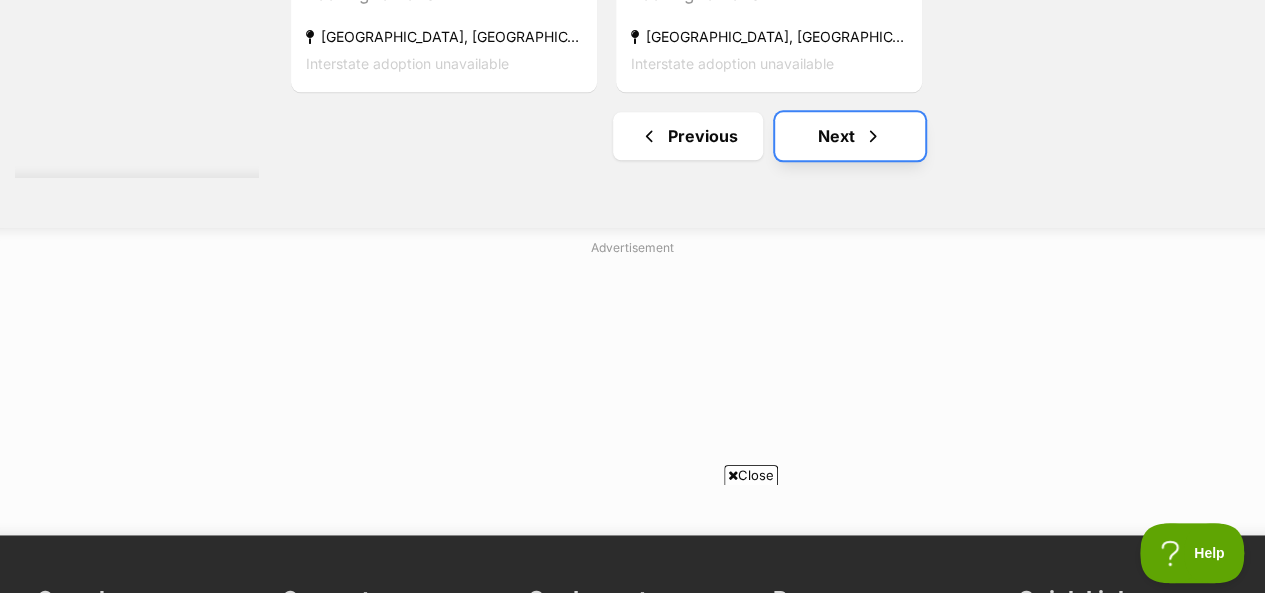 click on "Next" at bounding box center (850, 136) 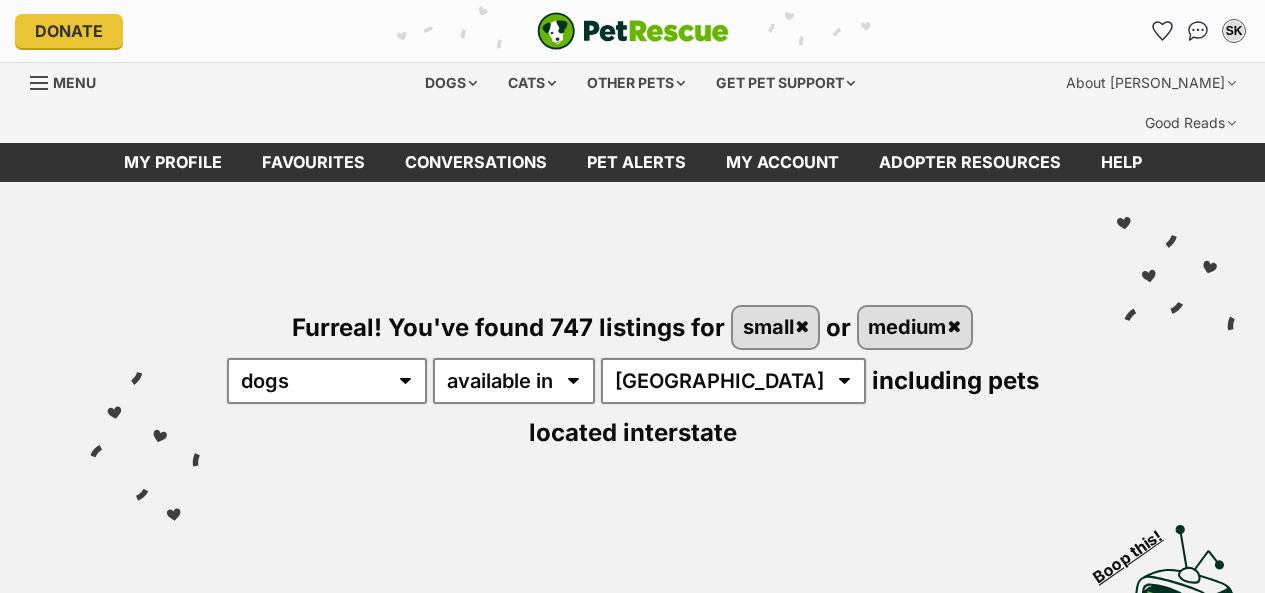 scroll, scrollTop: 0, scrollLeft: 0, axis: both 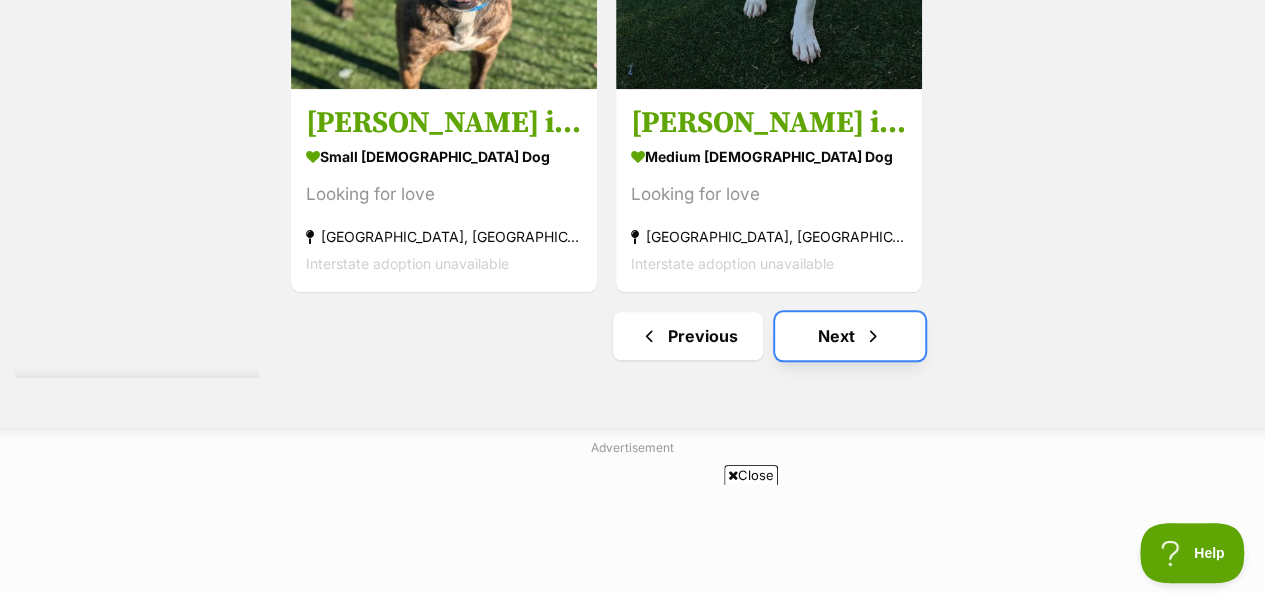 click on "Next" at bounding box center [850, 336] 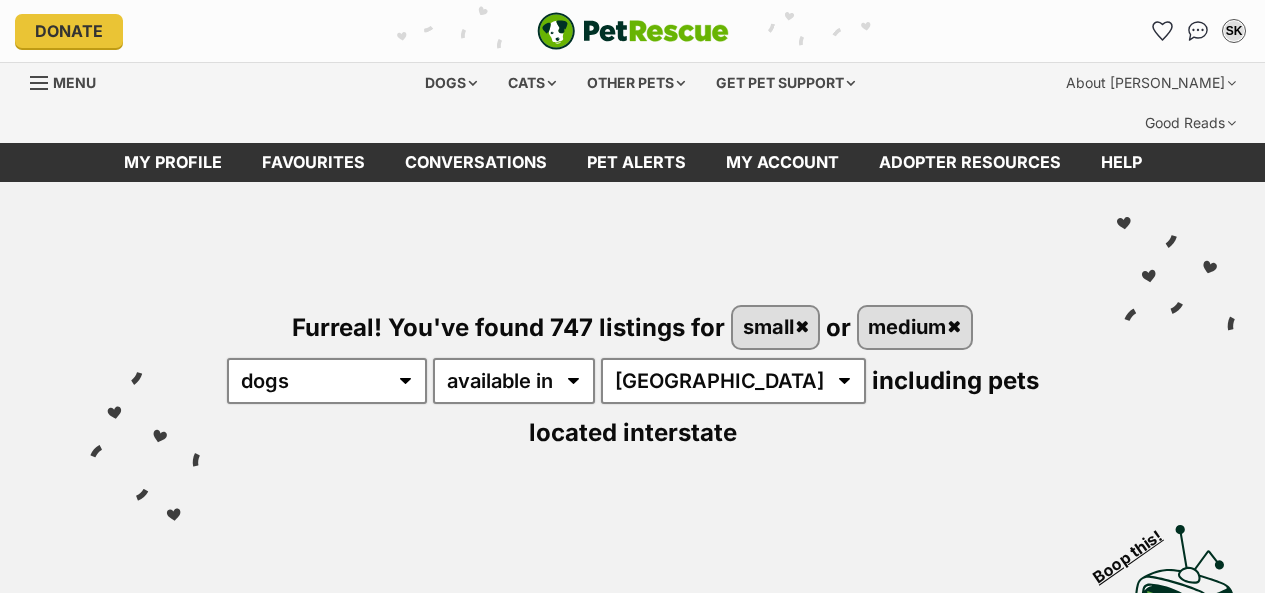 scroll, scrollTop: 0, scrollLeft: 0, axis: both 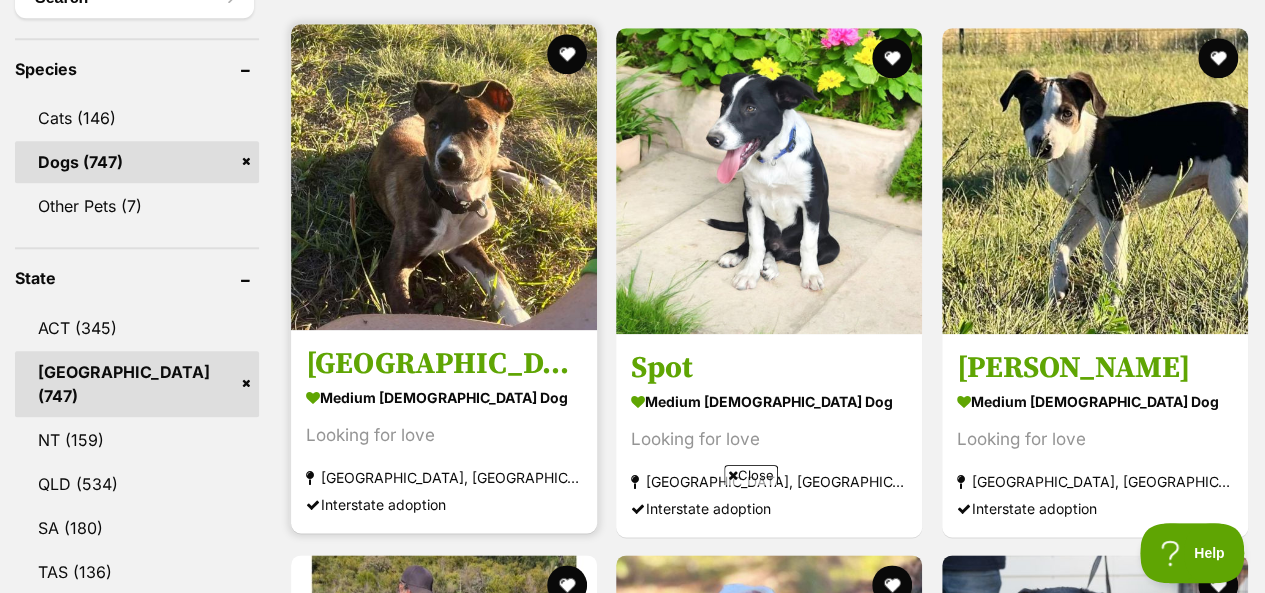 click at bounding box center [444, 177] 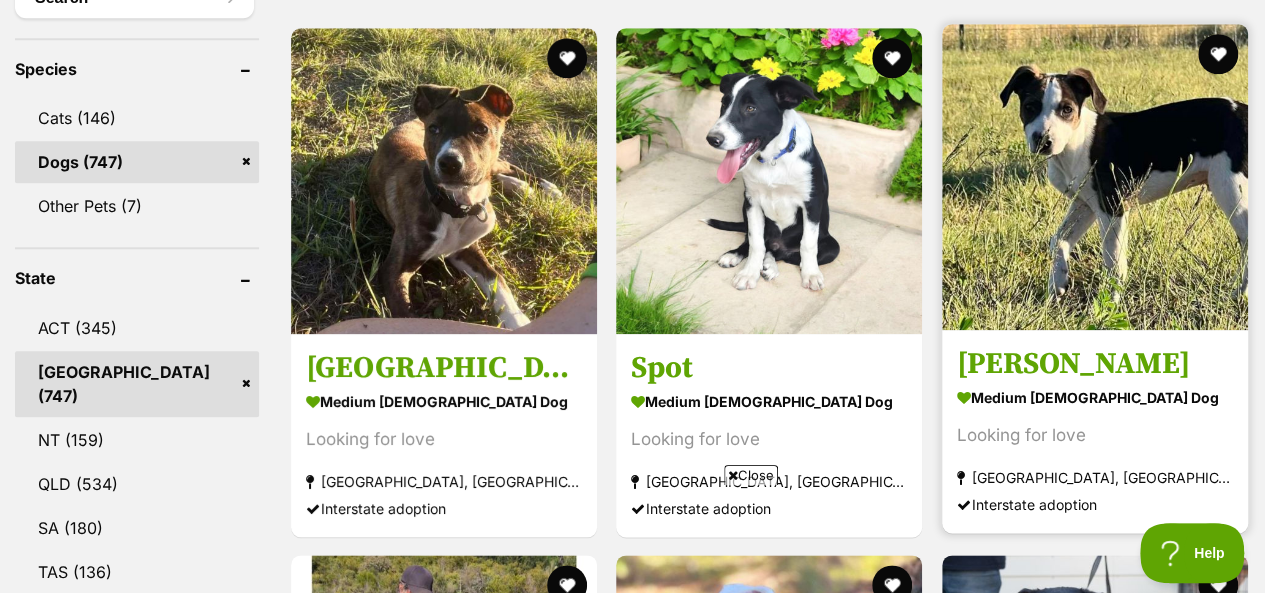 click at bounding box center (1095, 177) 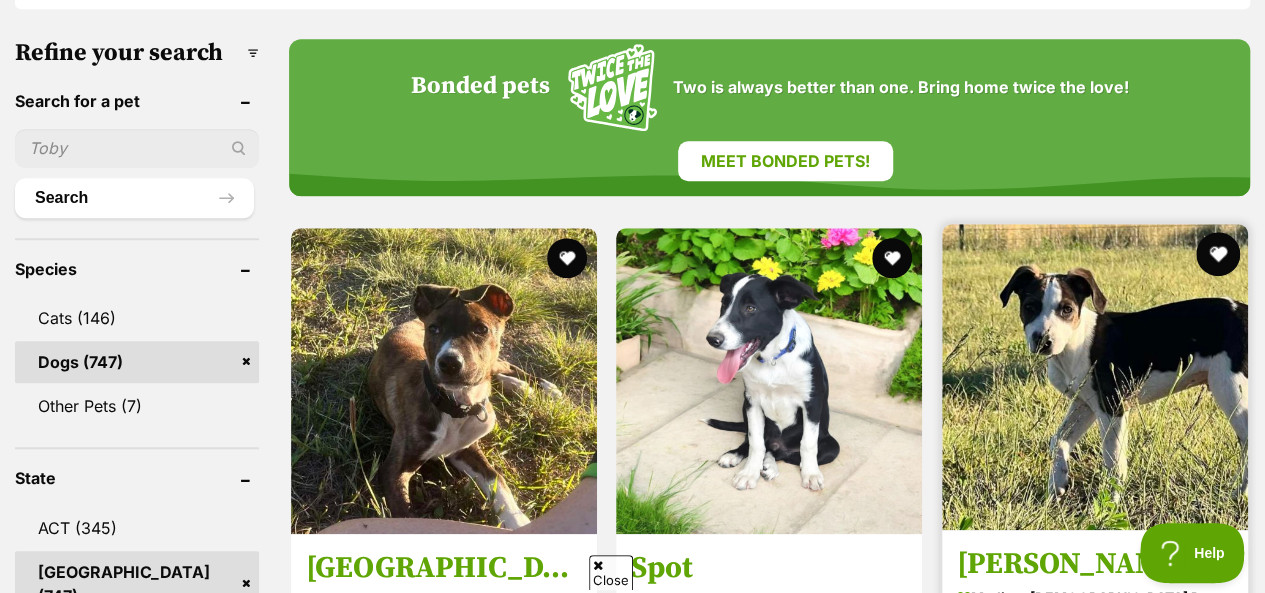 scroll, scrollTop: 0, scrollLeft: 0, axis: both 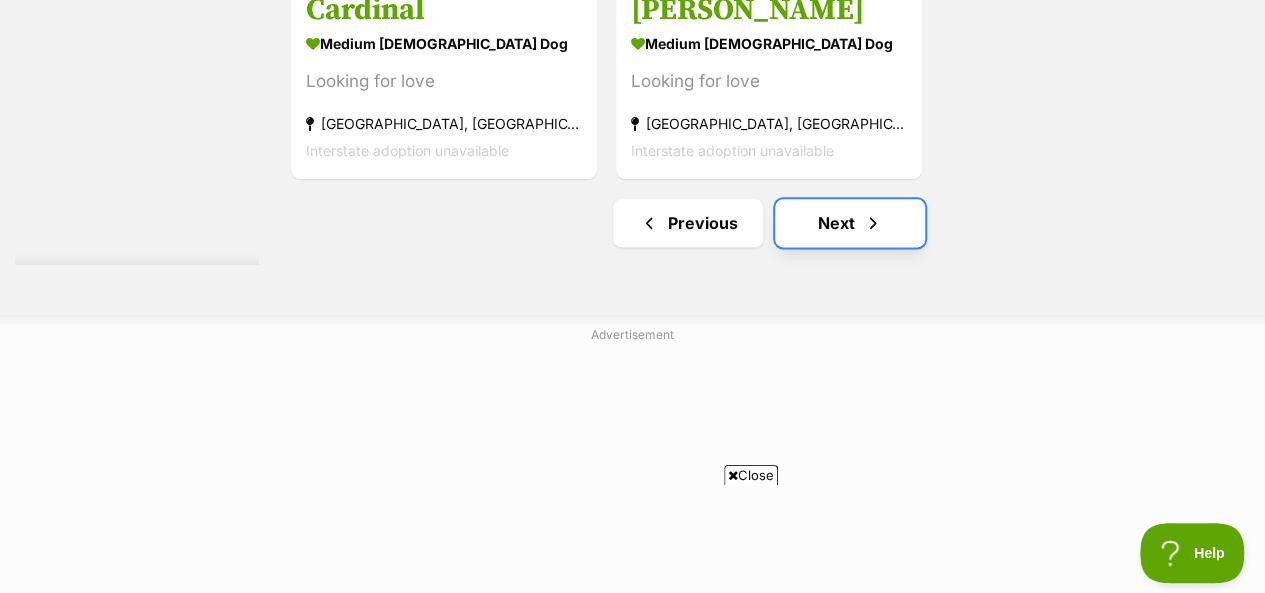 click on "Next" at bounding box center [850, 223] 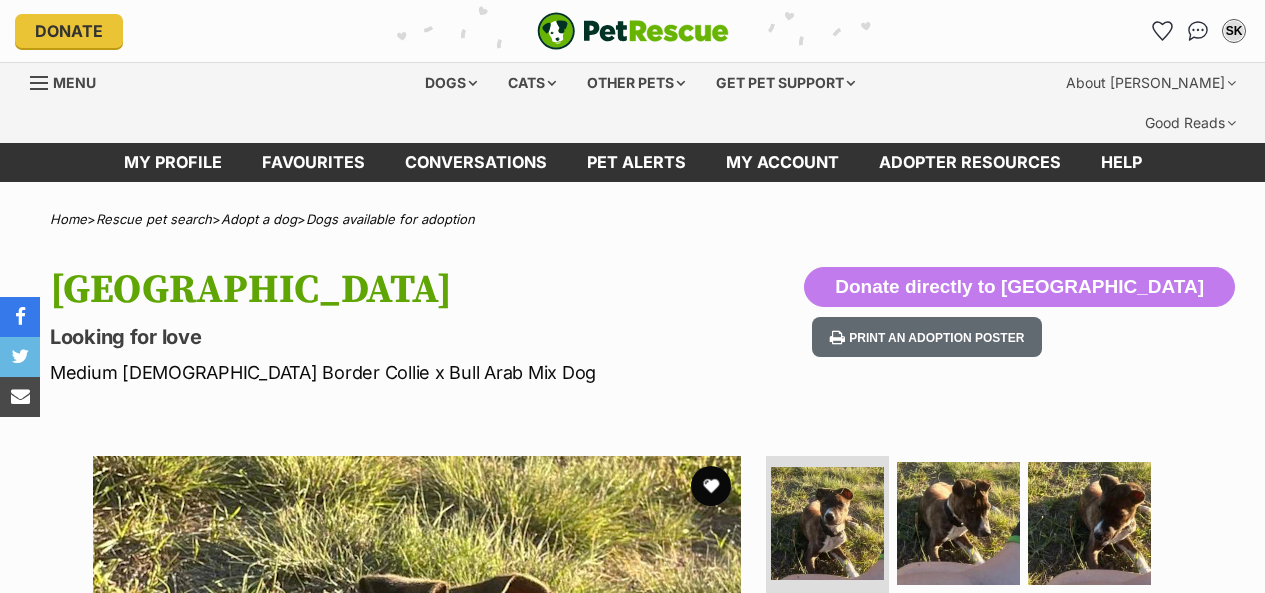scroll, scrollTop: 0, scrollLeft: 0, axis: both 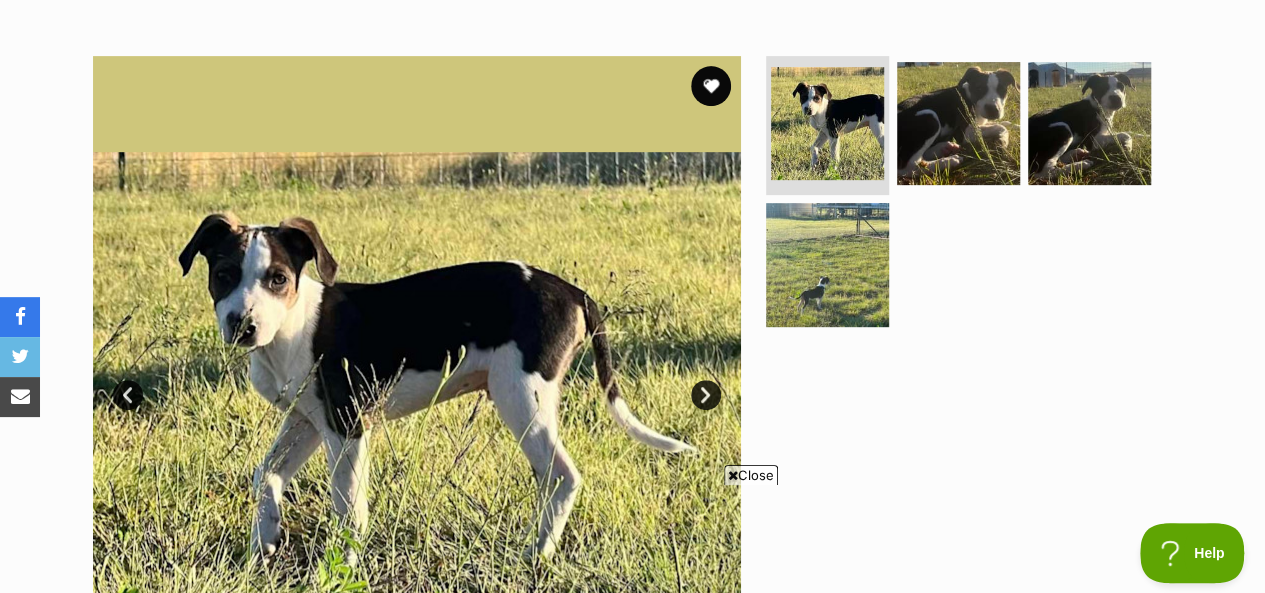 click on "Next" at bounding box center [706, 395] 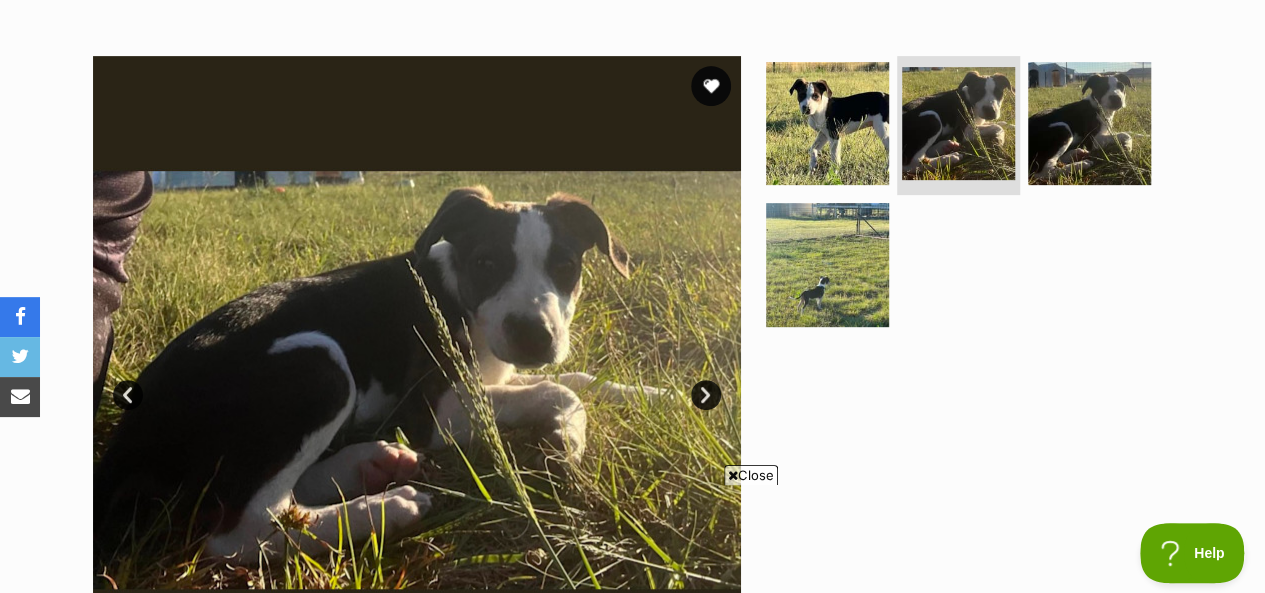 scroll, scrollTop: 0, scrollLeft: 0, axis: both 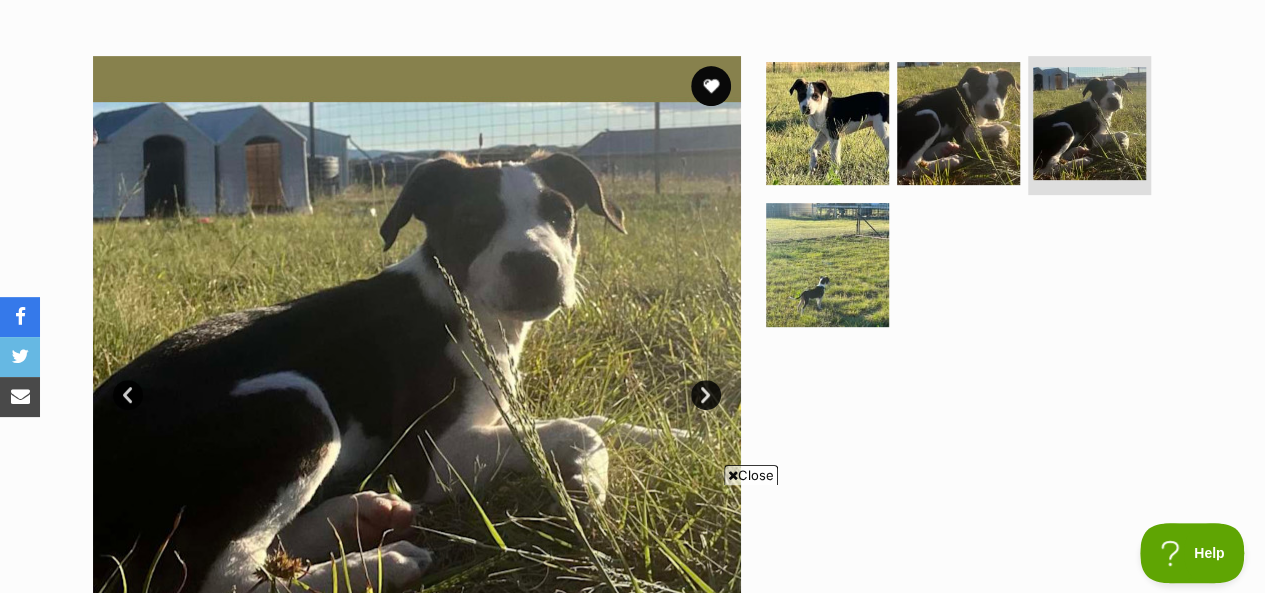 click on "Next" at bounding box center (706, 395) 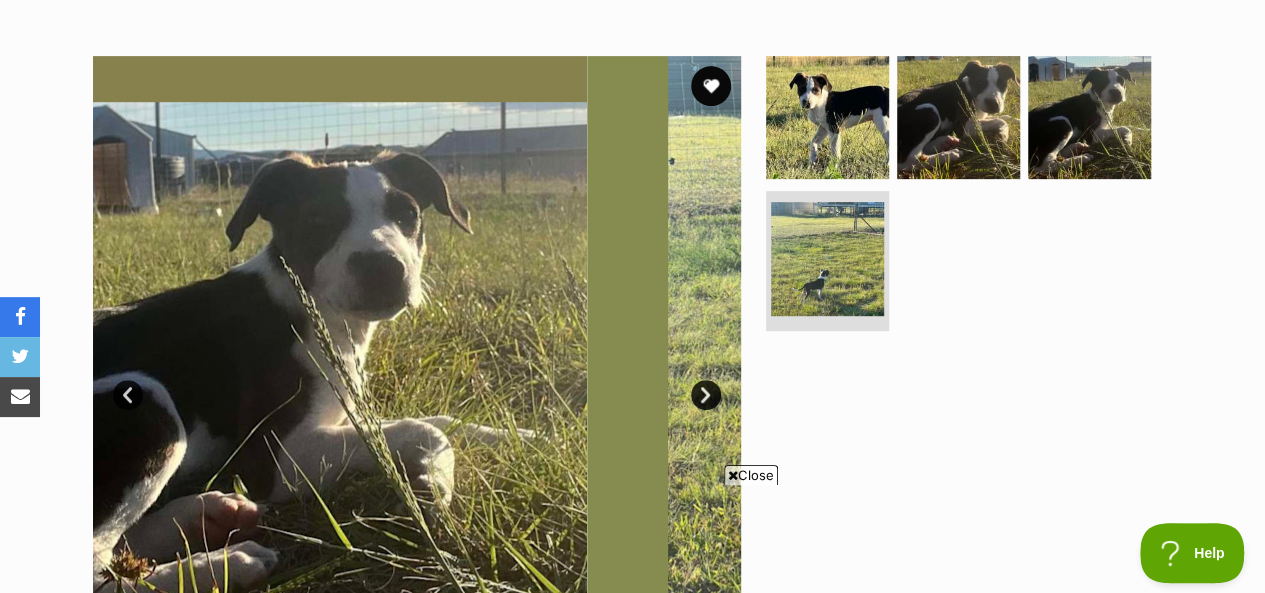 scroll, scrollTop: 0, scrollLeft: 0, axis: both 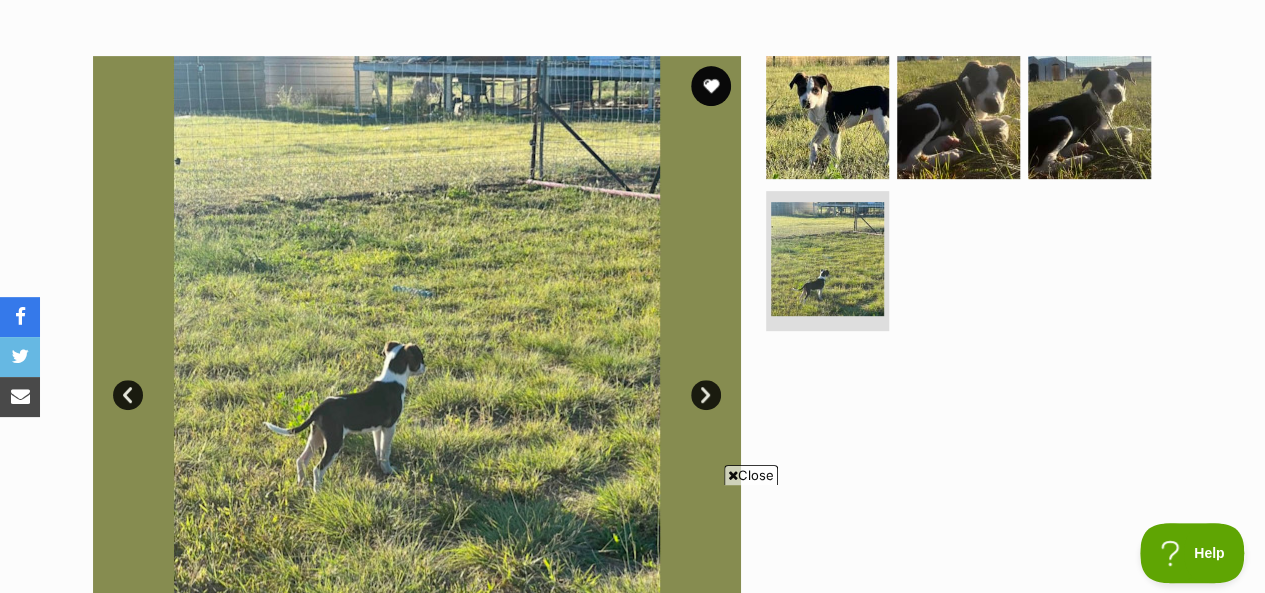 click on "Next" at bounding box center [706, 395] 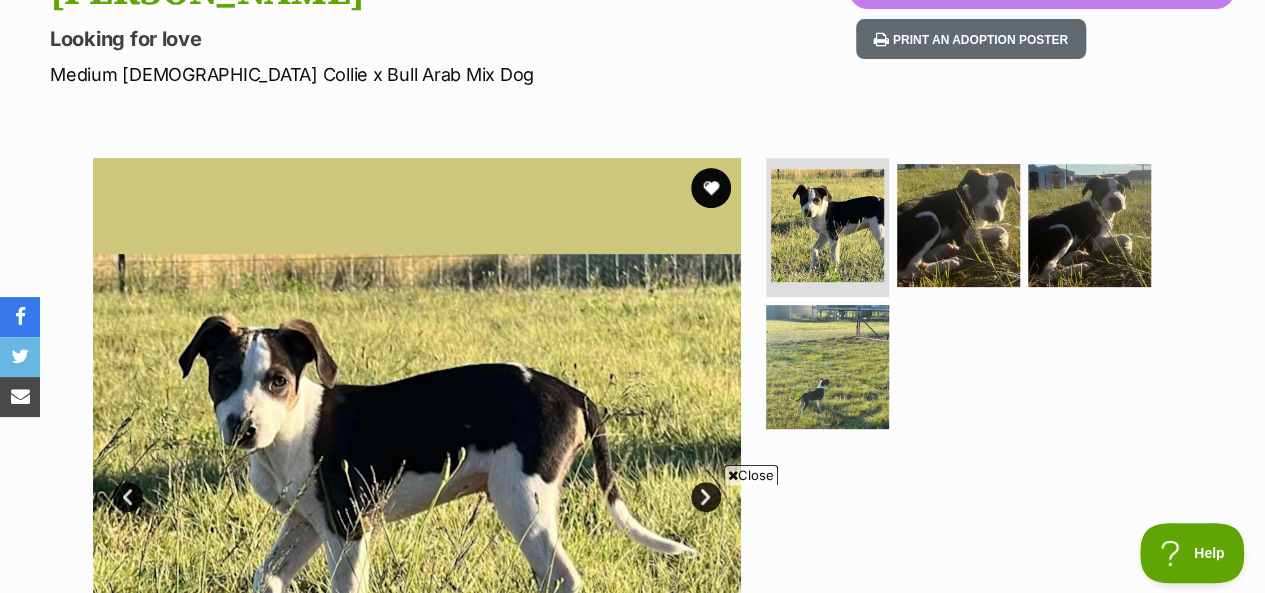 scroll, scrollTop: 200, scrollLeft: 0, axis: vertical 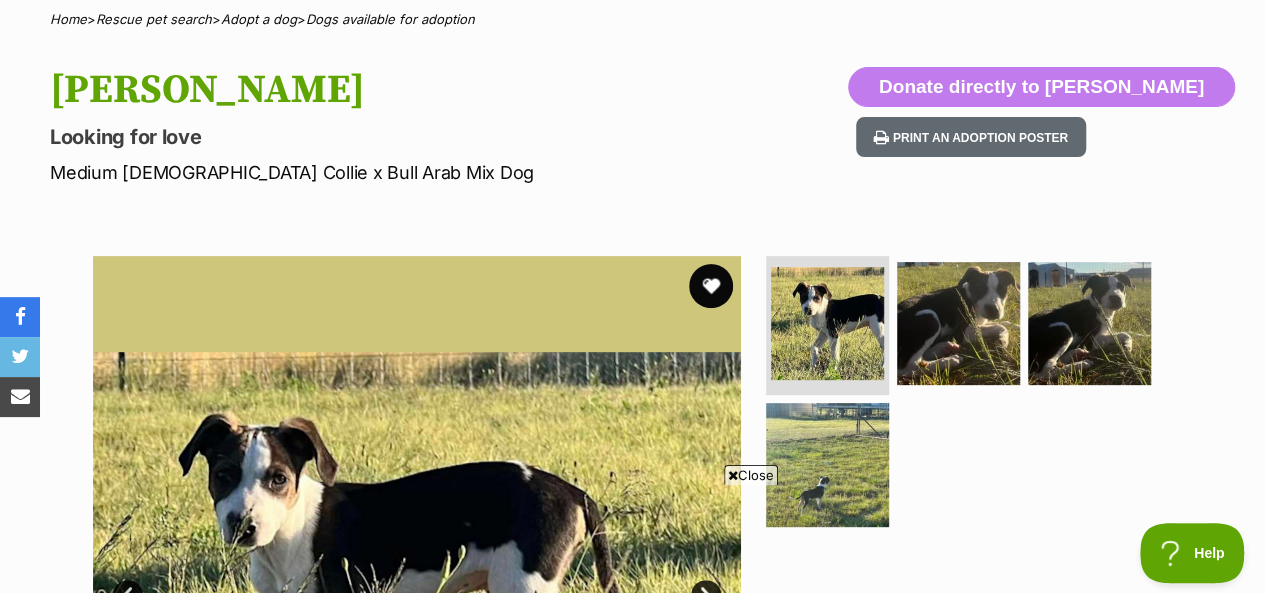 click at bounding box center (711, 286) 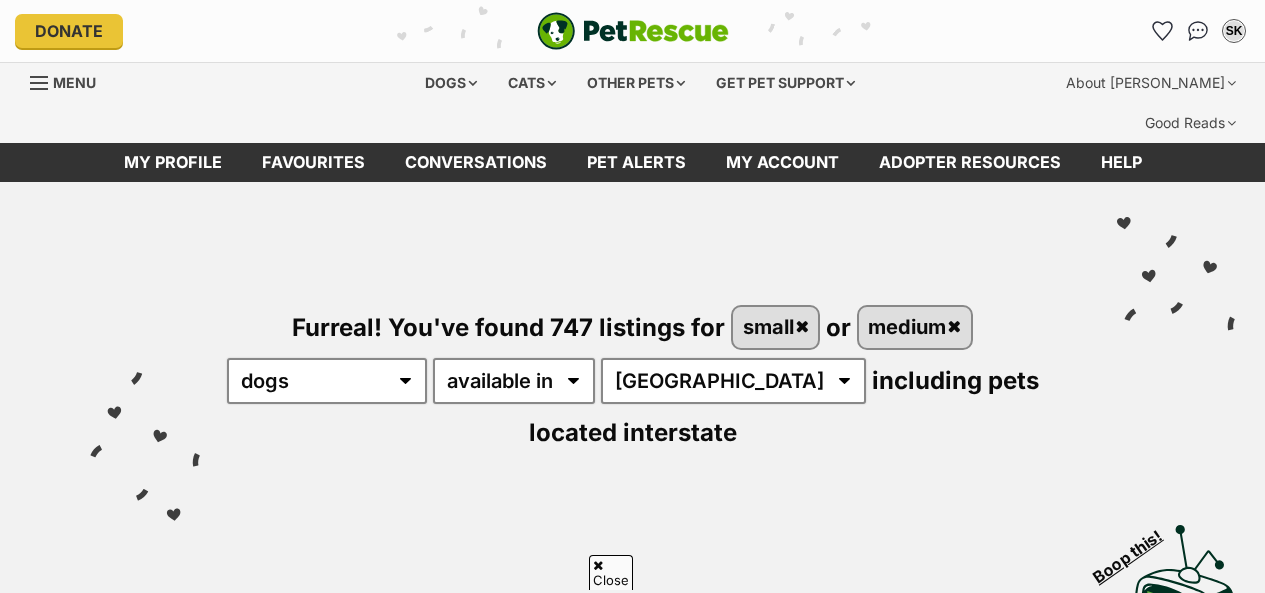 scroll, scrollTop: 300, scrollLeft: 0, axis: vertical 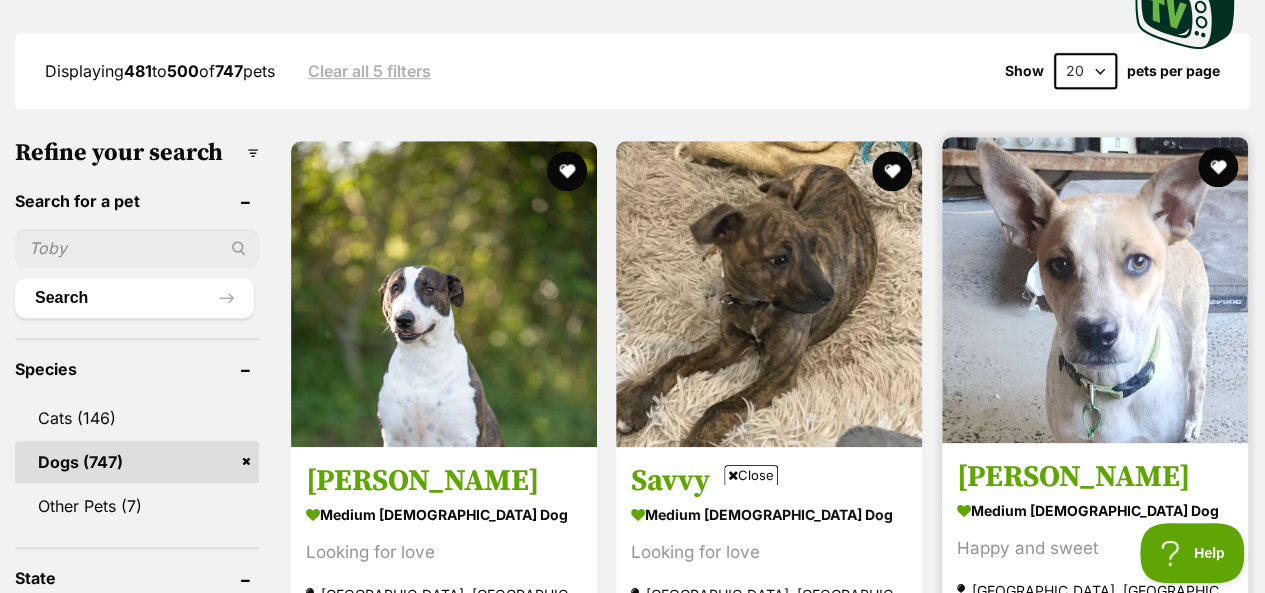 click at bounding box center [1095, 290] 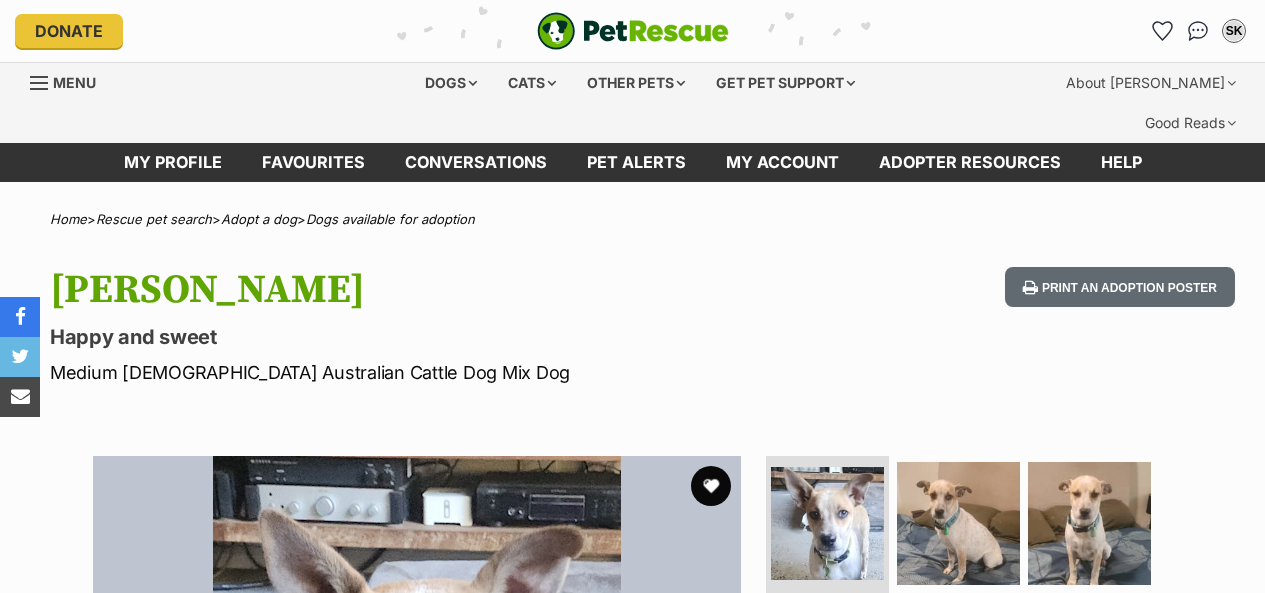 scroll, scrollTop: 0, scrollLeft: 0, axis: both 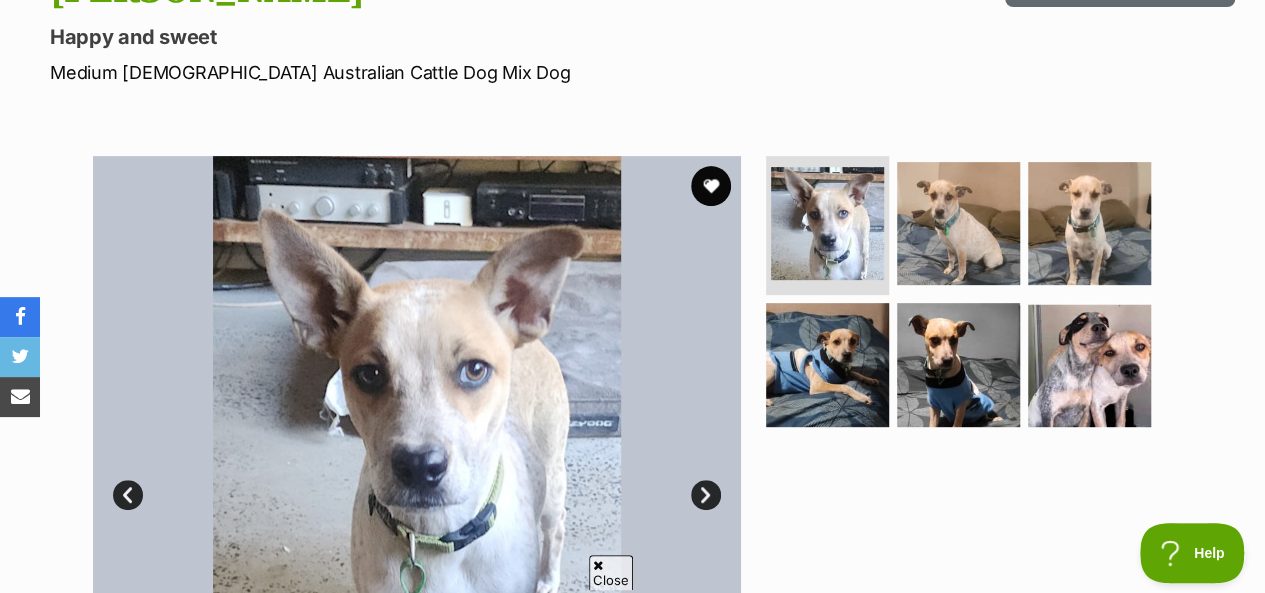 click on "Next" at bounding box center (706, 495) 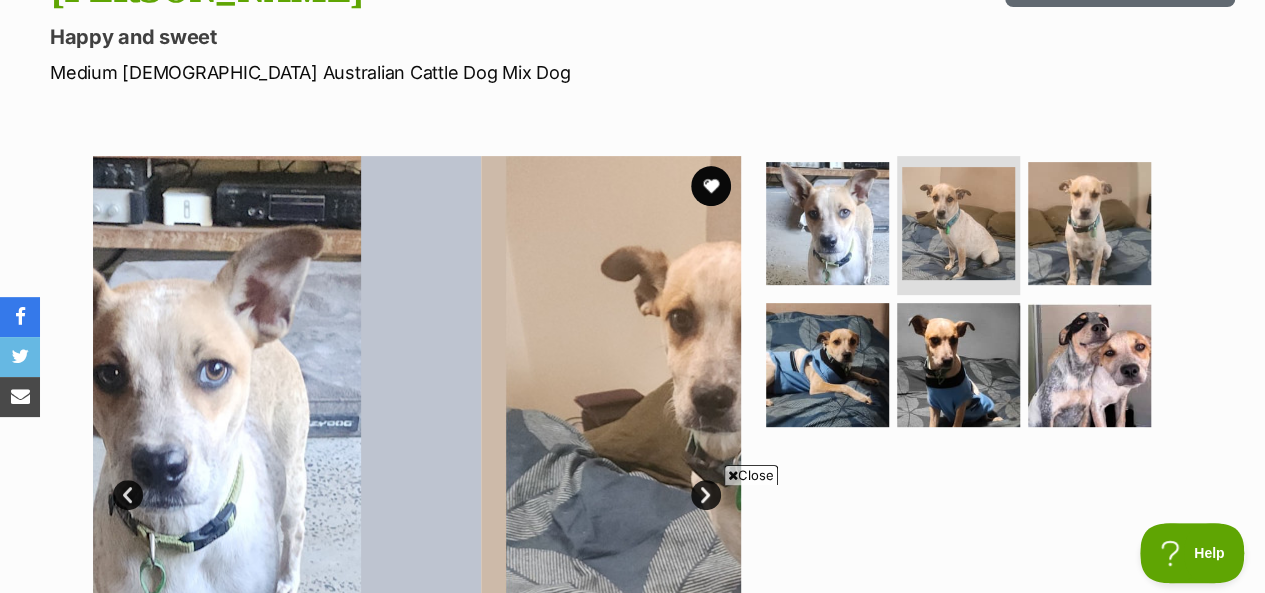 scroll, scrollTop: 0, scrollLeft: 0, axis: both 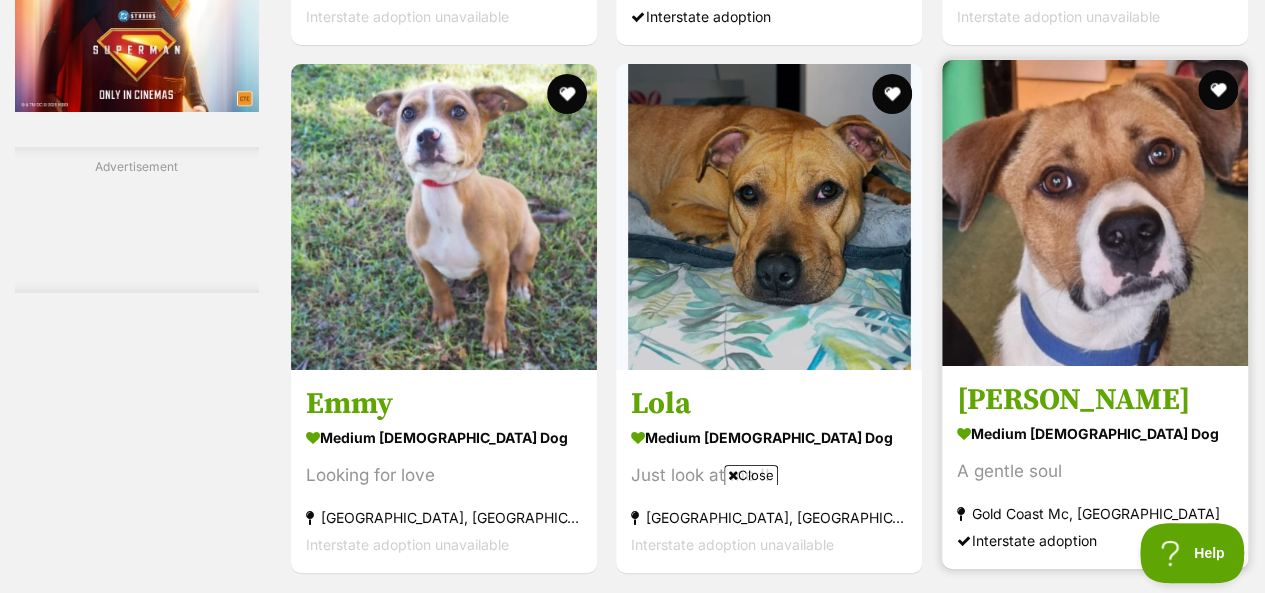 click at bounding box center (1095, 213) 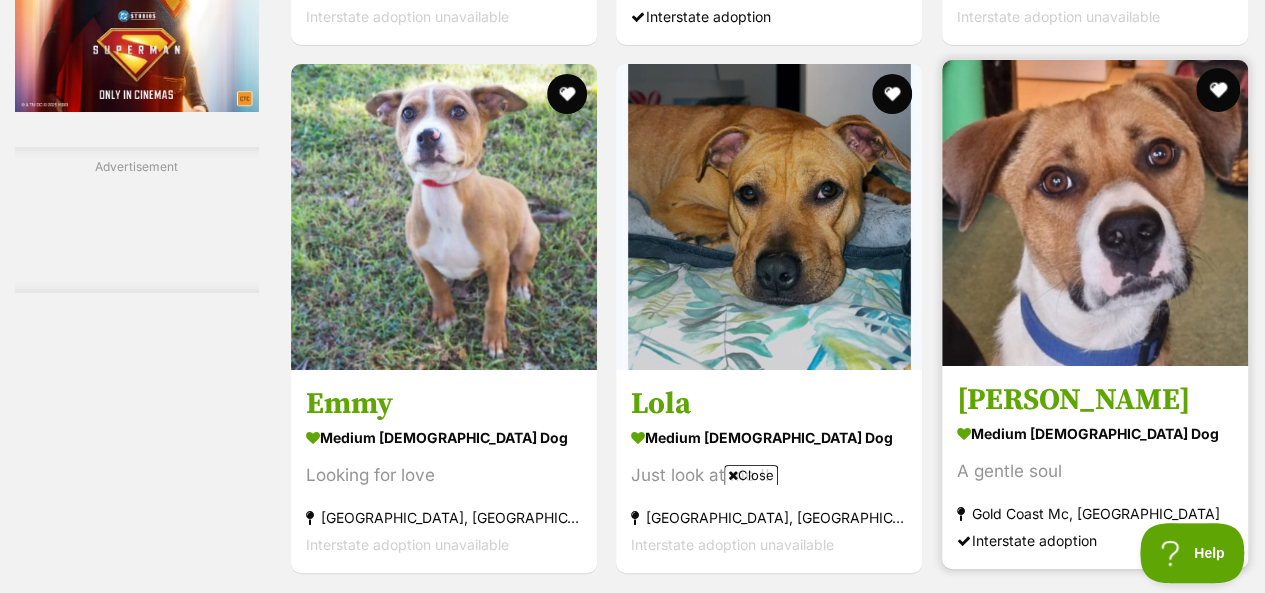 click at bounding box center (1218, 90) 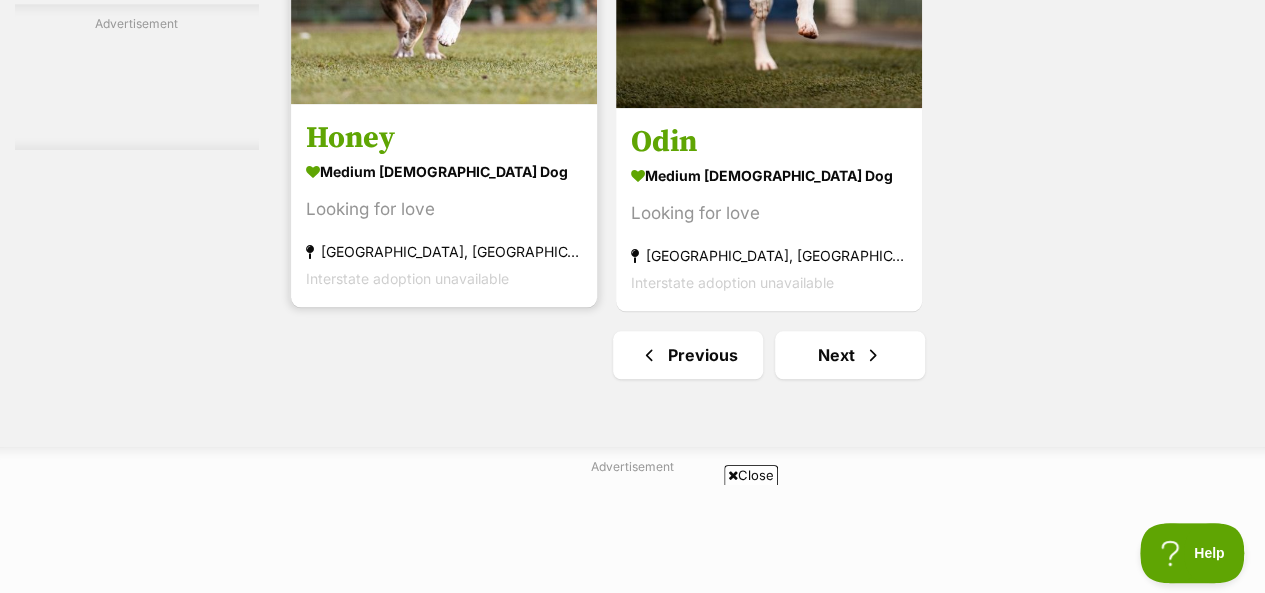 scroll, scrollTop: 4700, scrollLeft: 0, axis: vertical 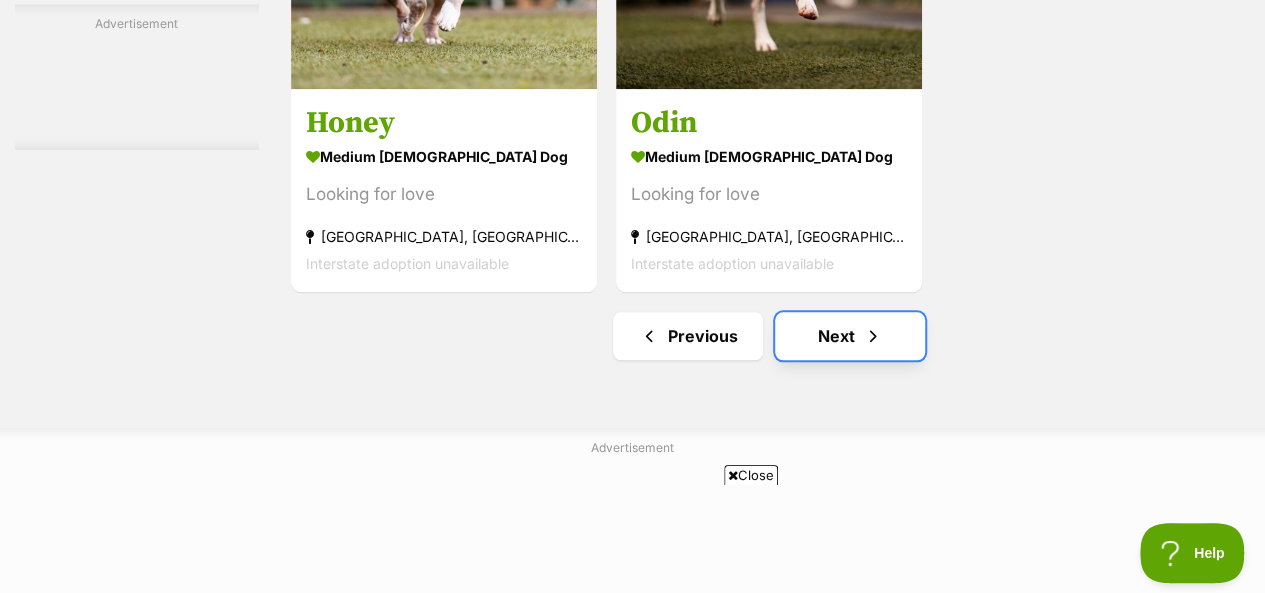 click at bounding box center (873, 336) 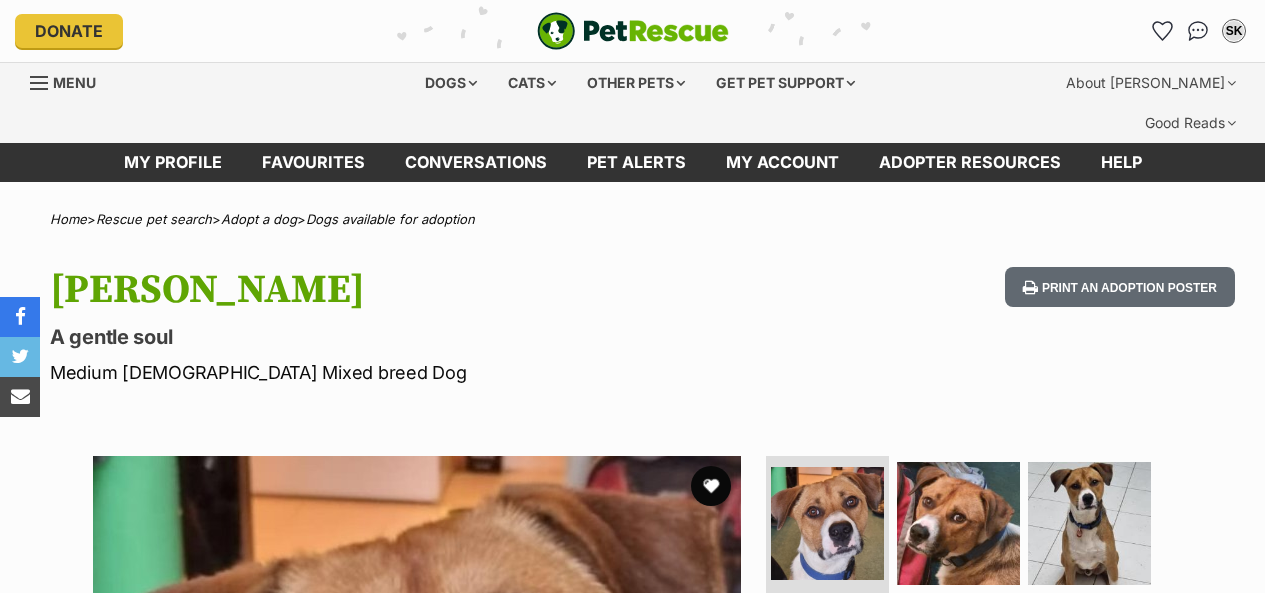 scroll, scrollTop: 0, scrollLeft: 0, axis: both 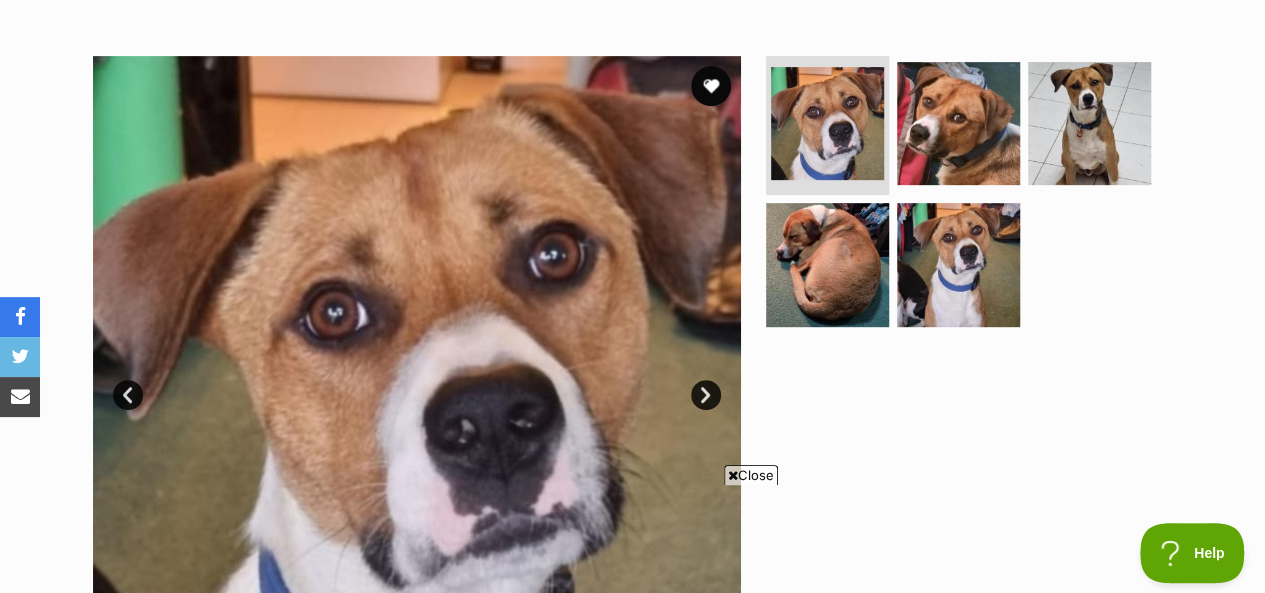 click on "Next" at bounding box center (706, 395) 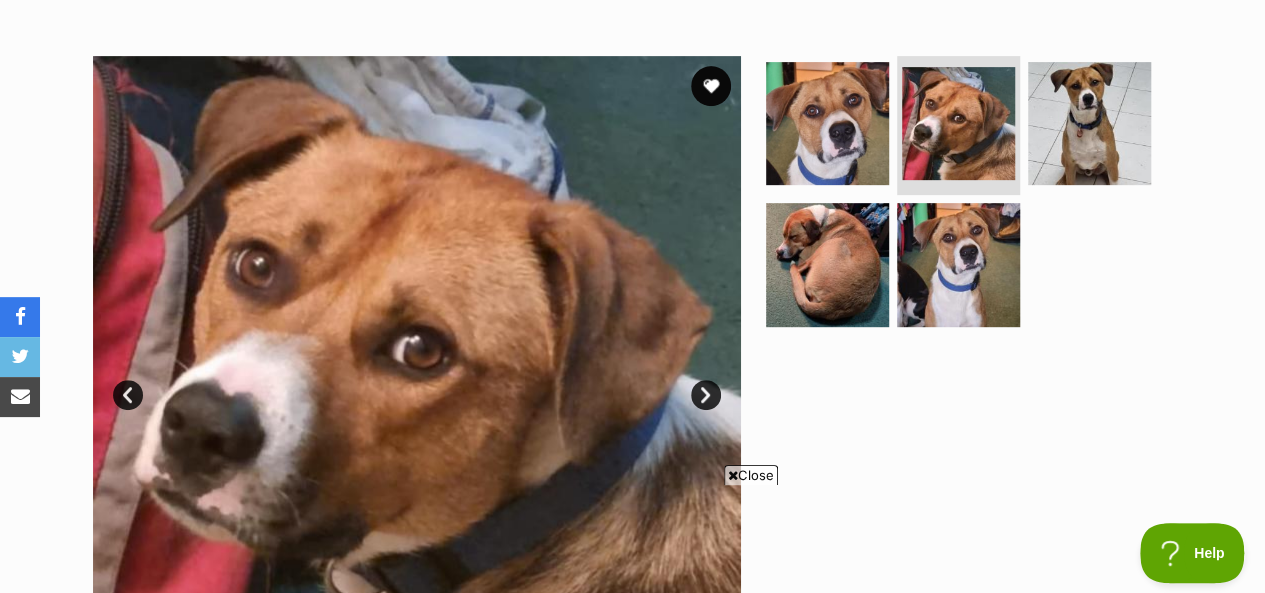 scroll, scrollTop: 0, scrollLeft: 0, axis: both 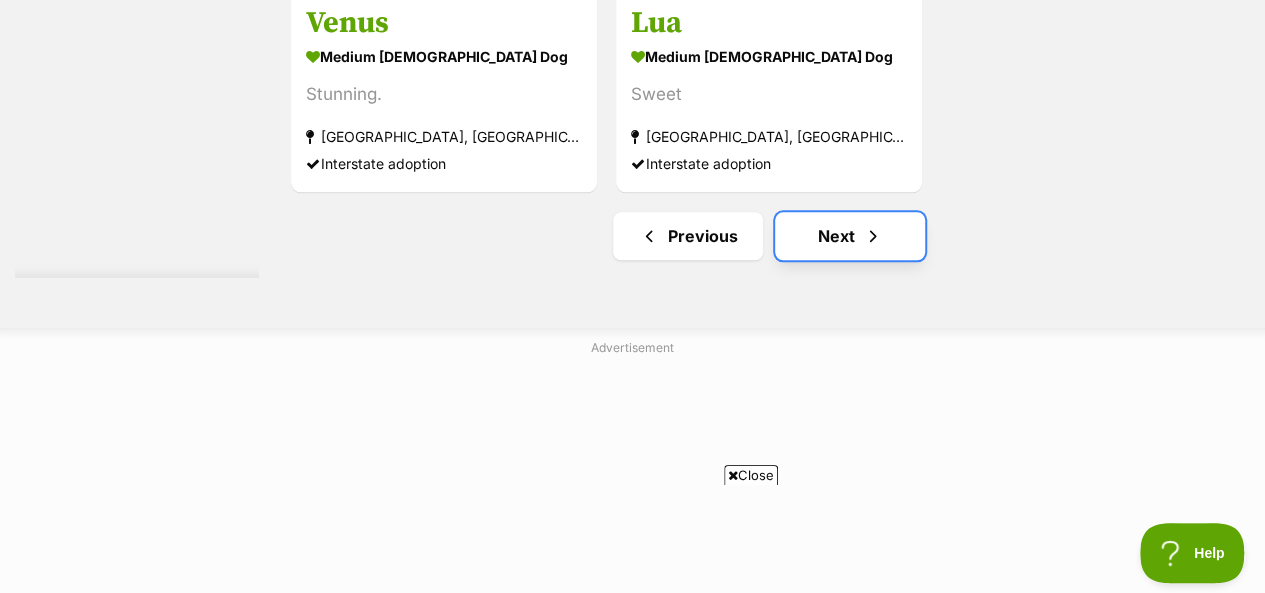 click on "Next" at bounding box center (850, 236) 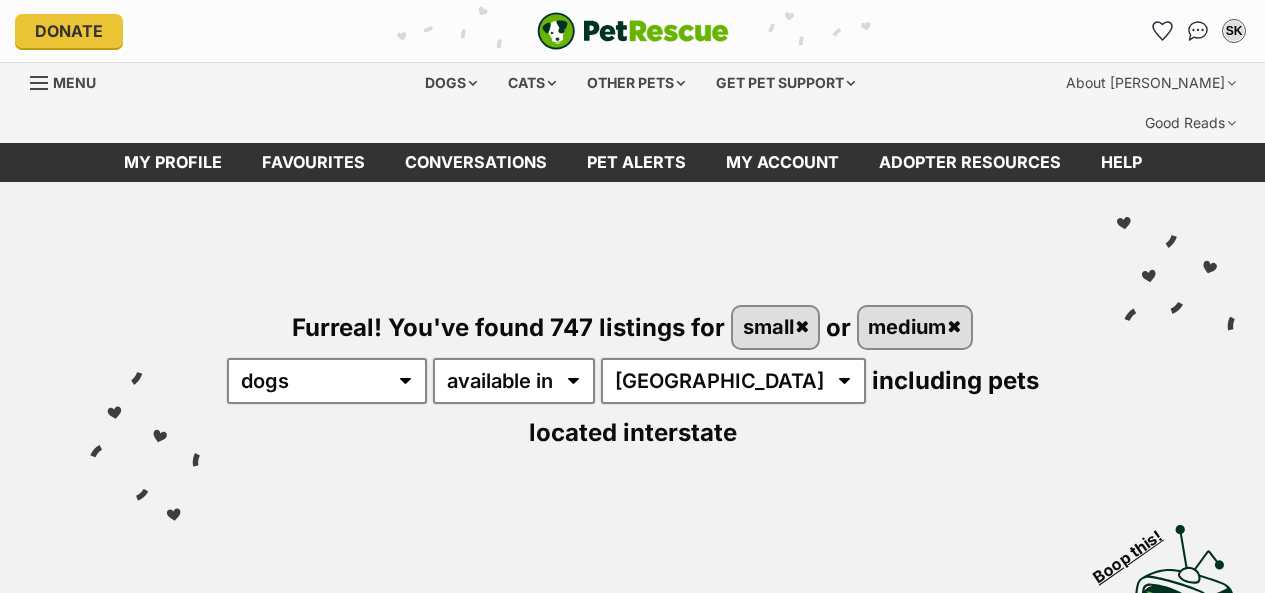 scroll, scrollTop: 0, scrollLeft: 0, axis: both 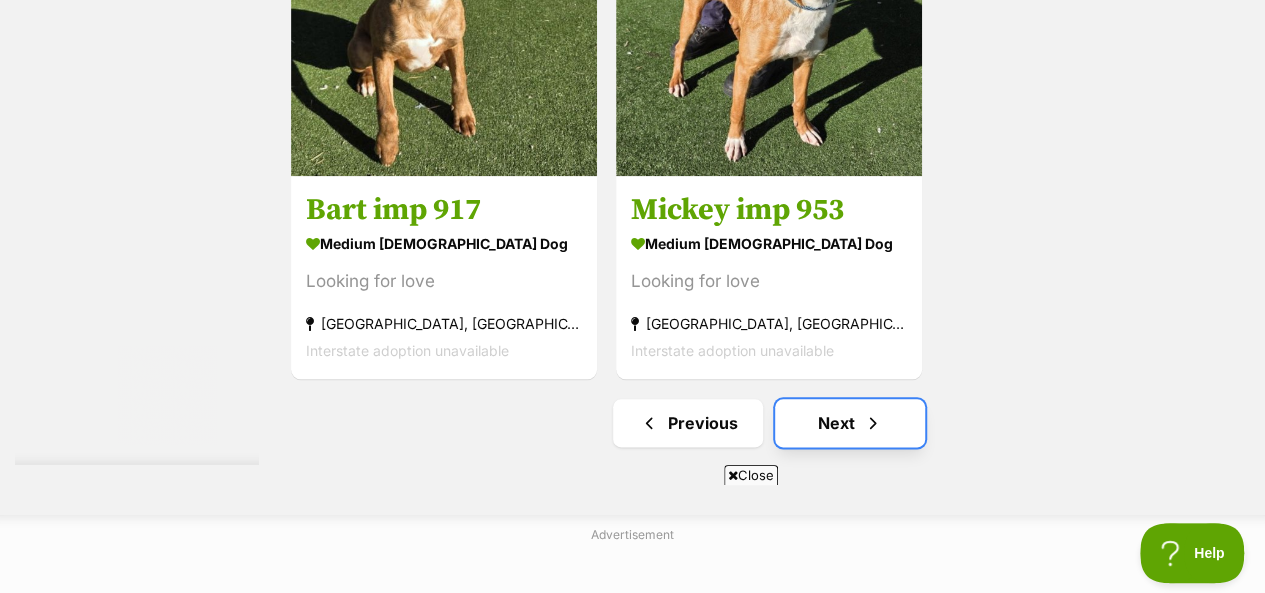 click on "Next" at bounding box center [850, 423] 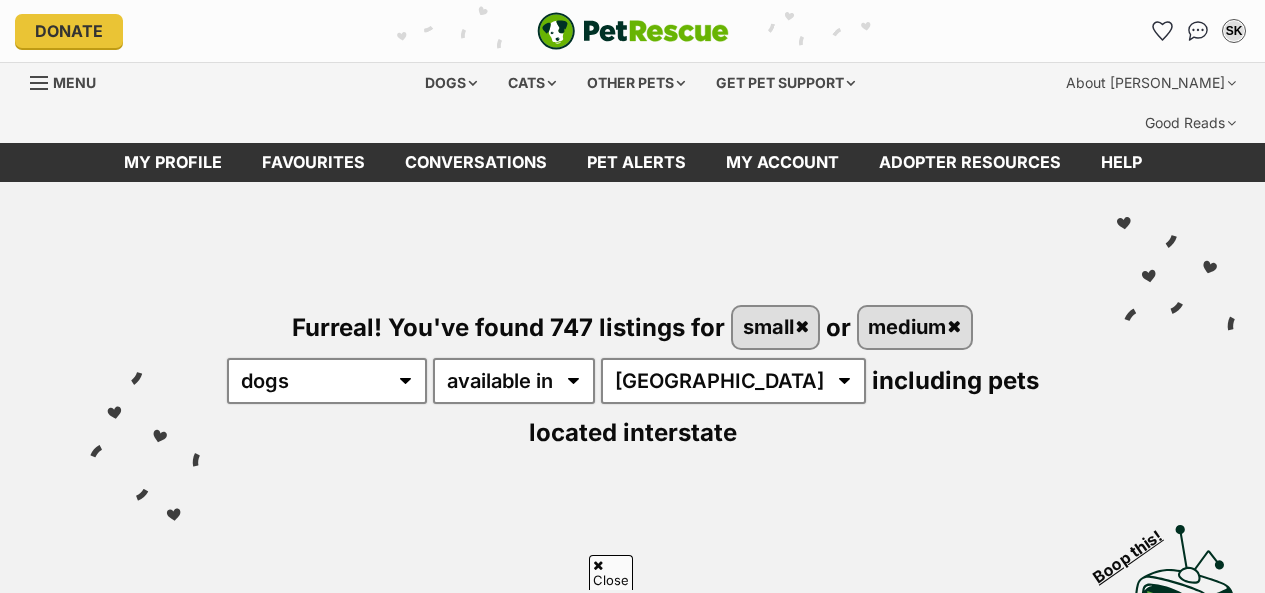 scroll, scrollTop: 300, scrollLeft: 0, axis: vertical 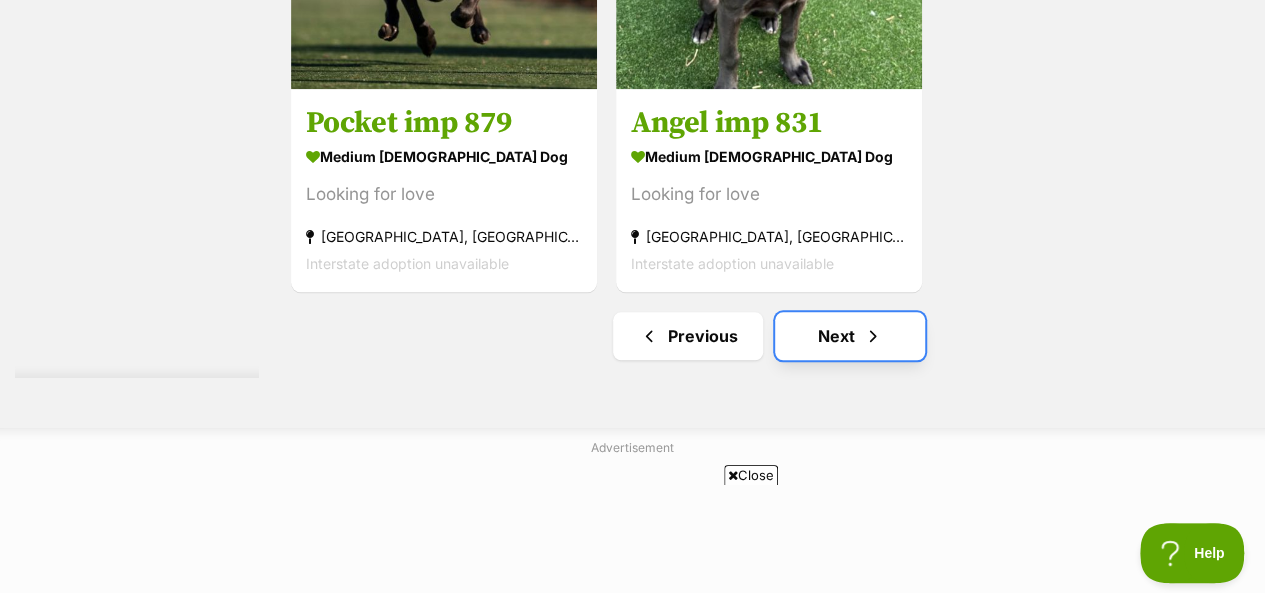 click on "Next" at bounding box center [850, 336] 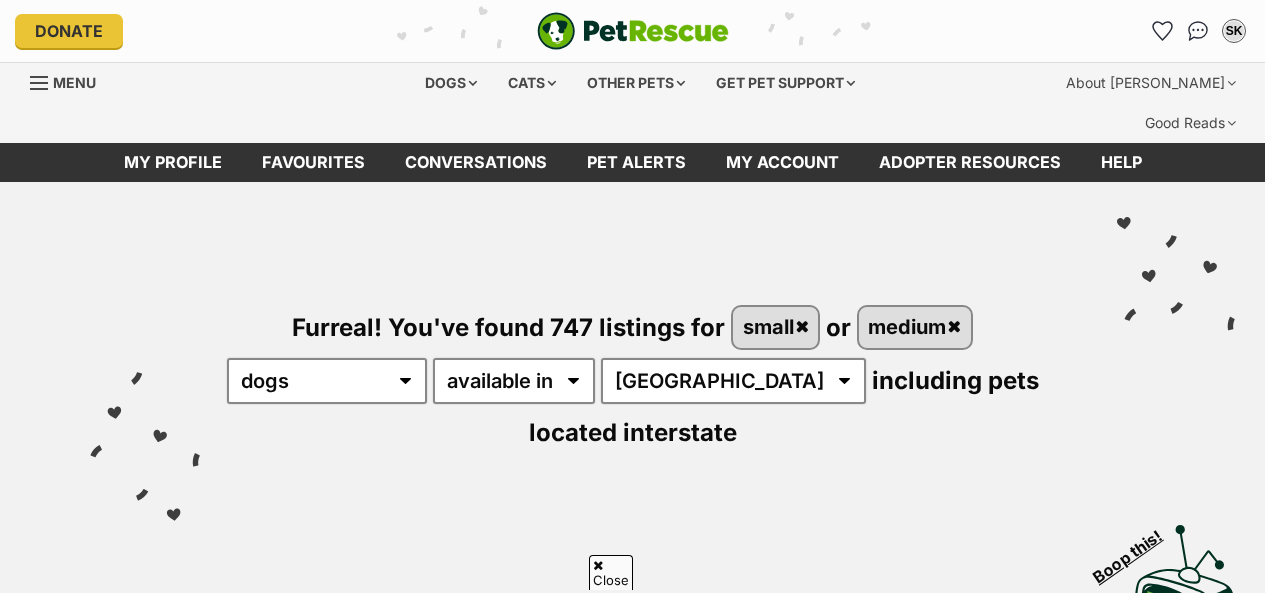 scroll, scrollTop: 400, scrollLeft: 0, axis: vertical 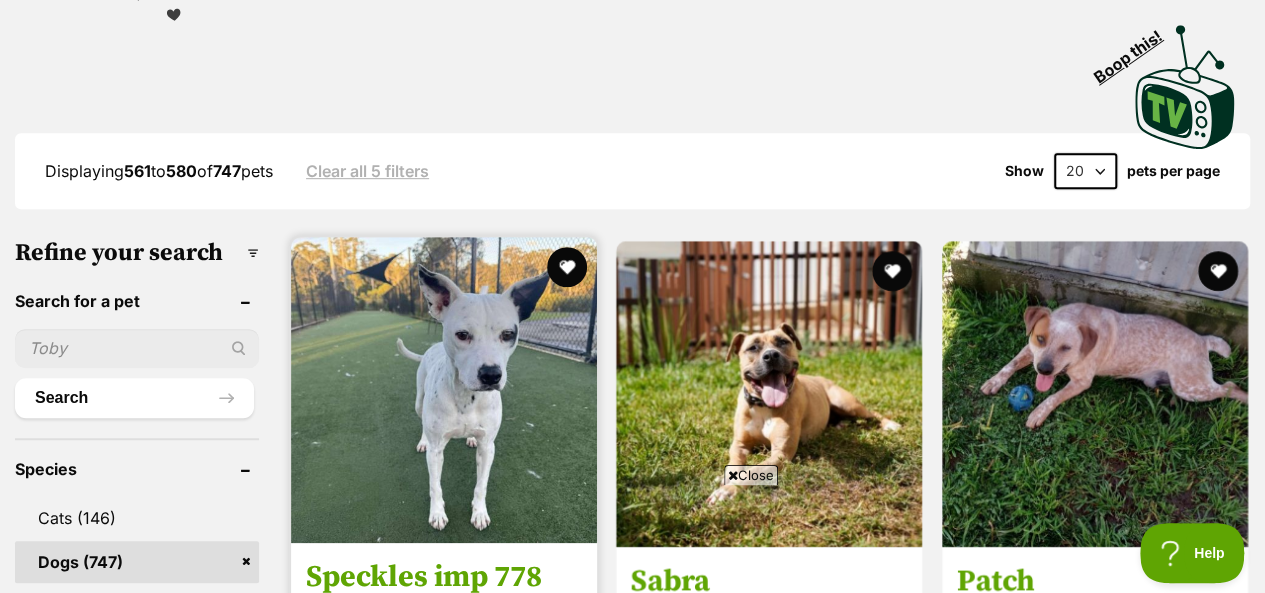 click at bounding box center (444, 390) 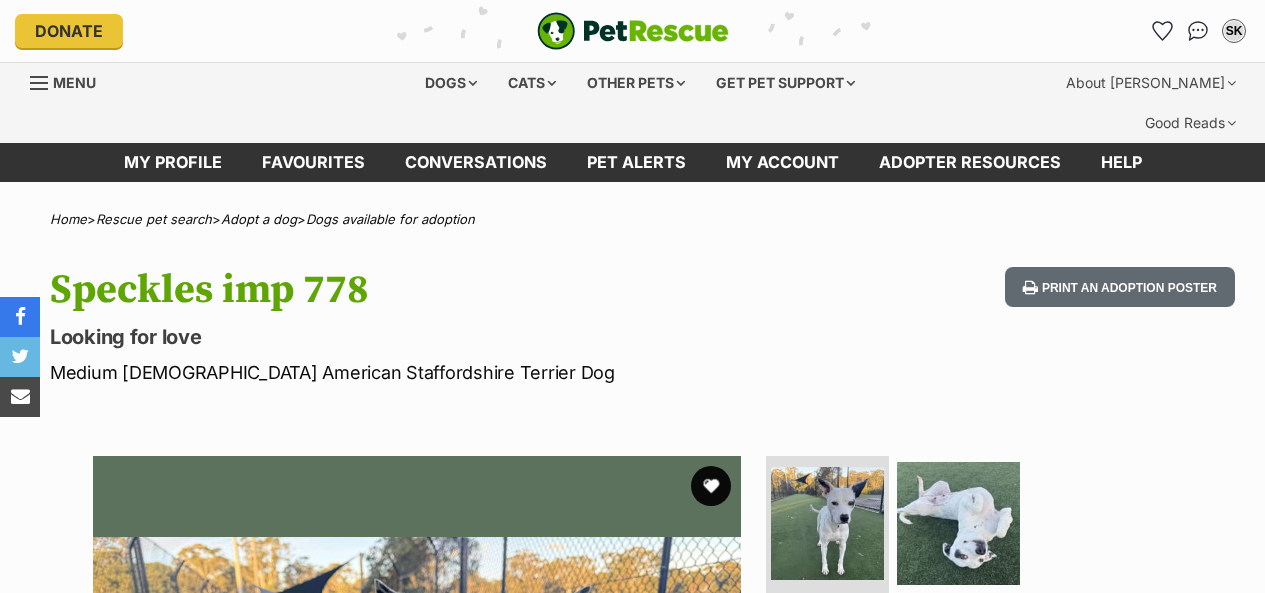 scroll, scrollTop: 0, scrollLeft: 0, axis: both 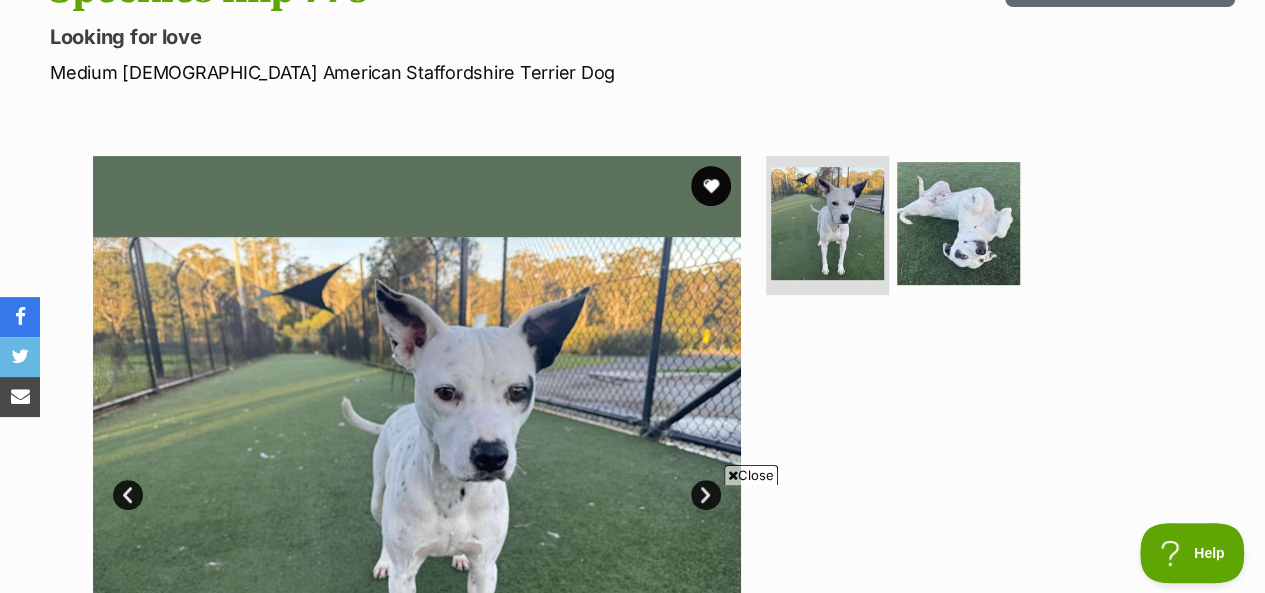 click on "Next" at bounding box center (706, 495) 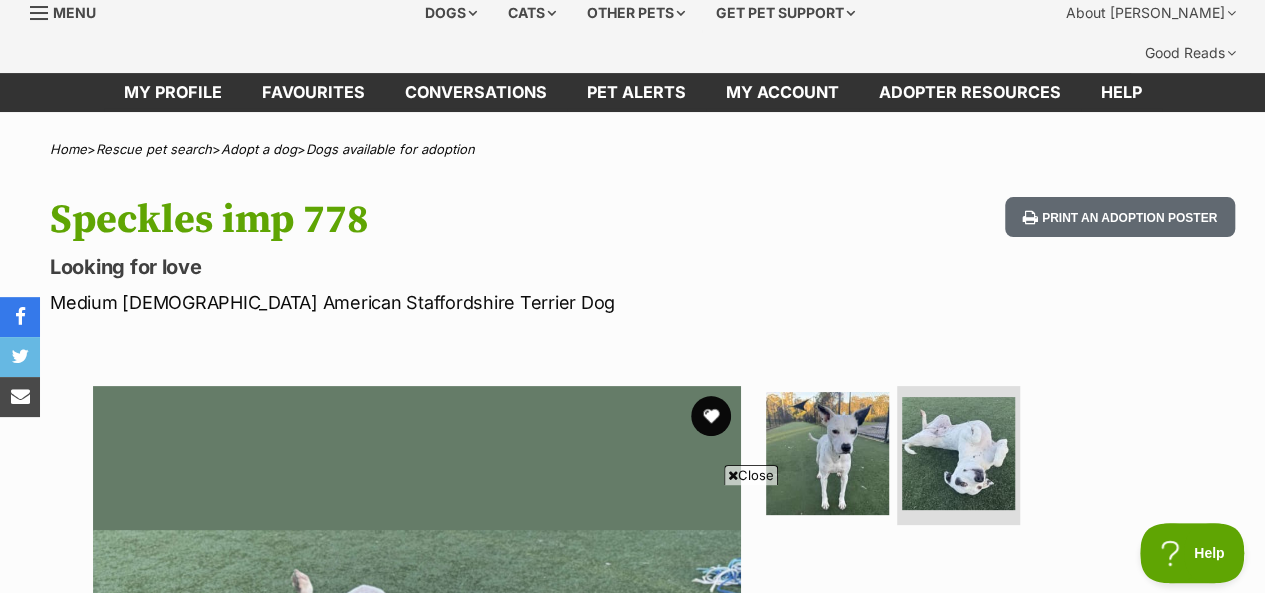 scroll, scrollTop: 100, scrollLeft: 0, axis: vertical 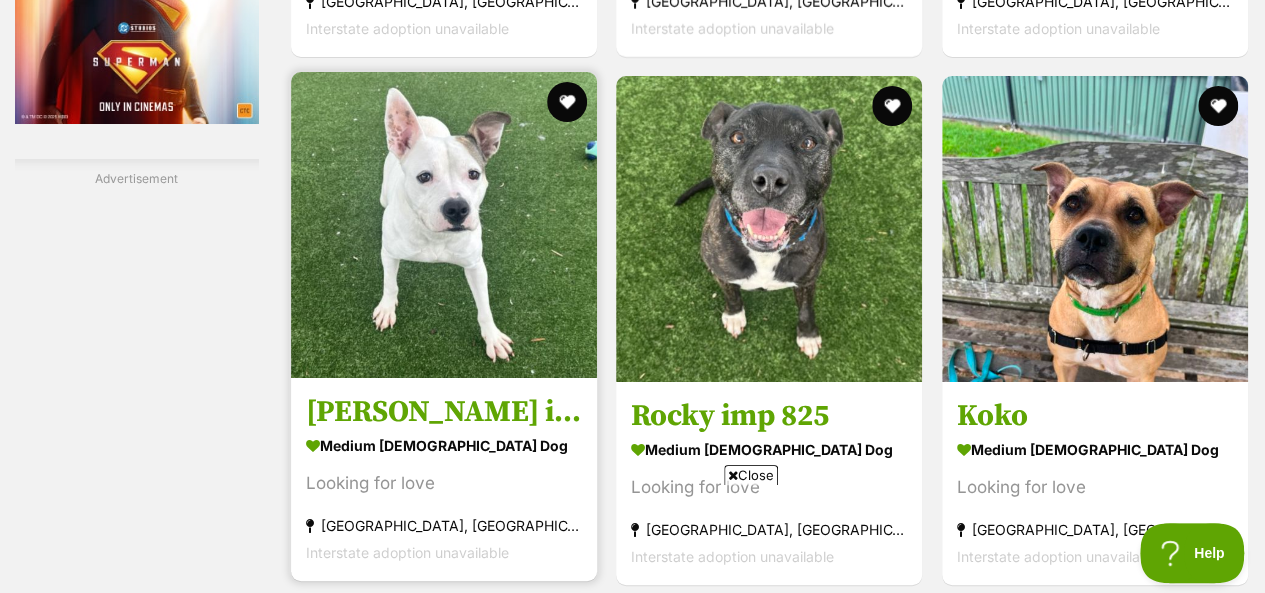 click at bounding box center (444, 225) 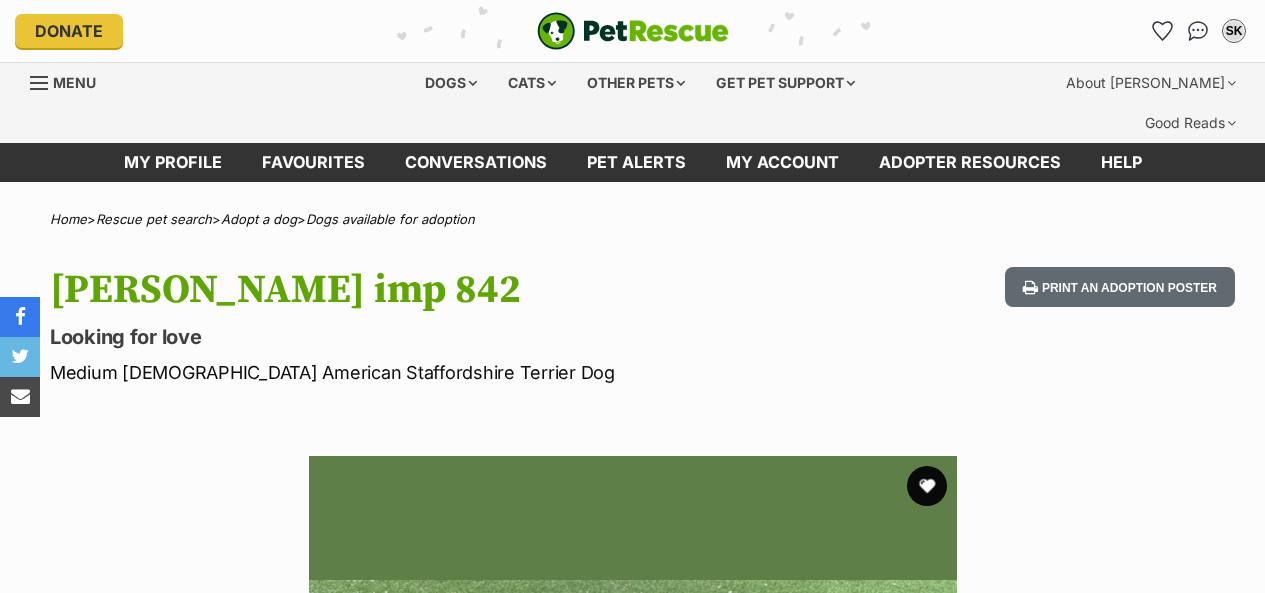scroll, scrollTop: 0, scrollLeft: 0, axis: both 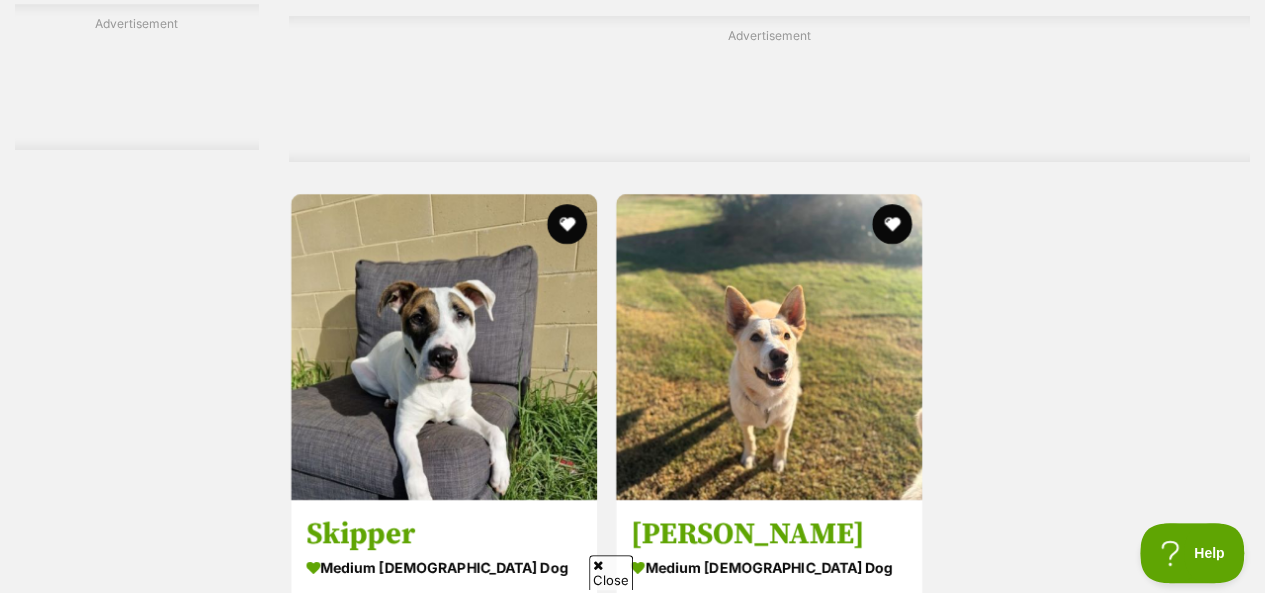 click at bounding box center [873, 746] 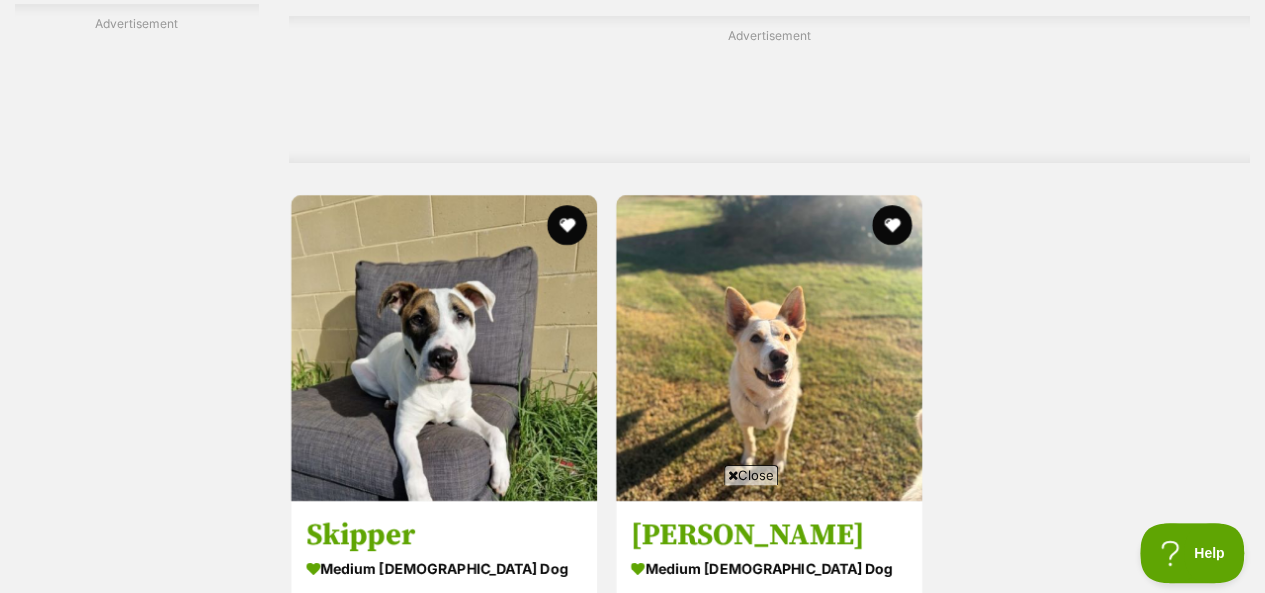 scroll, scrollTop: 0, scrollLeft: 0, axis: both 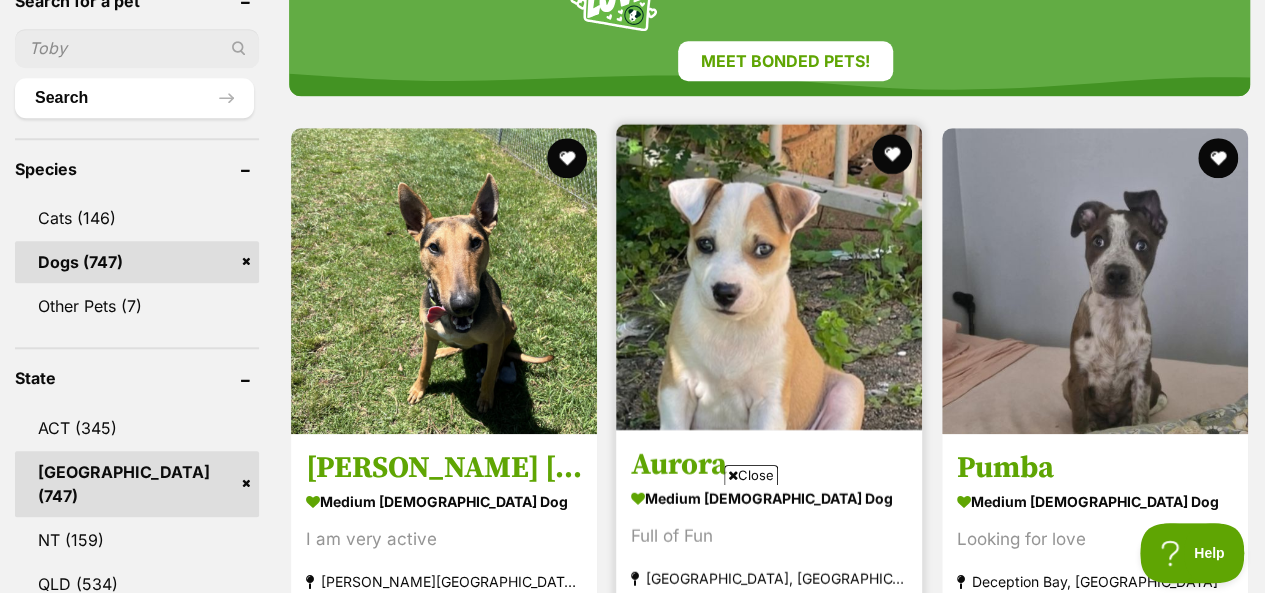 click at bounding box center [769, 277] 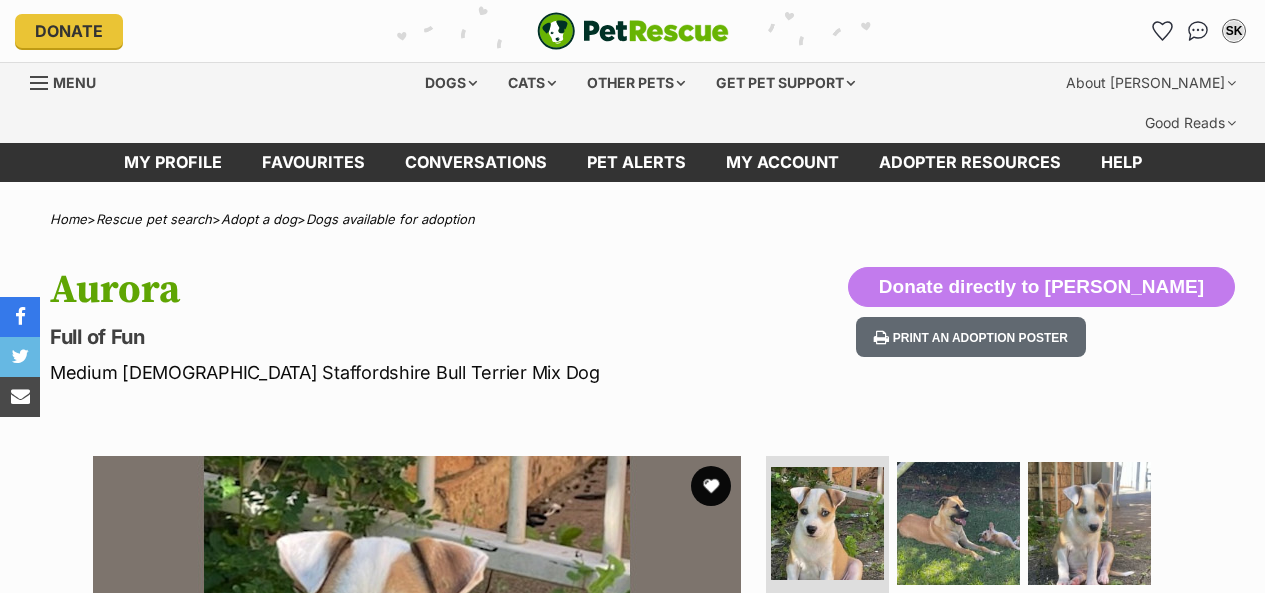 scroll, scrollTop: 0, scrollLeft: 0, axis: both 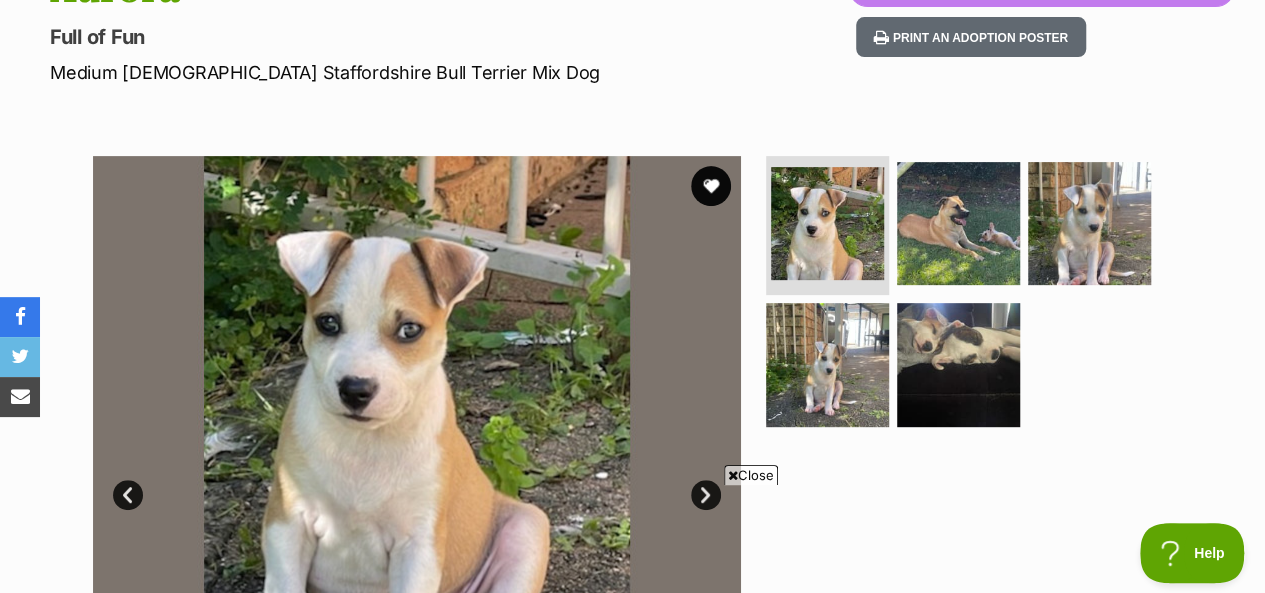 click on "Next" at bounding box center (706, 495) 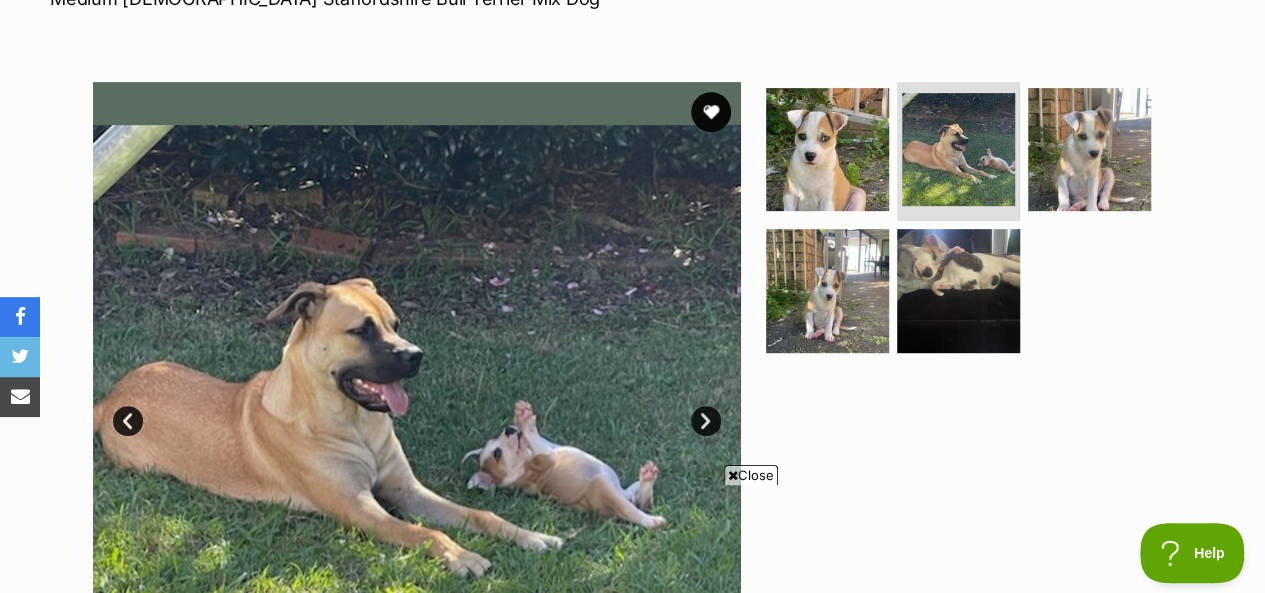 scroll, scrollTop: 400, scrollLeft: 0, axis: vertical 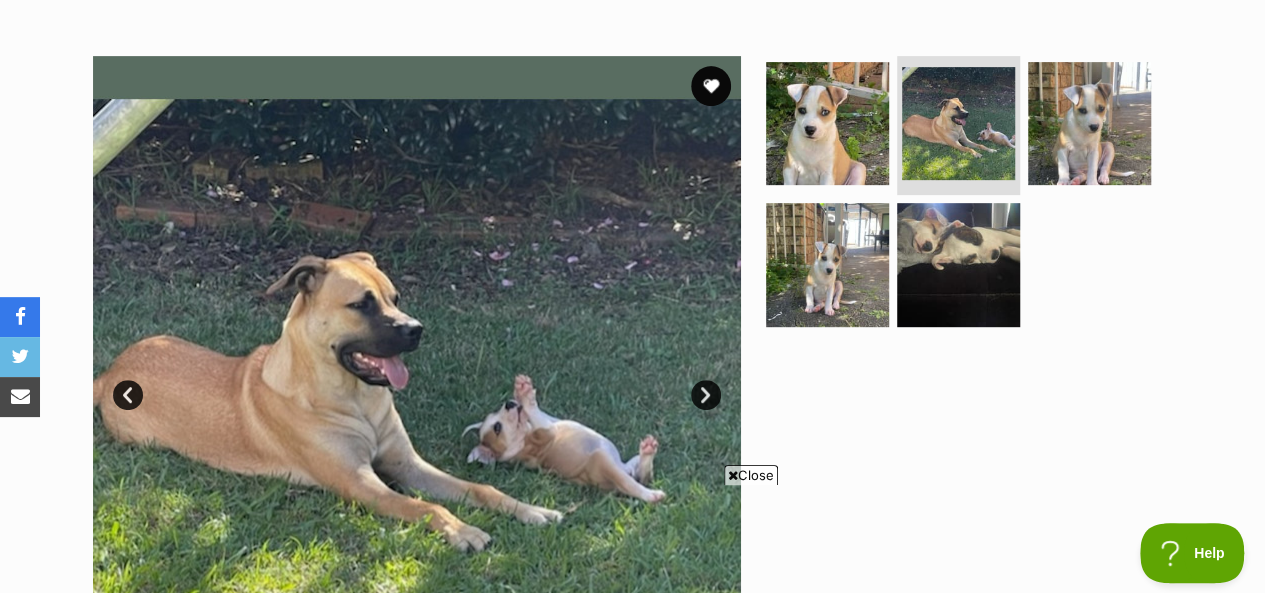 click on "Next" at bounding box center (706, 395) 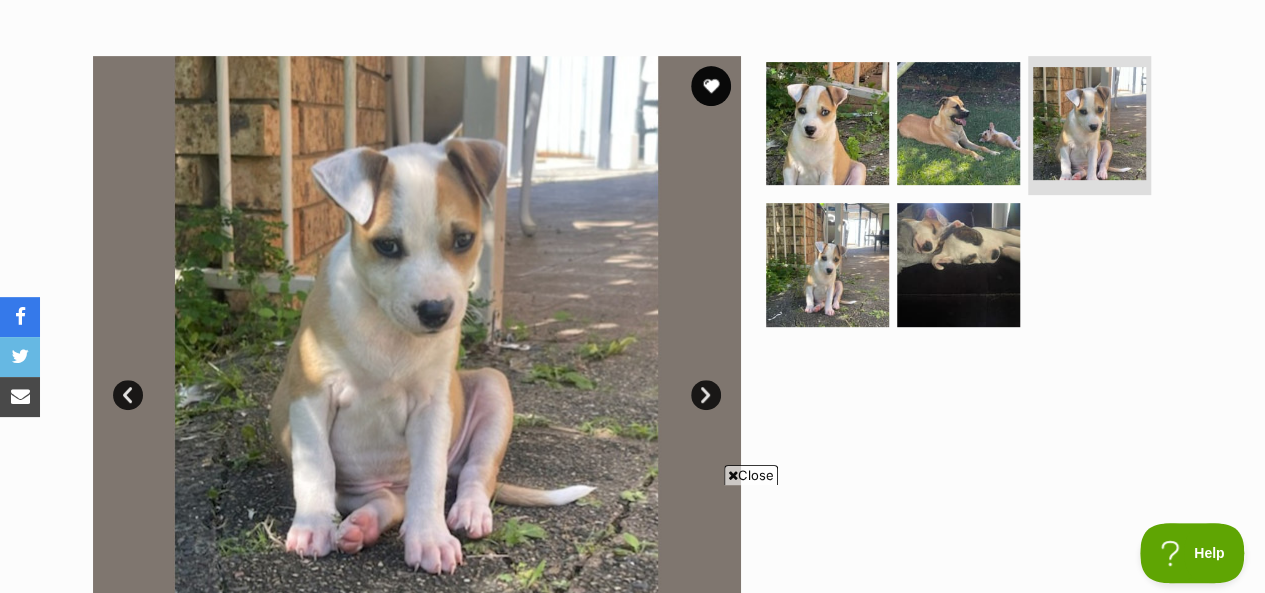 click on "Next" at bounding box center (706, 395) 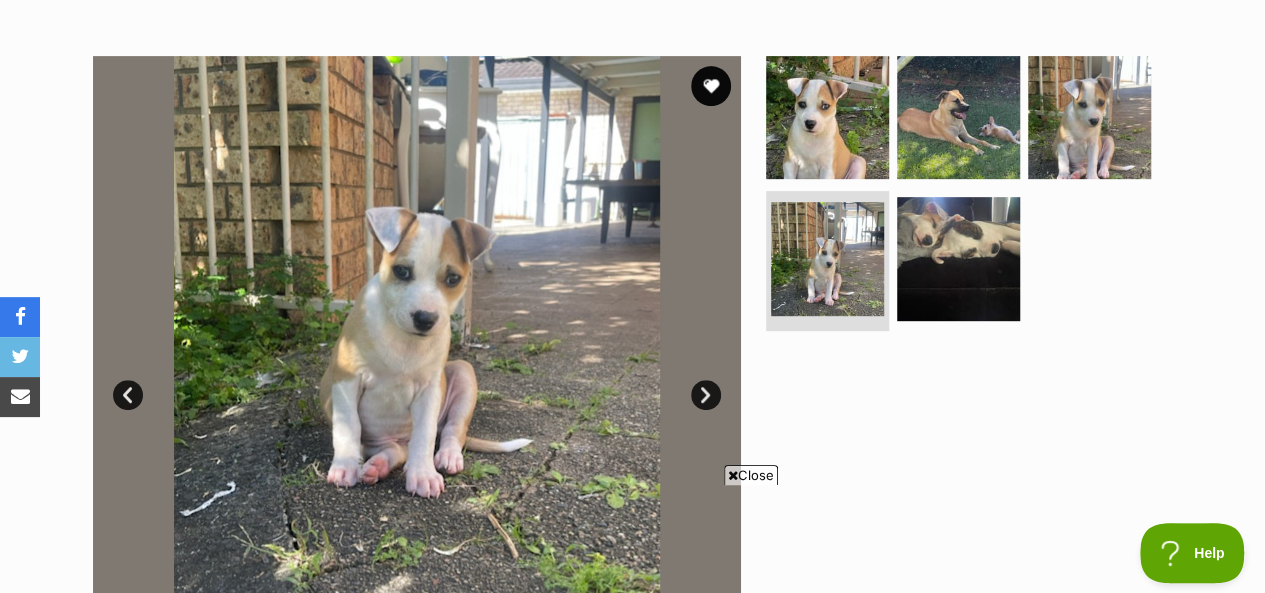 click on "Next" at bounding box center (706, 395) 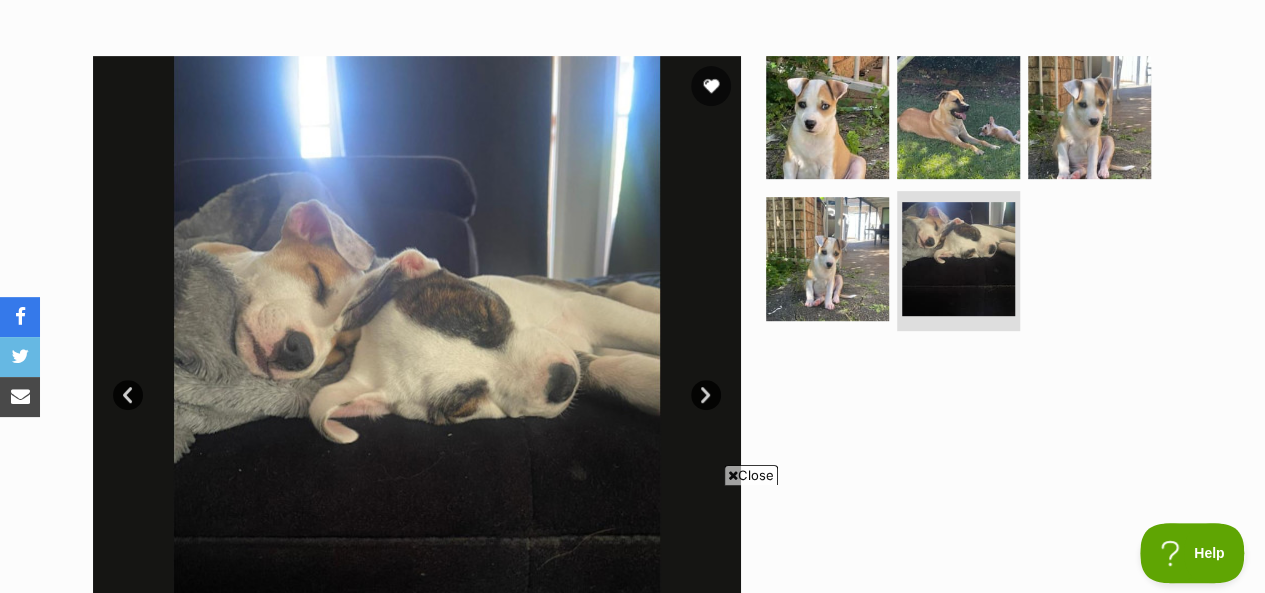 click on "Next" at bounding box center [706, 395] 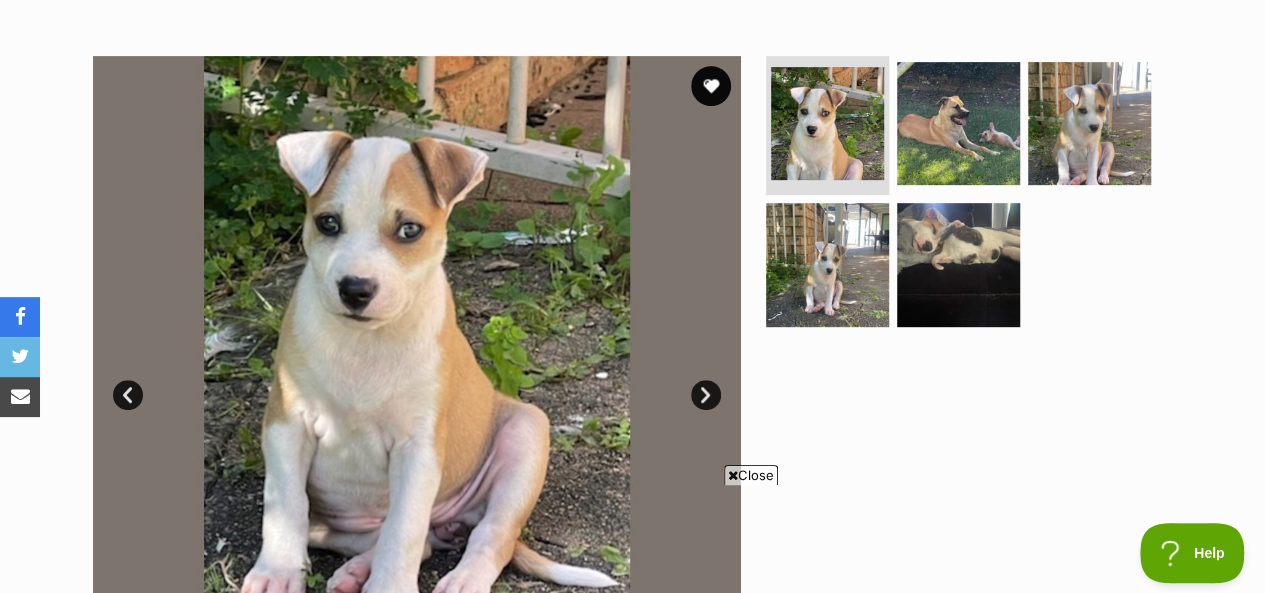 scroll, scrollTop: 0, scrollLeft: 0, axis: both 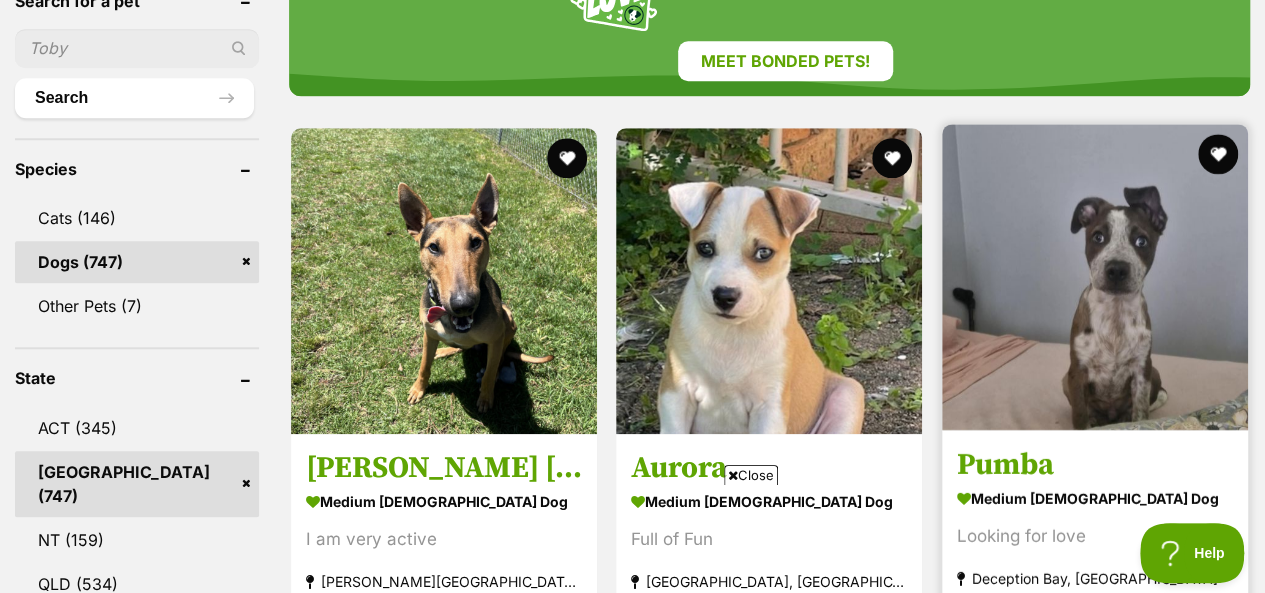 click at bounding box center [1095, 277] 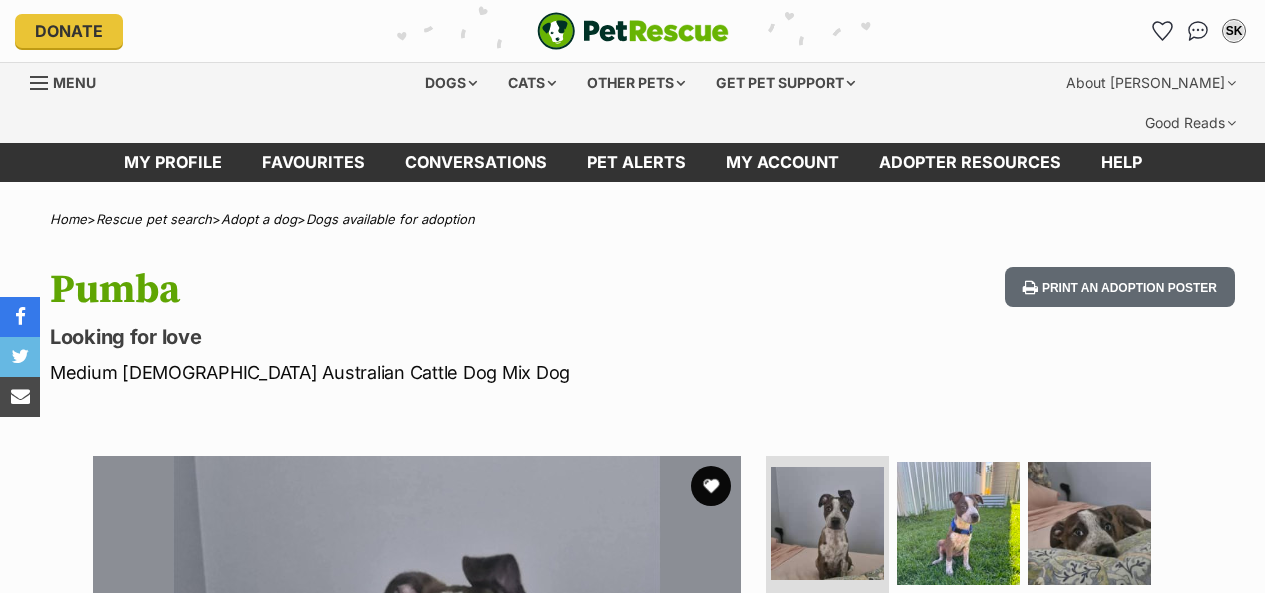 scroll, scrollTop: 0, scrollLeft: 0, axis: both 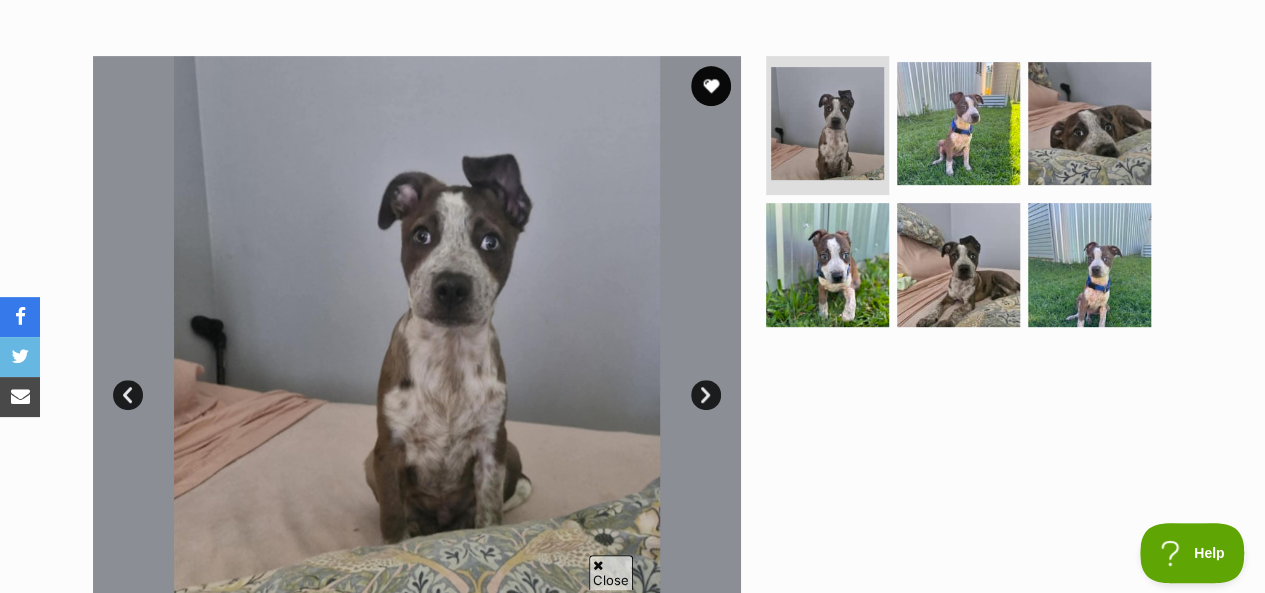 click on "Next" at bounding box center (706, 395) 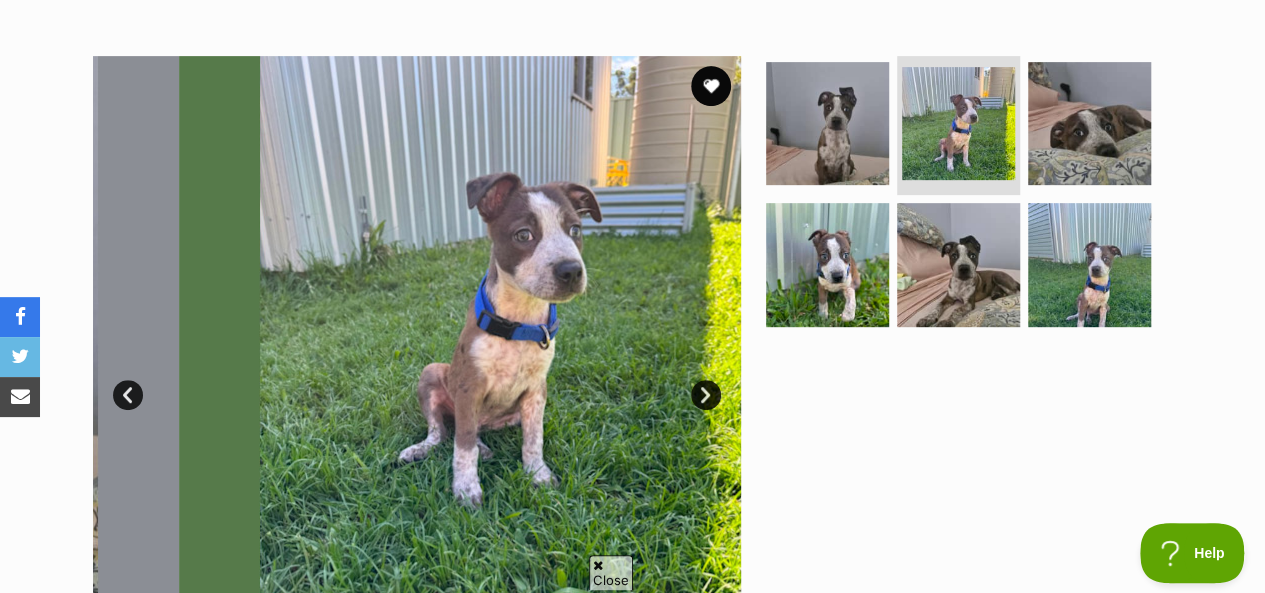 scroll, scrollTop: 0, scrollLeft: 0, axis: both 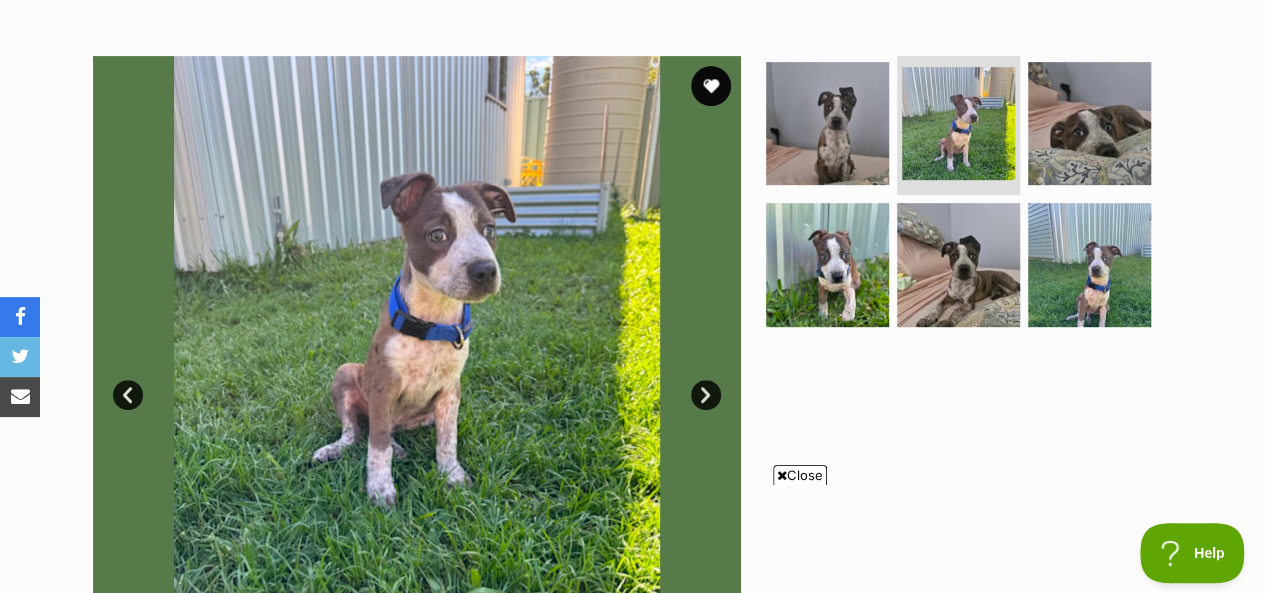 click on "Next" at bounding box center [706, 395] 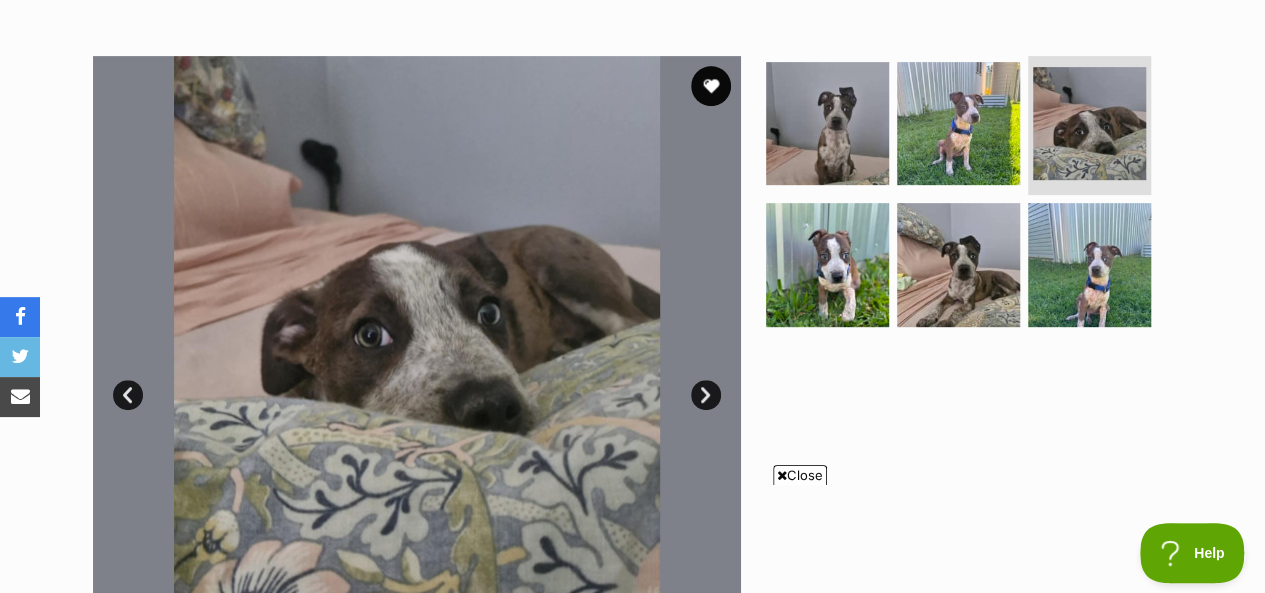 click on "Next" at bounding box center [706, 395] 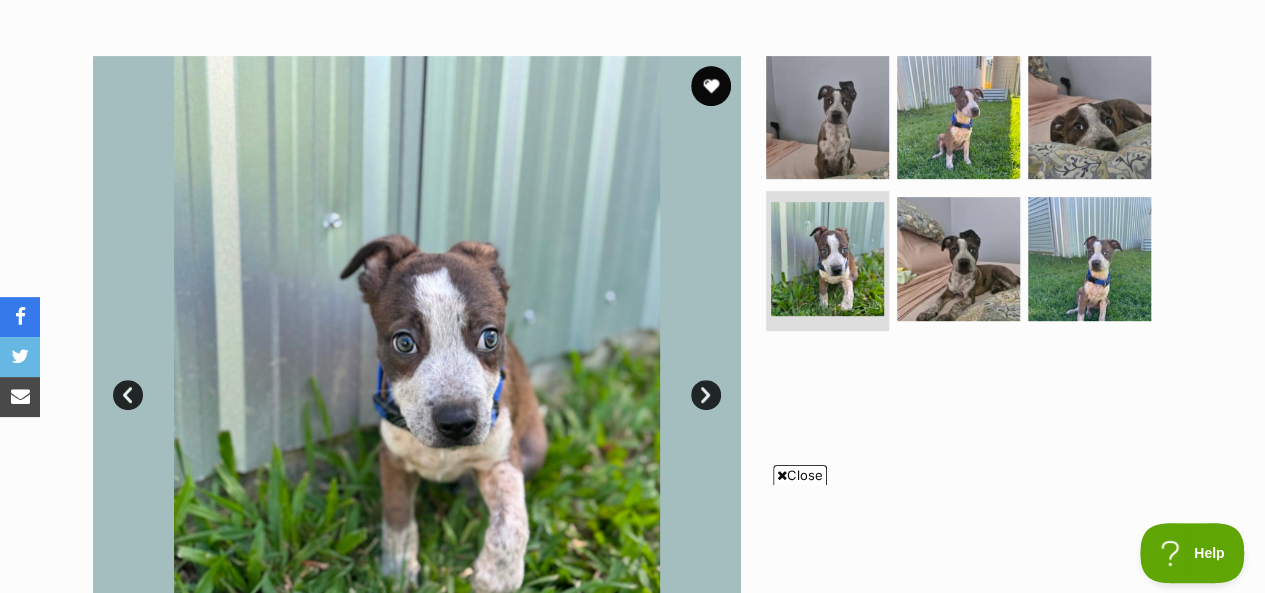 click on "Next" at bounding box center [706, 395] 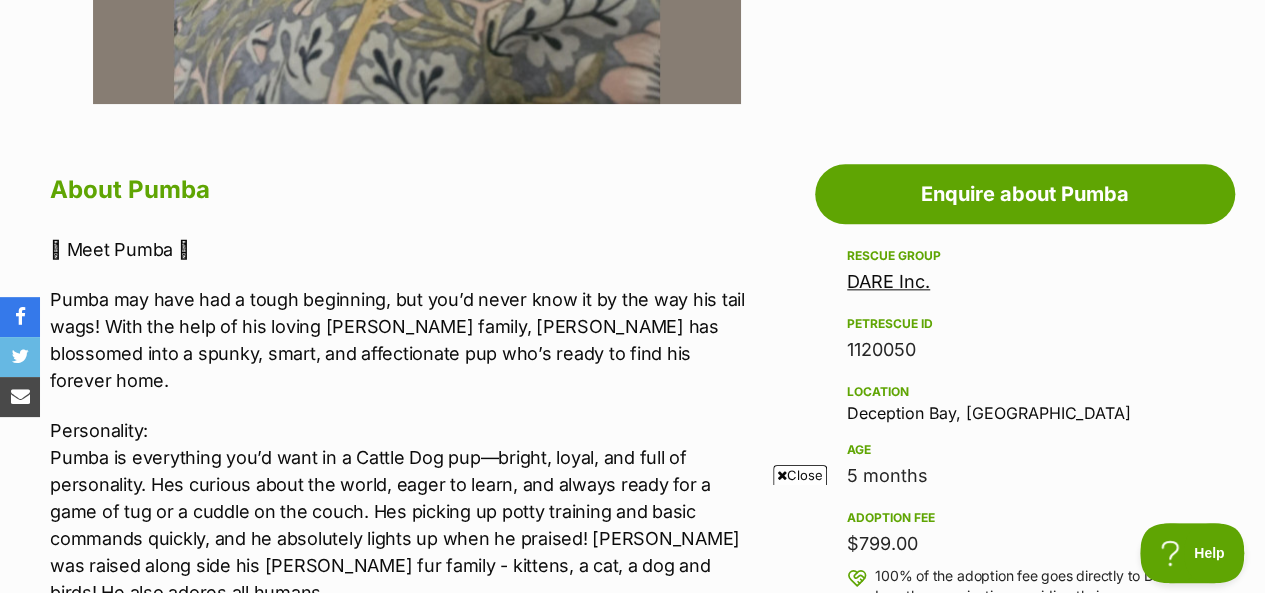 scroll, scrollTop: 1100, scrollLeft: 0, axis: vertical 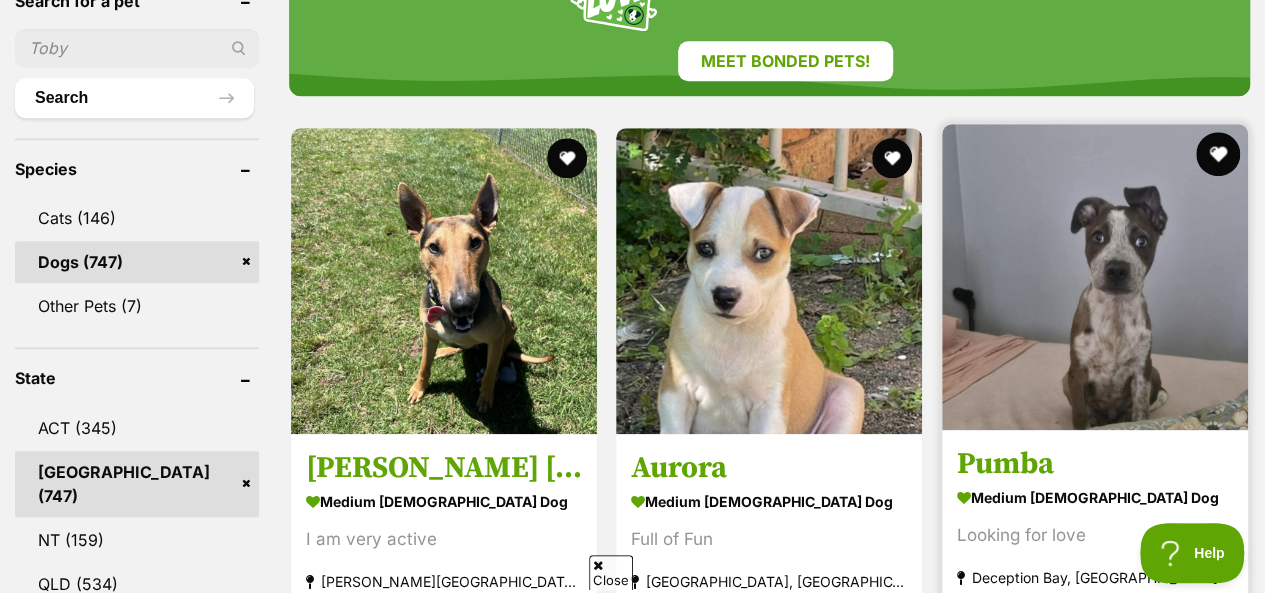 click at bounding box center (1218, 154) 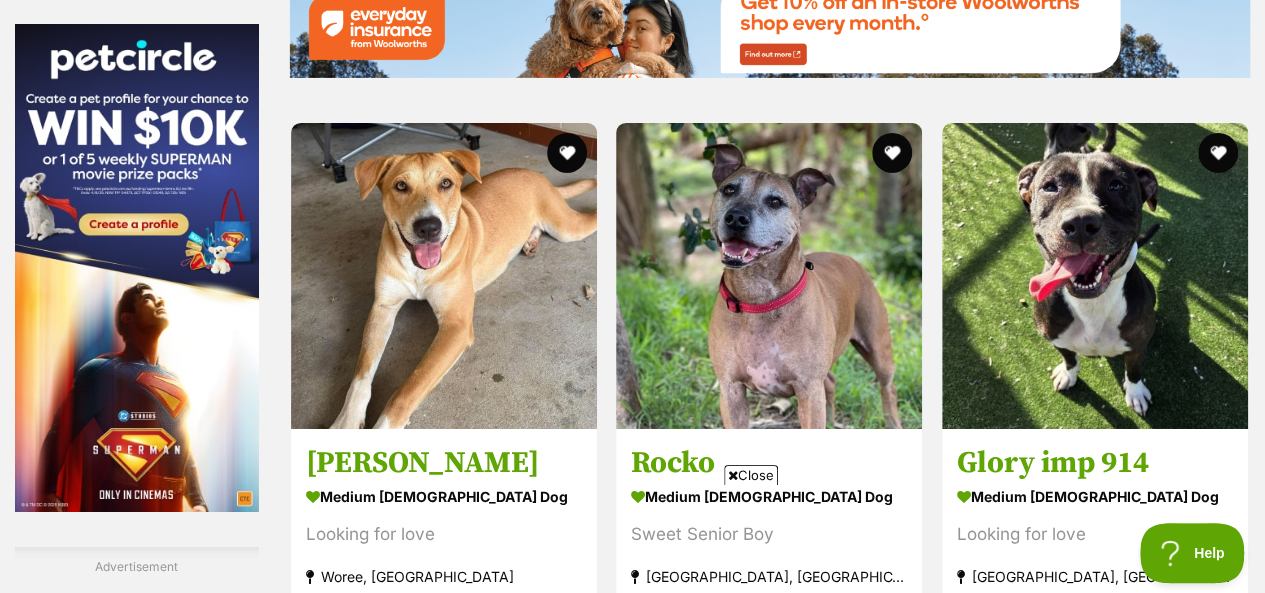 scroll, scrollTop: 3400, scrollLeft: 0, axis: vertical 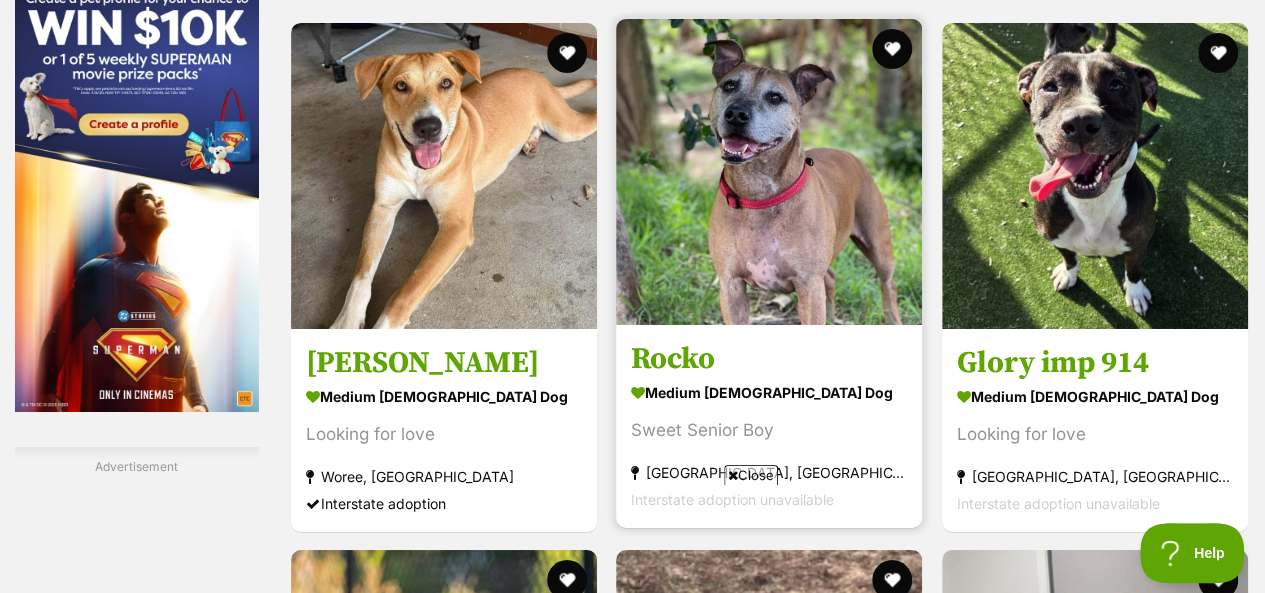 click at bounding box center (769, 172) 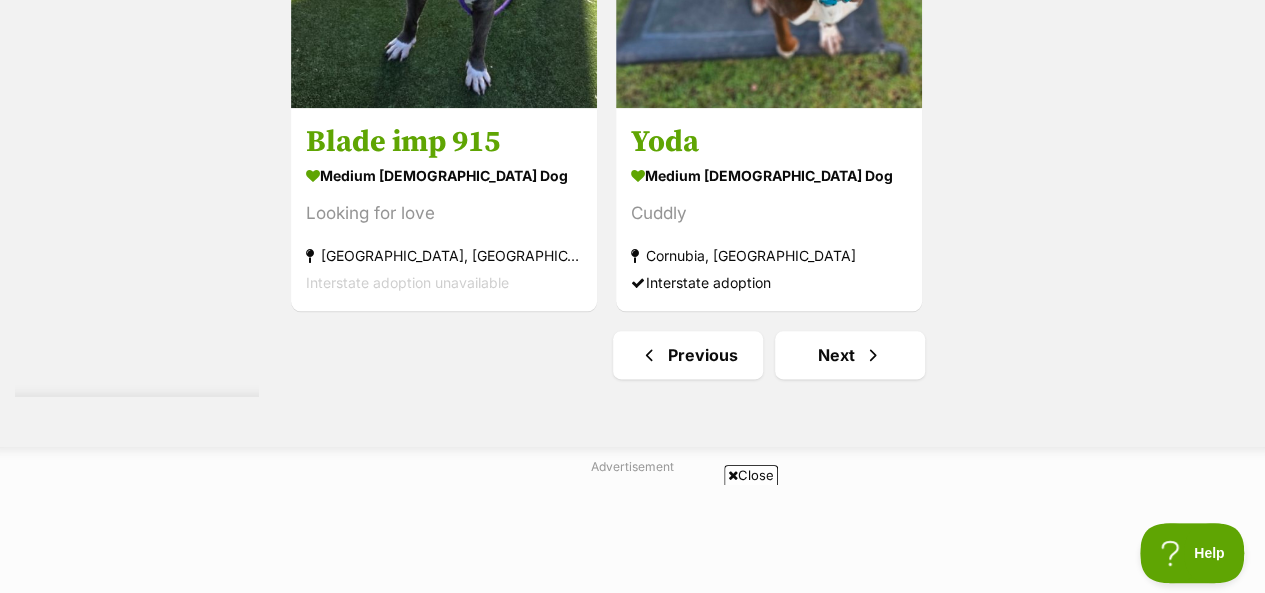 scroll, scrollTop: 4900, scrollLeft: 0, axis: vertical 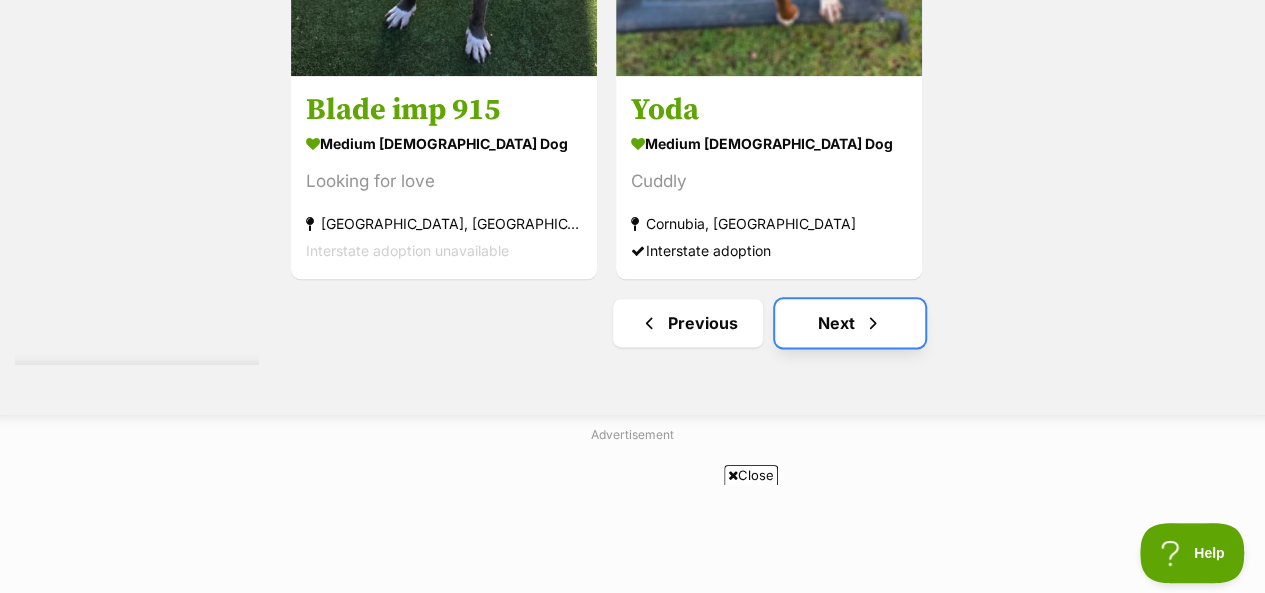 click on "Next" at bounding box center [850, 323] 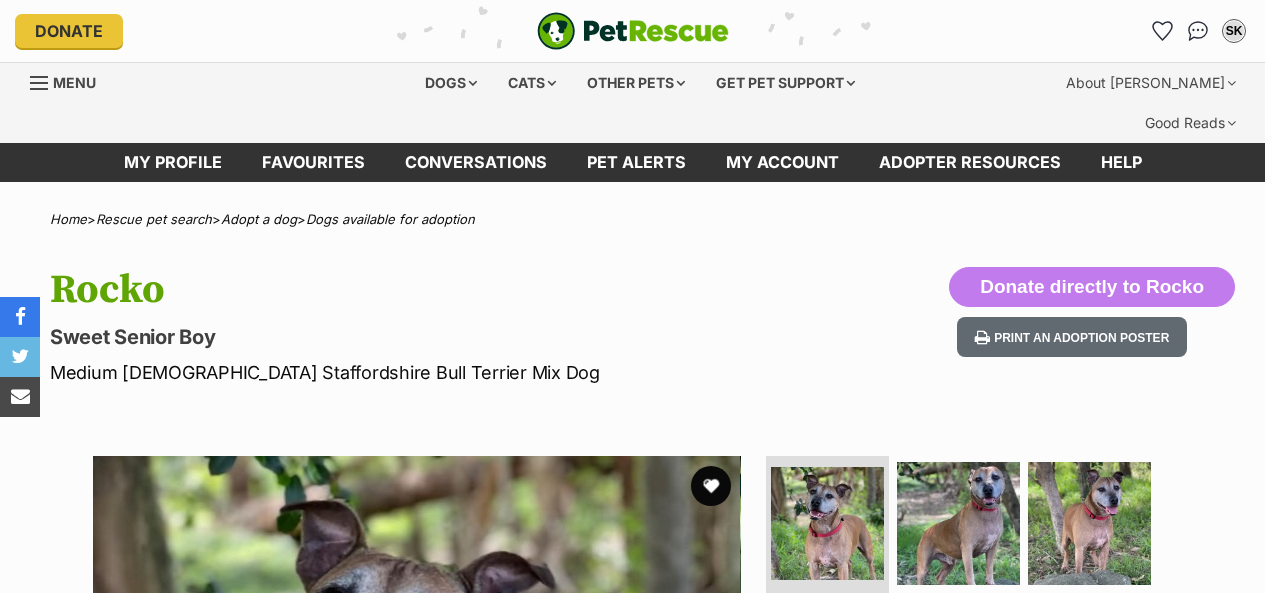 scroll, scrollTop: 0, scrollLeft: 0, axis: both 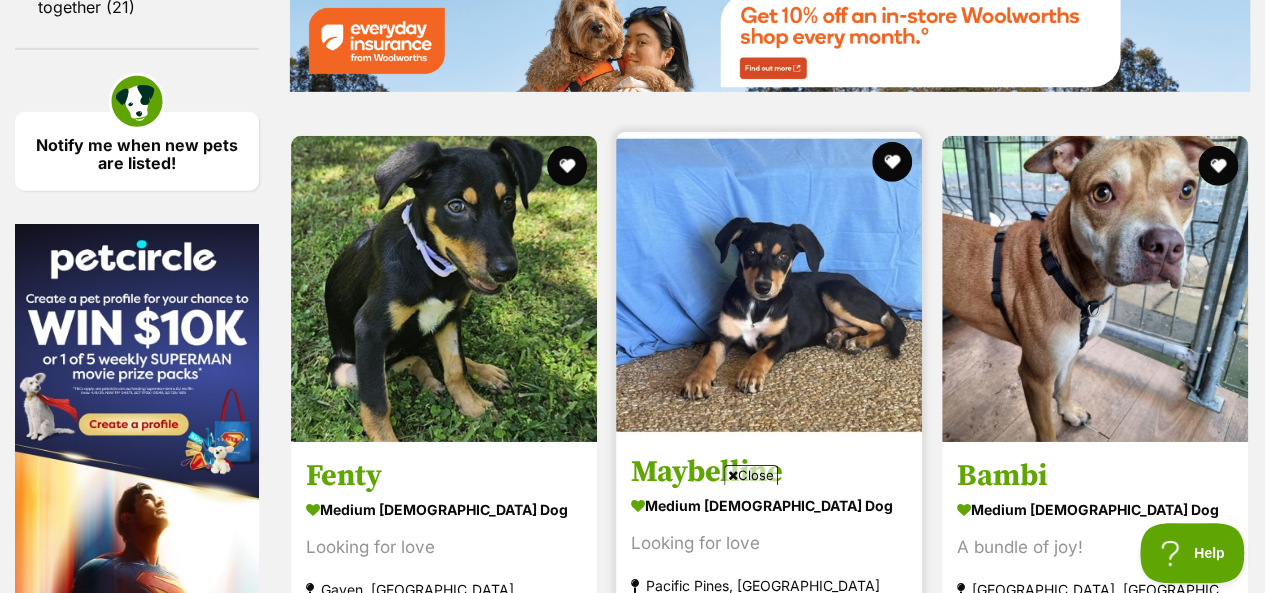 click at bounding box center [769, 285] 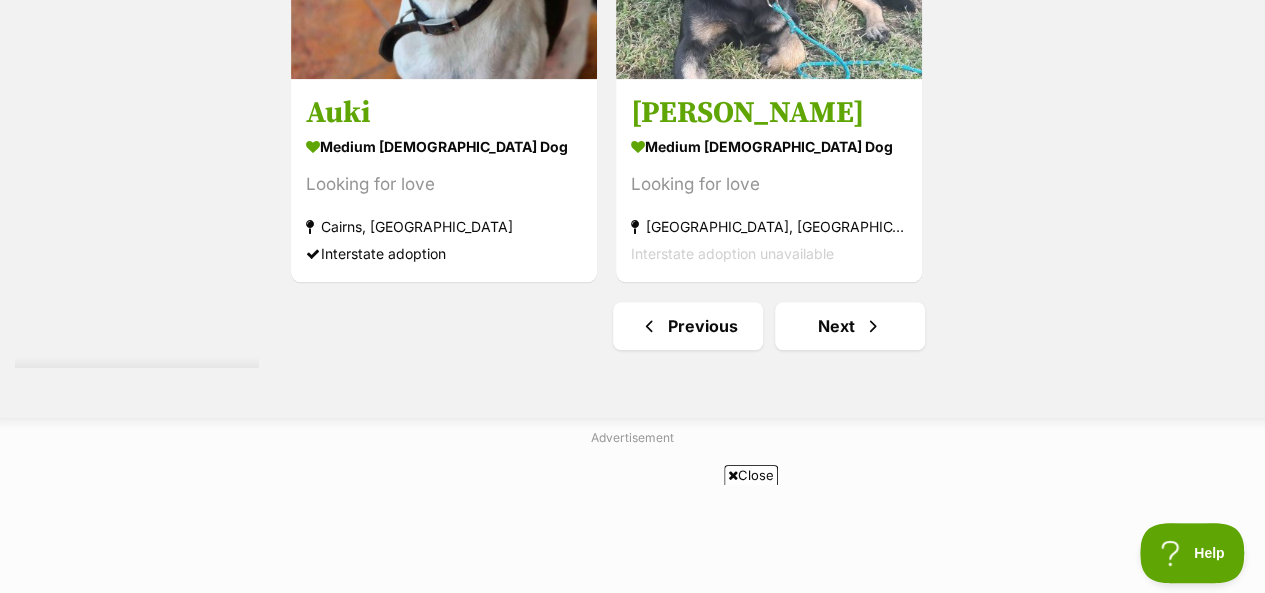 scroll, scrollTop: 4724, scrollLeft: 0, axis: vertical 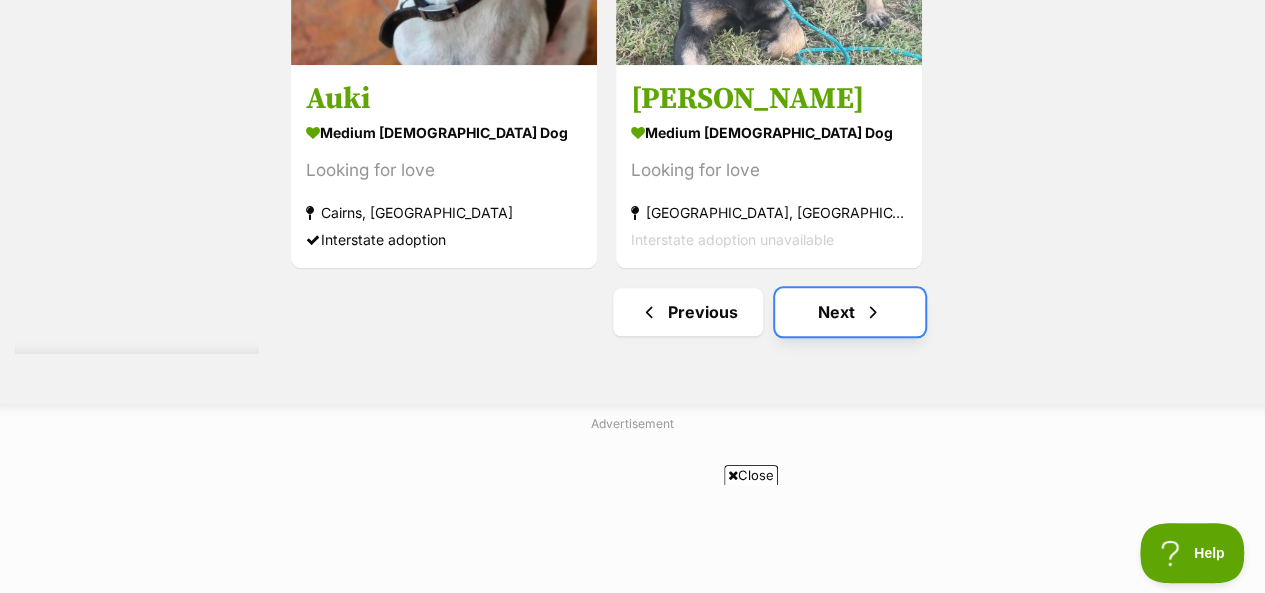 click on "Next" at bounding box center [850, 312] 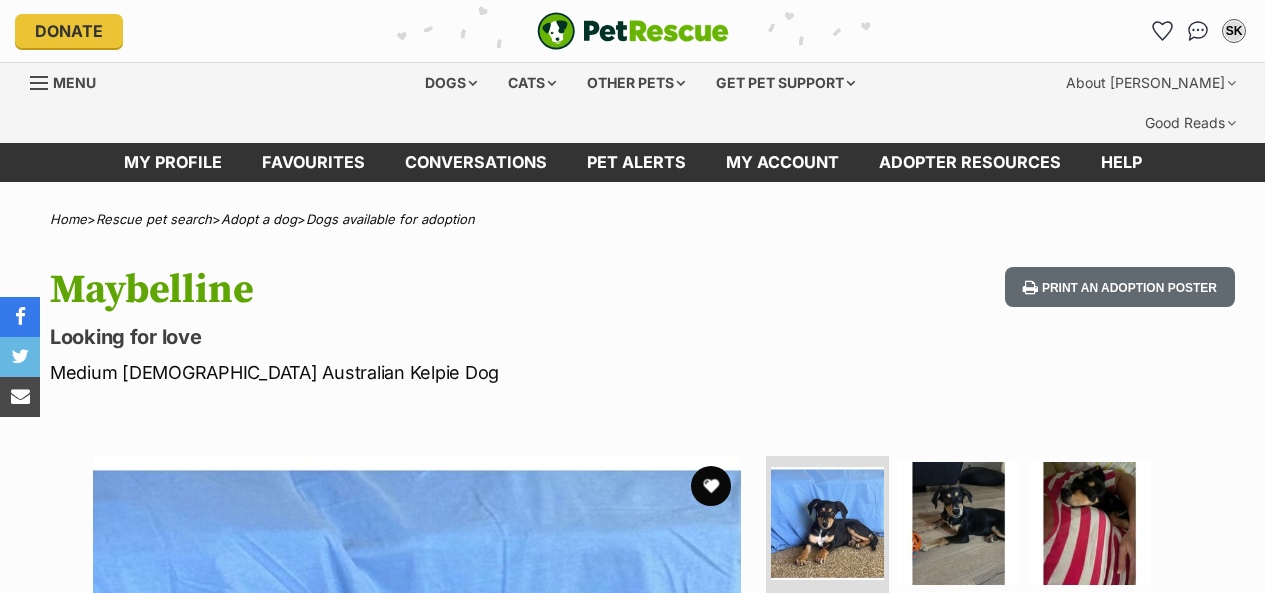 scroll, scrollTop: 0, scrollLeft: 0, axis: both 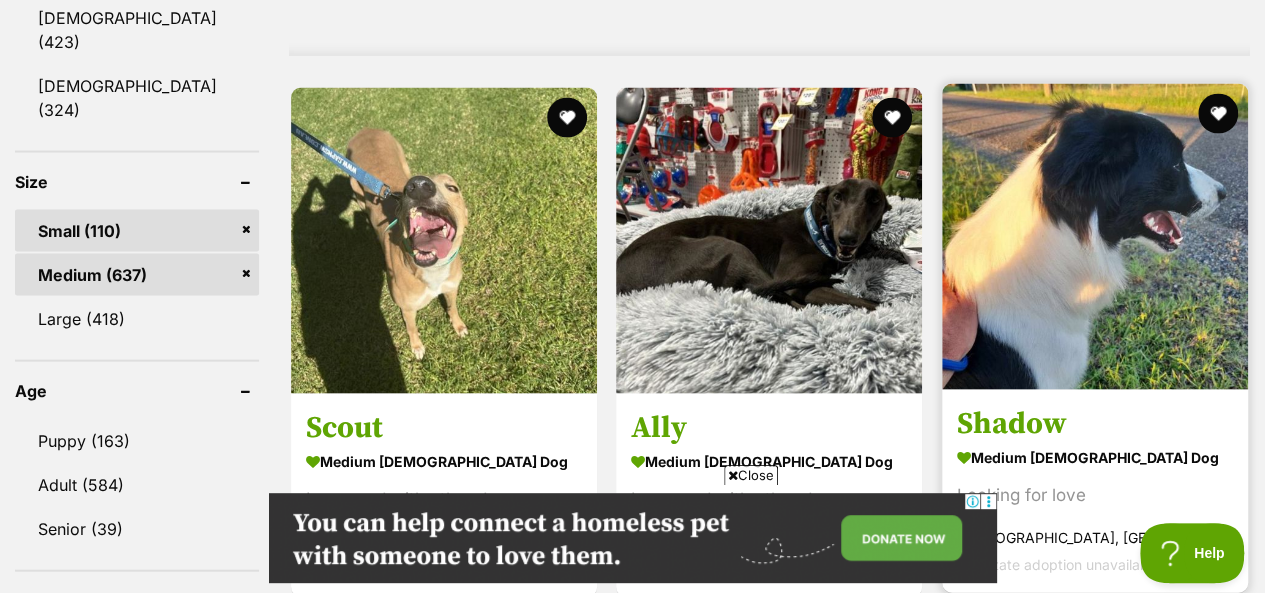 click at bounding box center [1095, 237] 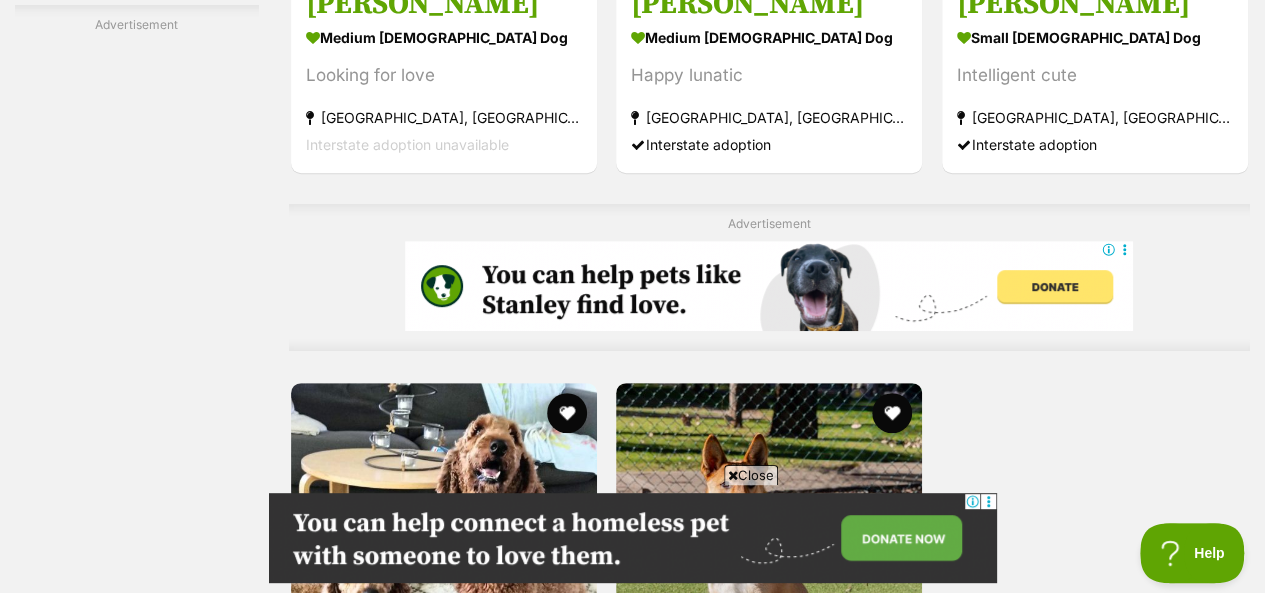scroll, scrollTop: 3800, scrollLeft: 0, axis: vertical 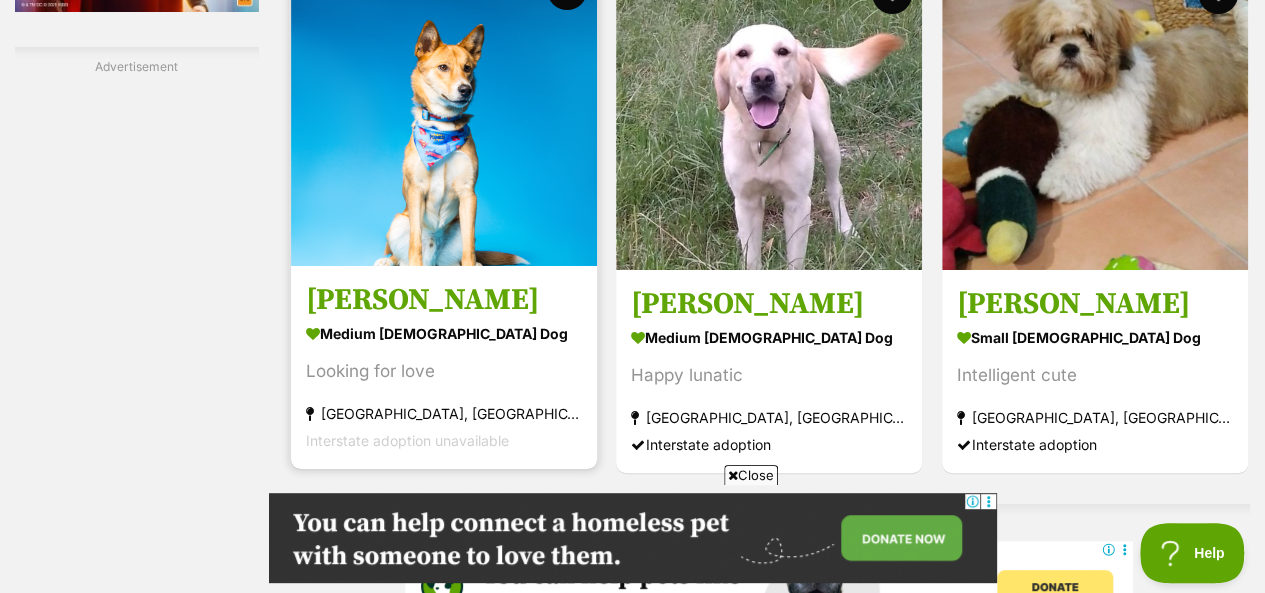 click at bounding box center [444, 113] 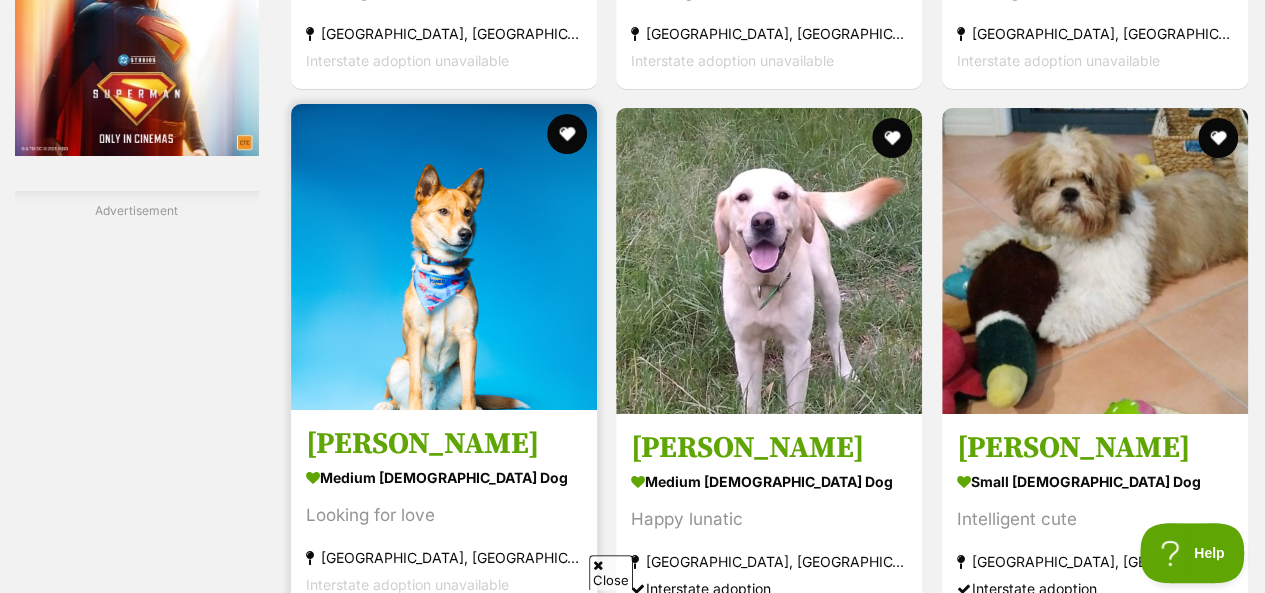 scroll, scrollTop: 3700, scrollLeft: 0, axis: vertical 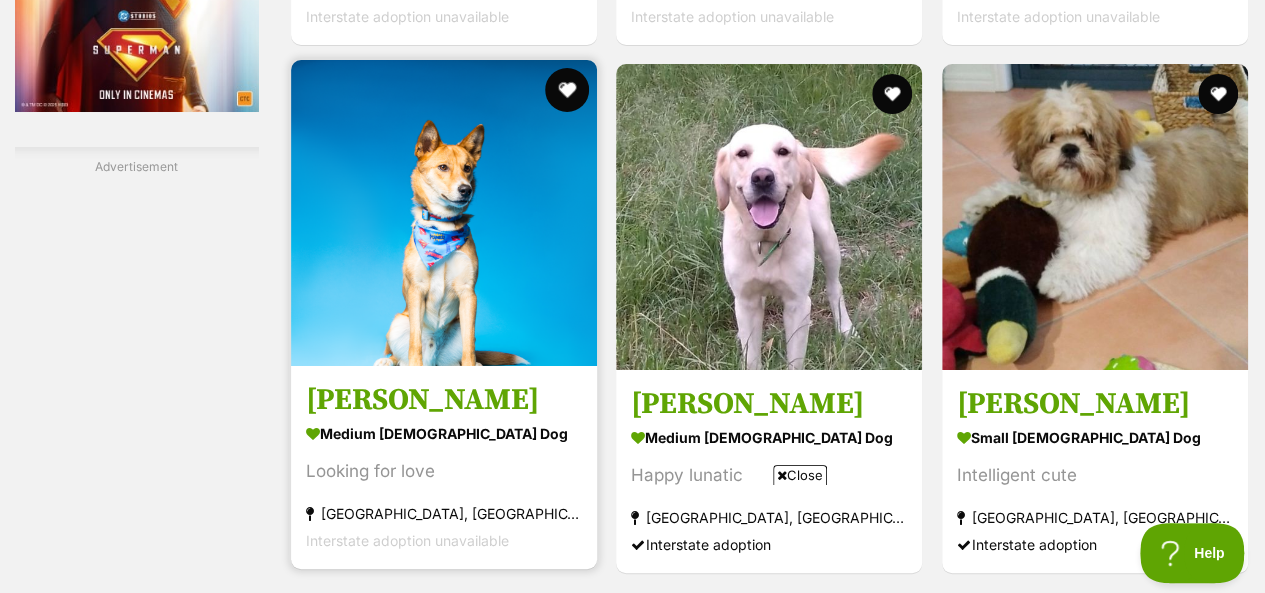 click at bounding box center [567, 90] 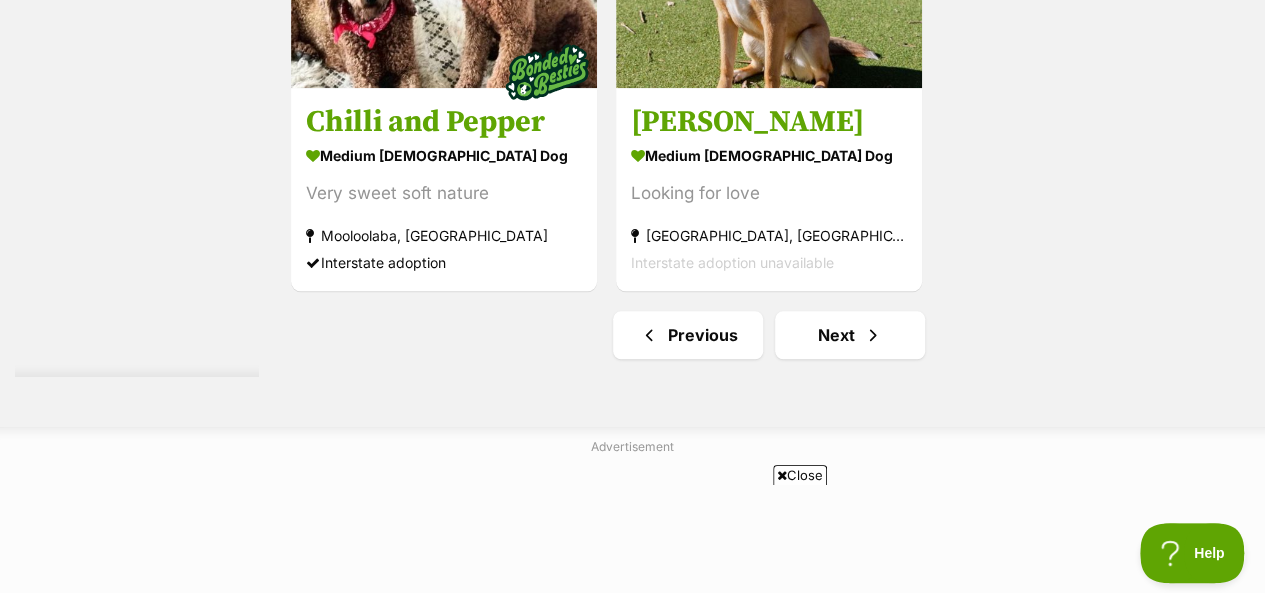 scroll, scrollTop: 4800, scrollLeft: 0, axis: vertical 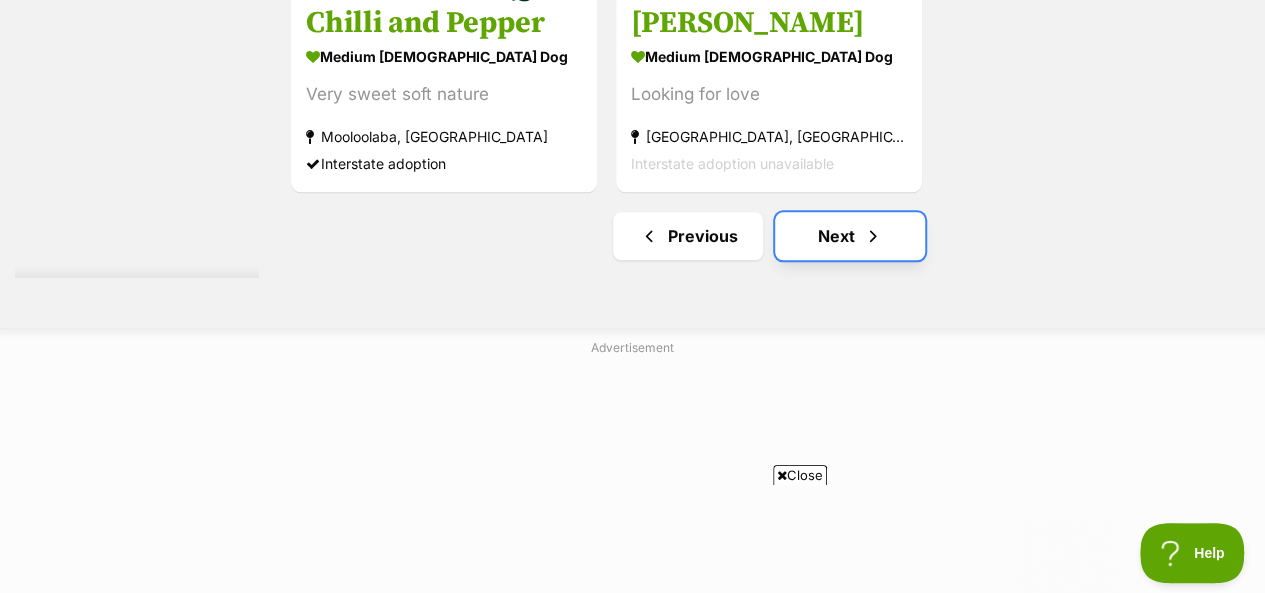 click on "Next" at bounding box center (850, 236) 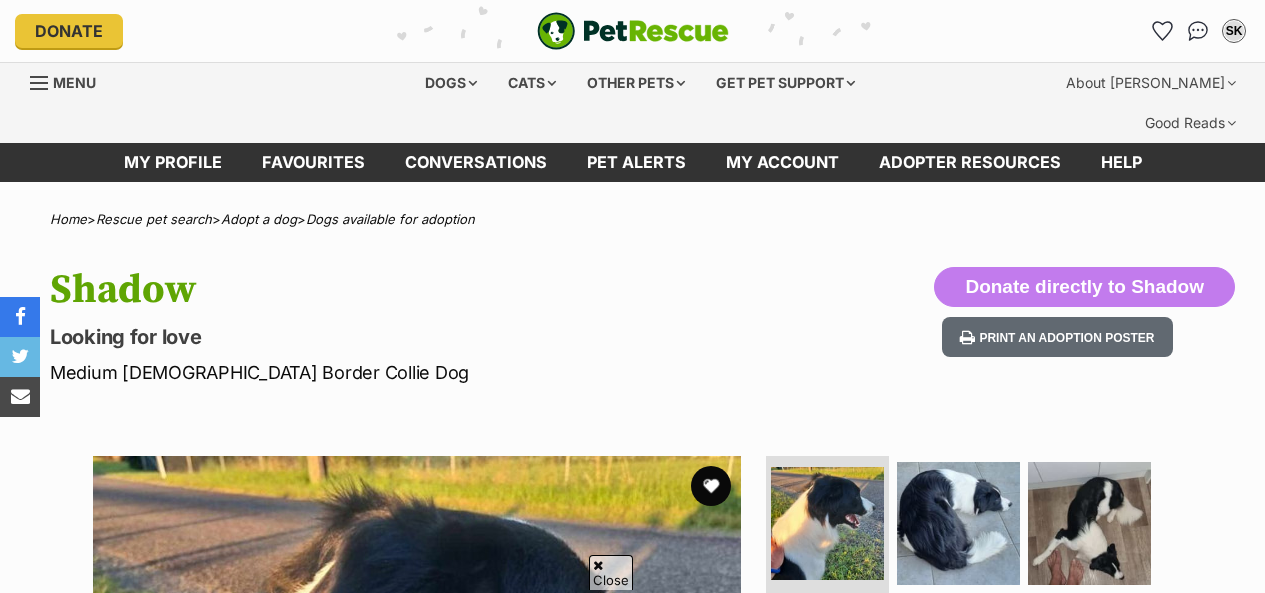 scroll, scrollTop: 200, scrollLeft: 0, axis: vertical 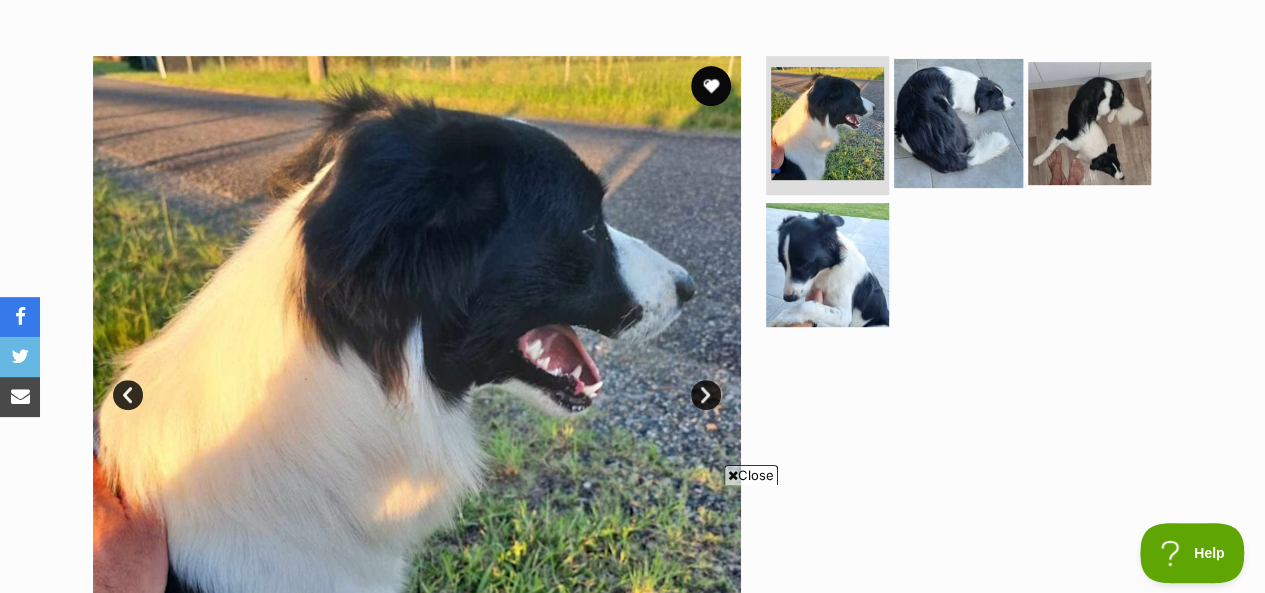 click at bounding box center [958, 122] 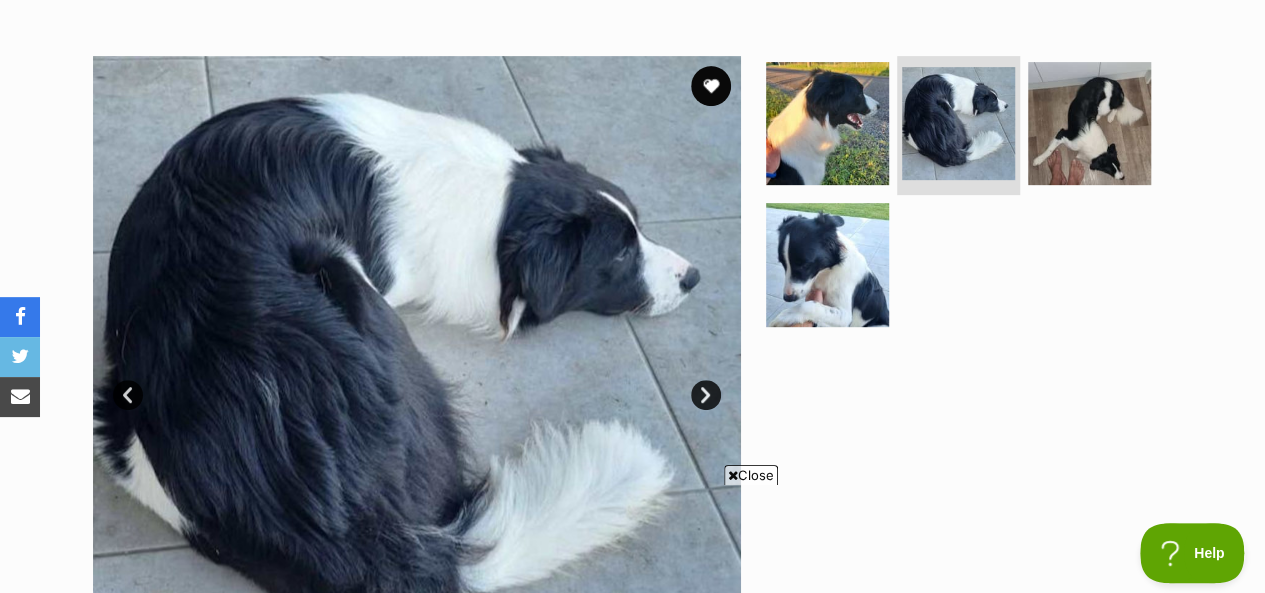 scroll, scrollTop: 0, scrollLeft: 0, axis: both 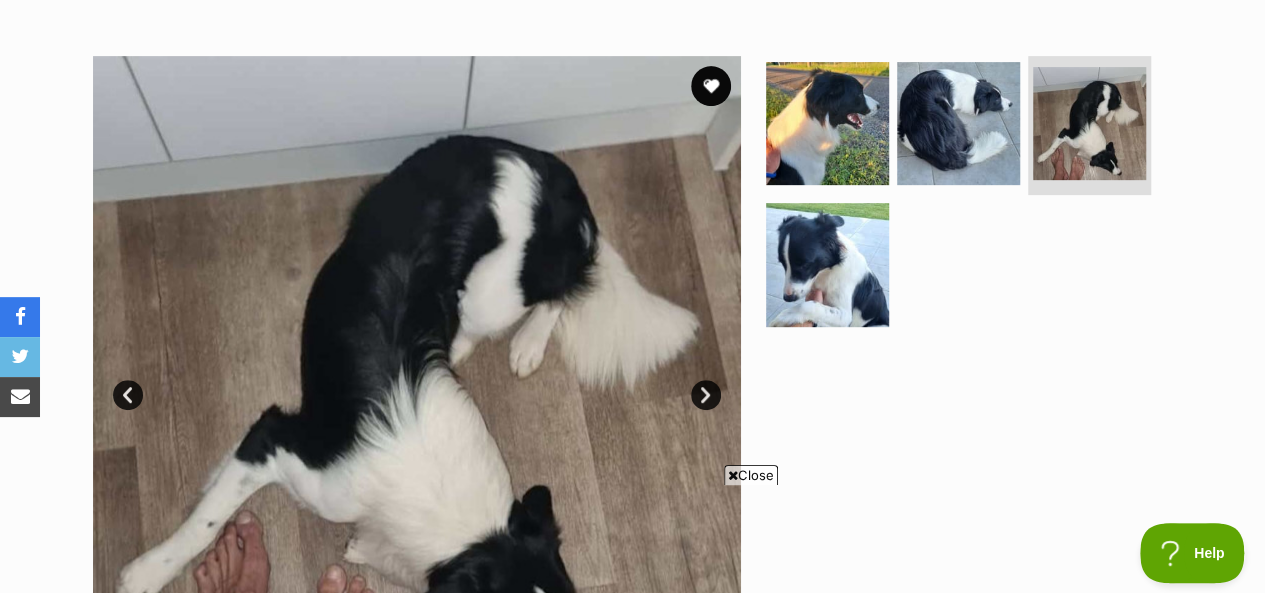 click on "Next" at bounding box center (706, 395) 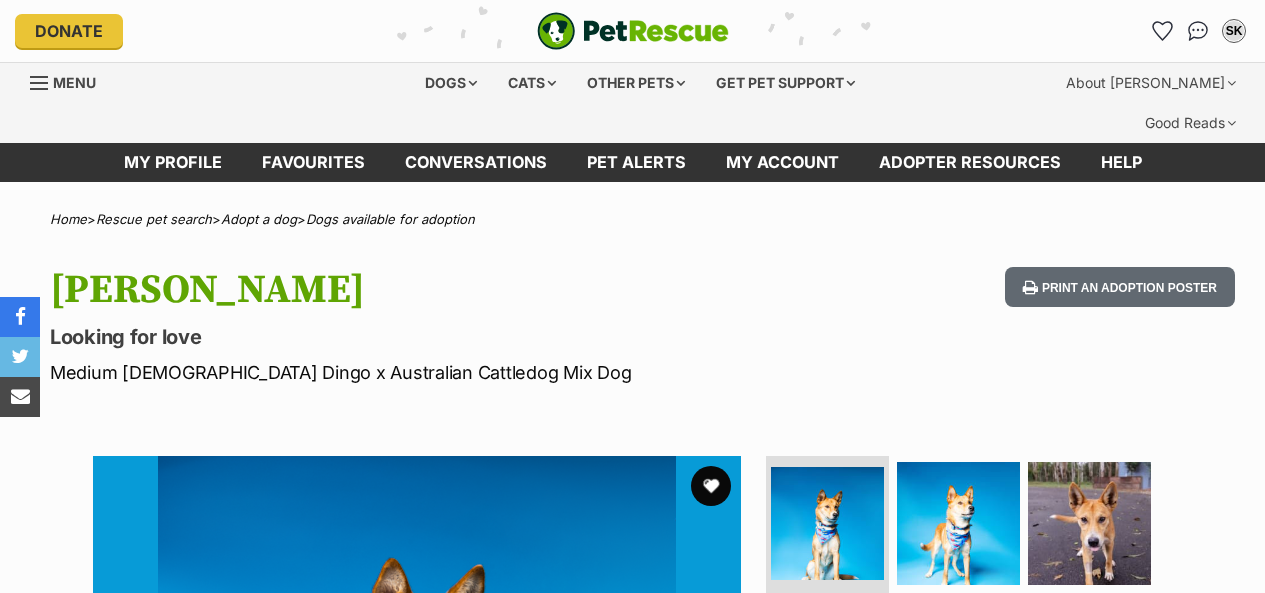 scroll, scrollTop: 0, scrollLeft: 0, axis: both 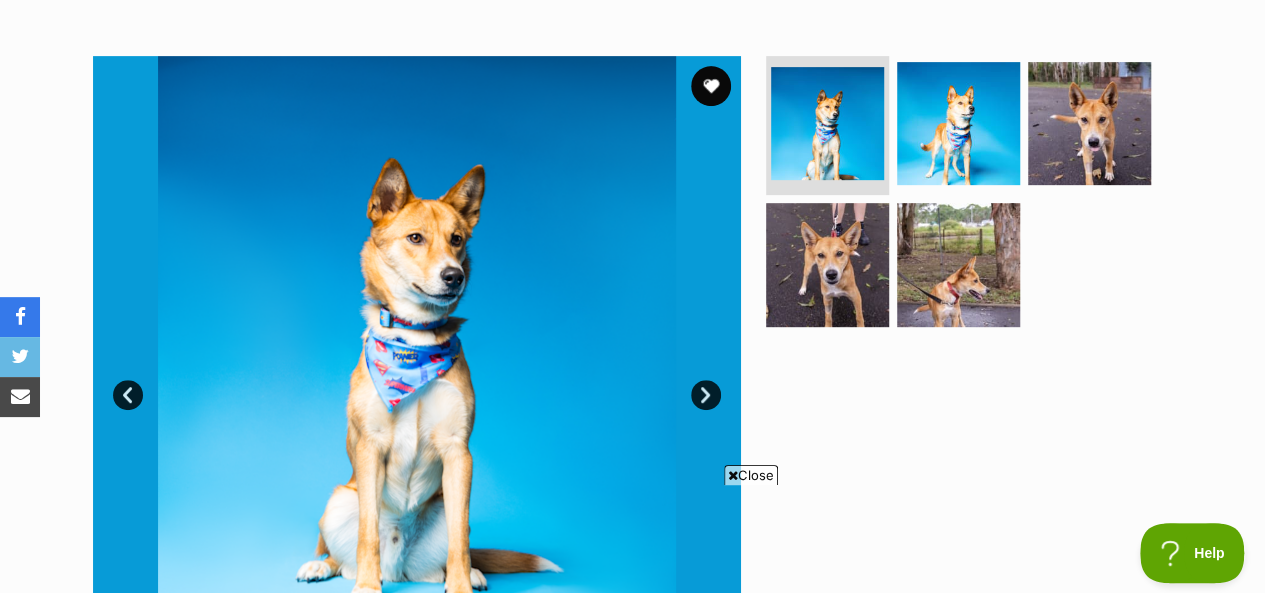 click on "Next" at bounding box center (706, 395) 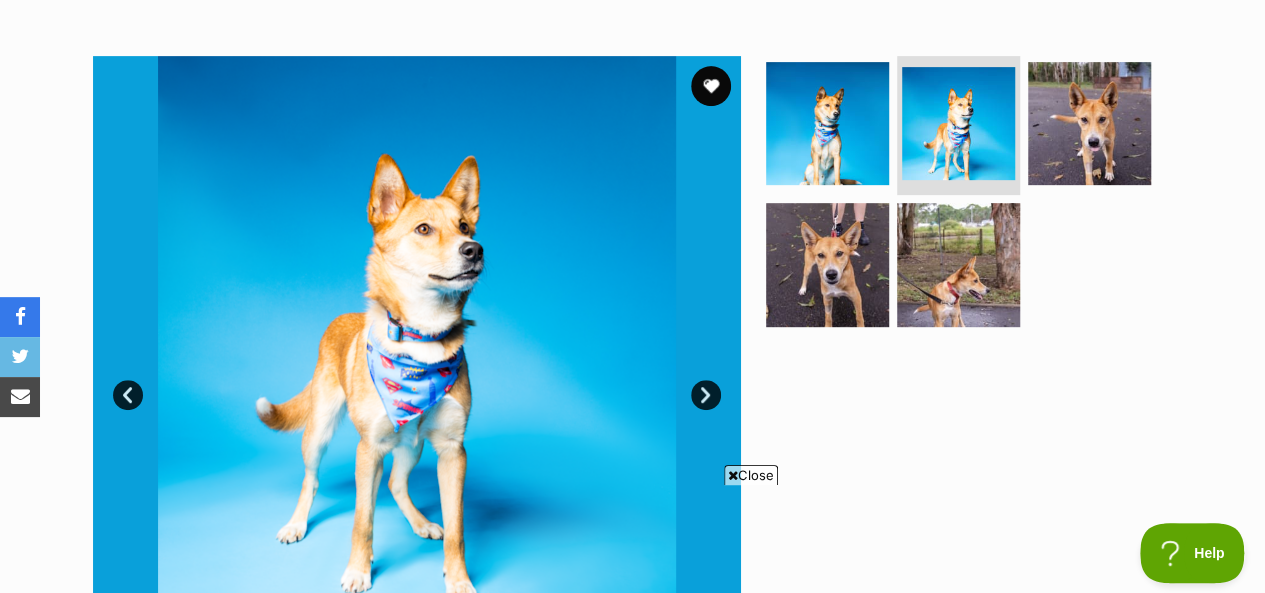 click on "Next" at bounding box center (706, 395) 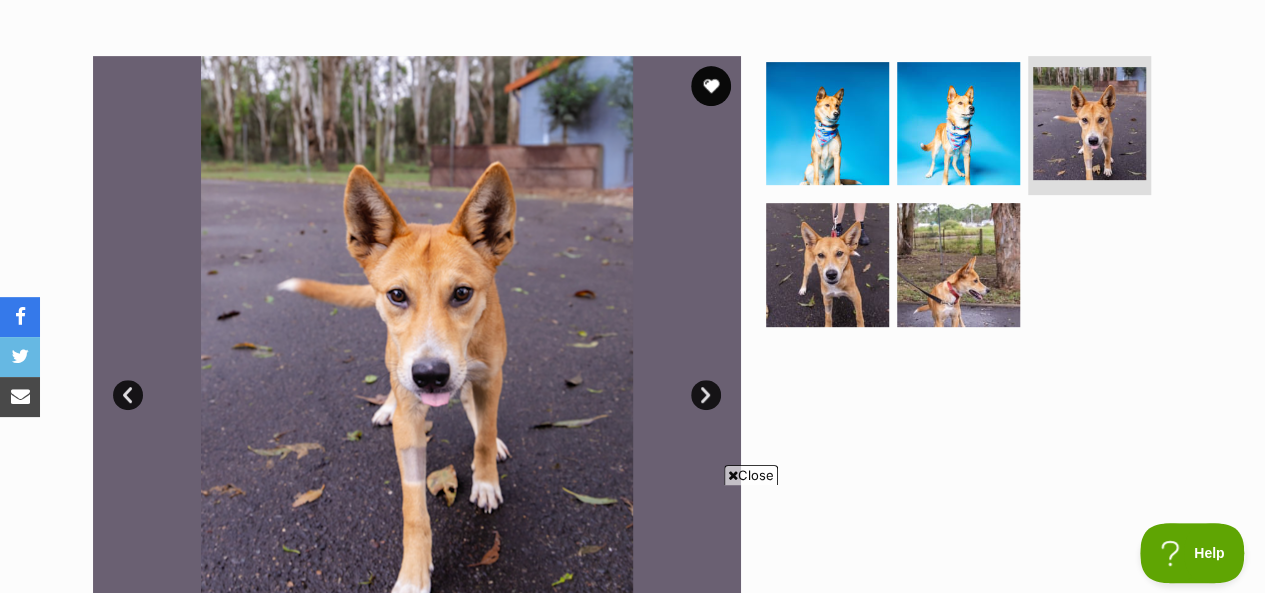 click on "Next" at bounding box center (706, 395) 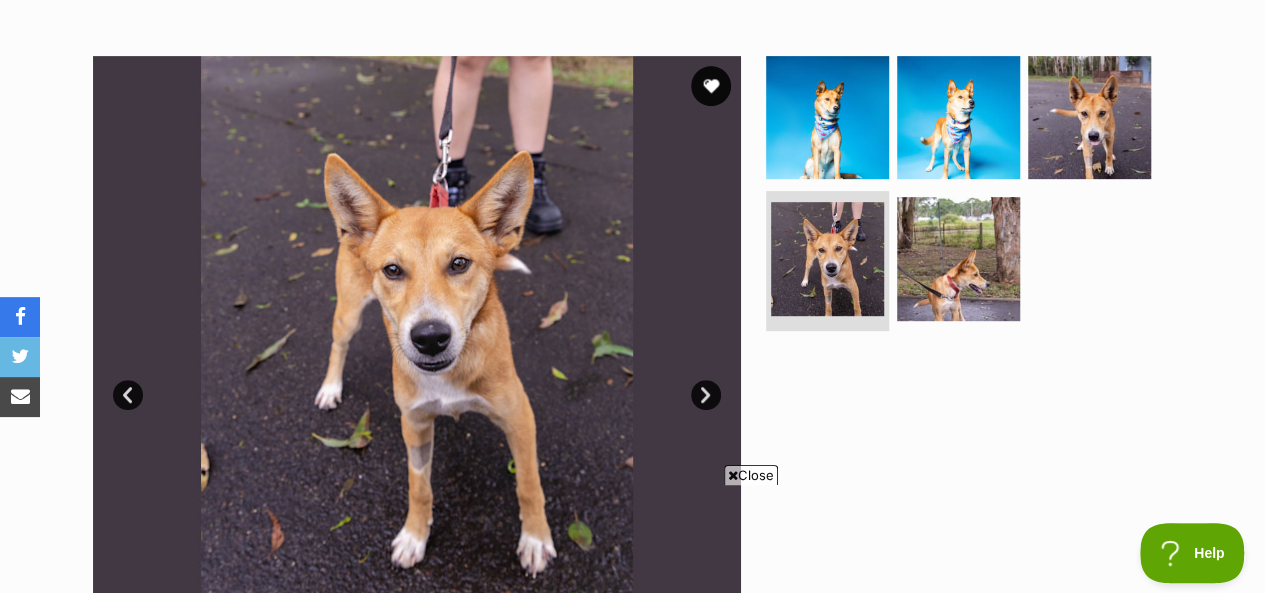 click on "Next" at bounding box center (706, 395) 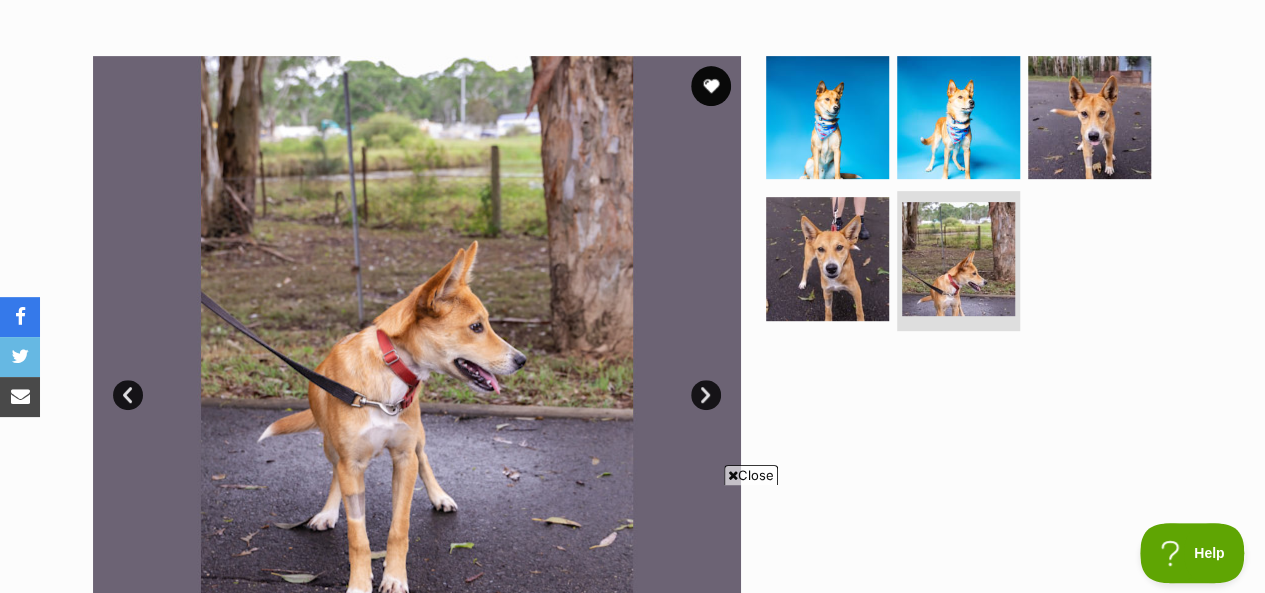 click on "Next" at bounding box center (706, 395) 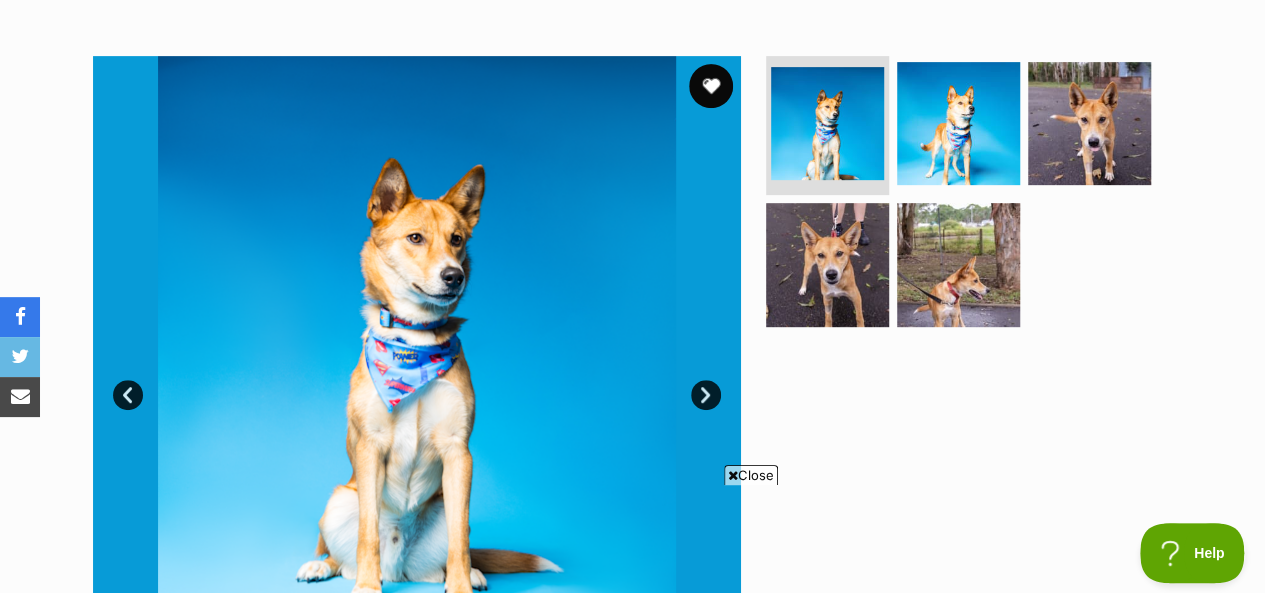 click at bounding box center [711, 86] 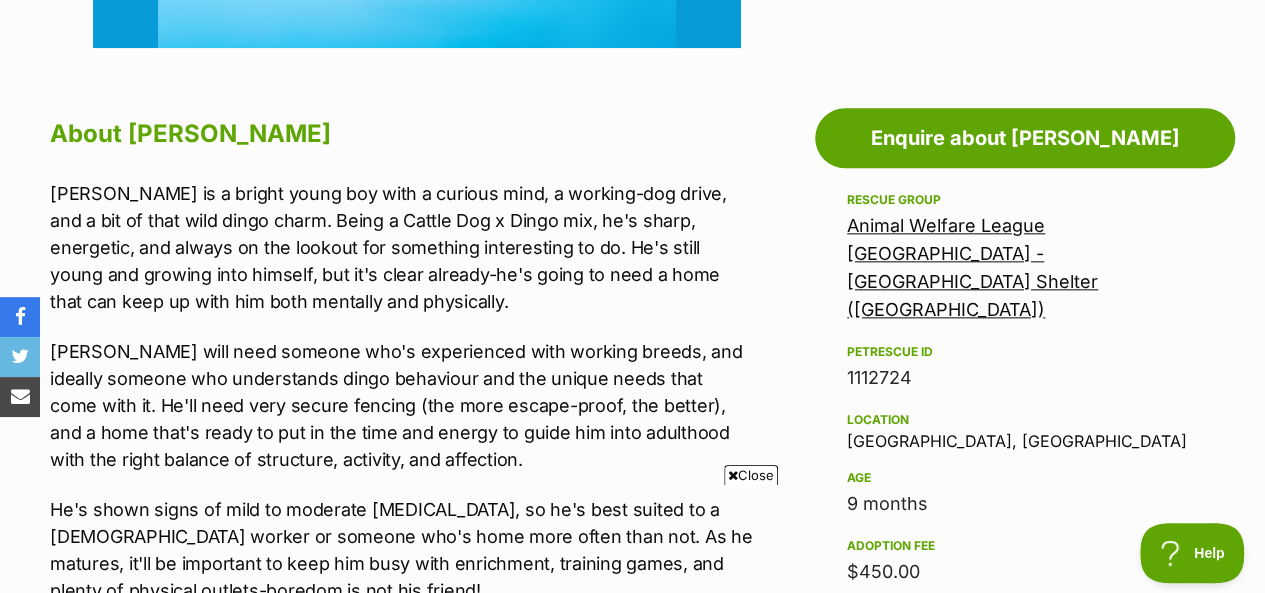 scroll, scrollTop: 1100, scrollLeft: 0, axis: vertical 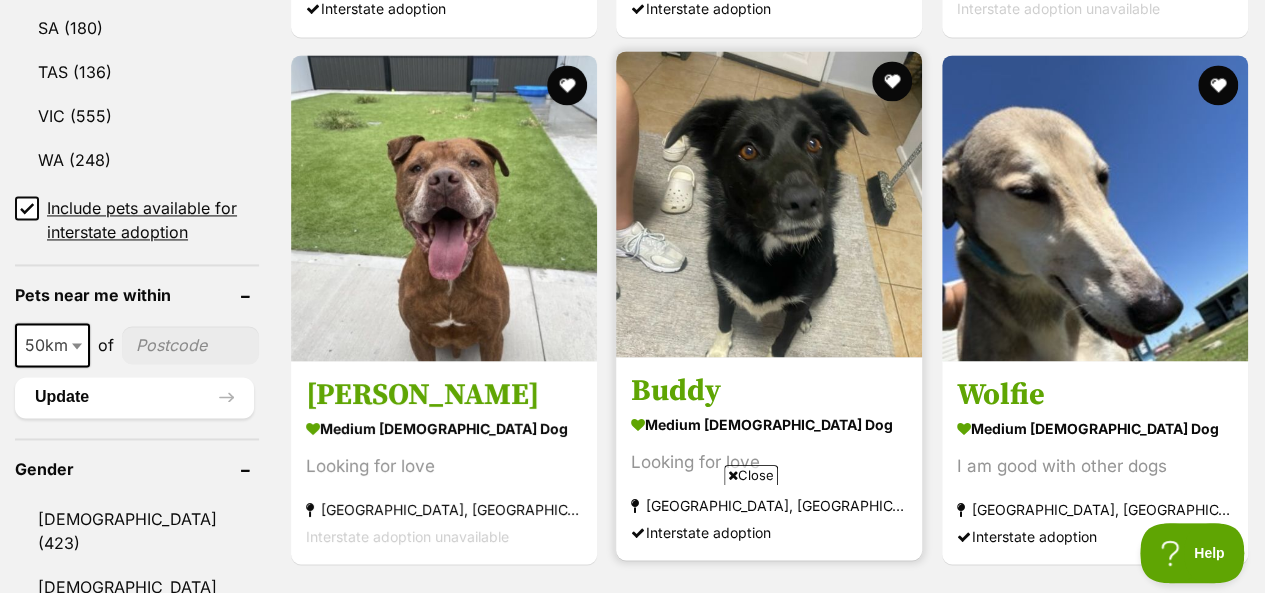 click at bounding box center (769, 204) 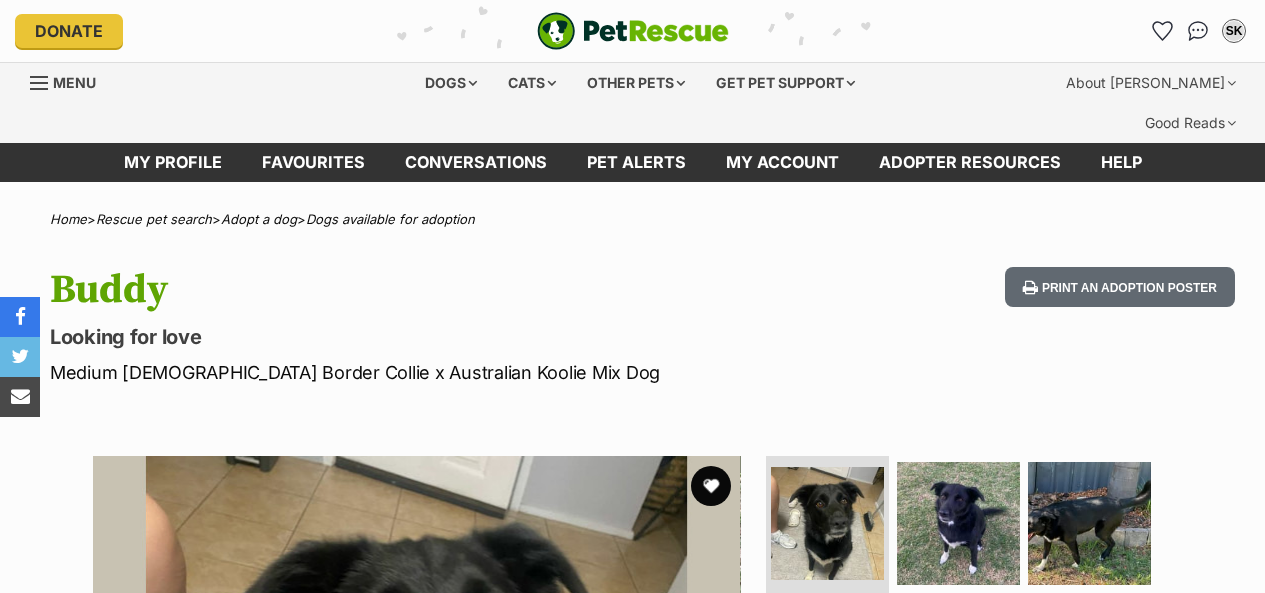 scroll, scrollTop: 0, scrollLeft: 0, axis: both 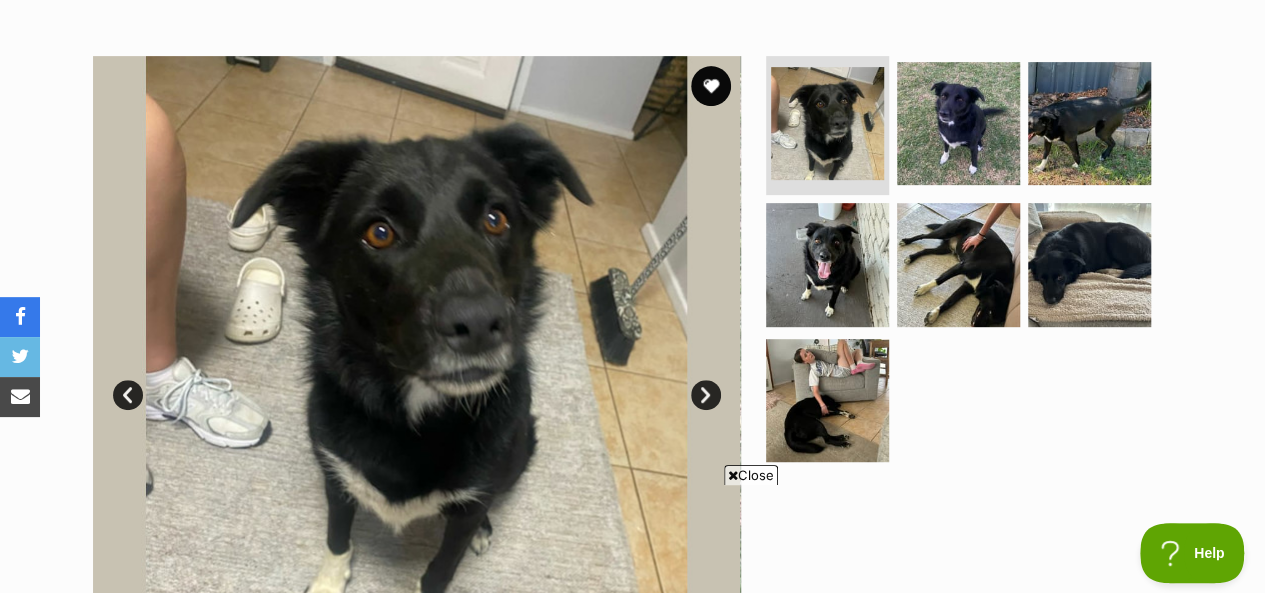 click on "Next" at bounding box center [706, 395] 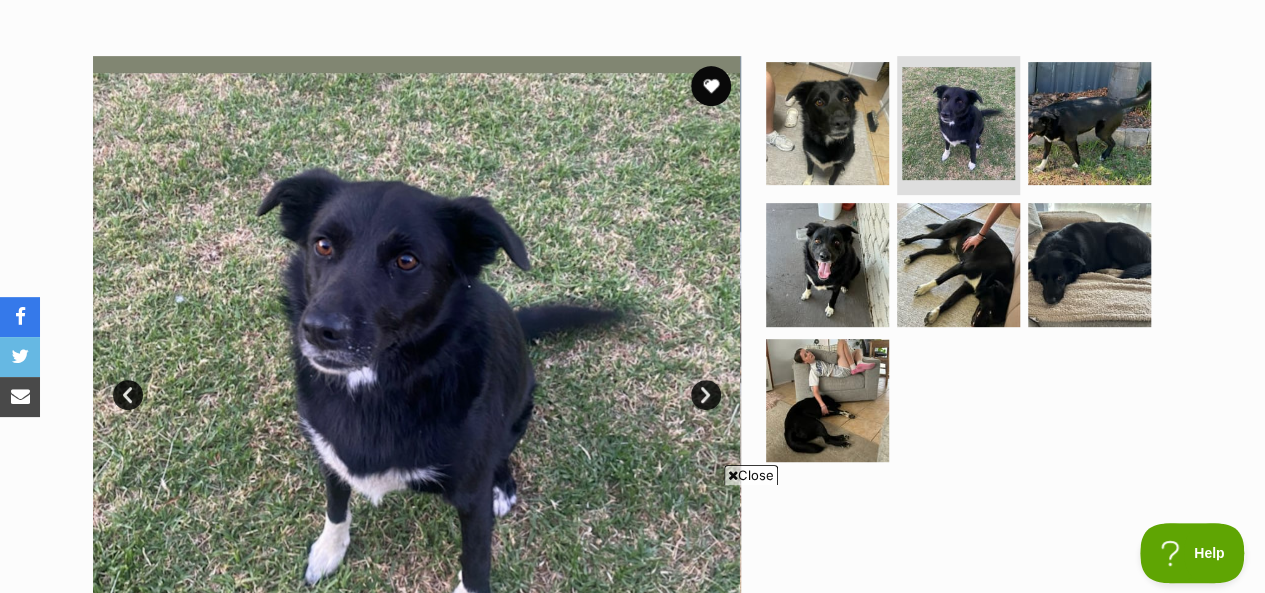 click on "Next" at bounding box center [706, 395] 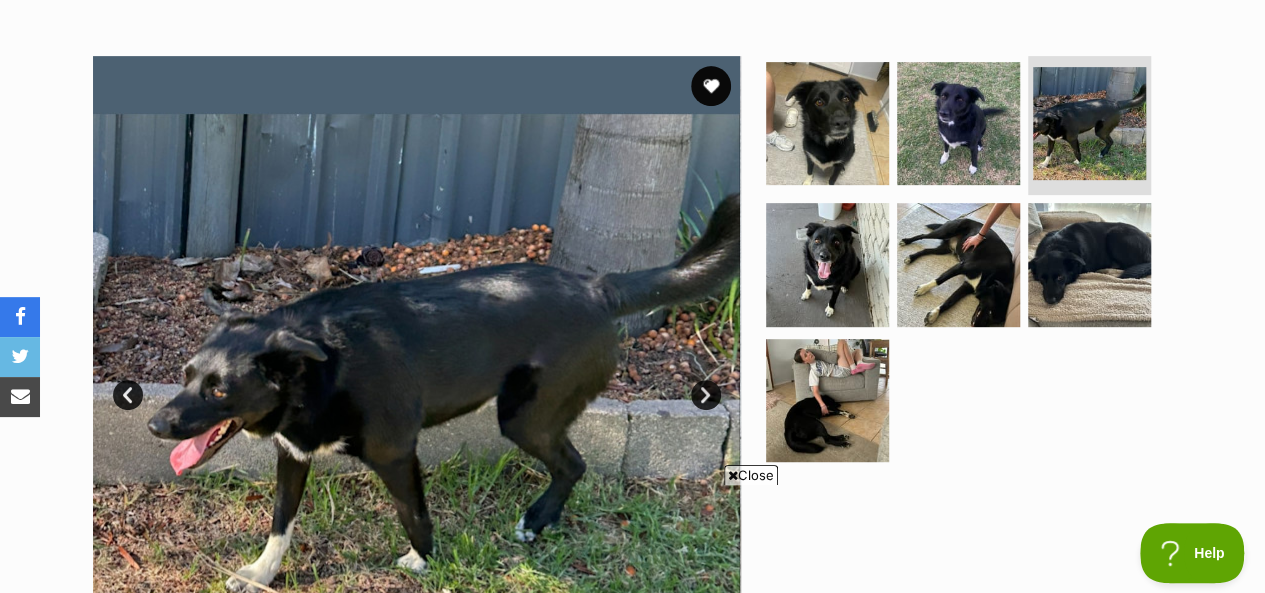 click on "Next" at bounding box center (706, 395) 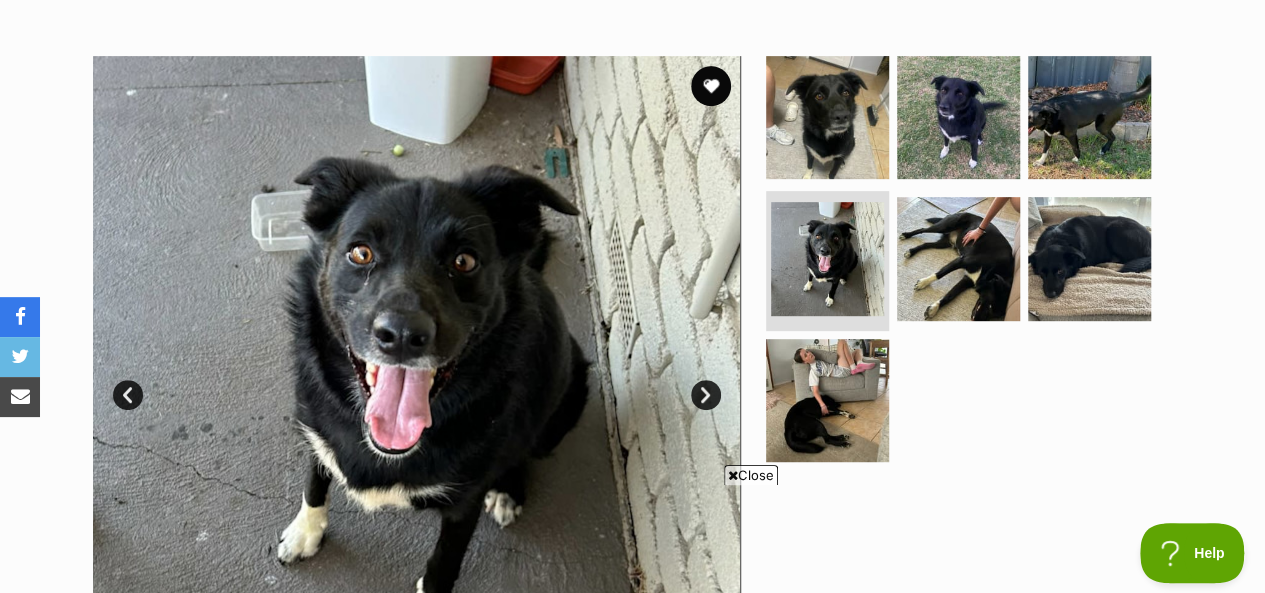 click on "Next" at bounding box center [706, 395] 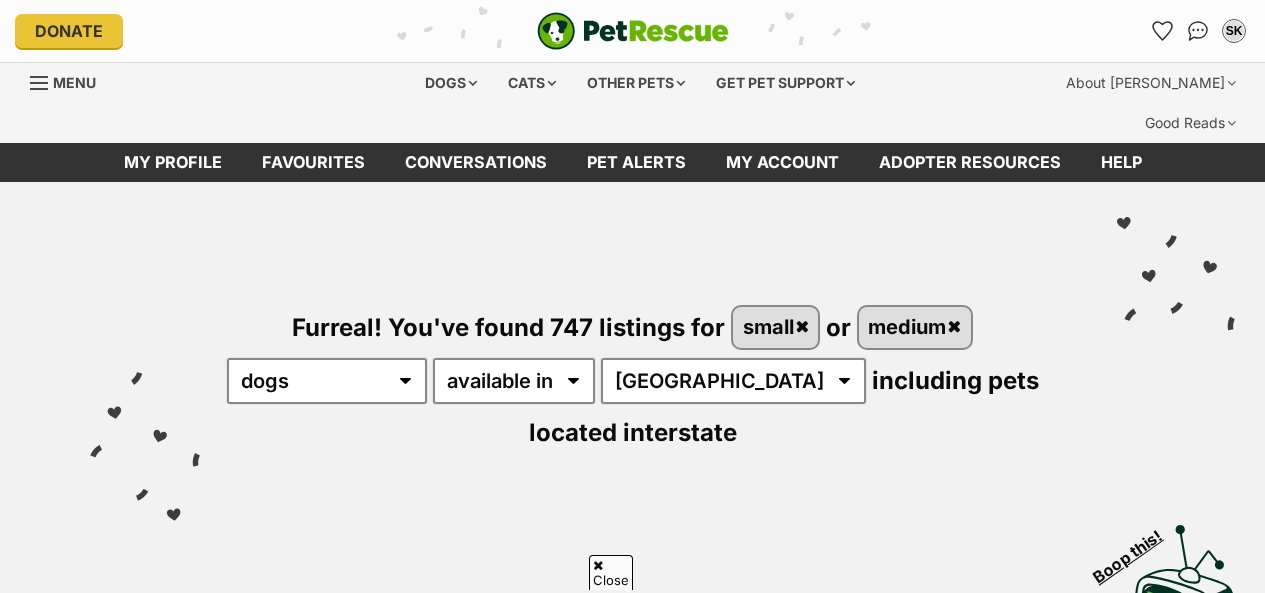 scroll, scrollTop: 1389, scrollLeft: 0, axis: vertical 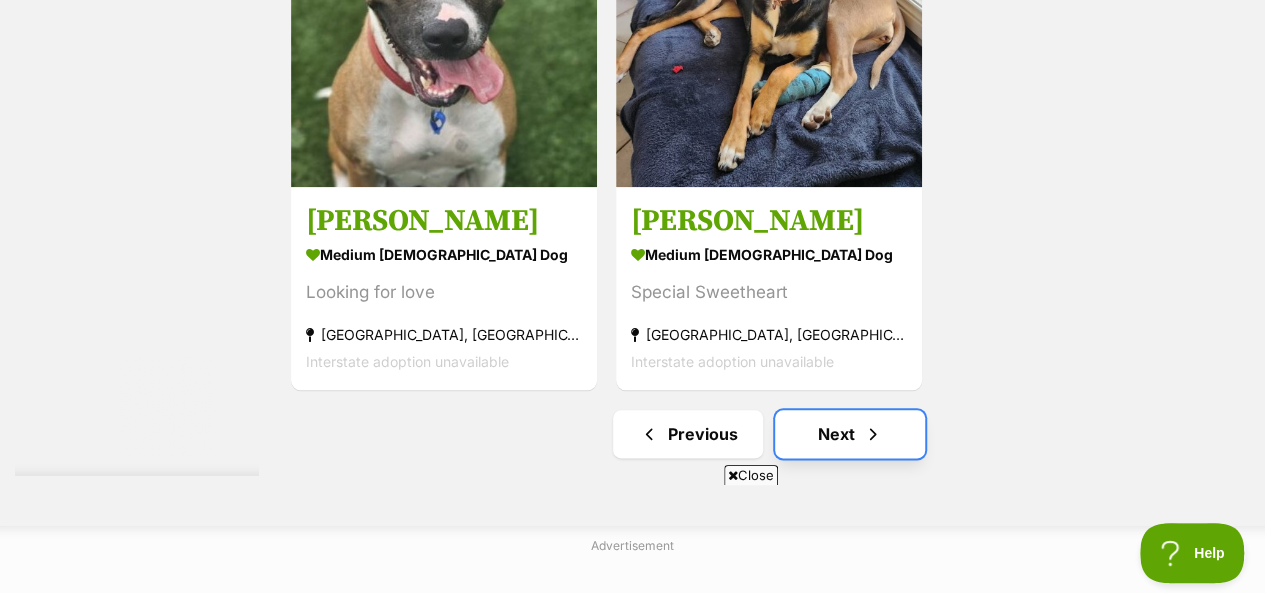 click on "Next" at bounding box center (850, 434) 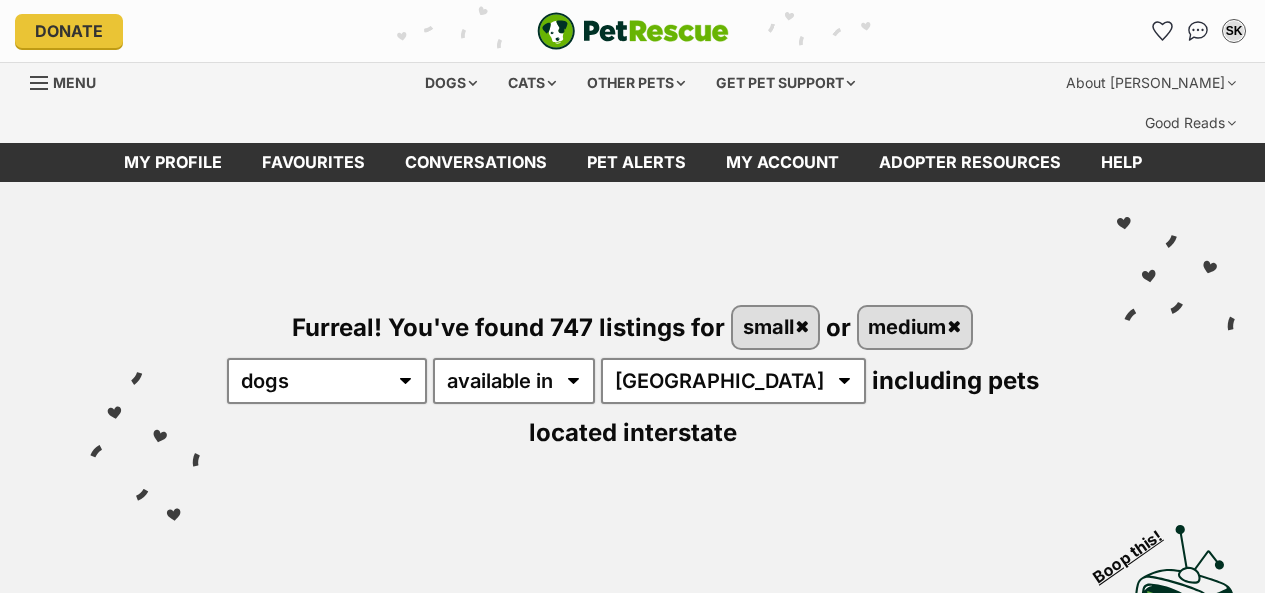 scroll, scrollTop: 107, scrollLeft: 0, axis: vertical 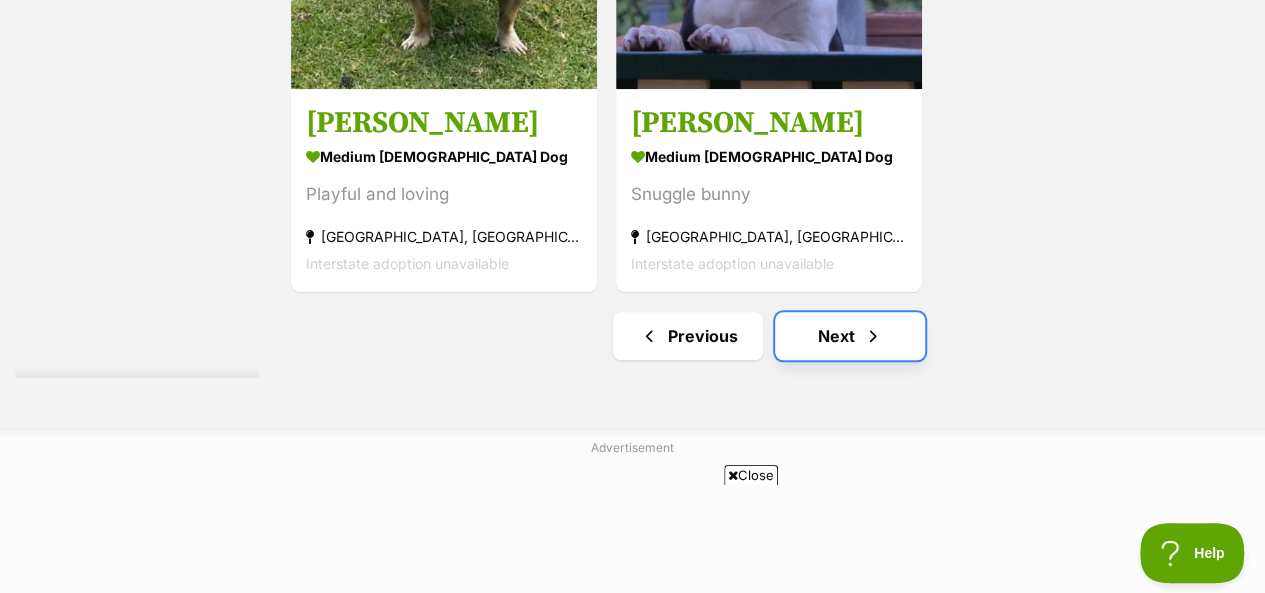 click on "Next" at bounding box center [850, 336] 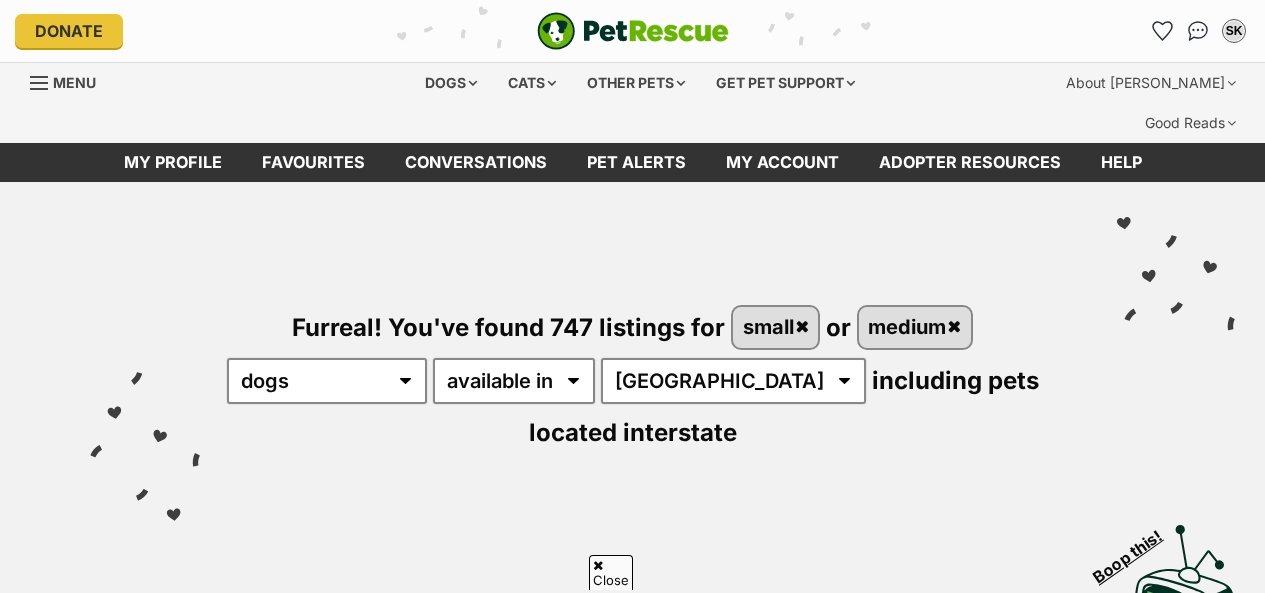 scroll, scrollTop: 300, scrollLeft: 0, axis: vertical 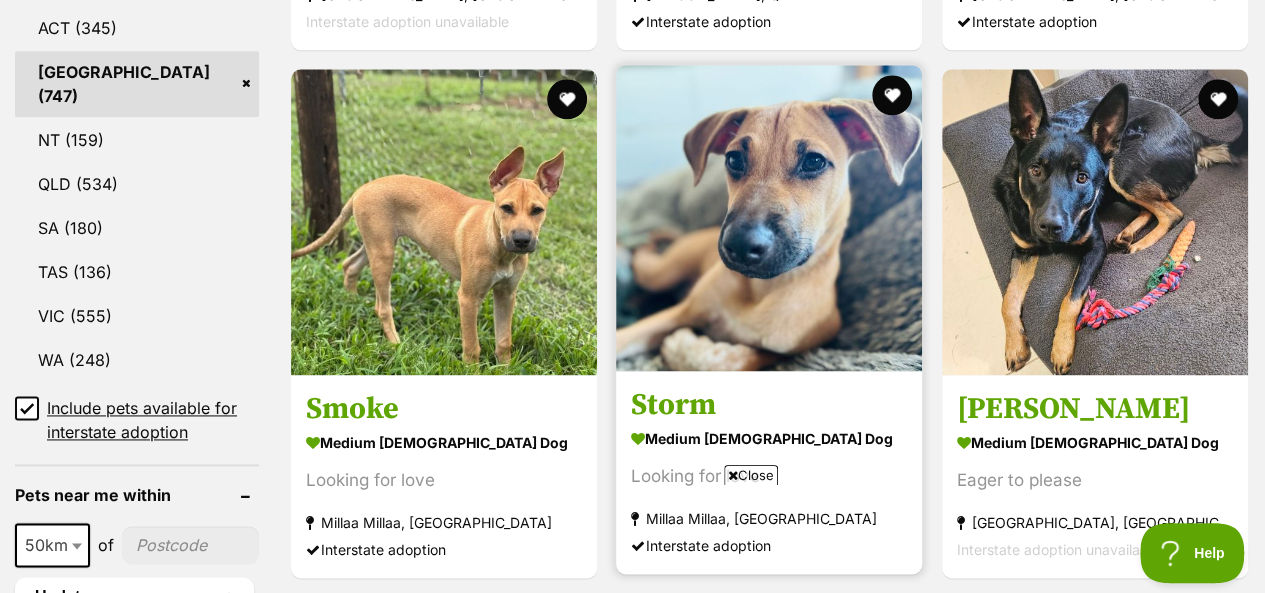 click at bounding box center (769, 218) 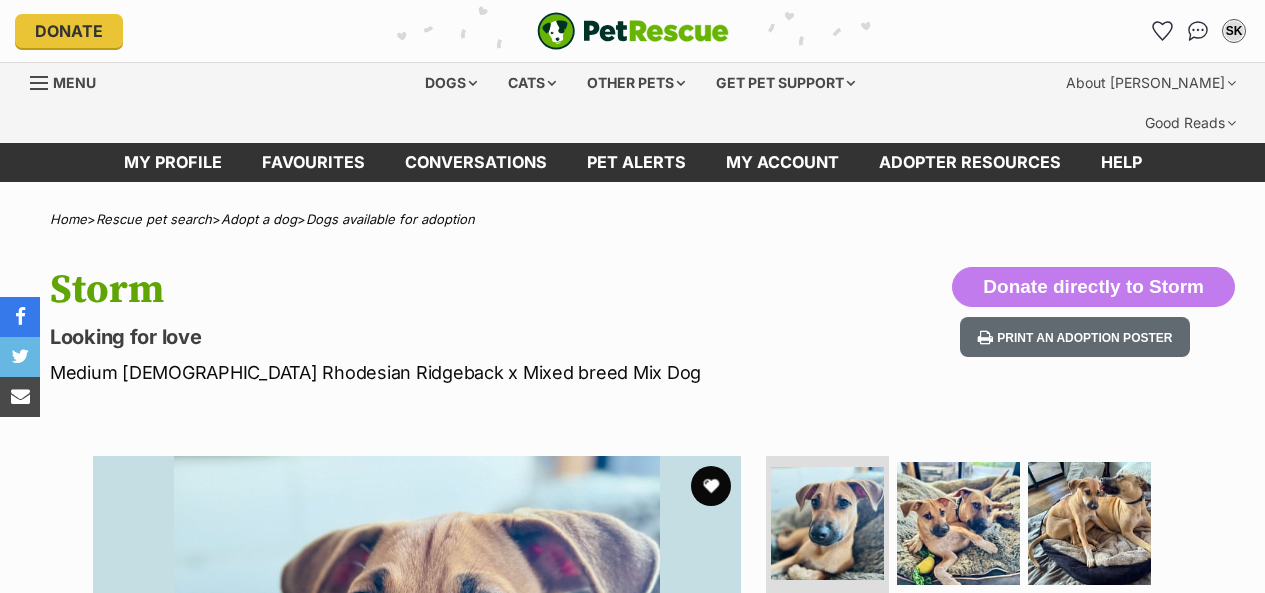 scroll, scrollTop: 0, scrollLeft: 0, axis: both 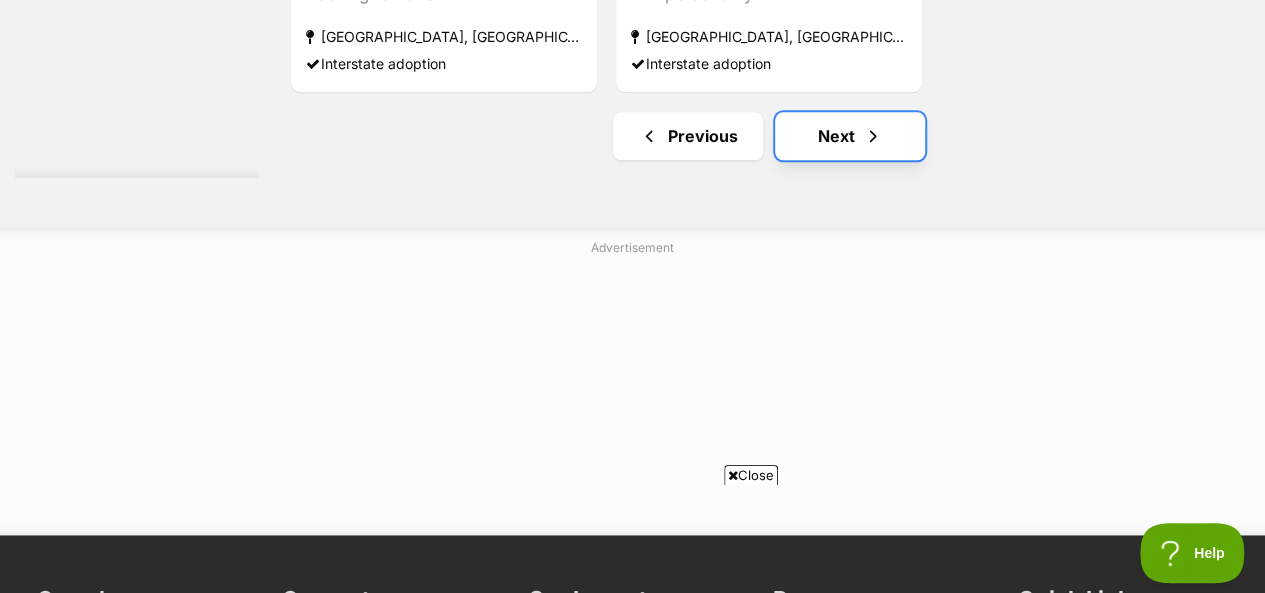 click on "Next" at bounding box center (850, 136) 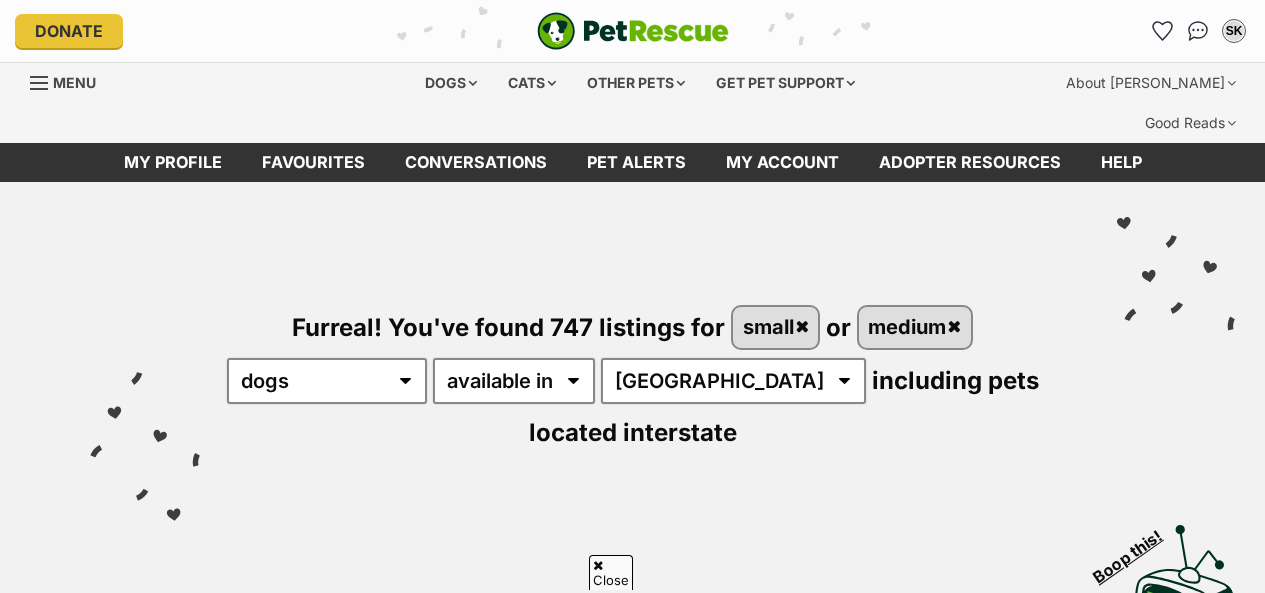 scroll, scrollTop: 300, scrollLeft: 0, axis: vertical 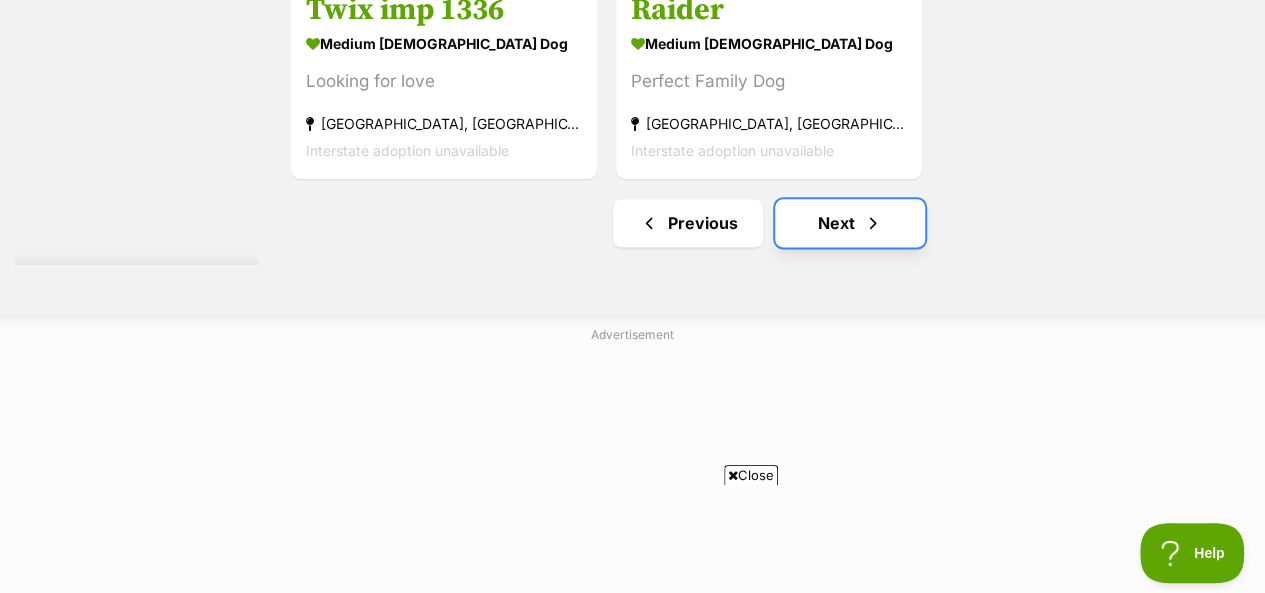 click on "Next" at bounding box center [850, 223] 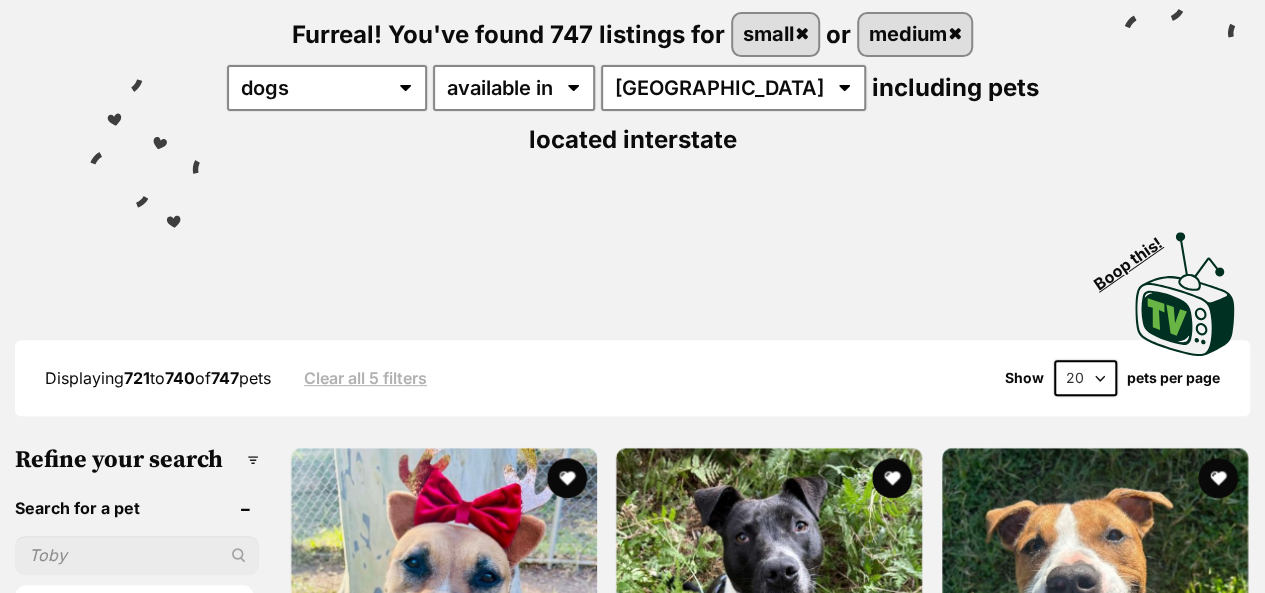scroll, scrollTop: 300, scrollLeft: 0, axis: vertical 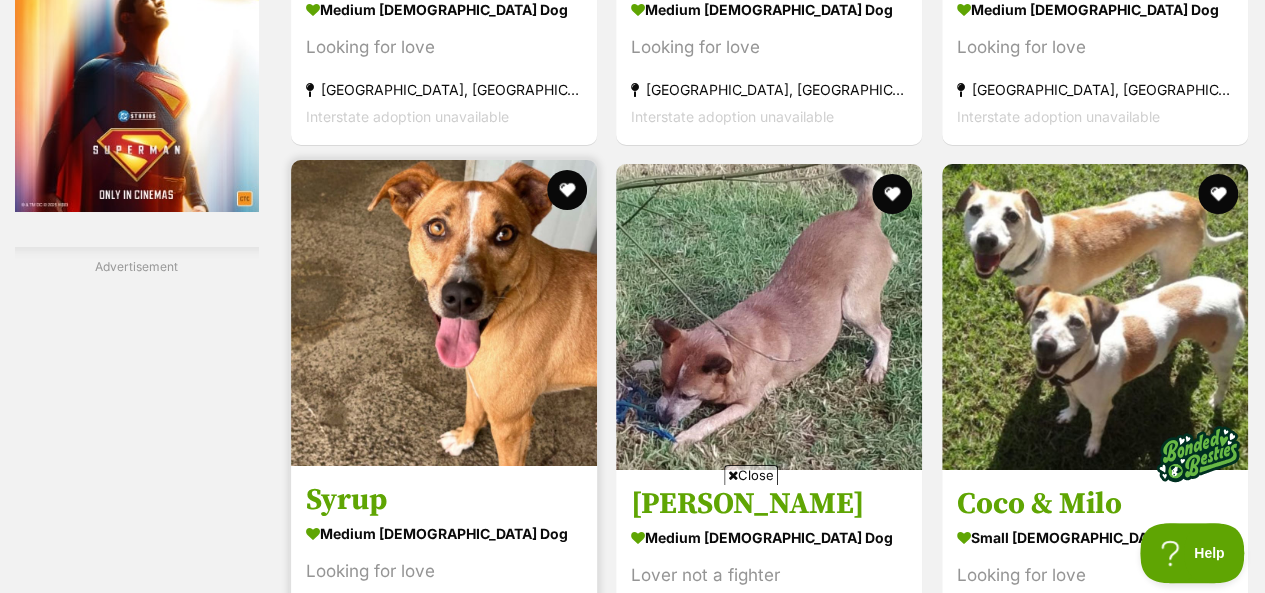 click at bounding box center (444, 313) 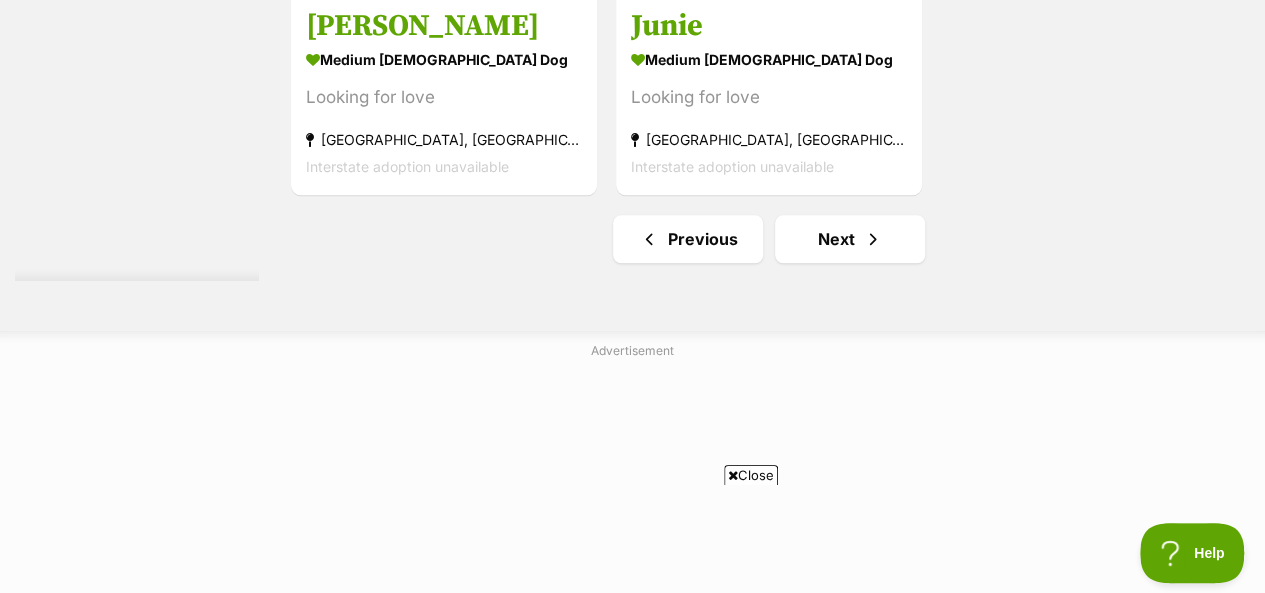 scroll, scrollTop: 4824, scrollLeft: 0, axis: vertical 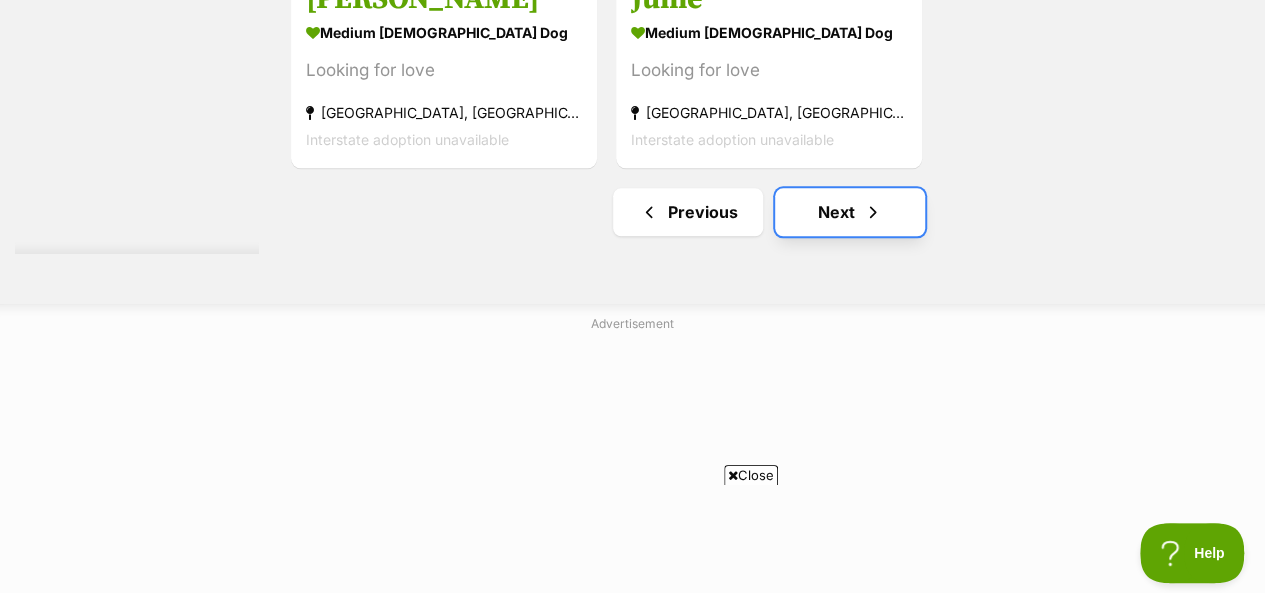 click on "Next" at bounding box center (850, 212) 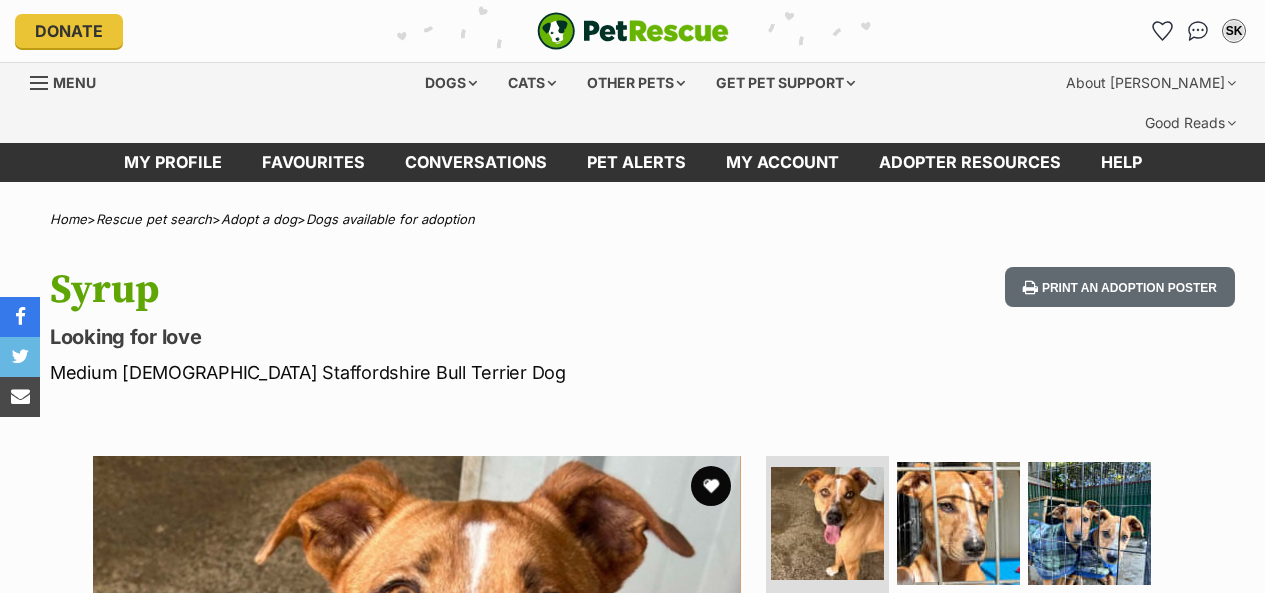 scroll, scrollTop: 0, scrollLeft: 0, axis: both 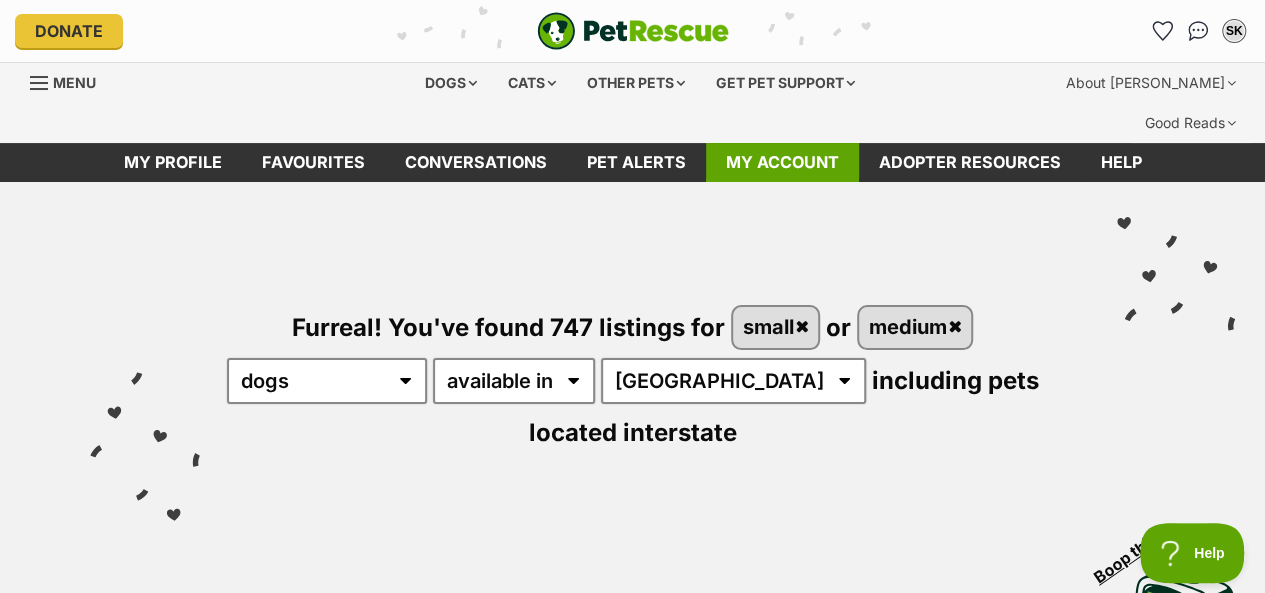 click on "My account" at bounding box center (782, 162) 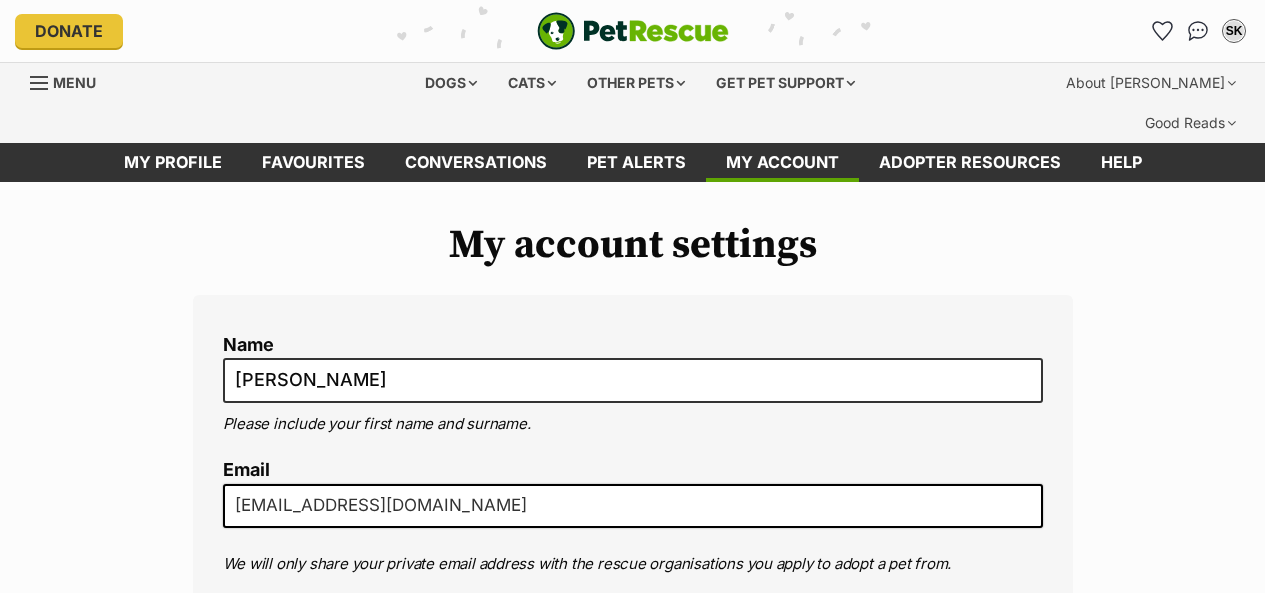 scroll, scrollTop: 0, scrollLeft: 0, axis: both 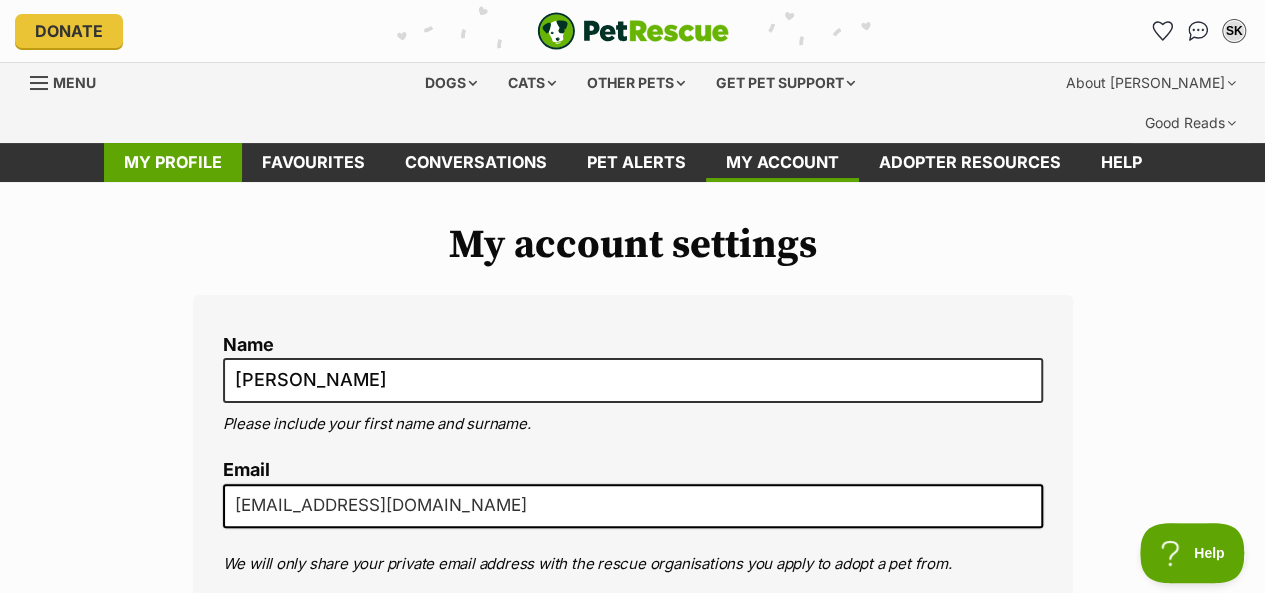 click on "My profile" at bounding box center (173, 162) 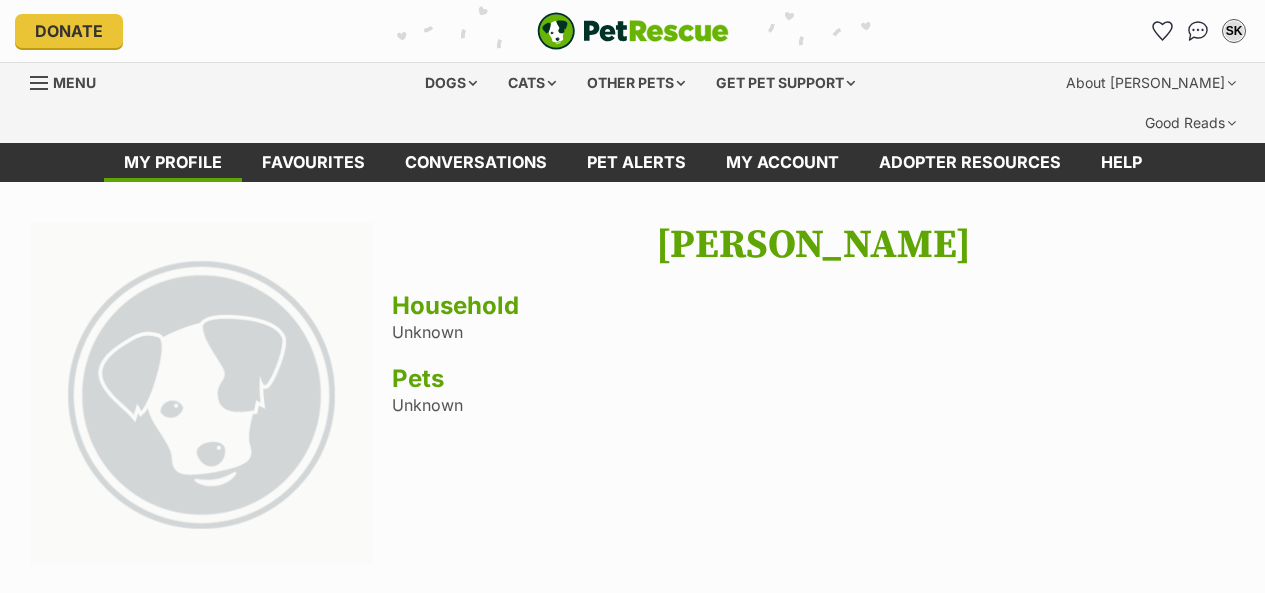 scroll, scrollTop: 0, scrollLeft: 0, axis: both 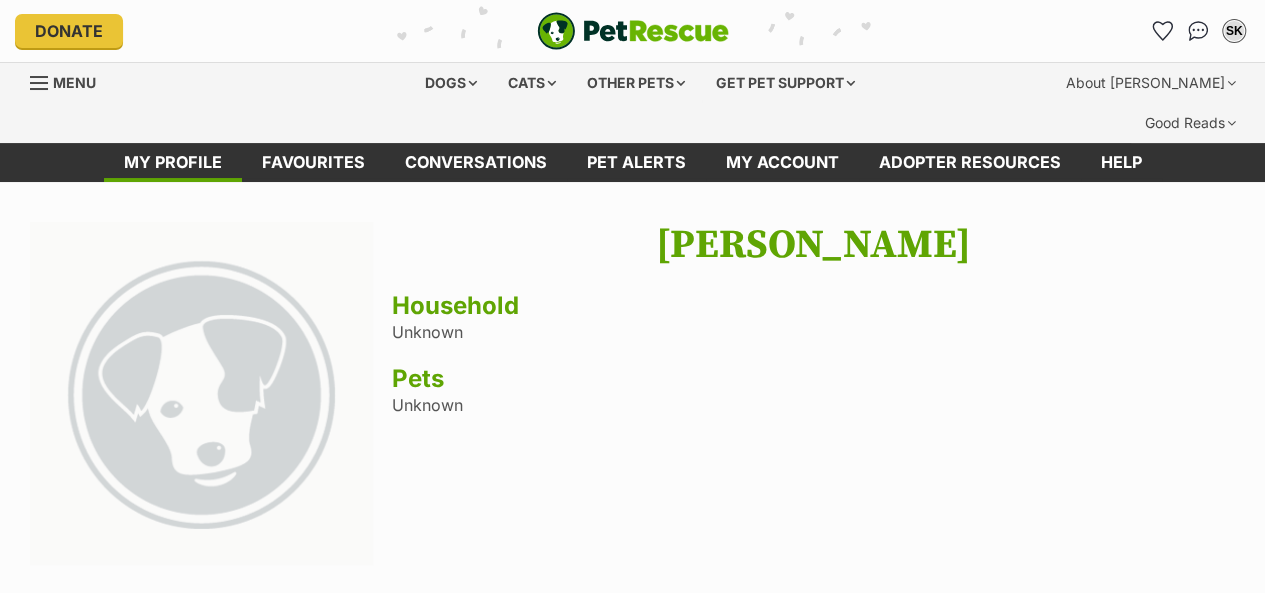 click on "Menu" at bounding box center [70, 81] 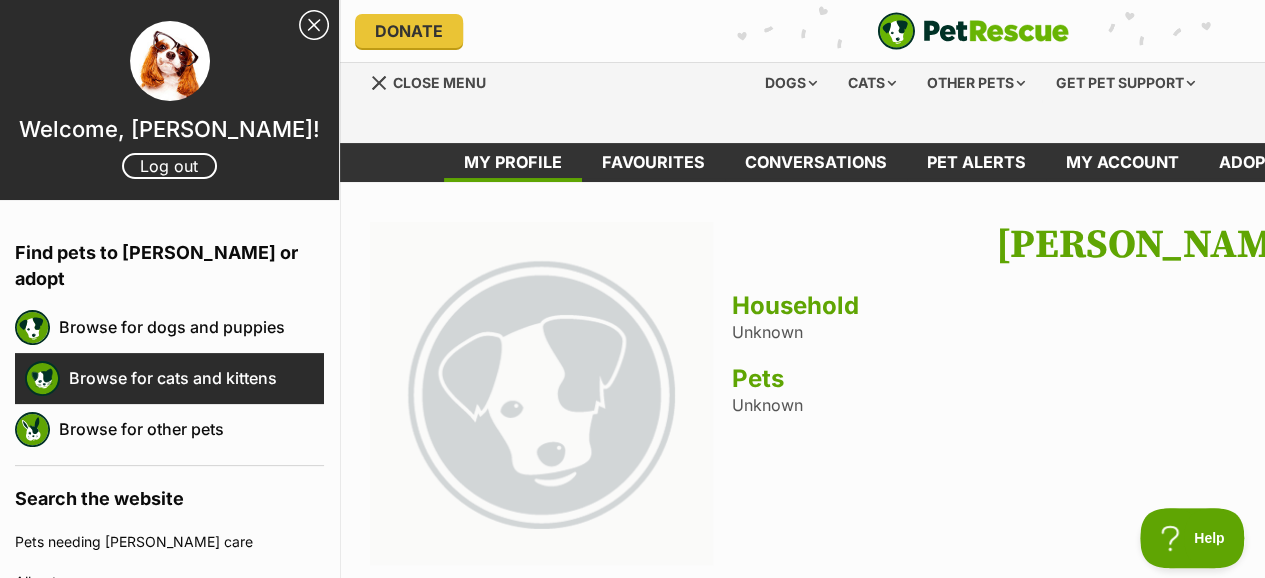 scroll, scrollTop: 0, scrollLeft: 0, axis: both 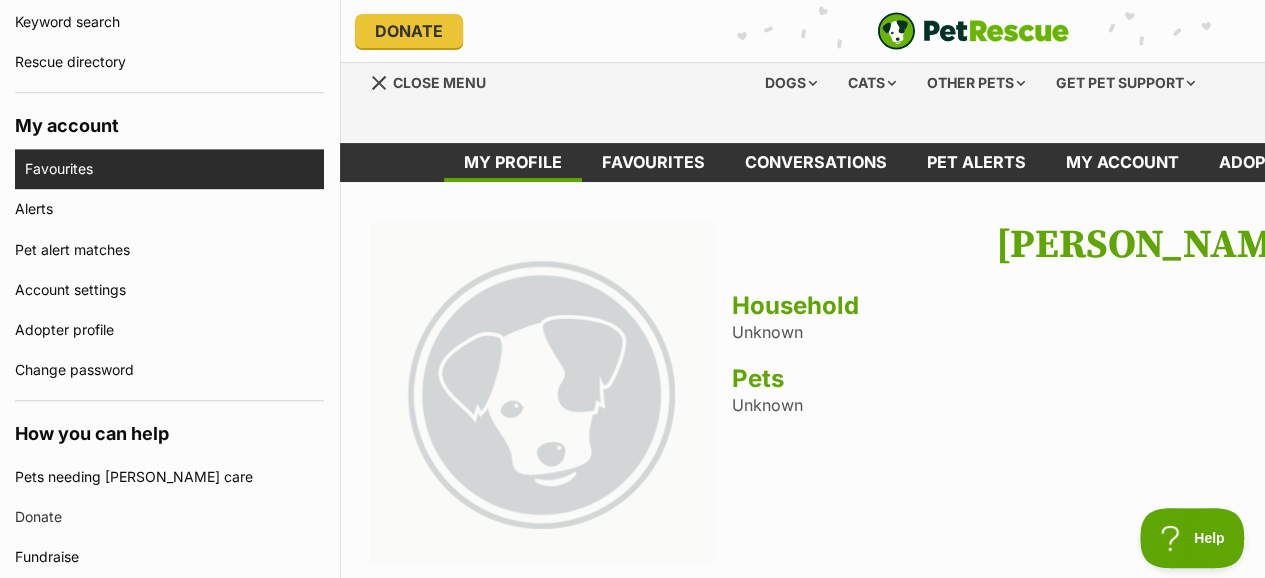 click on "Favourites" at bounding box center (174, 169) 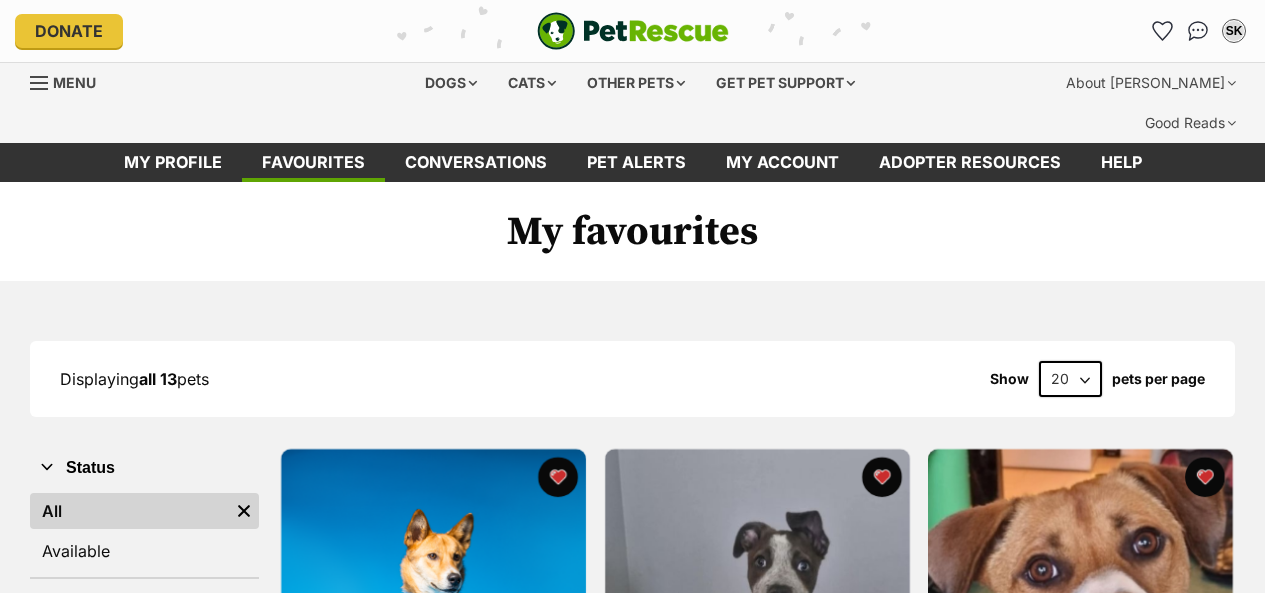 scroll, scrollTop: 0, scrollLeft: 0, axis: both 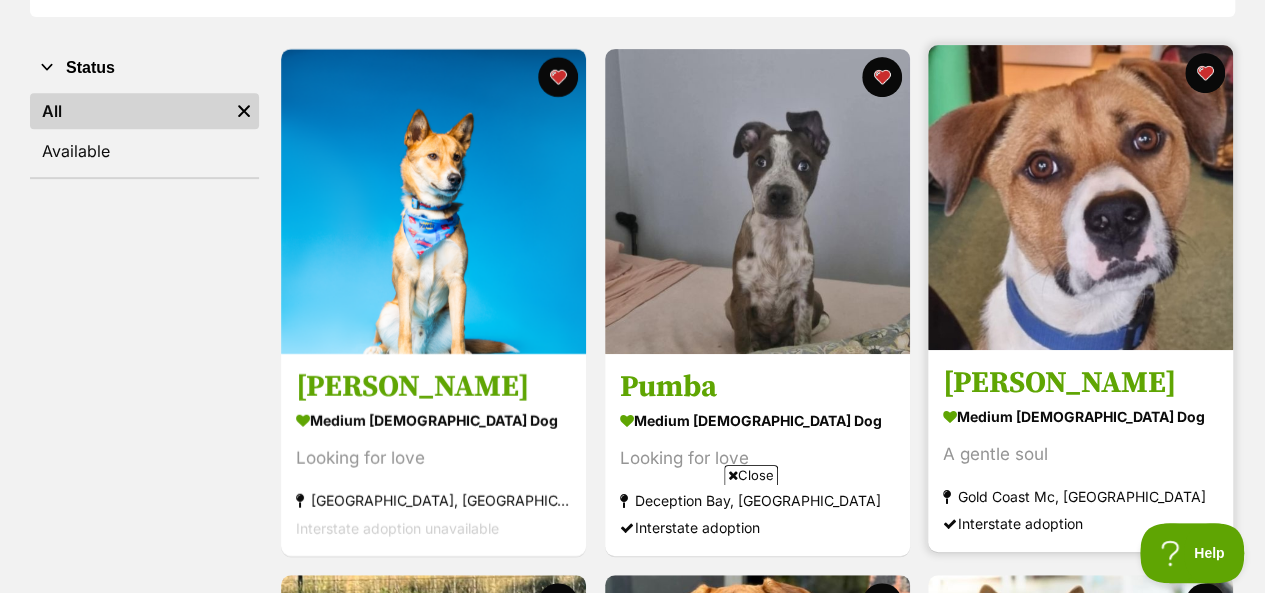 click at bounding box center [1080, 197] 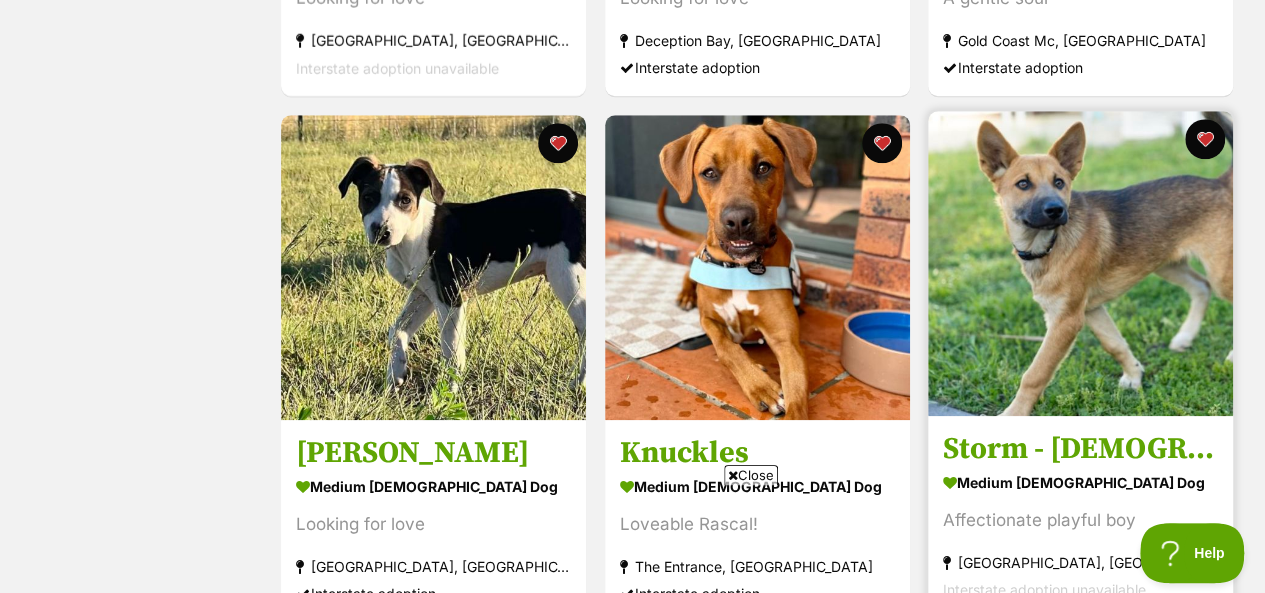 scroll, scrollTop: 900, scrollLeft: 0, axis: vertical 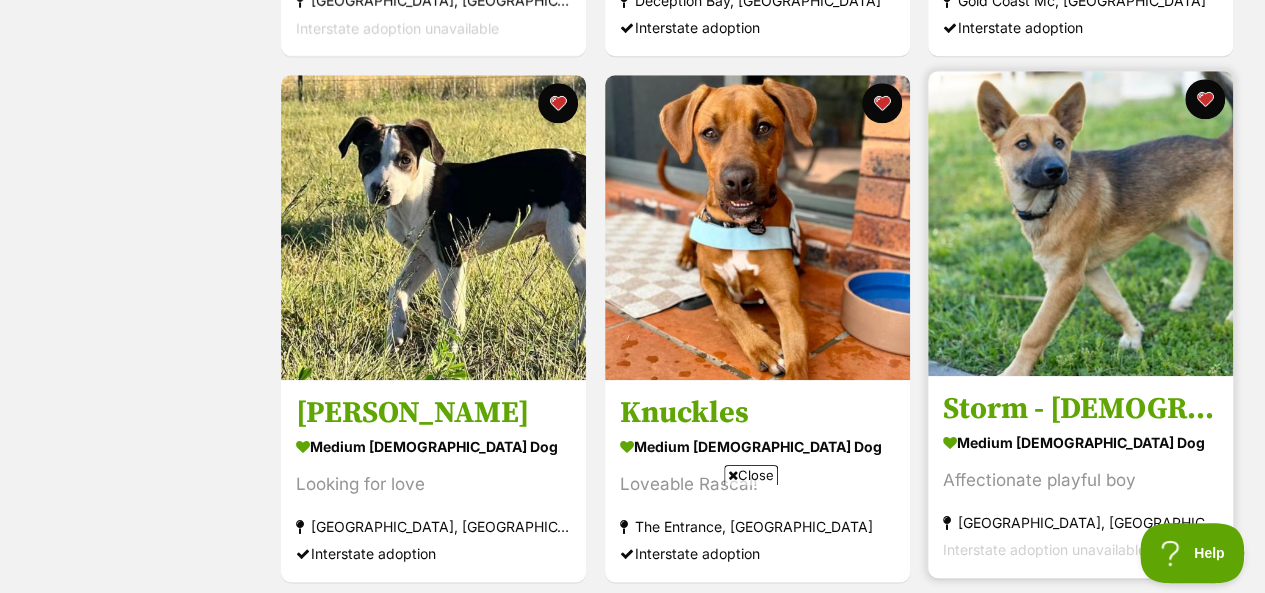 click at bounding box center (1080, 223) 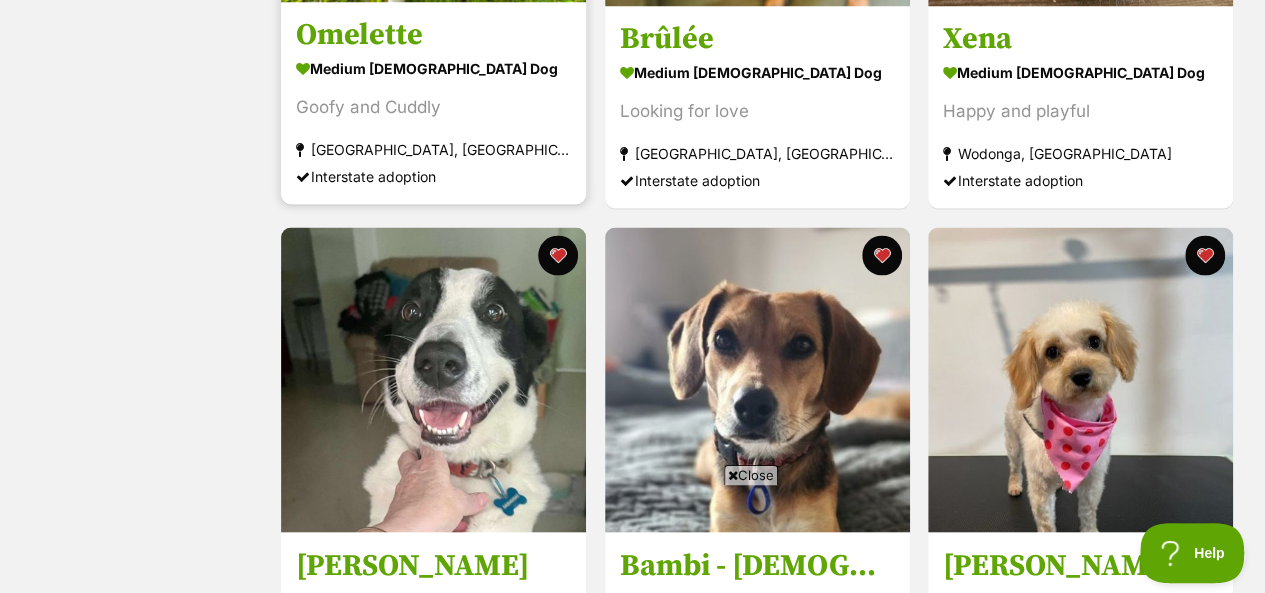 scroll, scrollTop: 1900, scrollLeft: 0, axis: vertical 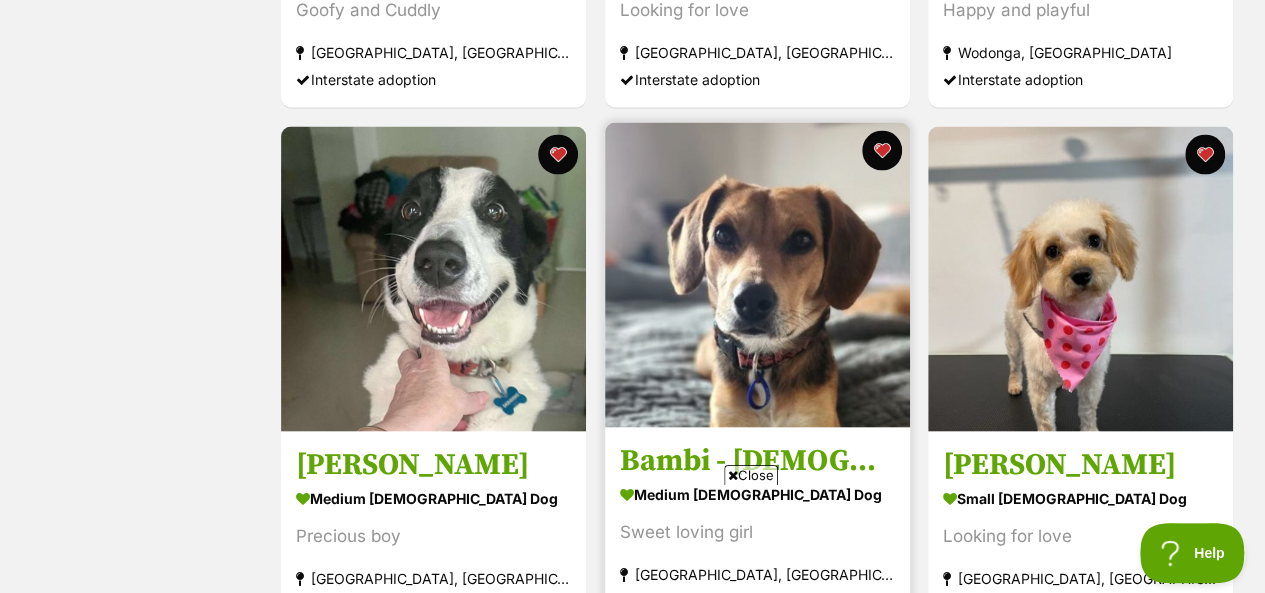 click at bounding box center [757, 275] 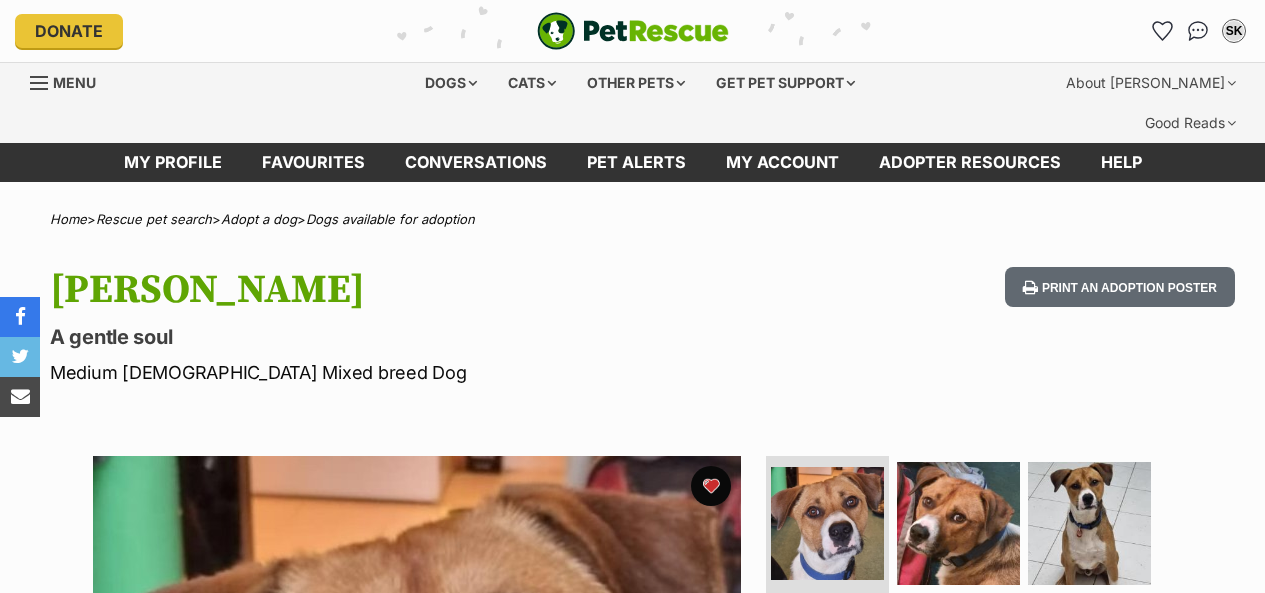 scroll, scrollTop: 0, scrollLeft: 0, axis: both 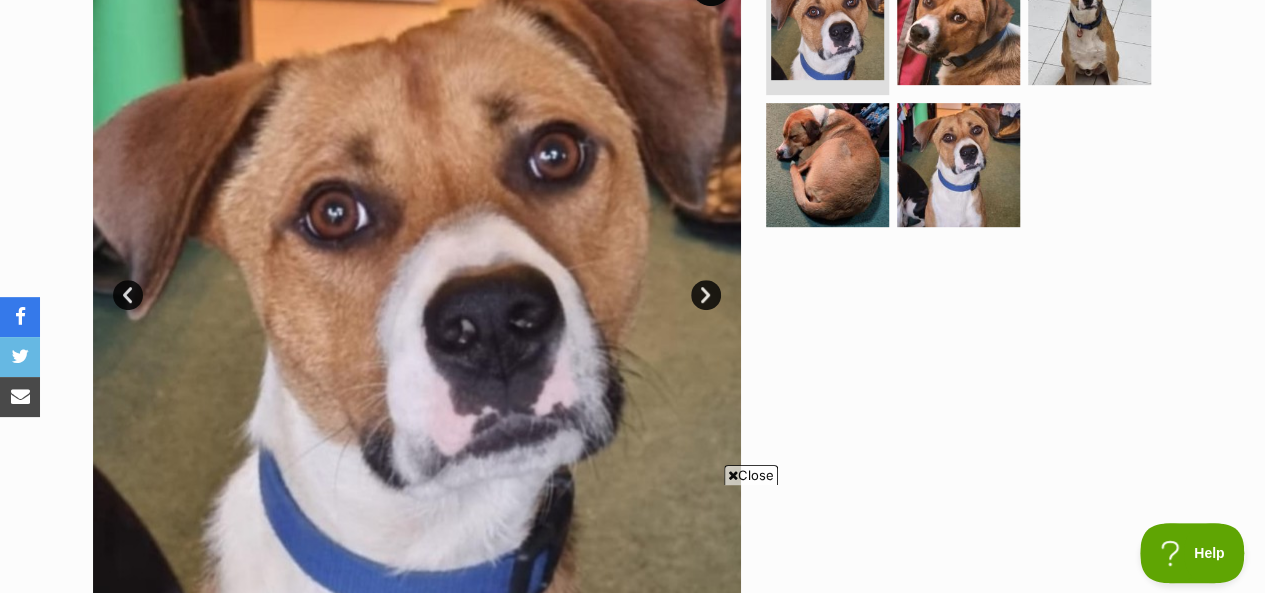 click on "Next" at bounding box center [706, 295] 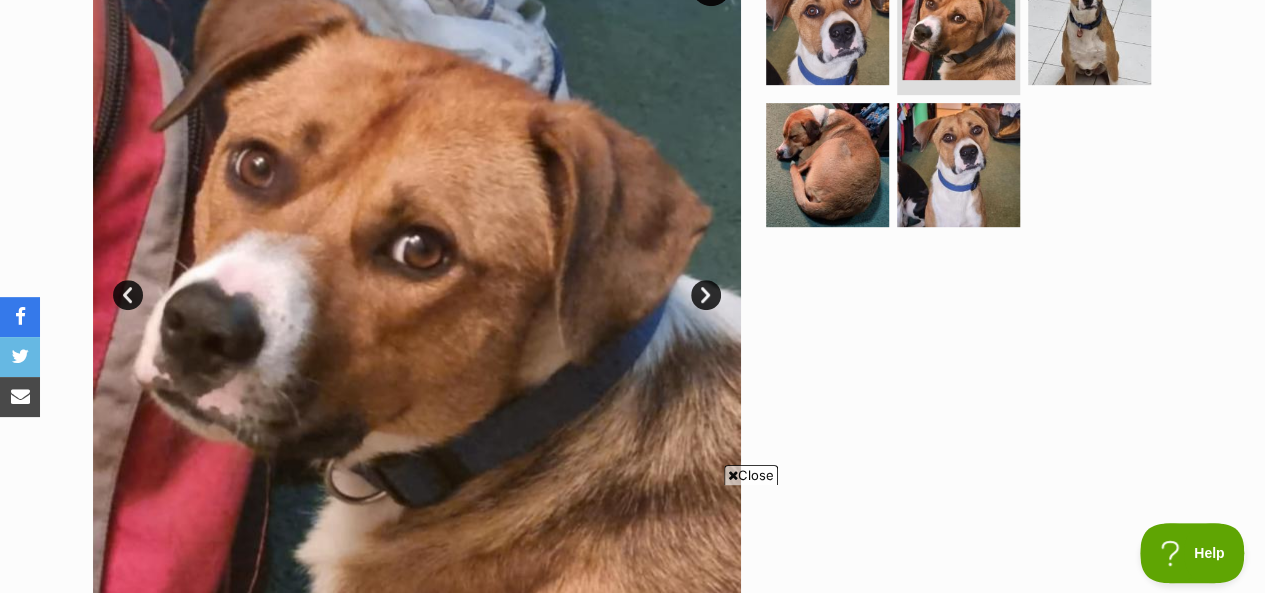 click on "Next" at bounding box center [706, 295] 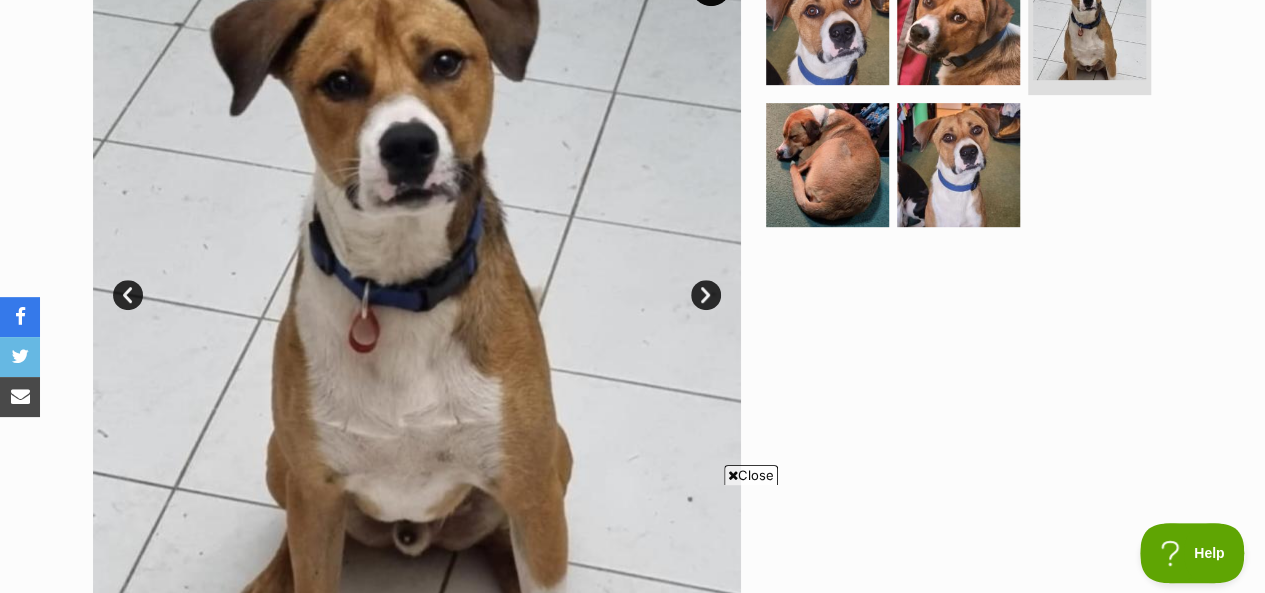 scroll, scrollTop: 400, scrollLeft: 0, axis: vertical 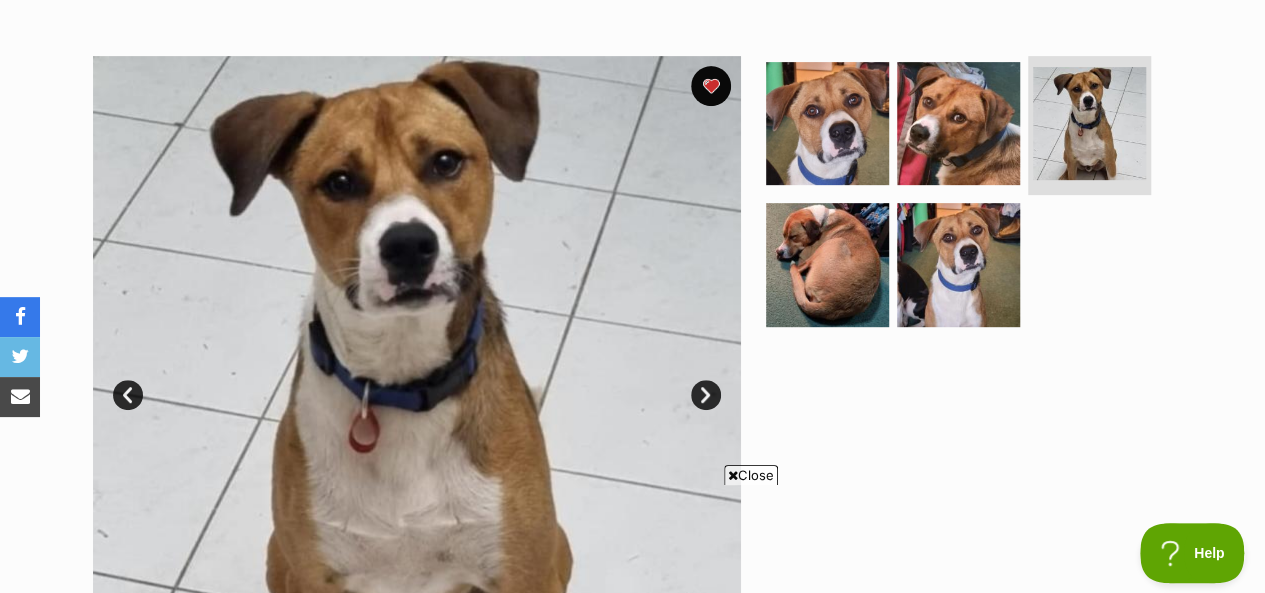 click on "Next" at bounding box center [706, 395] 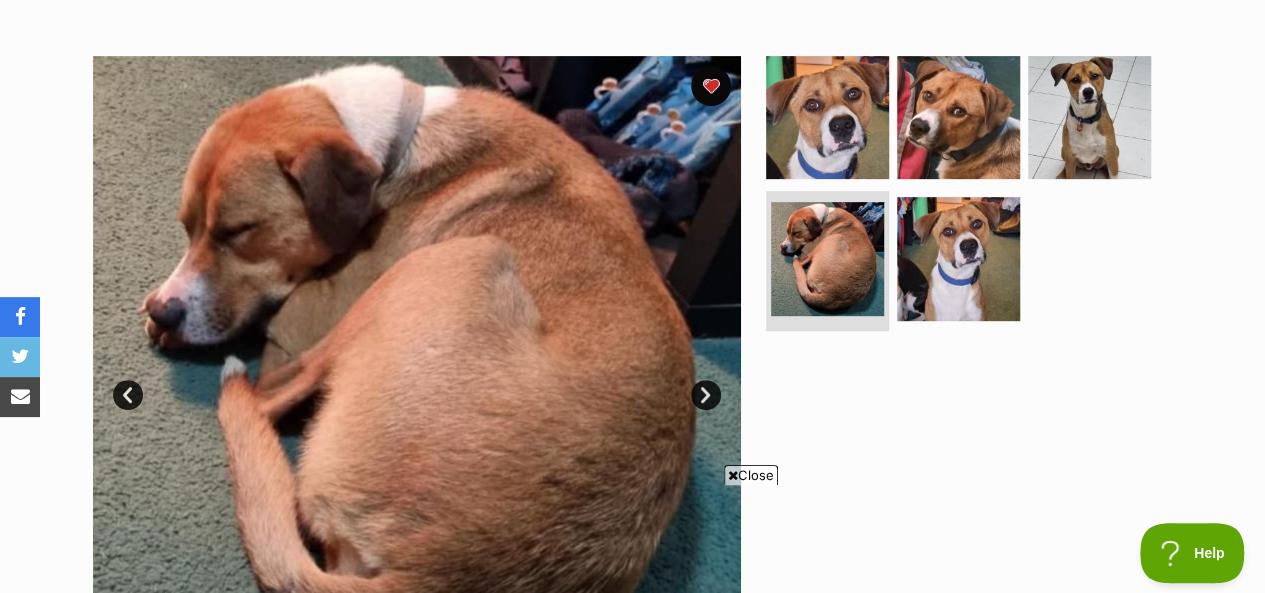 click on "Next" at bounding box center [706, 395] 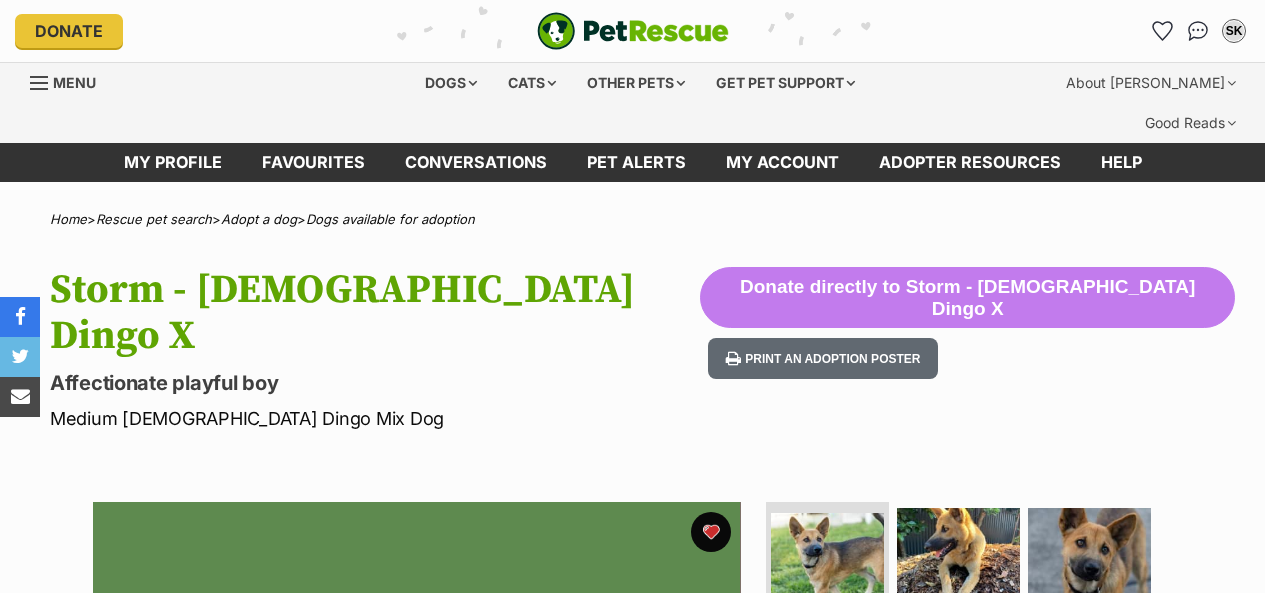 scroll, scrollTop: 0, scrollLeft: 0, axis: both 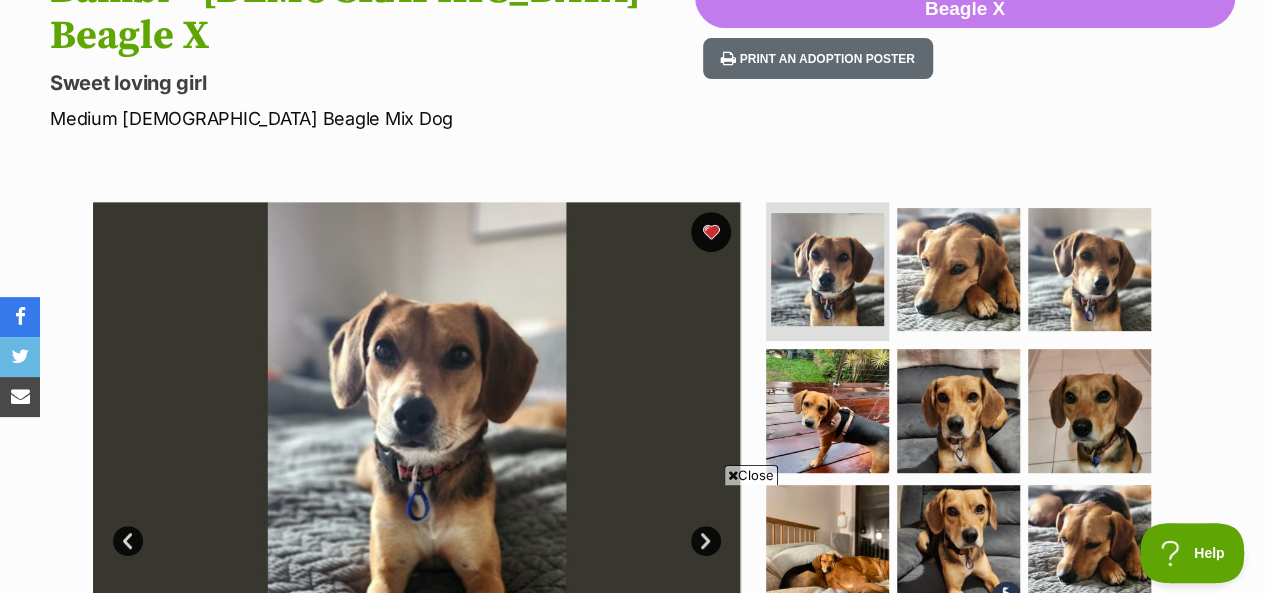 click on "Next" at bounding box center (706, 541) 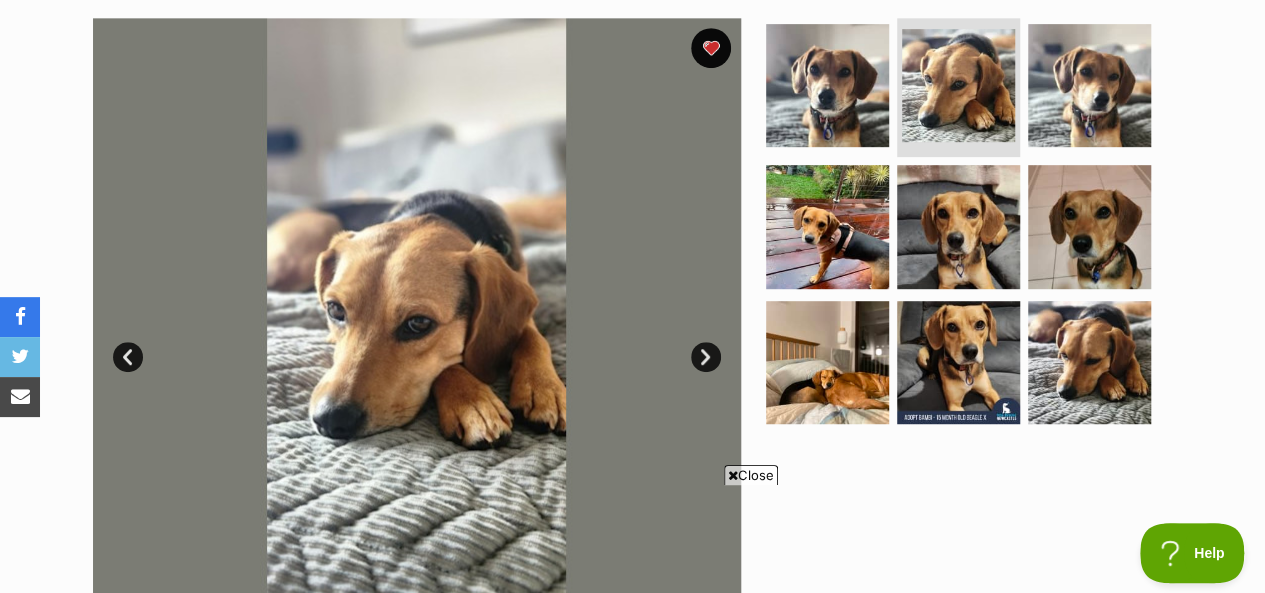 scroll, scrollTop: 500, scrollLeft: 0, axis: vertical 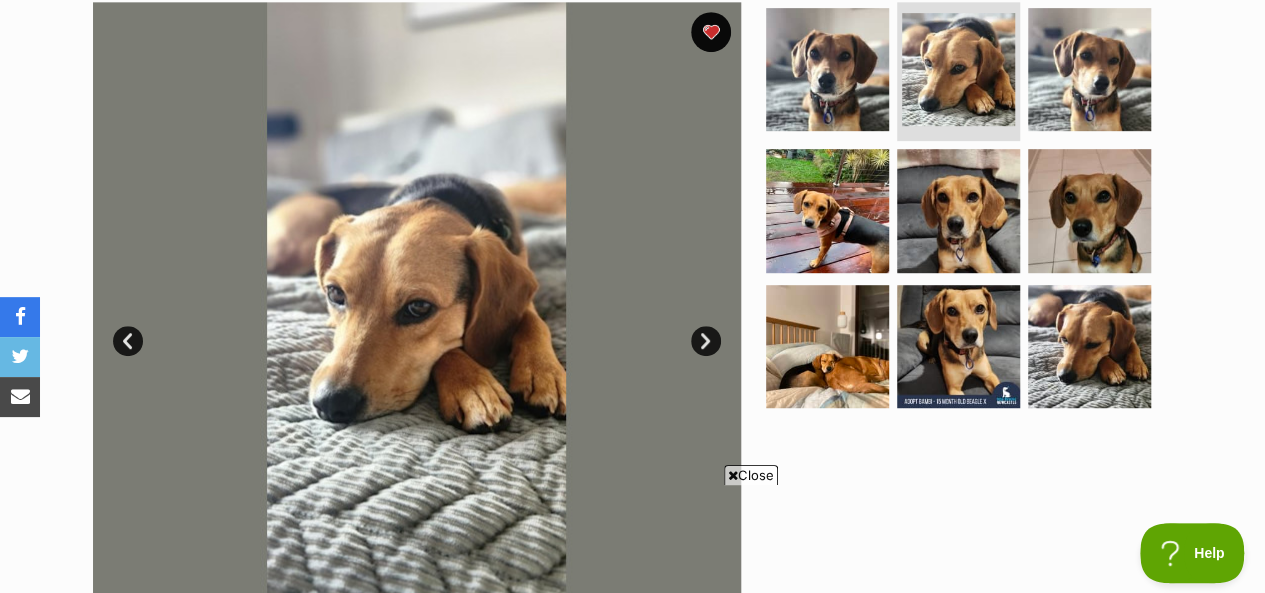 click on "Next" at bounding box center (706, 341) 